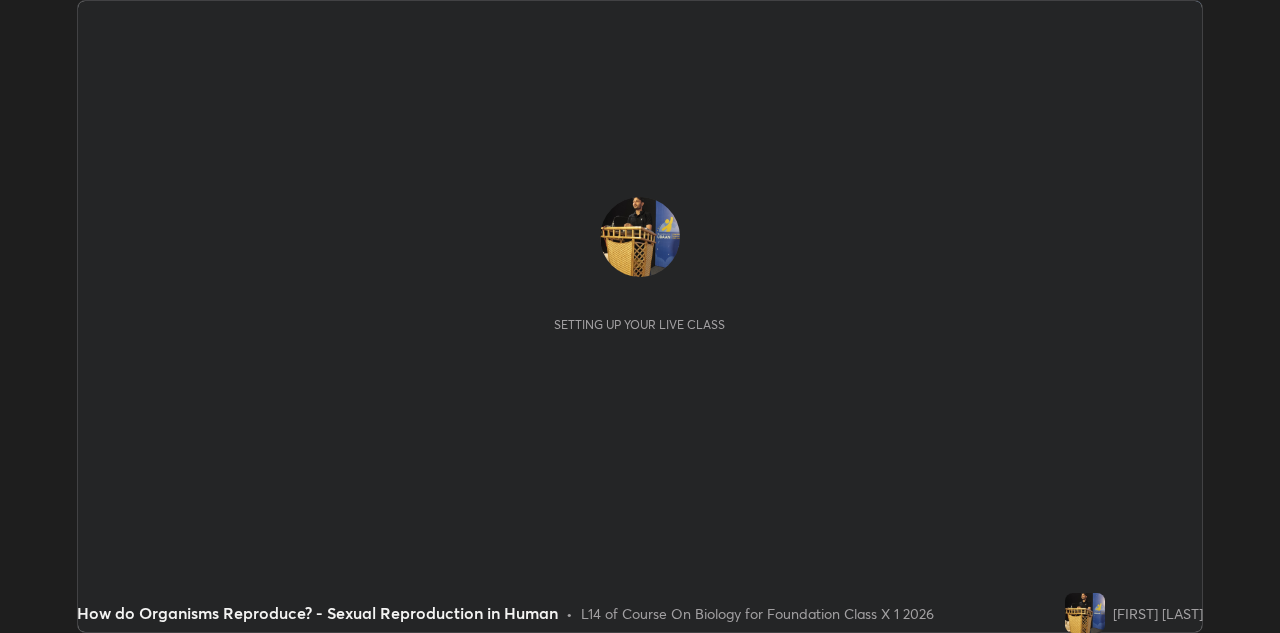 scroll, scrollTop: 0, scrollLeft: 0, axis: both 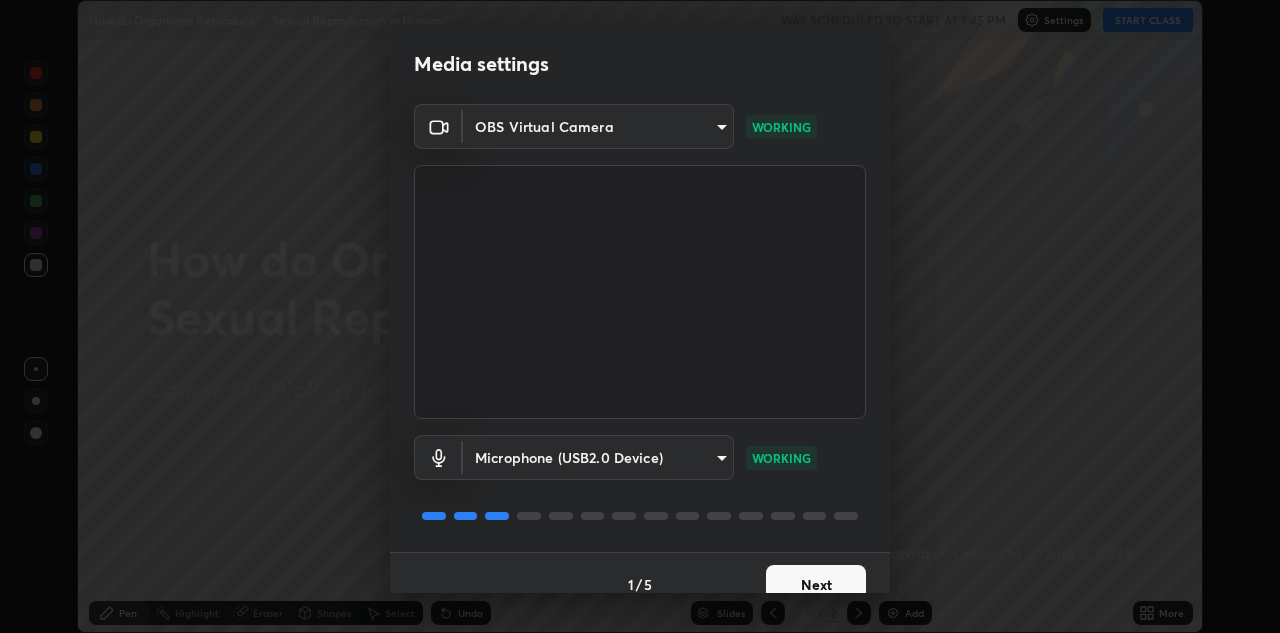 click on "Next" at bounding box center [816, 585] 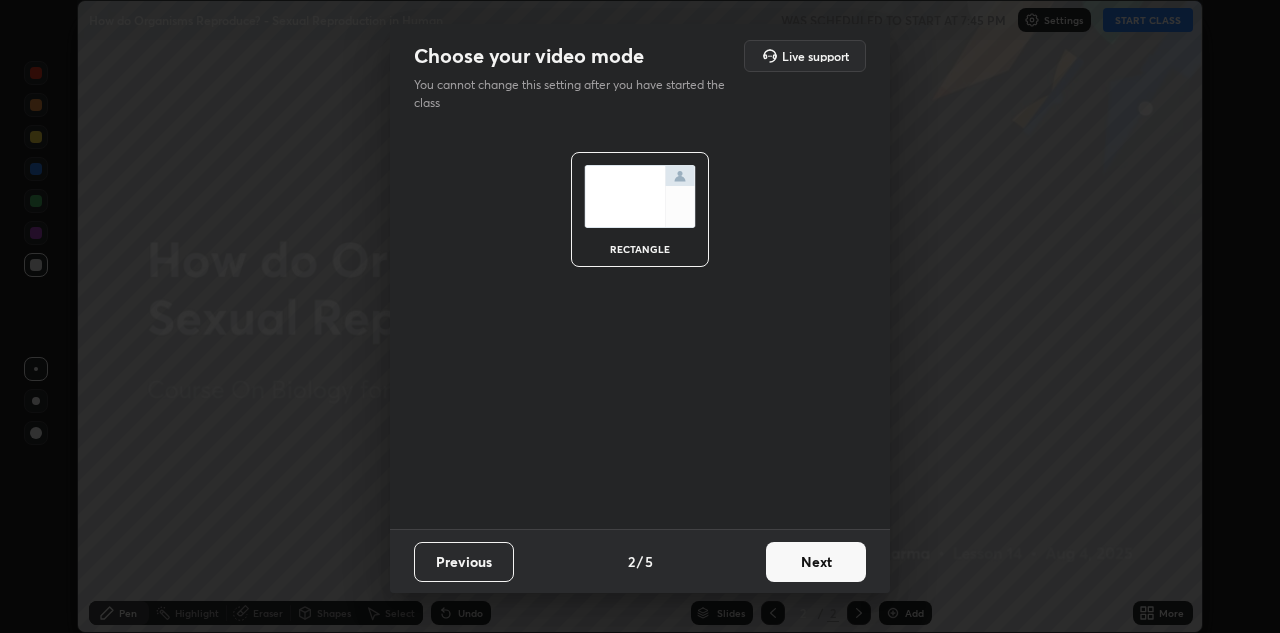 click on "Next" at bounding box center [816, 562] 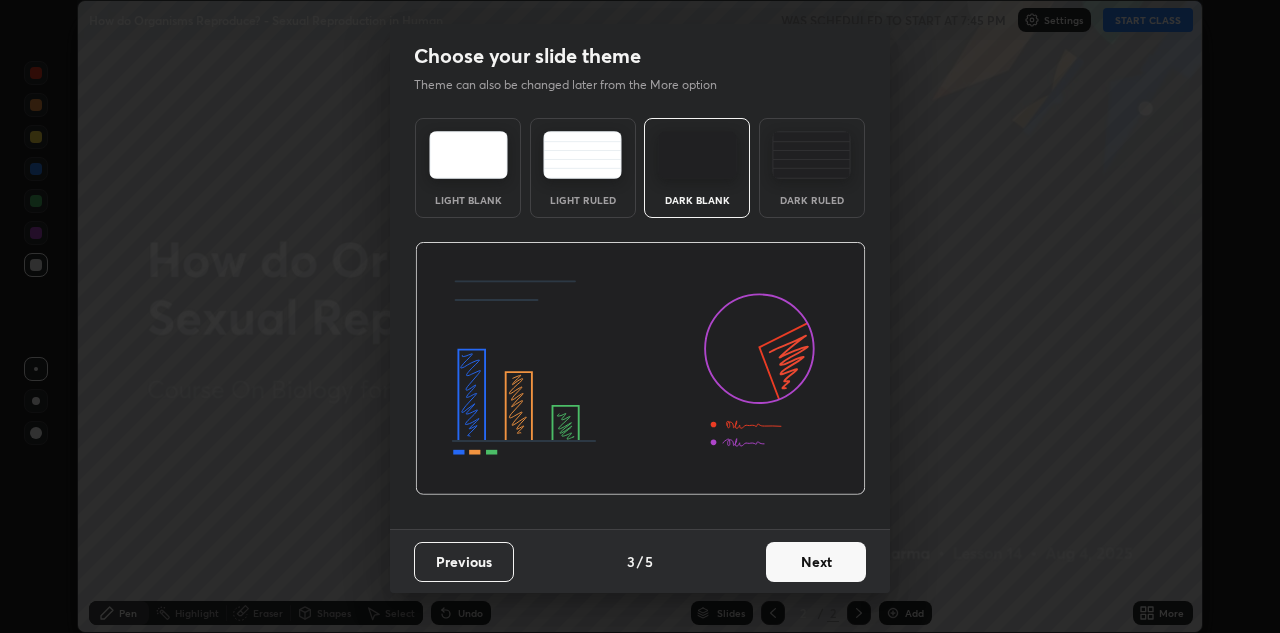 click on "Next" at bounding box center [816, 562] 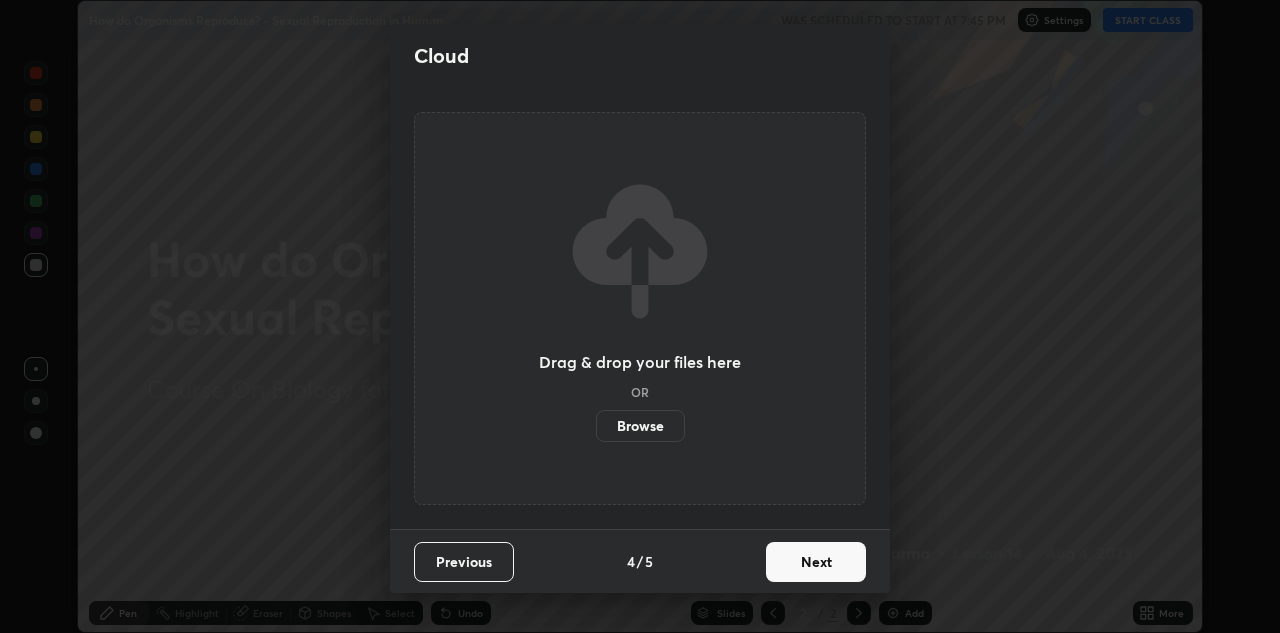click on "Next" at bounding box center [816, 562] 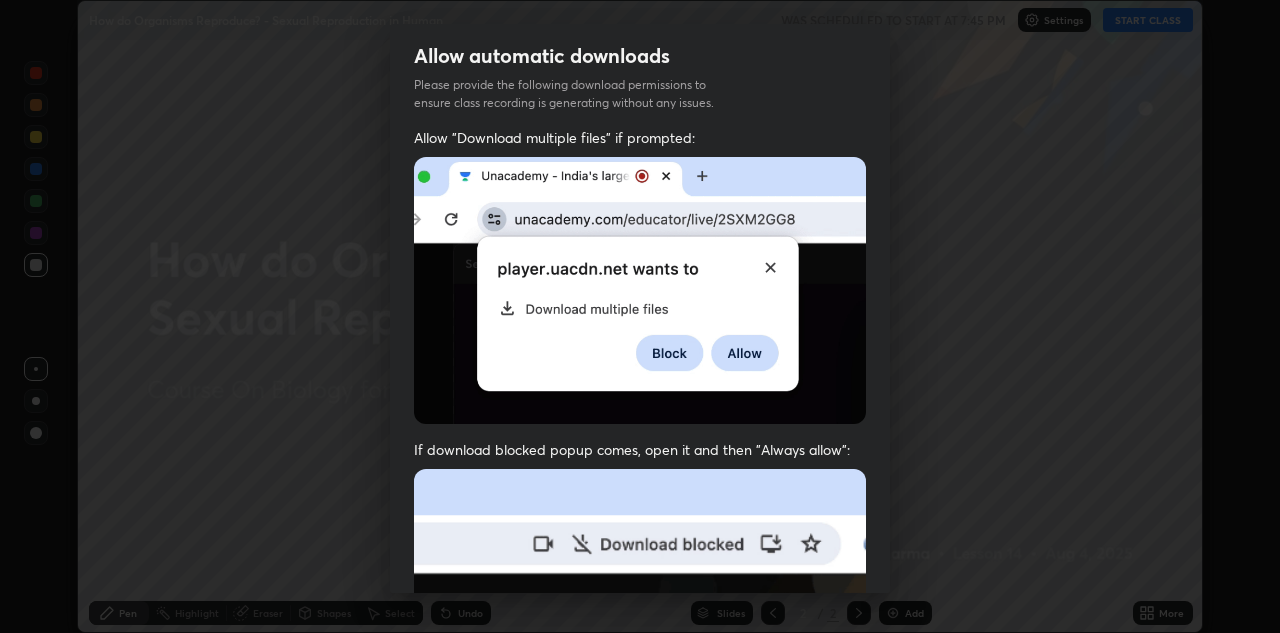 click on "Previous 5 / 5 Done" at bounding box center [640, 1002] 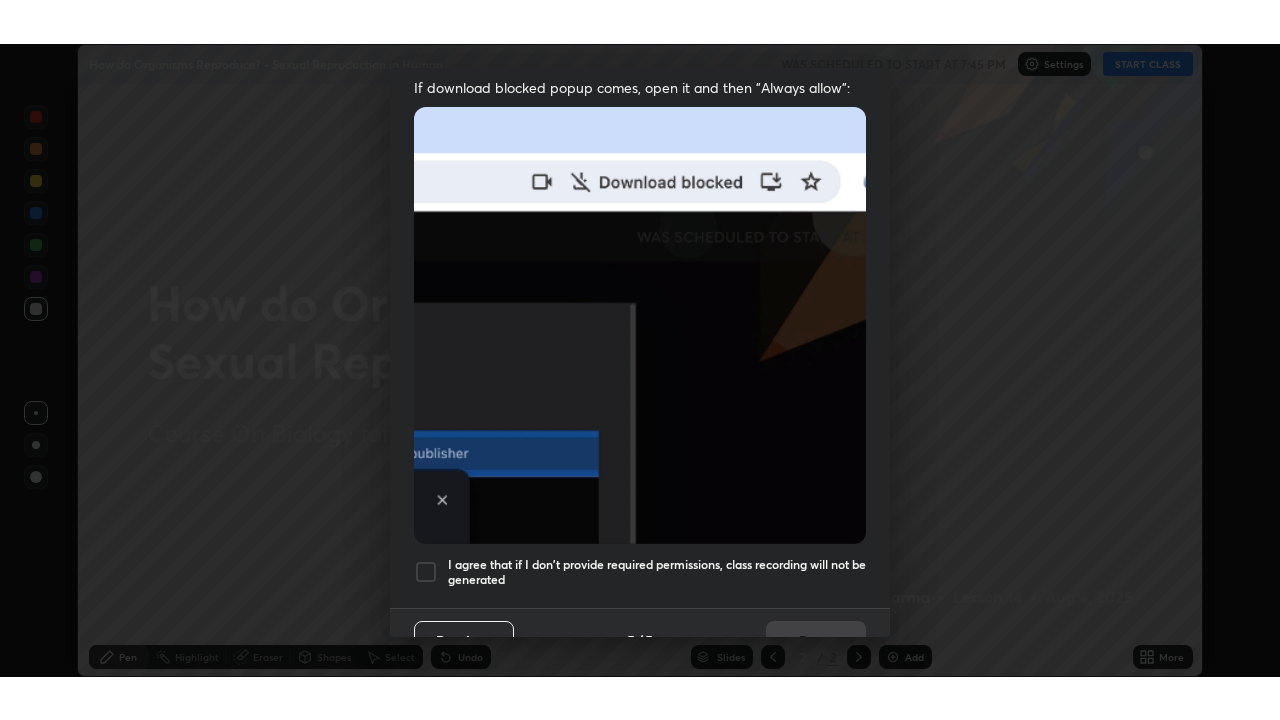 scroll, scrollTop: 431, scrollLeft: 0, axis: vertical 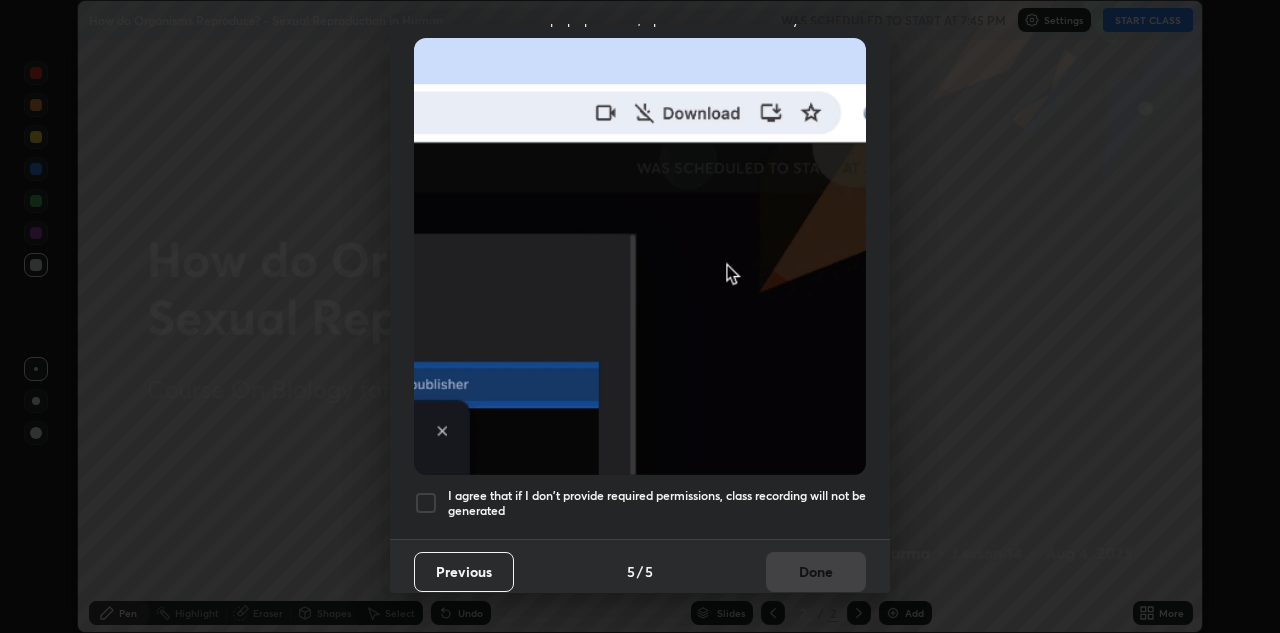 click at bounding box center (426, 503) 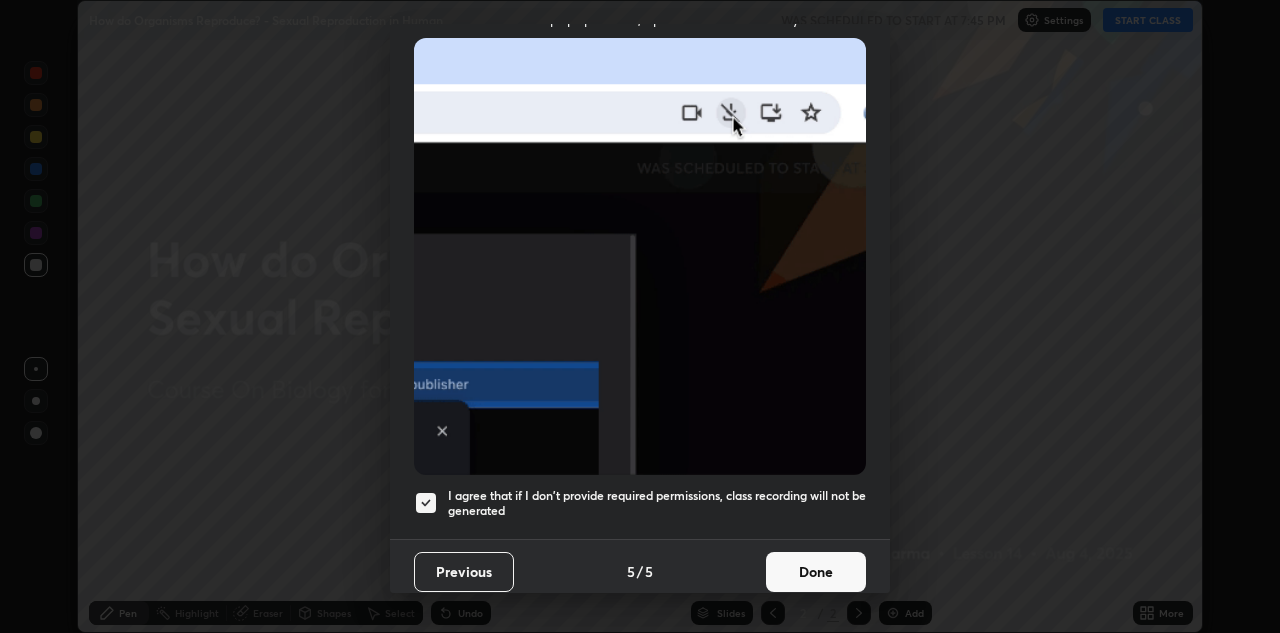 click on "Done" at bounding box center [816, 572] 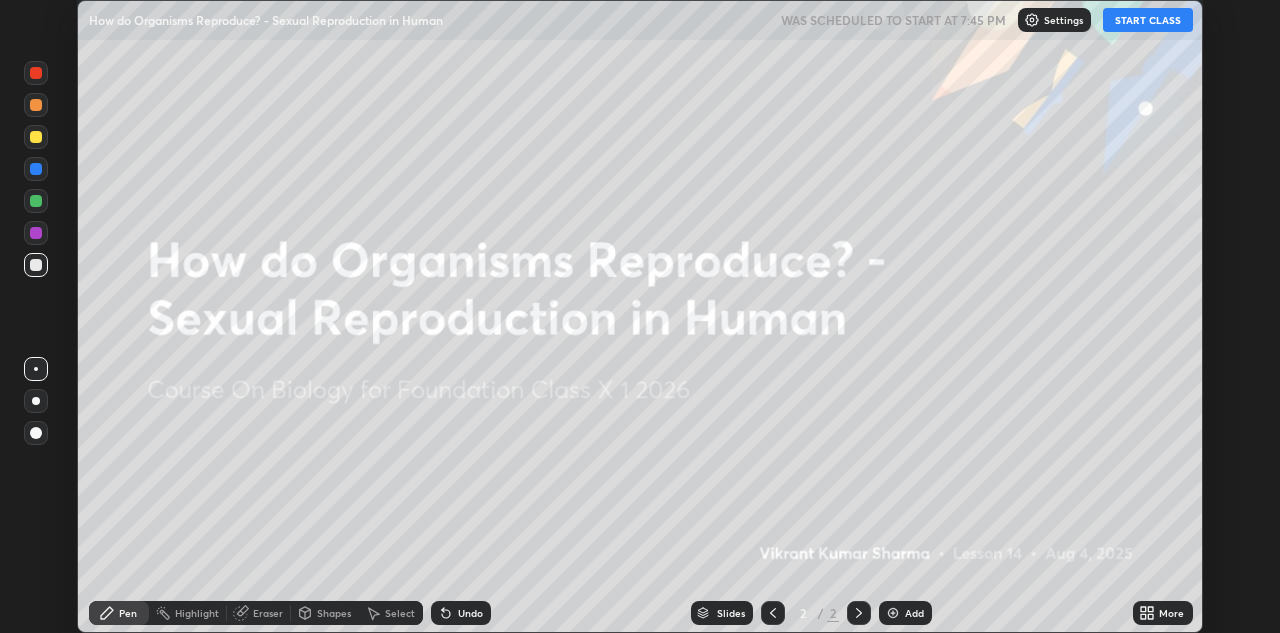 click at bounding box center [893, 613] 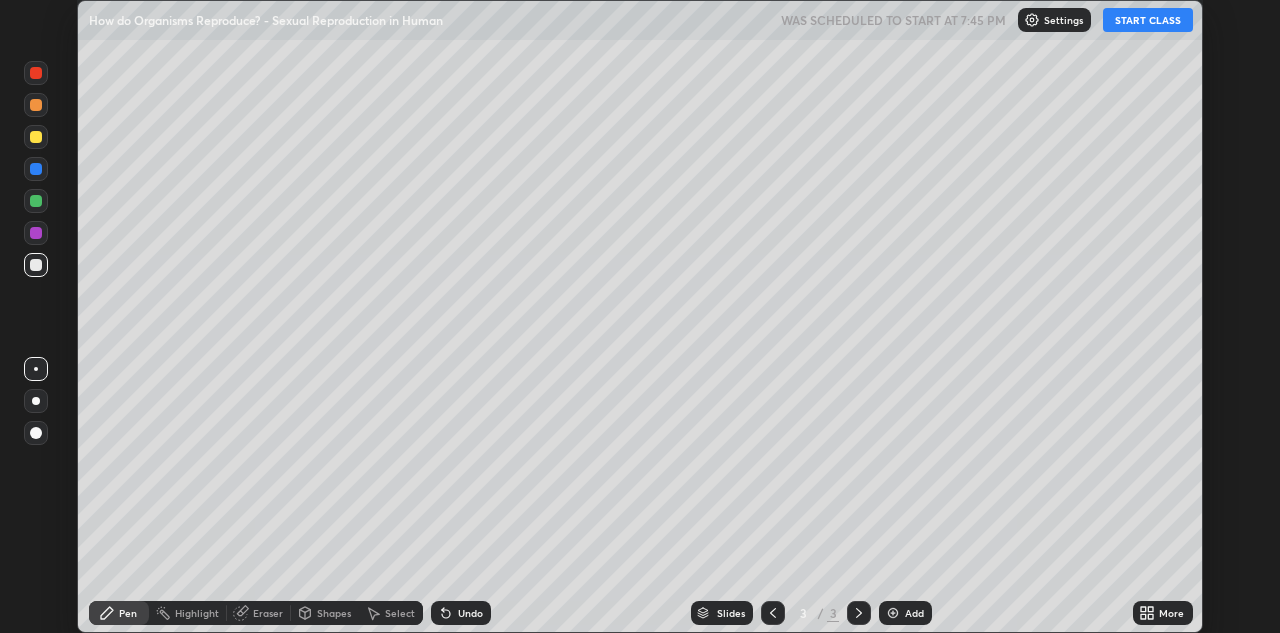 click 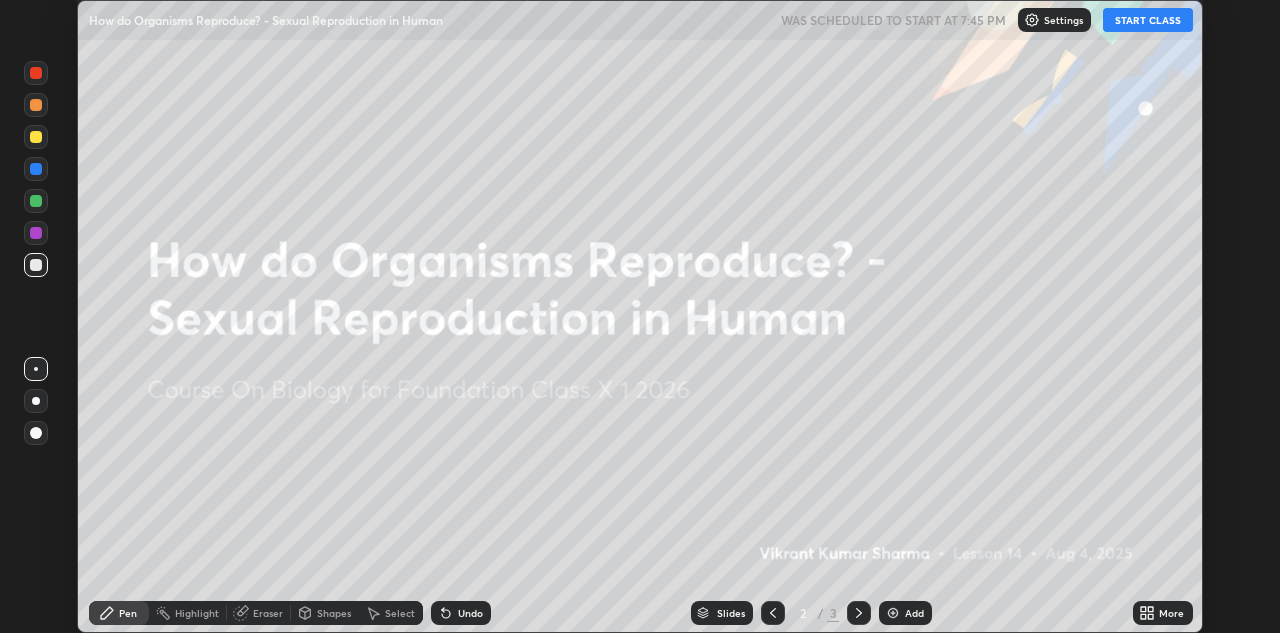 click 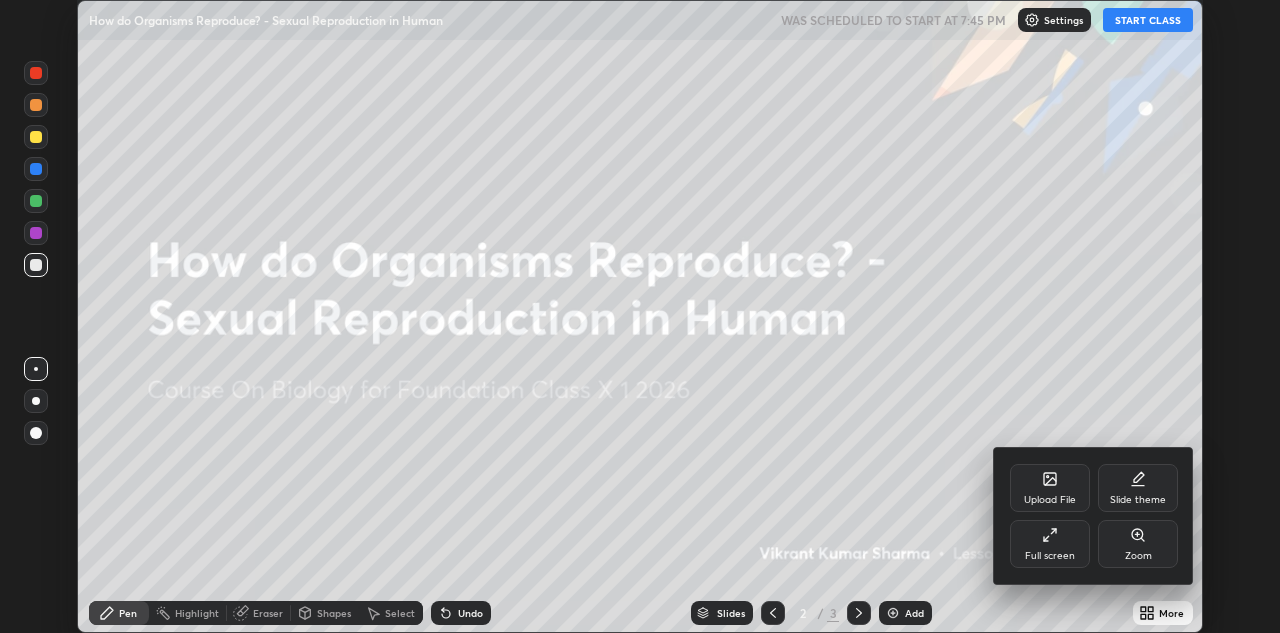 click on "Full screen" at bounding box center (1050, 556) 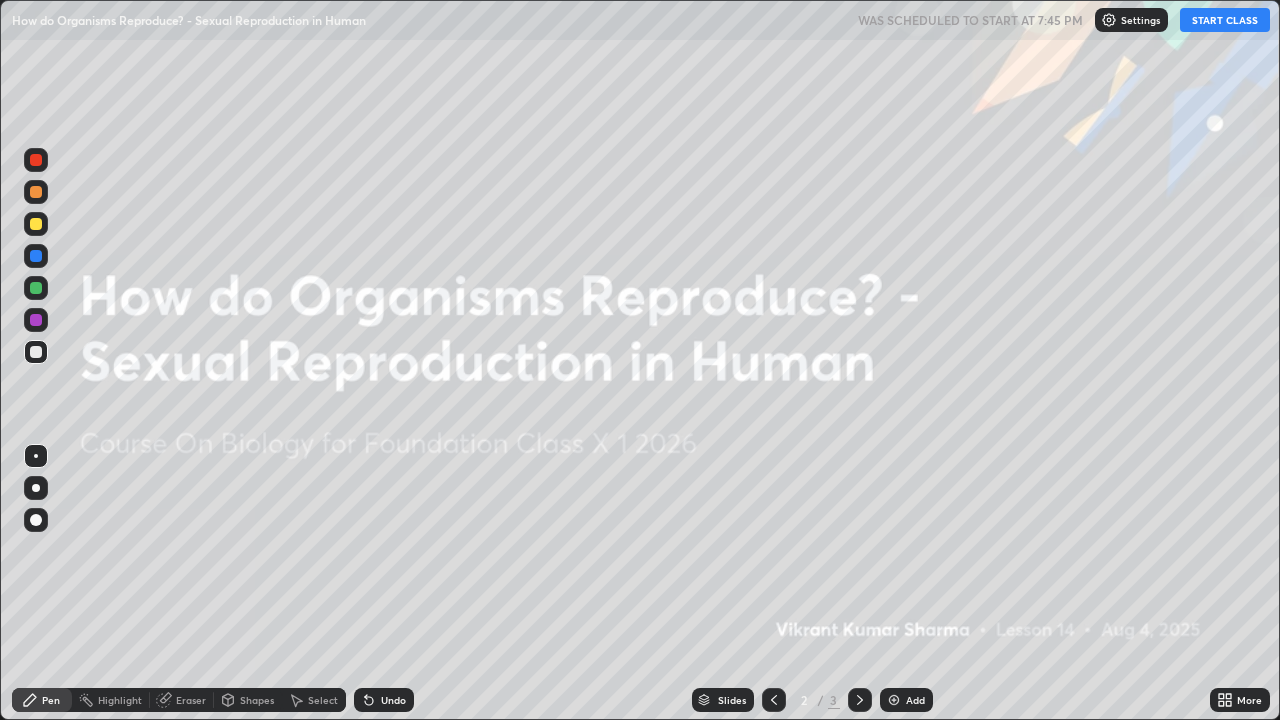 scroll, scrollTop: 99280, scrollLeft: 98720, axis: both 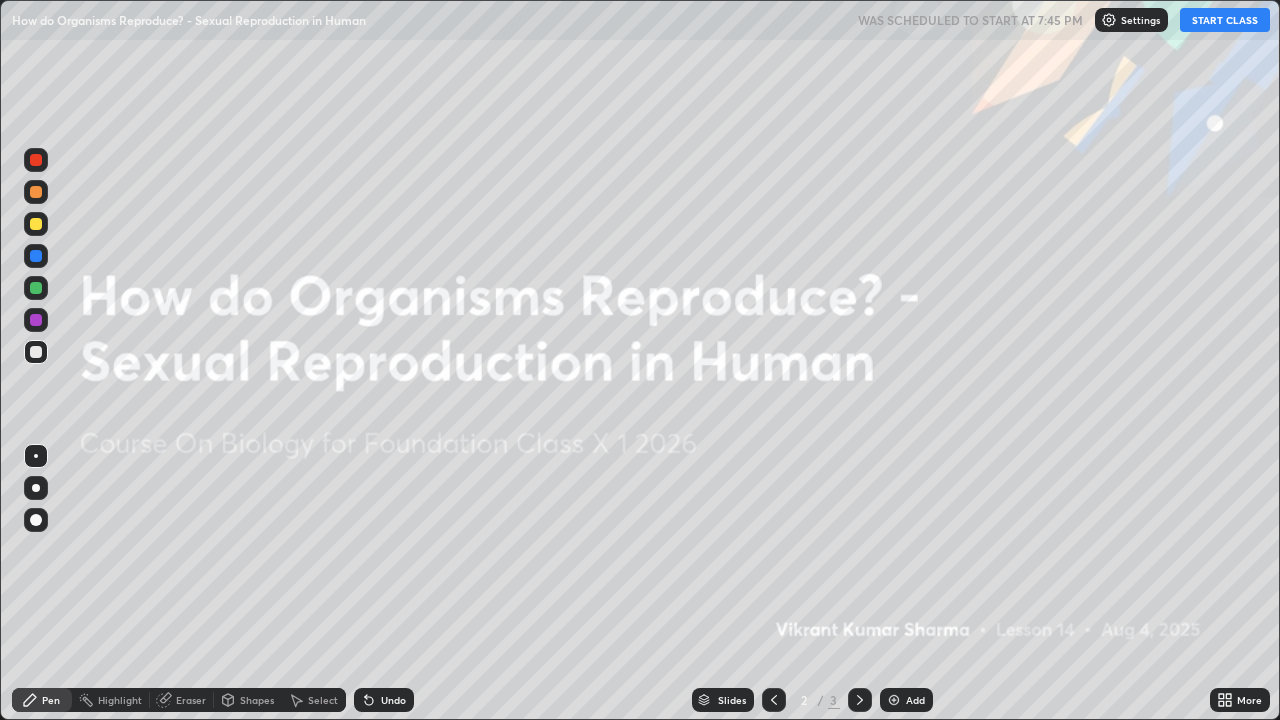 click on "START CLASS" at bounding box center (1225, 20) 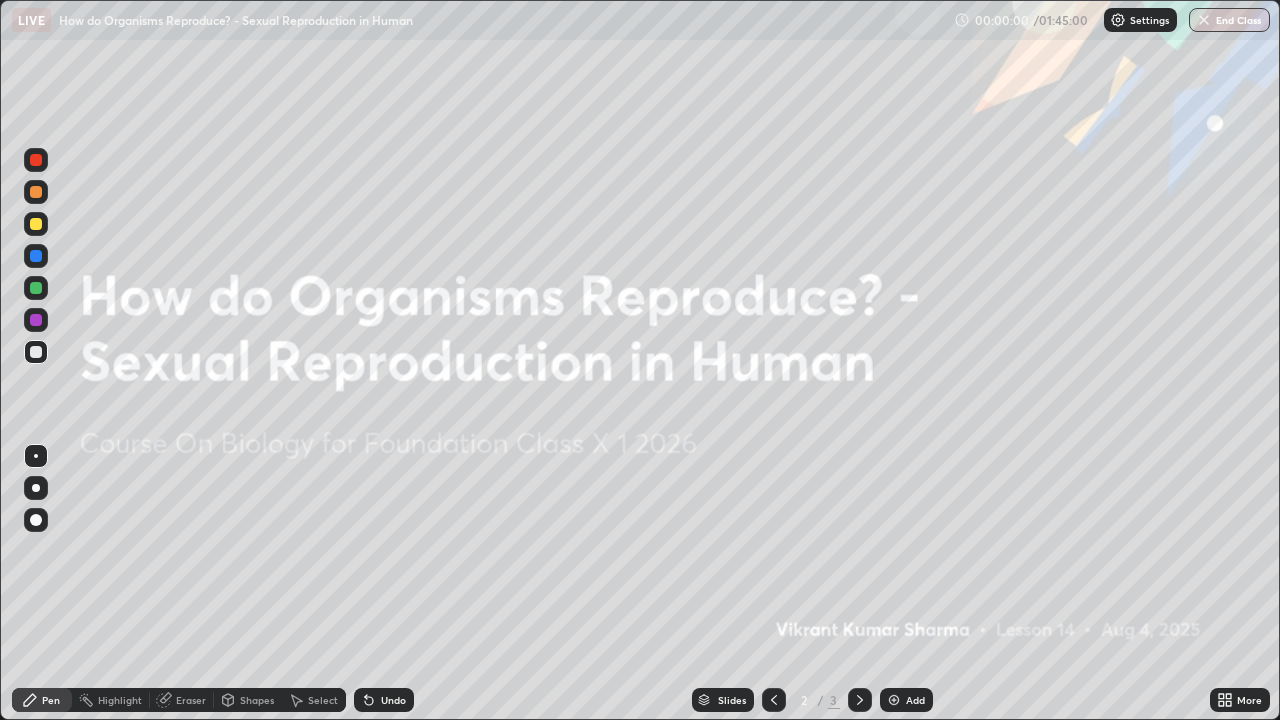 click at bounding box center [894, 700] 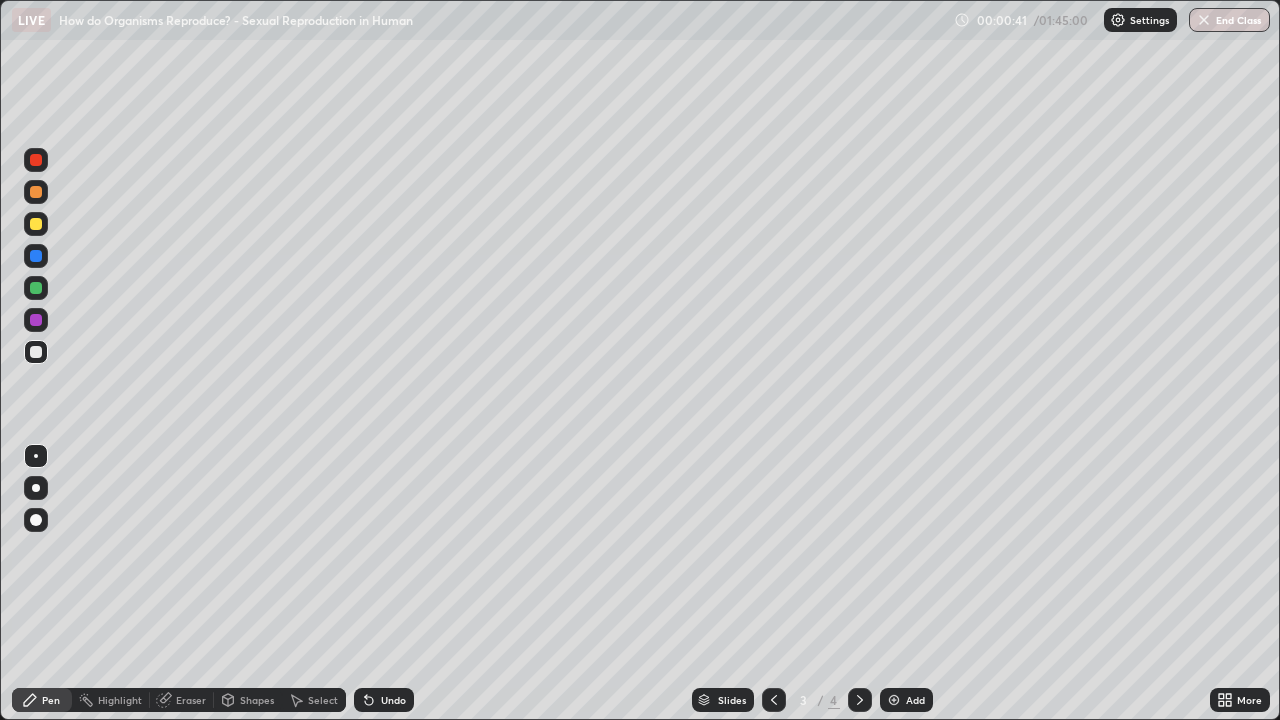 click at bounding box center [36, 256] 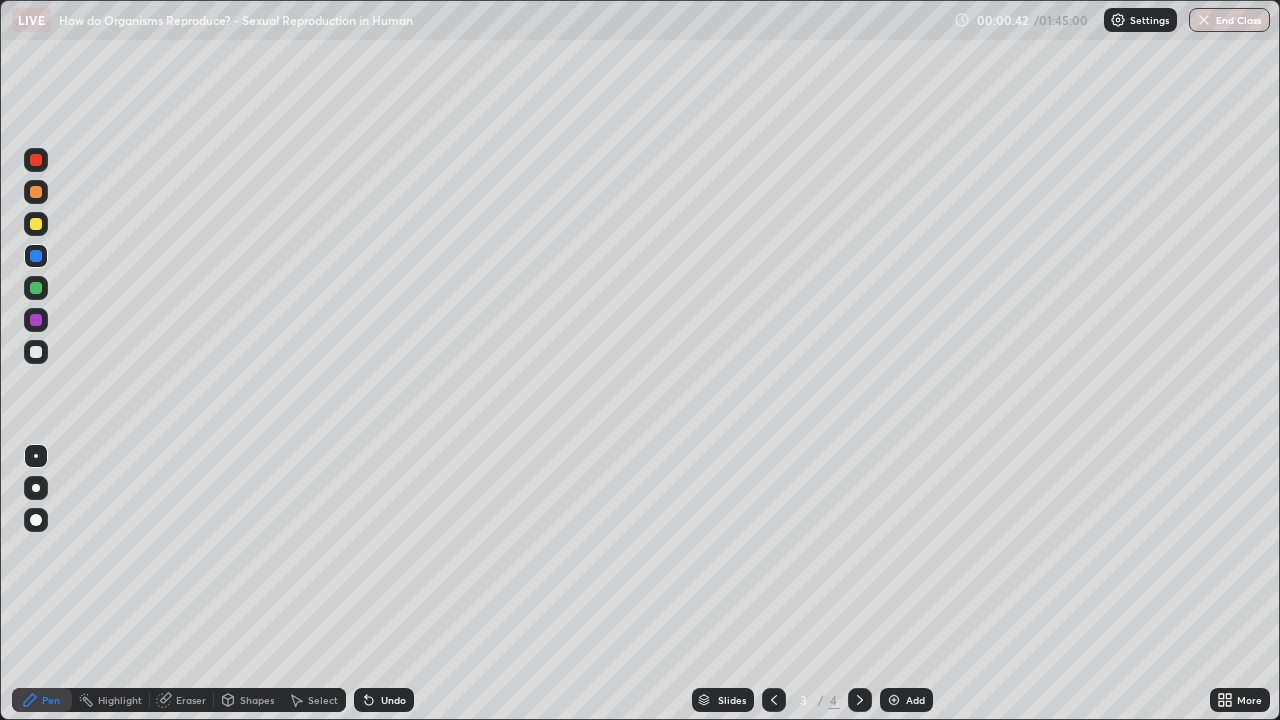 click at bounding box center [36, 488] 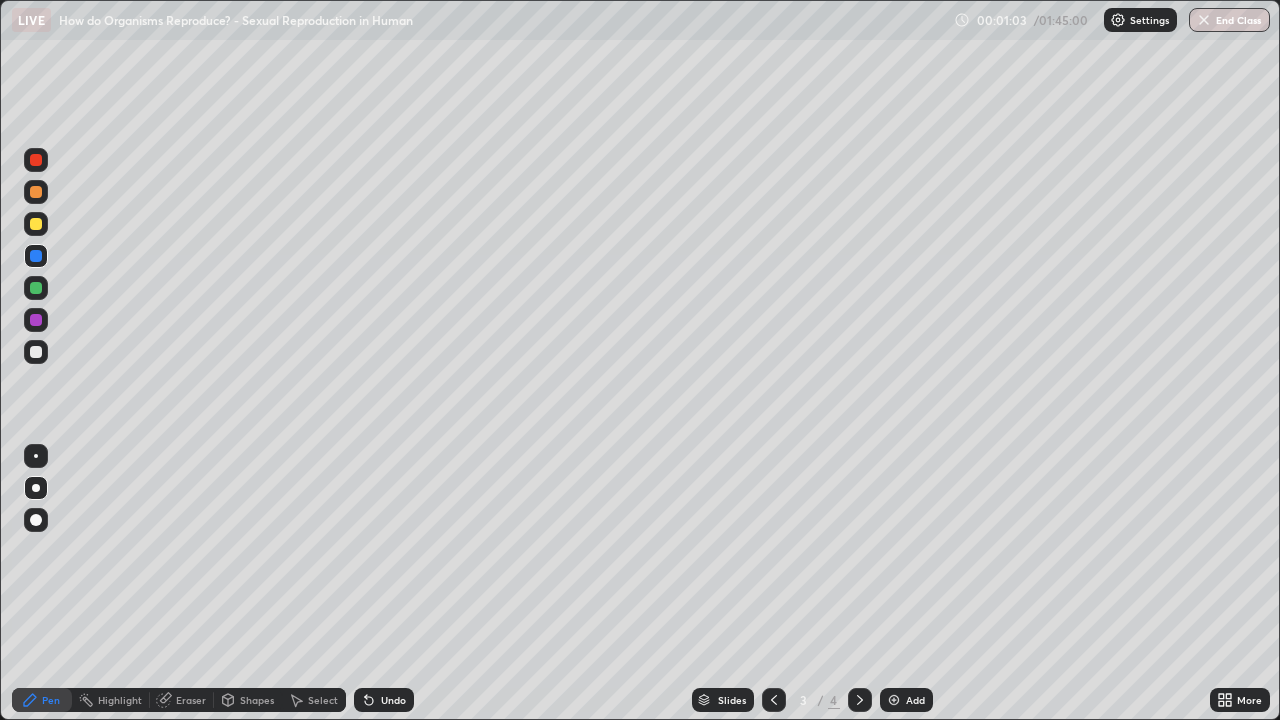 click at bounding box center (36, 288) 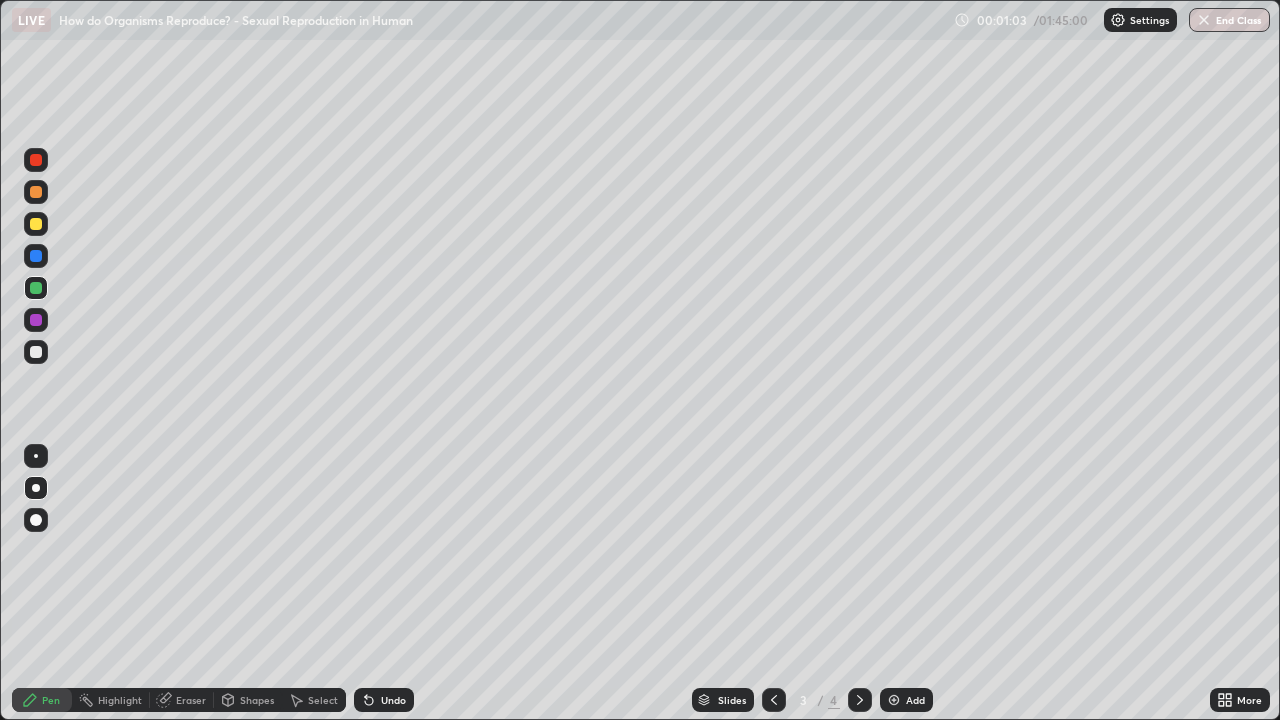 click at bounding box center [36, 456] 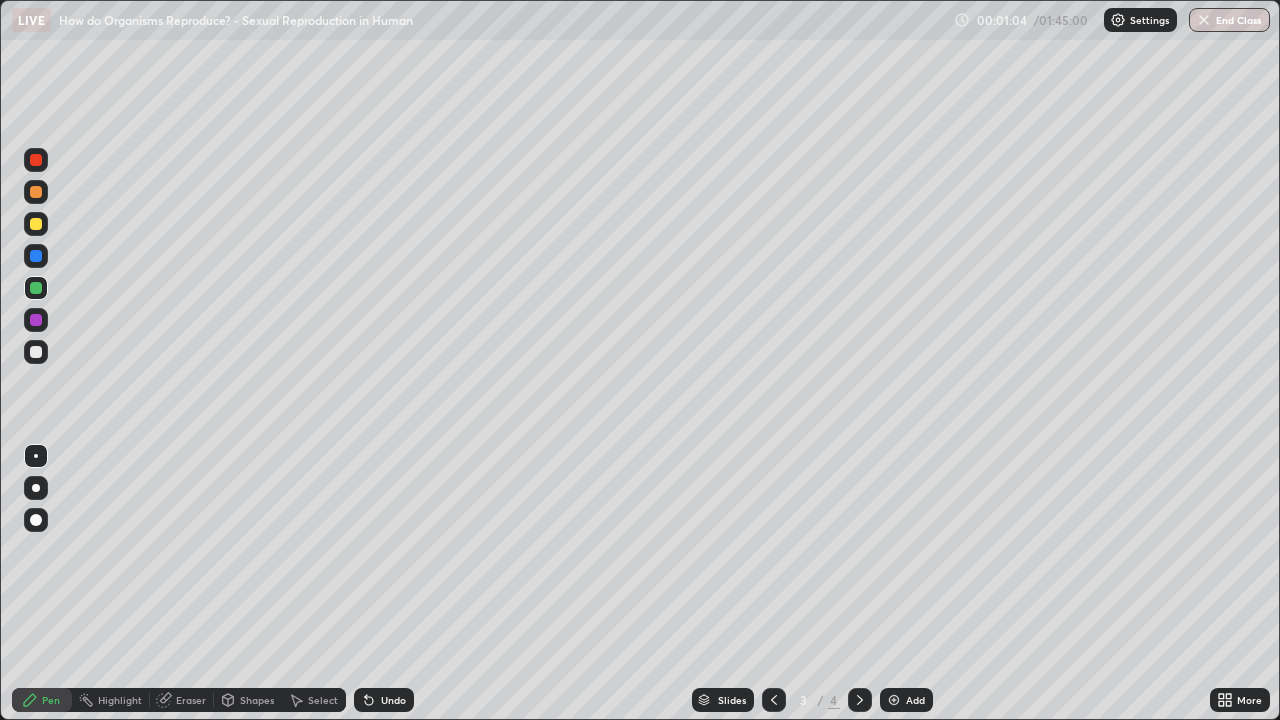 click at bounding box center [36, 352] 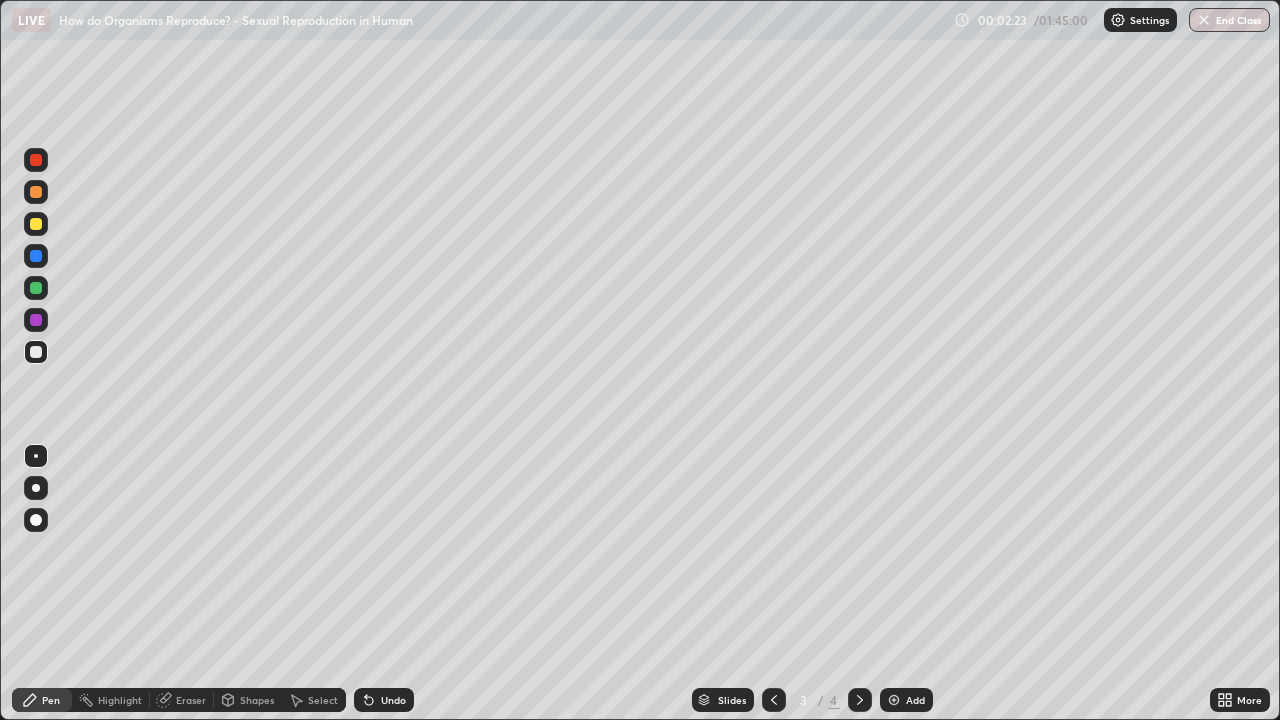 click on "Select" at bounding box center [323, 700] 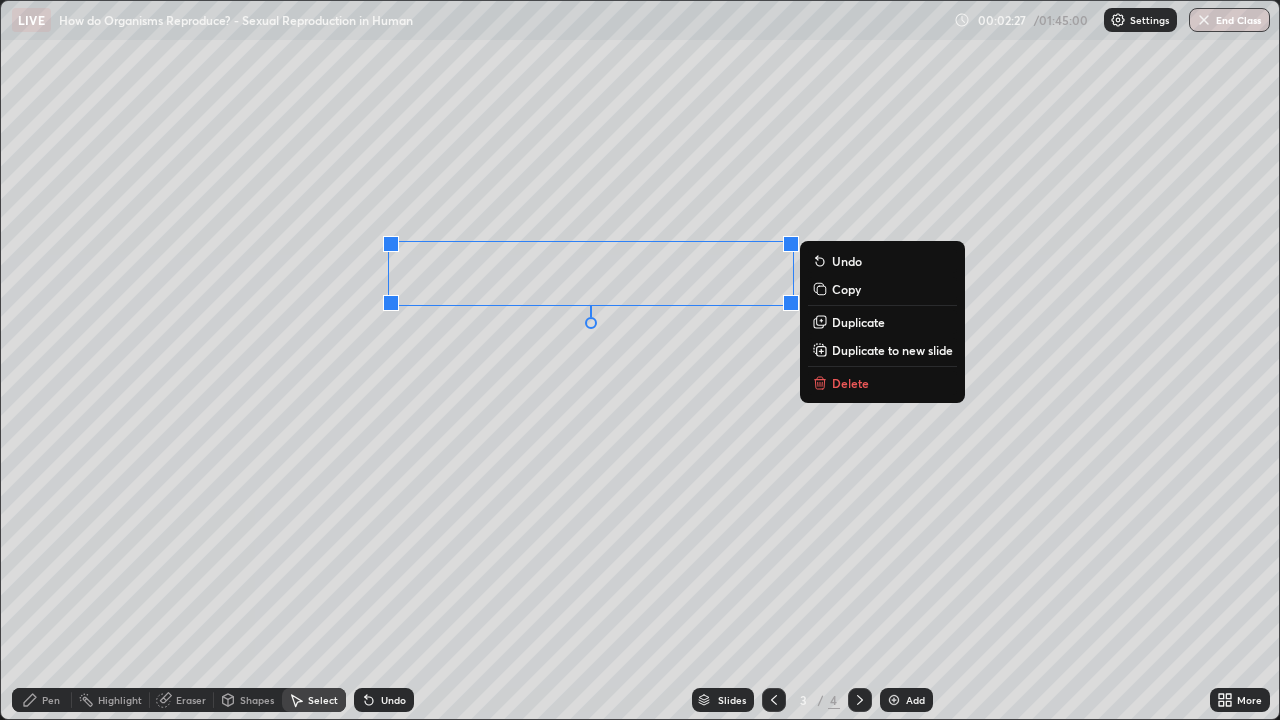 click on "0 ° Undo Copy Duplicate Duplicate to new slide Delete" at bounding box center [640, 360] 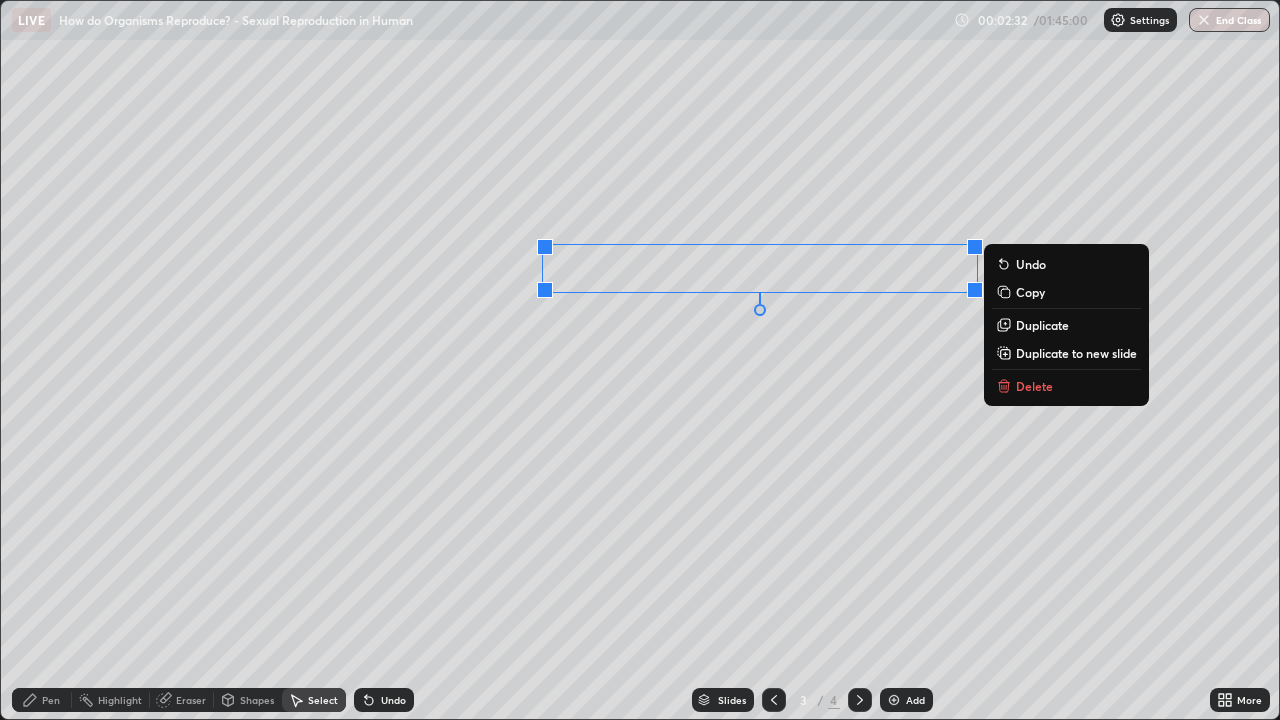 click on "0 ° Undo Copy Duplicate Duplicate to new slide Delete" at bounding box center [640, 360] 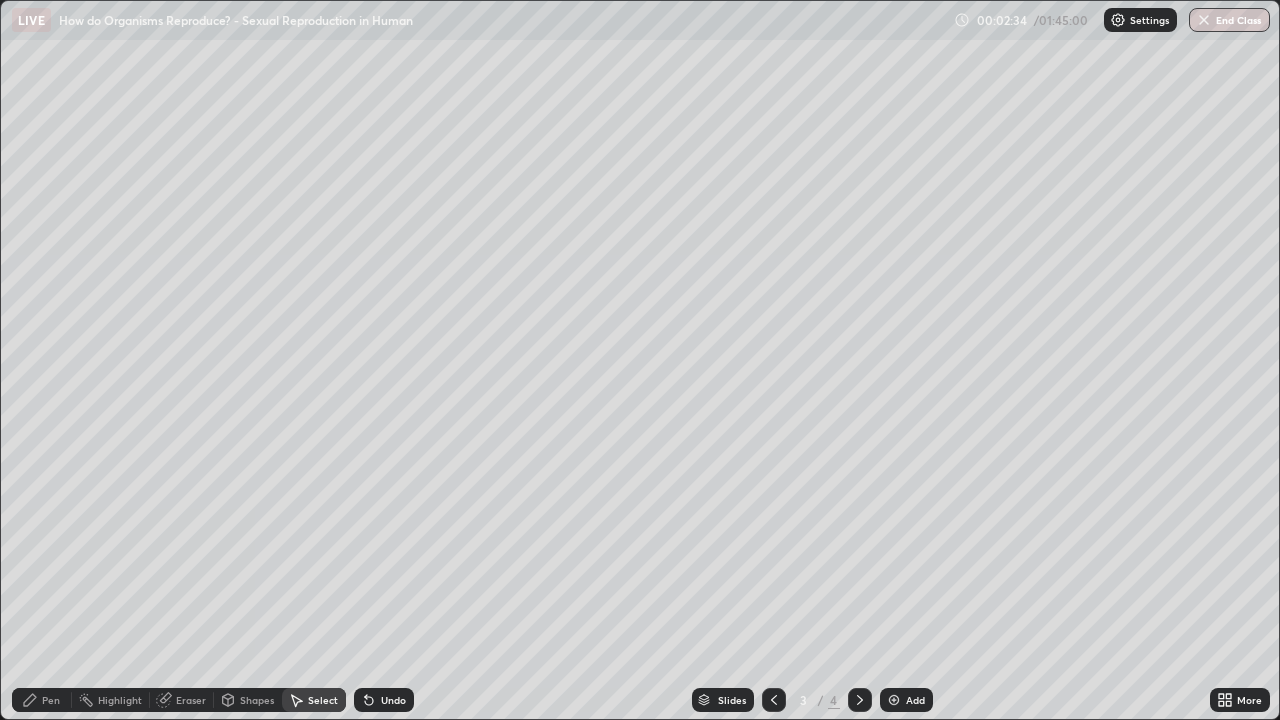 click on "Eraser" at bounding box center [191, 700] 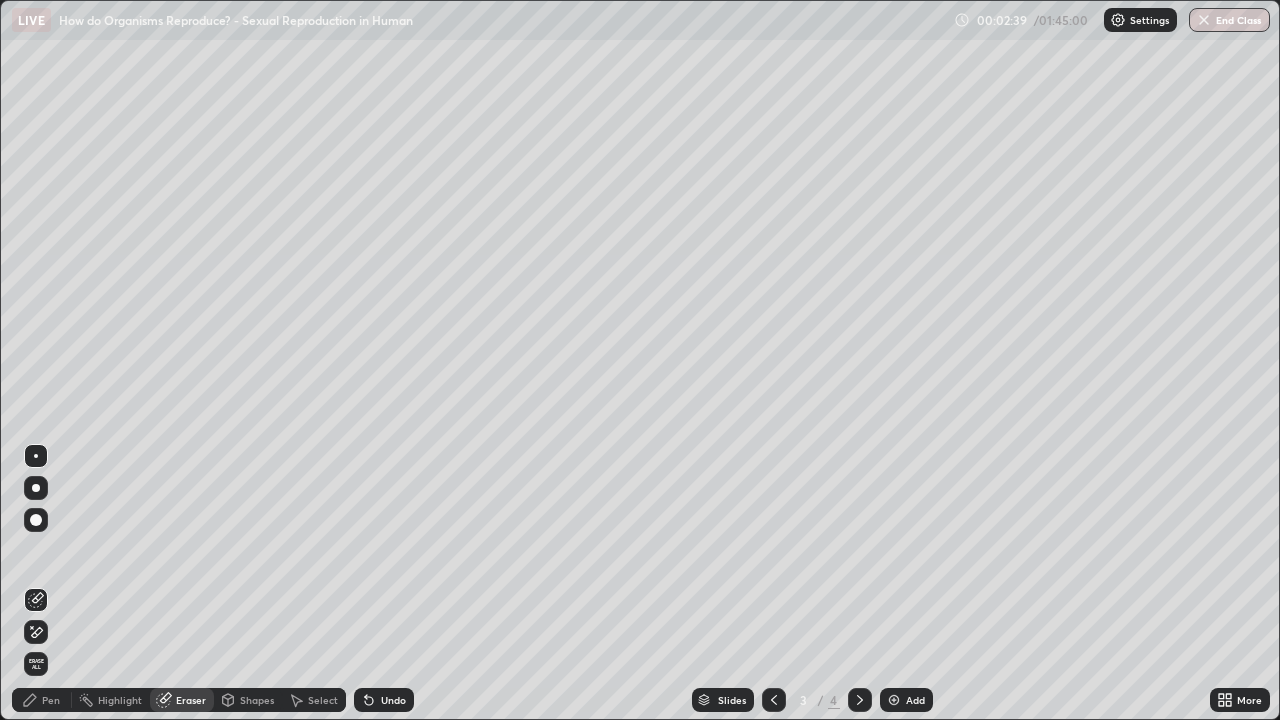 click on "Pen" at bounding box center (51, 700) 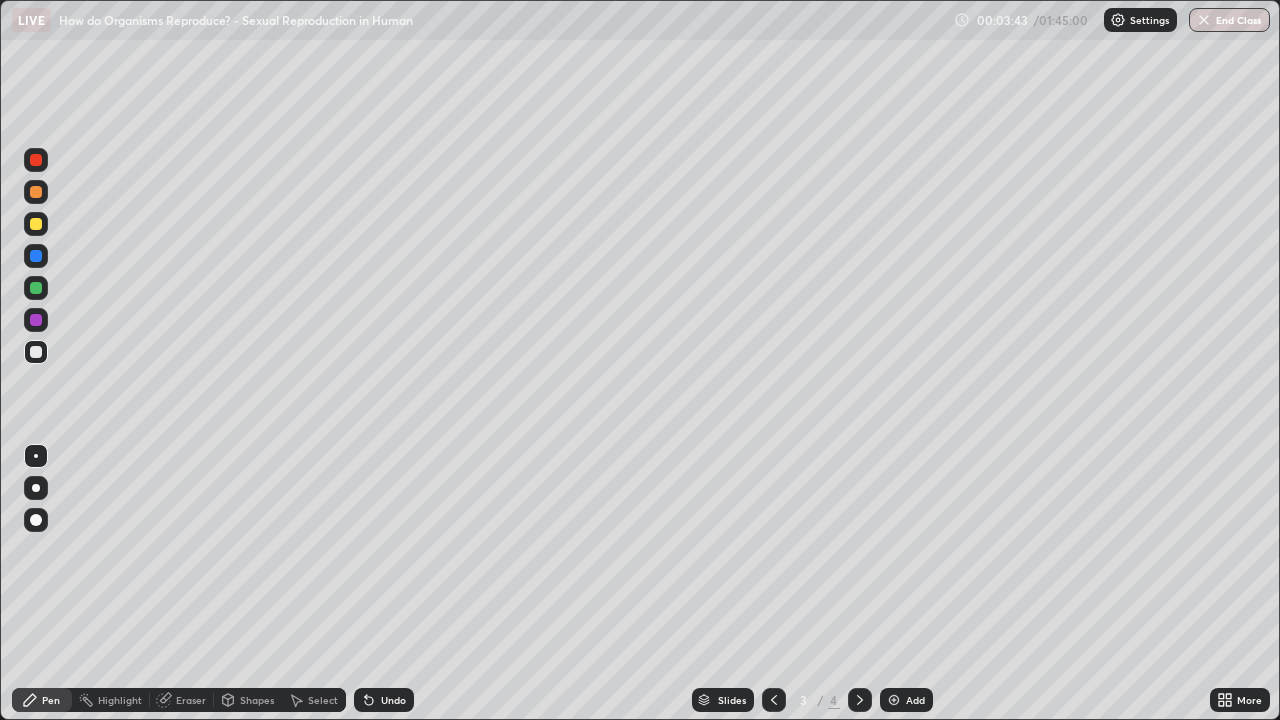 click at bounding box center (36, 256) 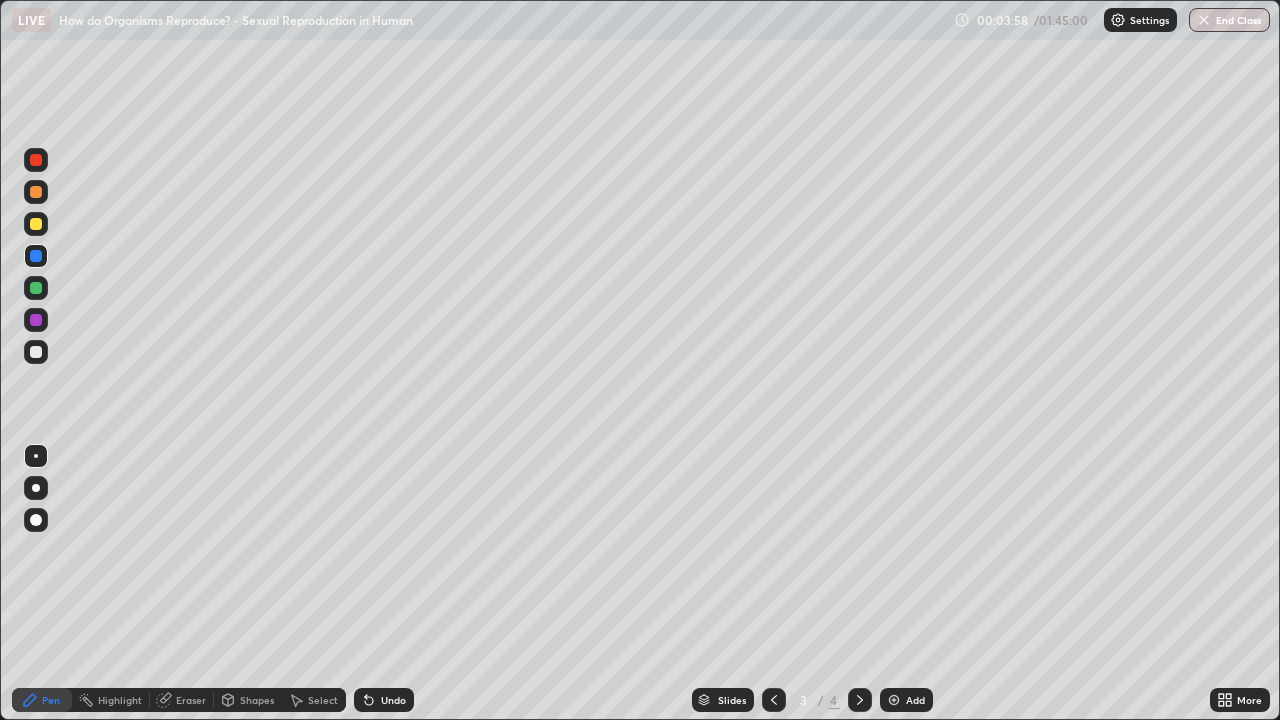 click at bounding box center (36, 288) 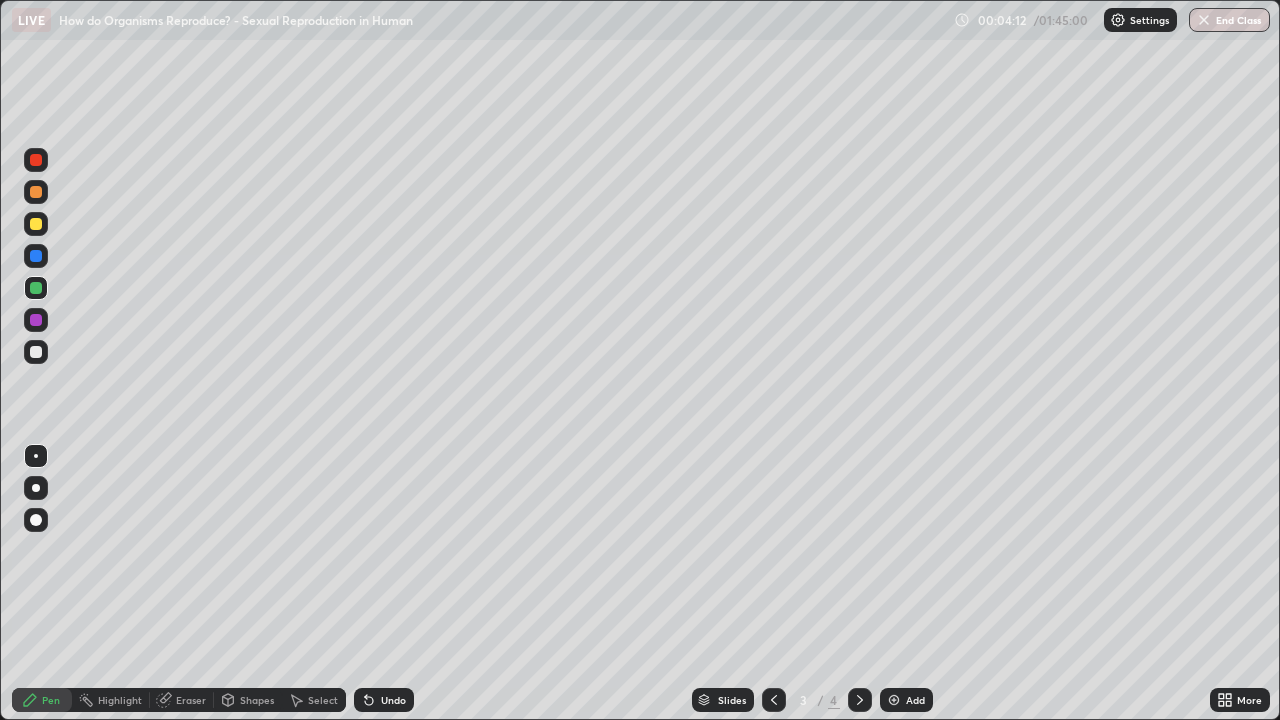 click at bounding box center [36, 256] 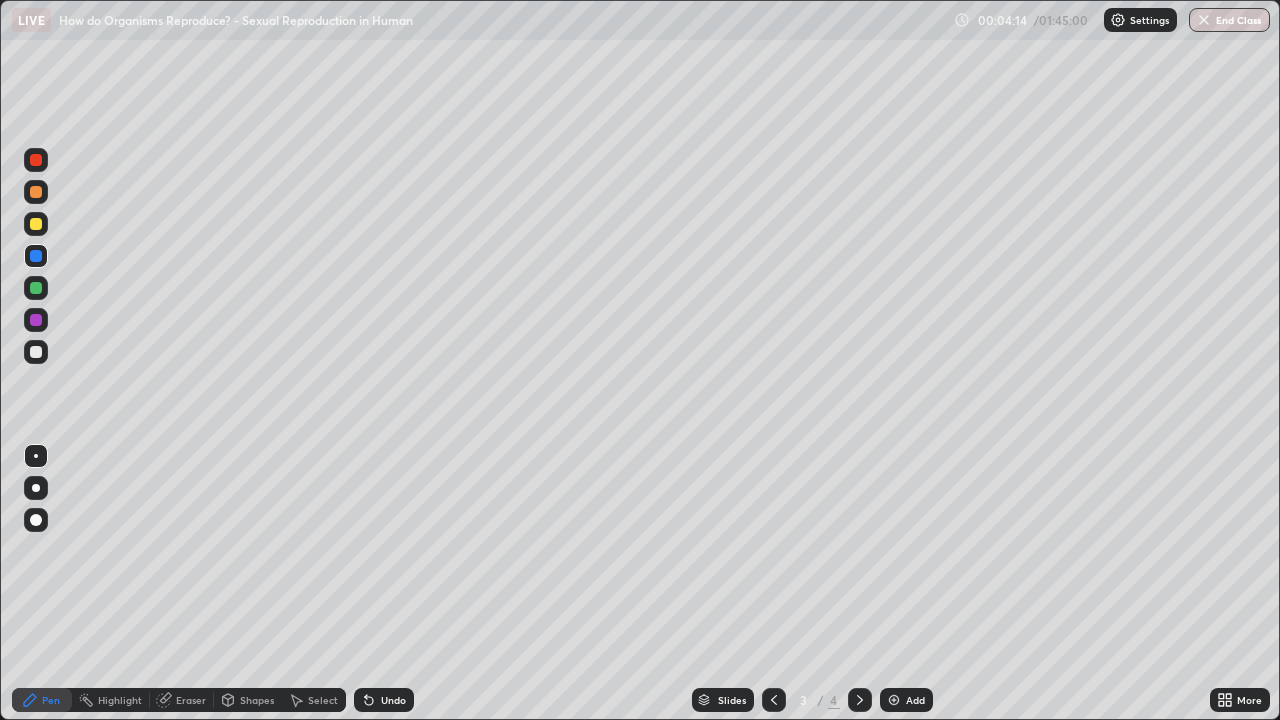 click at bounding box center (36, 224) 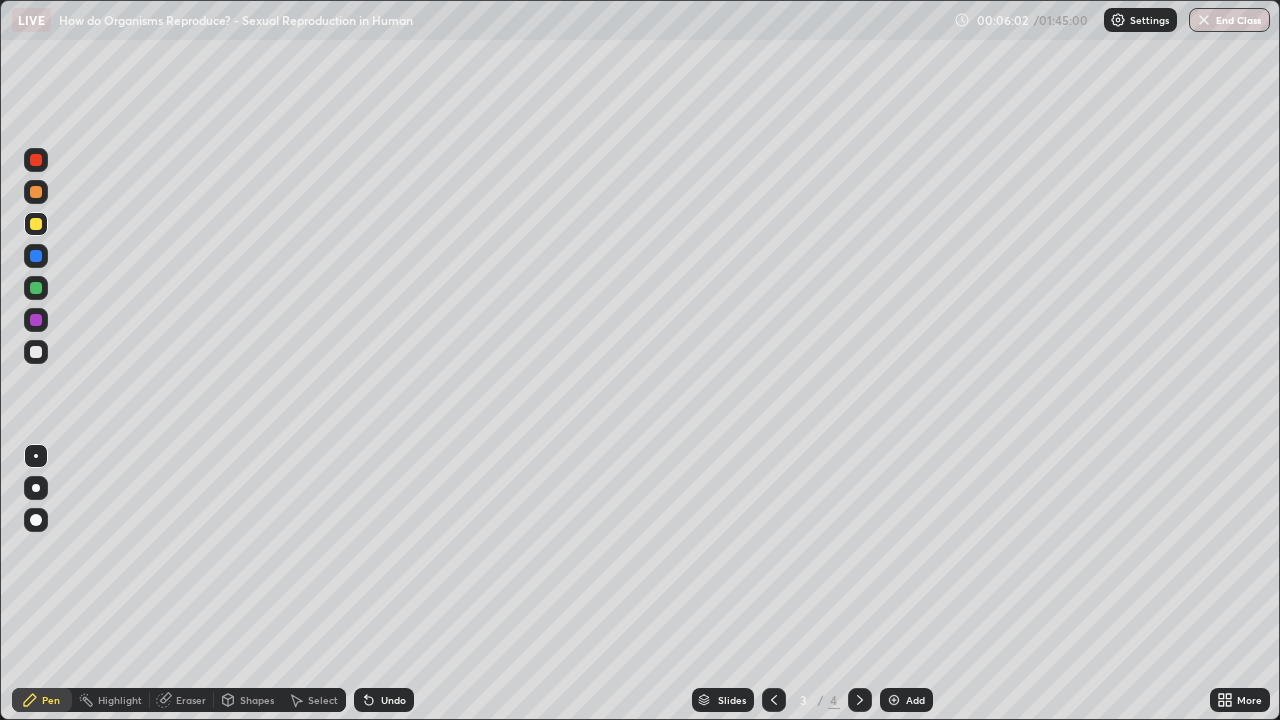 click 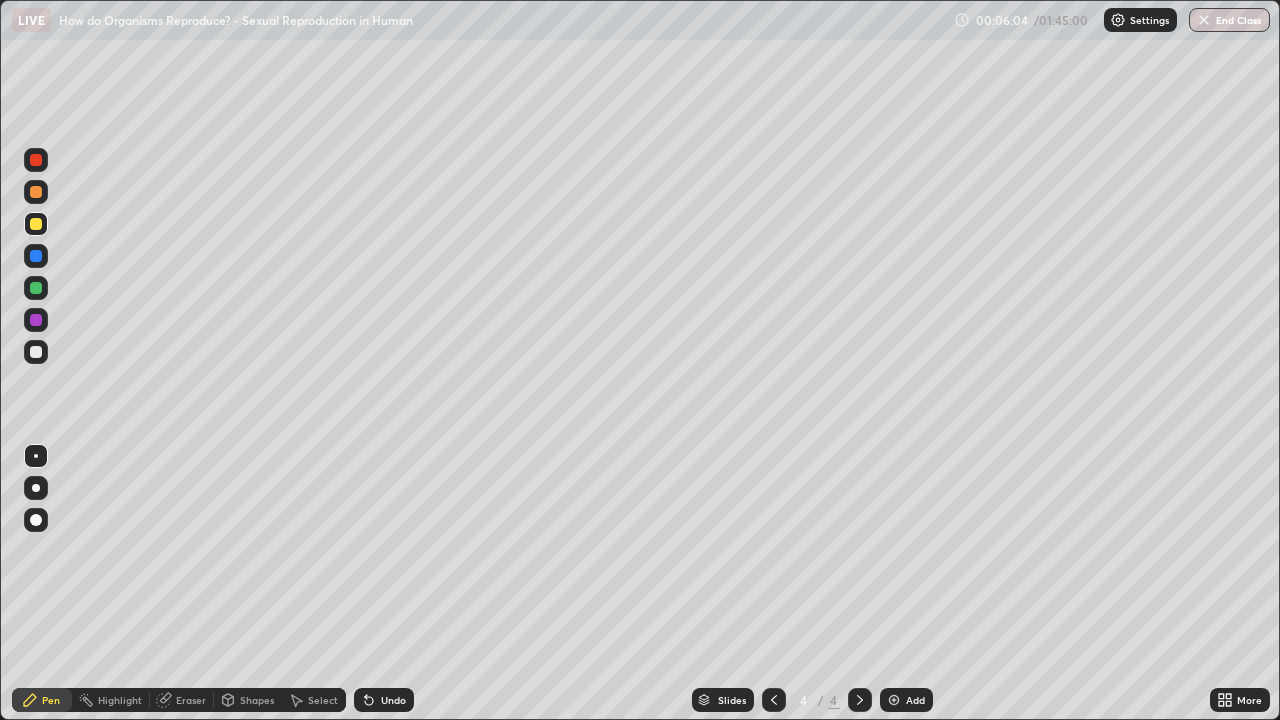 click at bounding box center (36, 224) 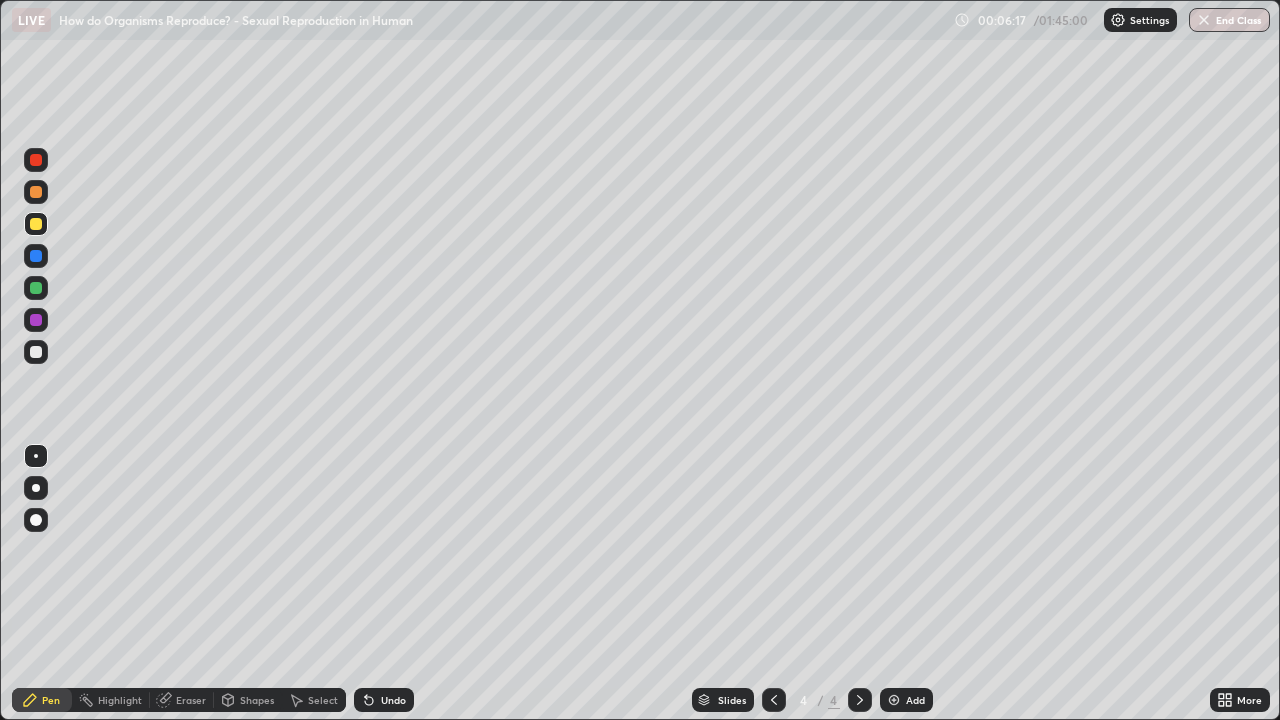 click at bounding box center [36, 320] 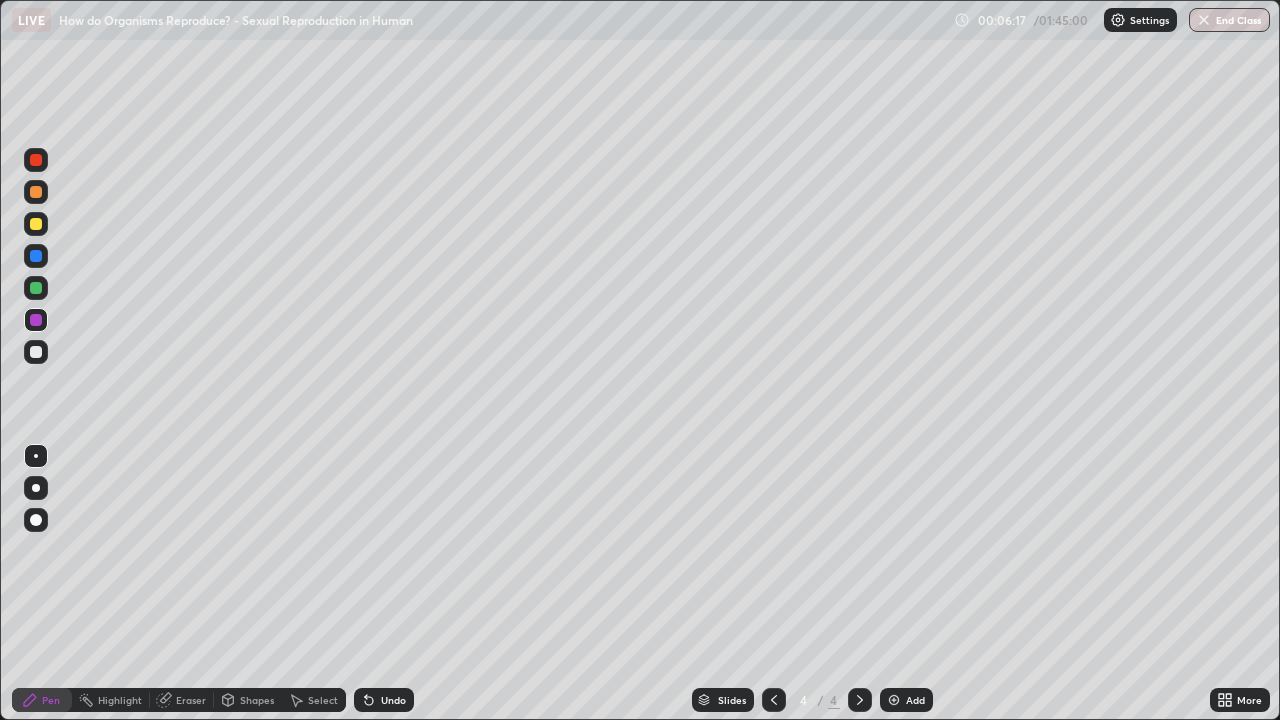 click at bounding box center (36, 352) 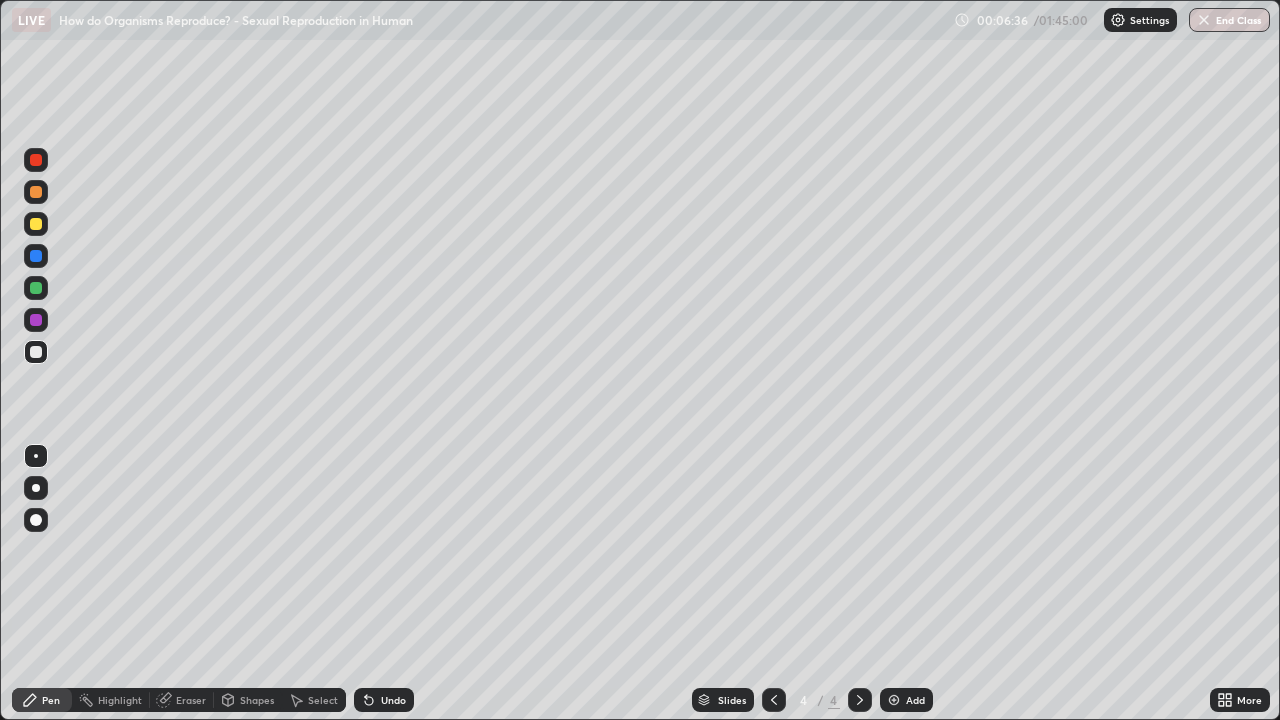 click at bounding box center [36, 224] 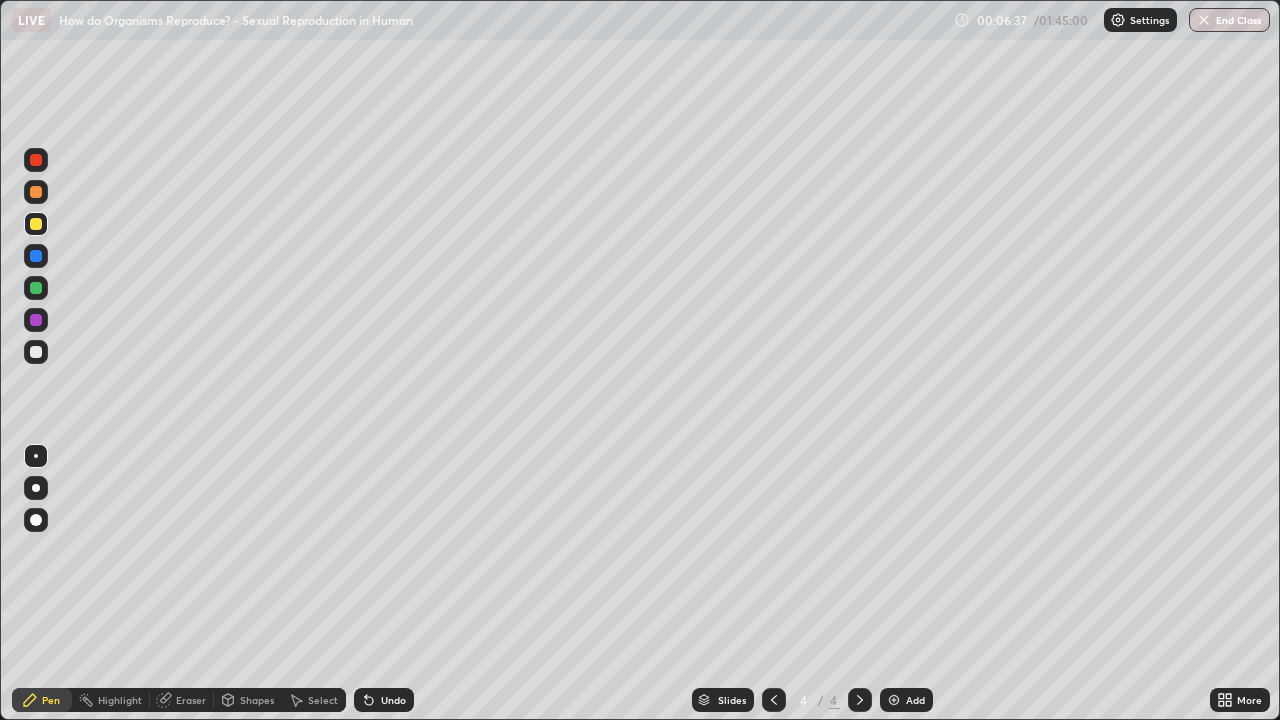 click at bounding box center (36, 288) 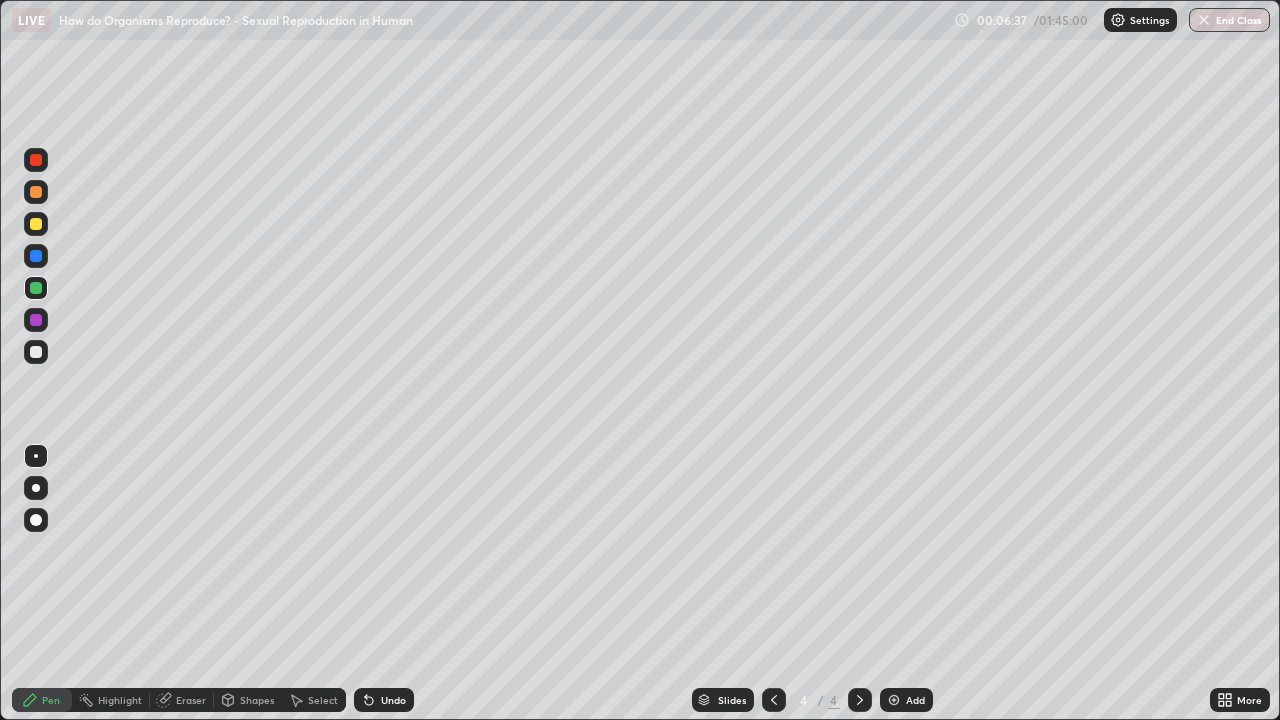 click at bounding box center [36, 320] 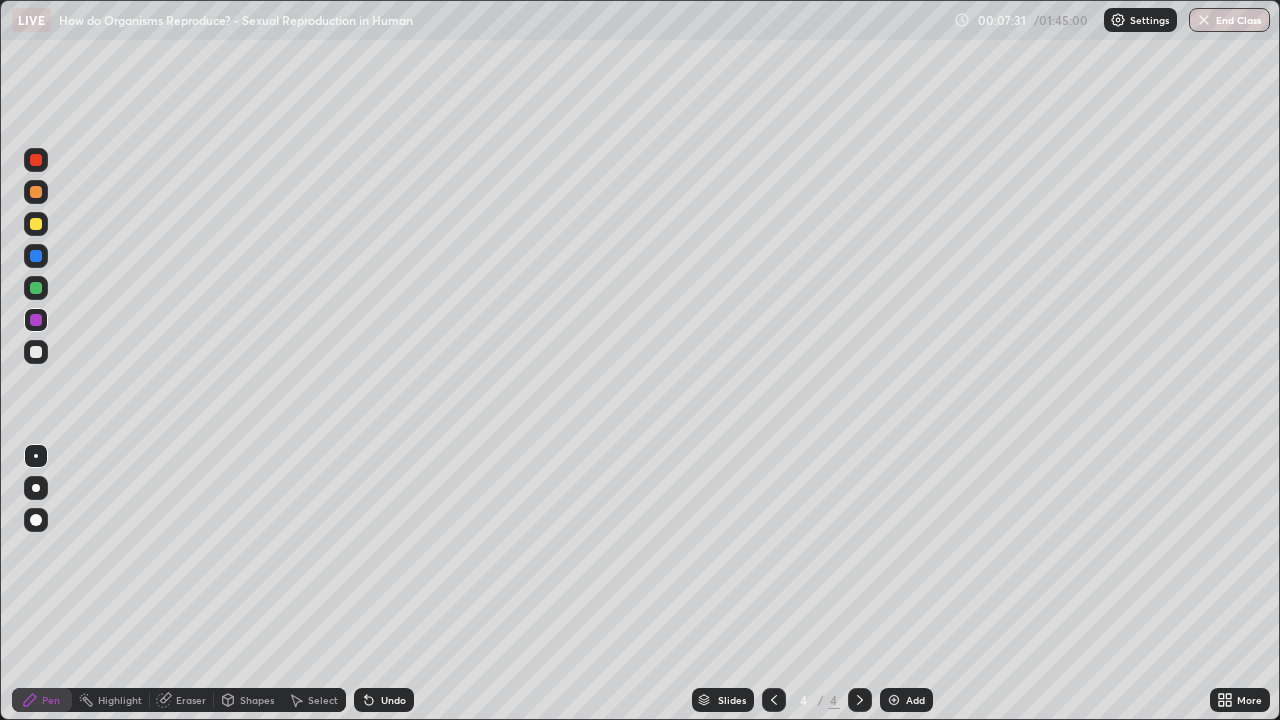 click at bounding box center [36, 352] 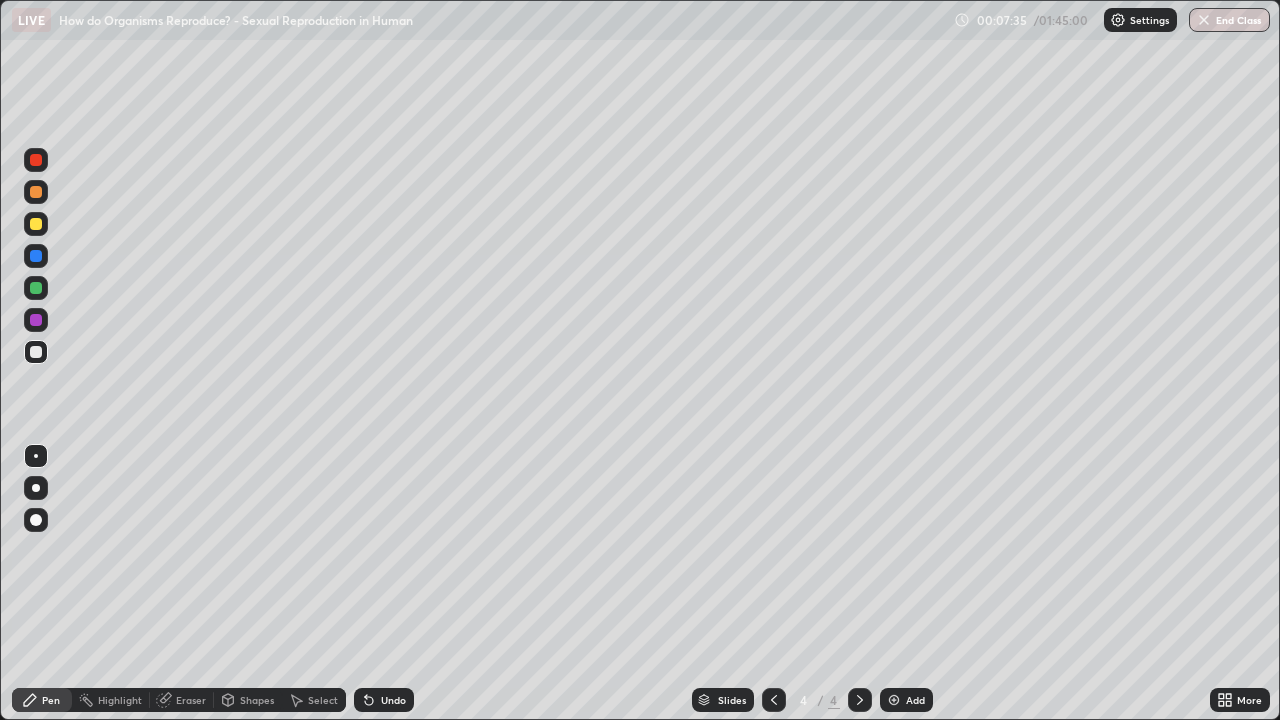 click at bounding box center (36, 288) 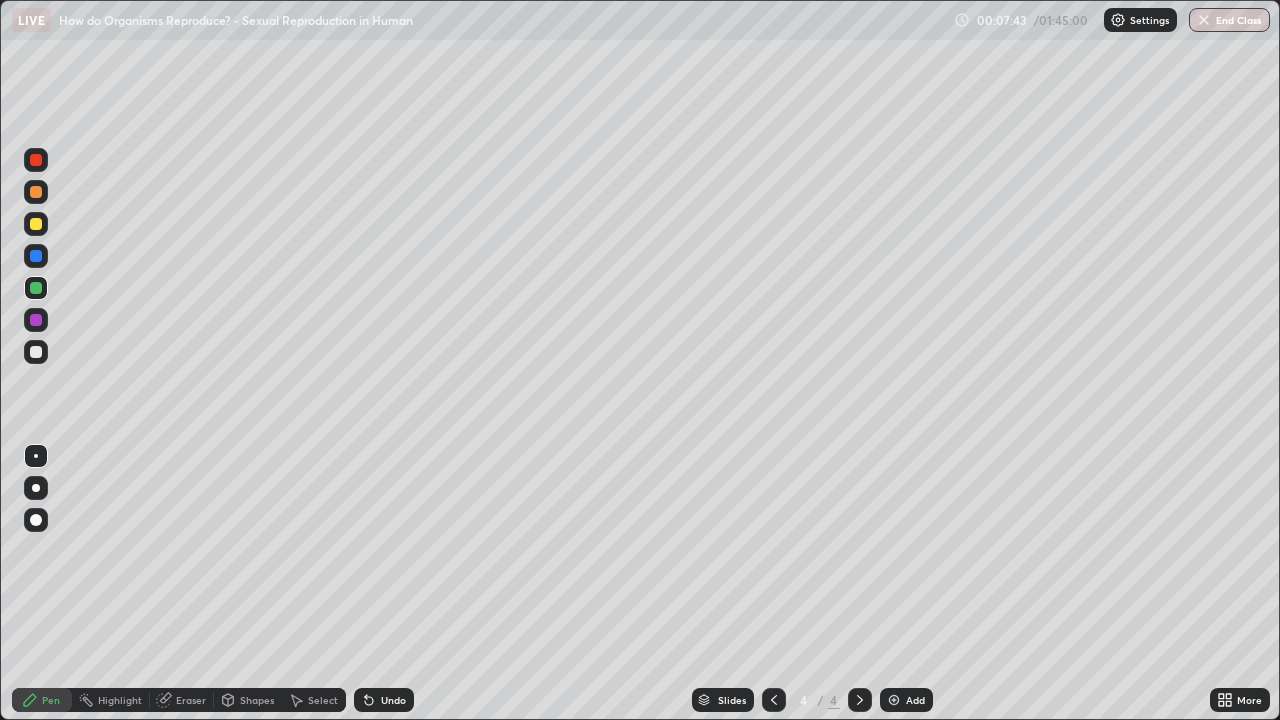 click at bounding box center [36, 352] 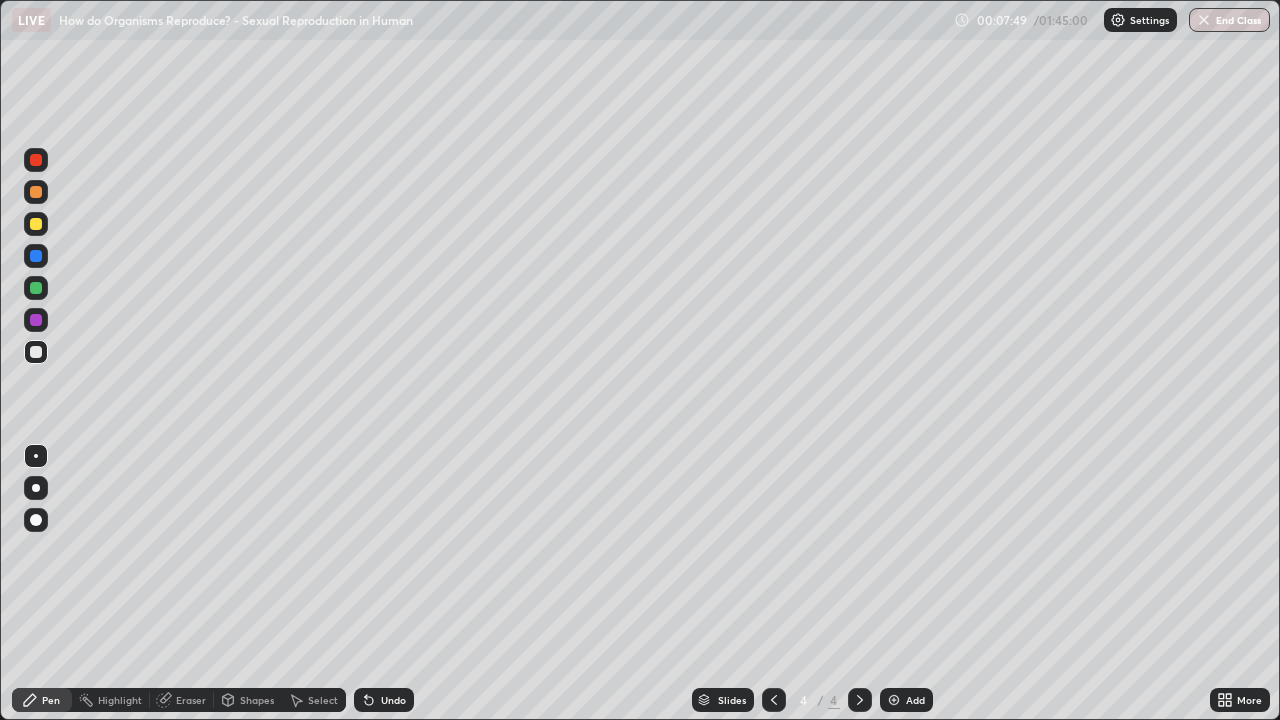 click at bounding box center [36, 288] 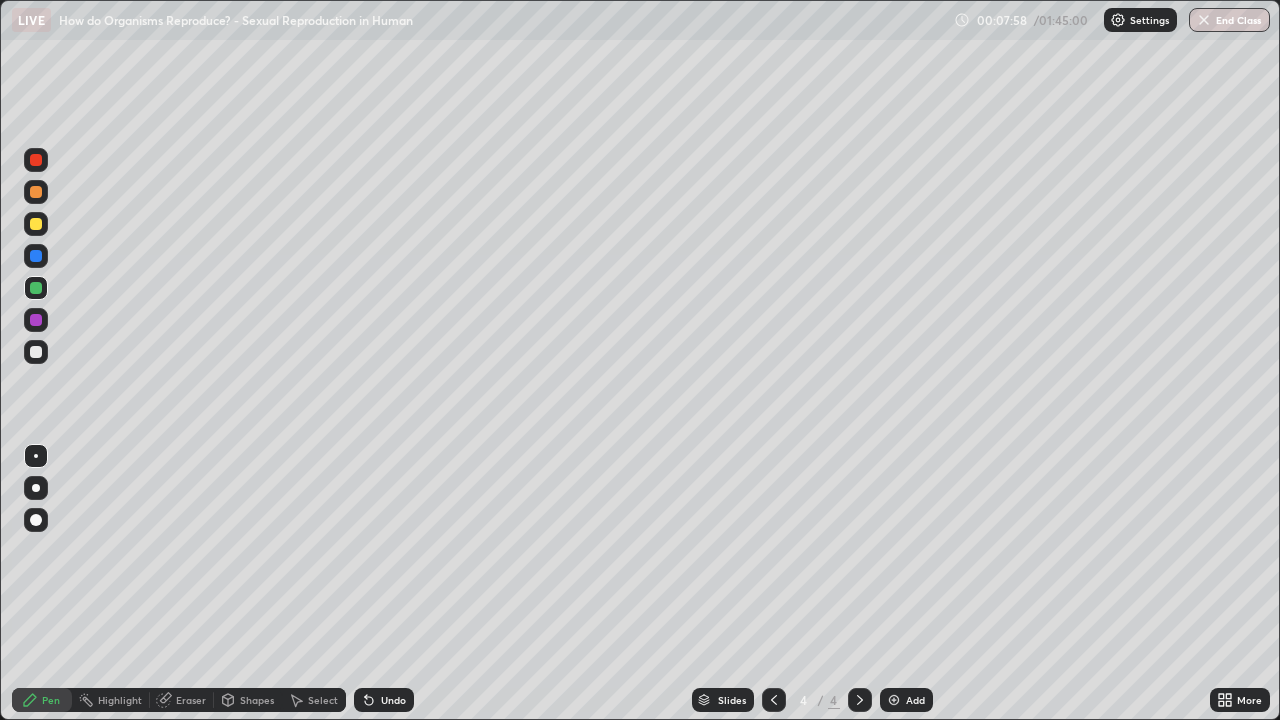 click at bounding box center [36, 256] 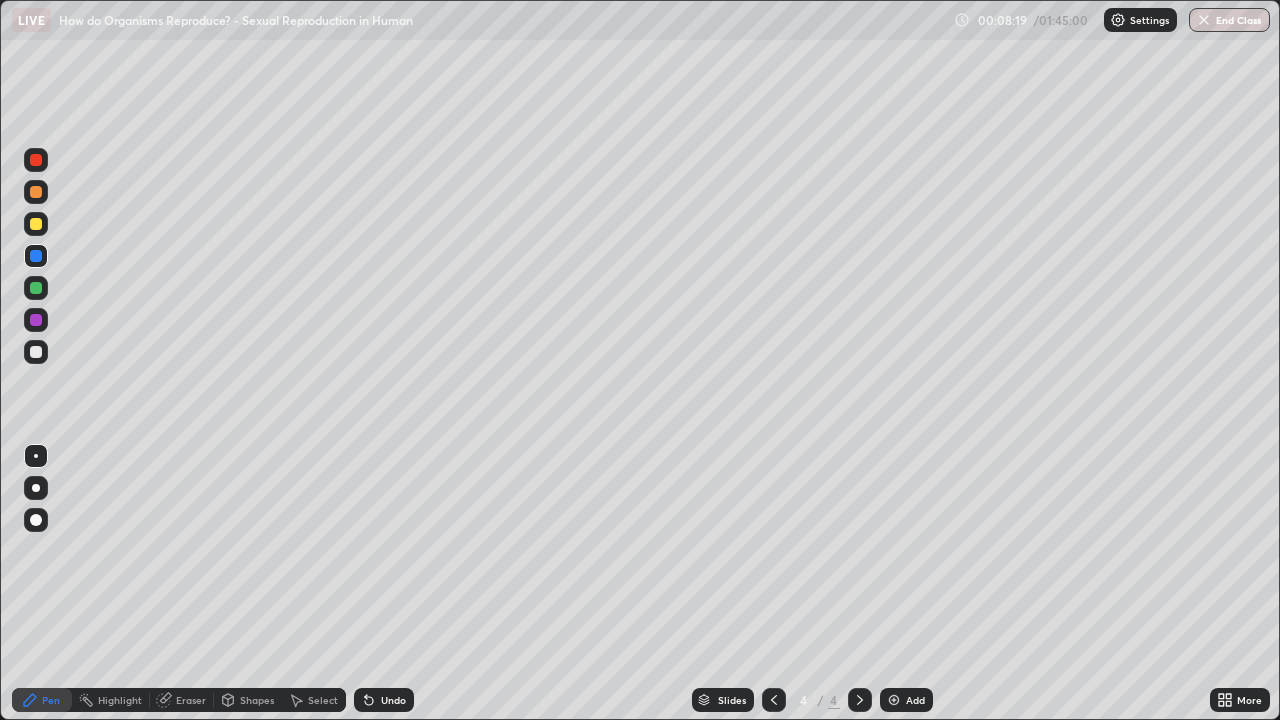 click at bounding box center [36, 352] 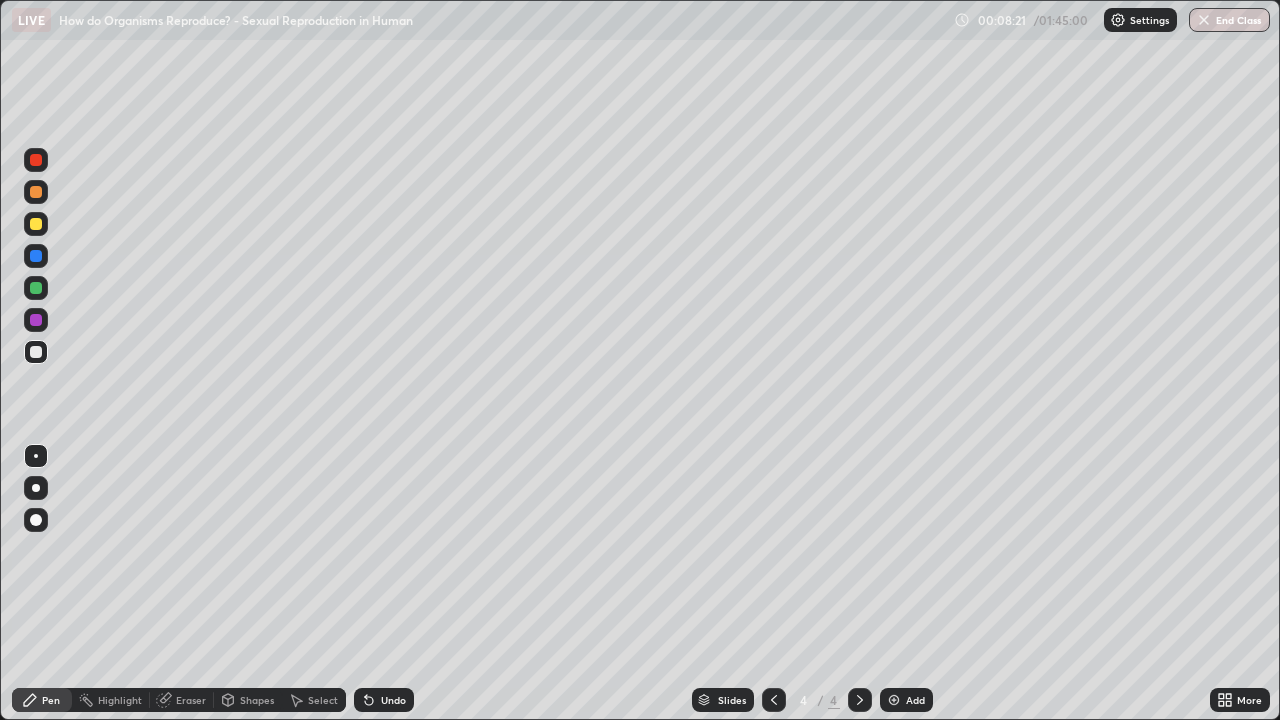 click at bounding box center (36, 224) 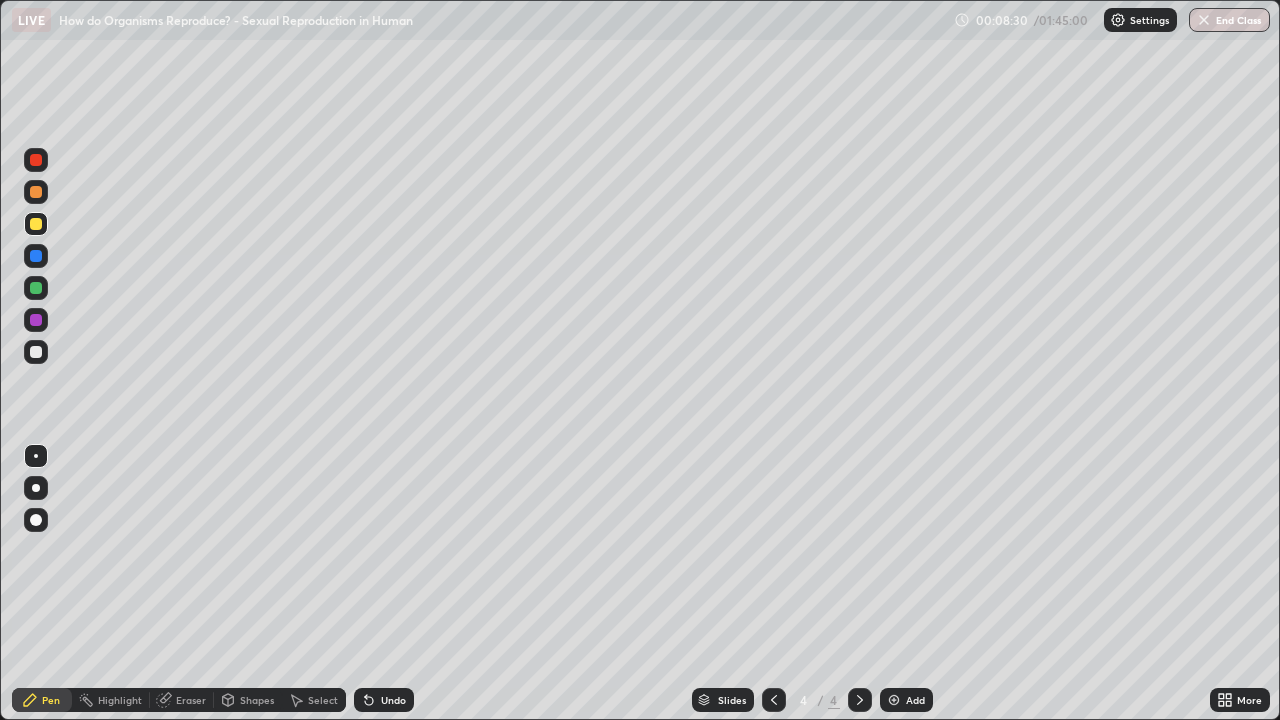 click 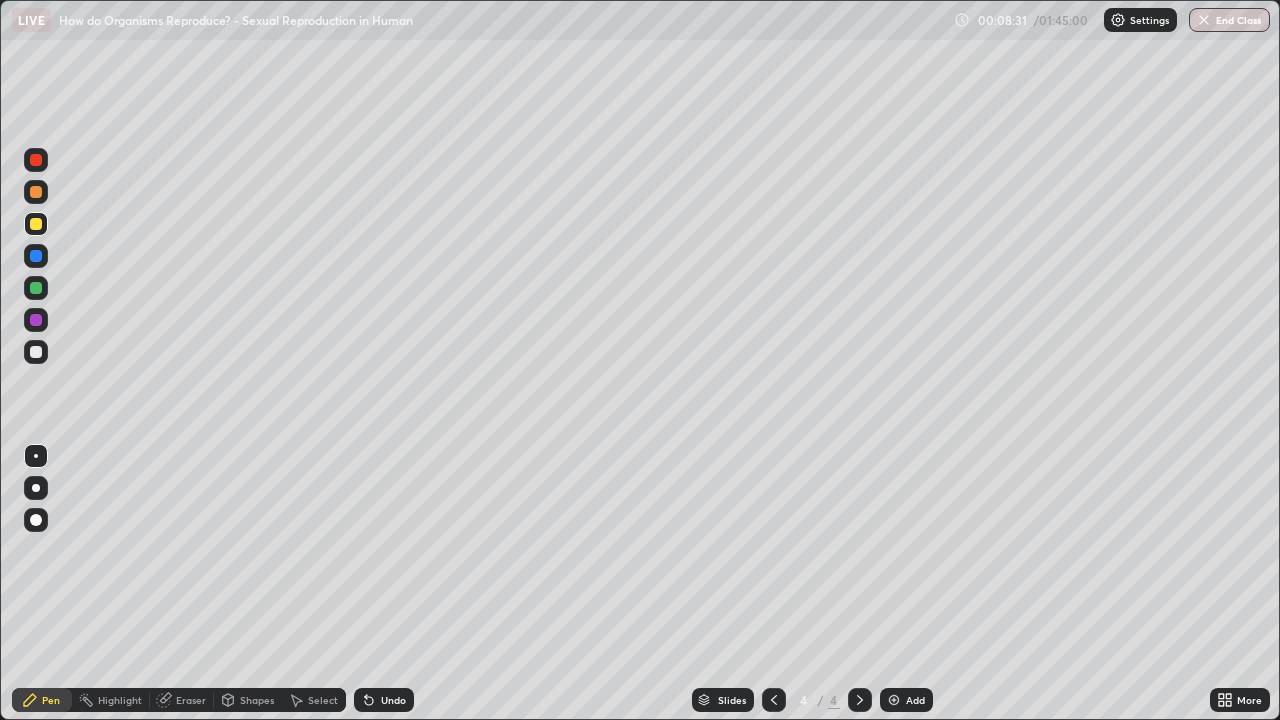 click 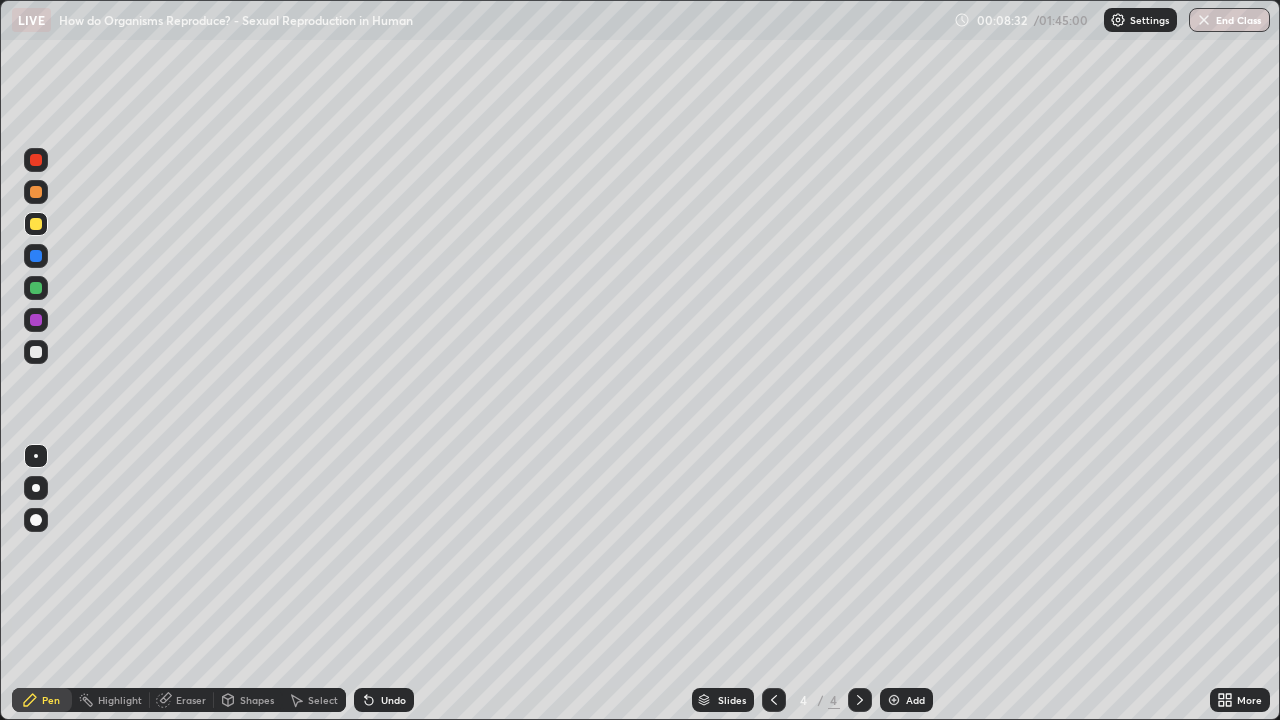 click 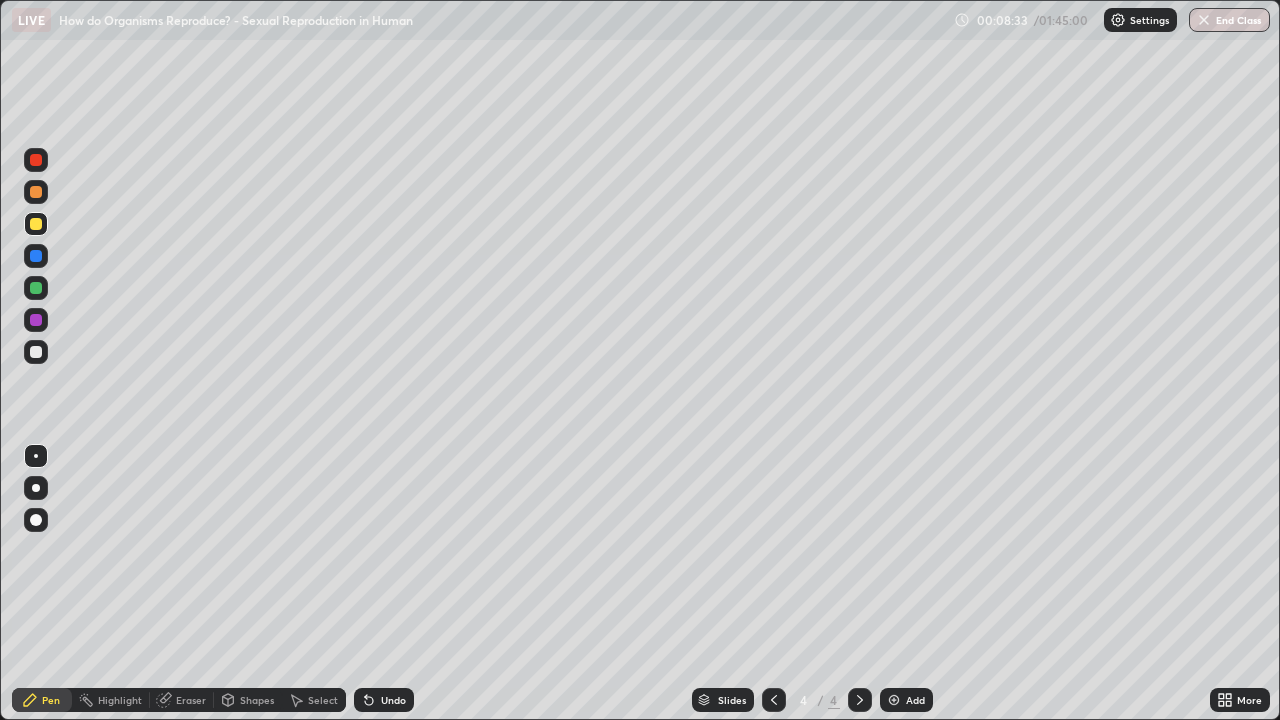 click 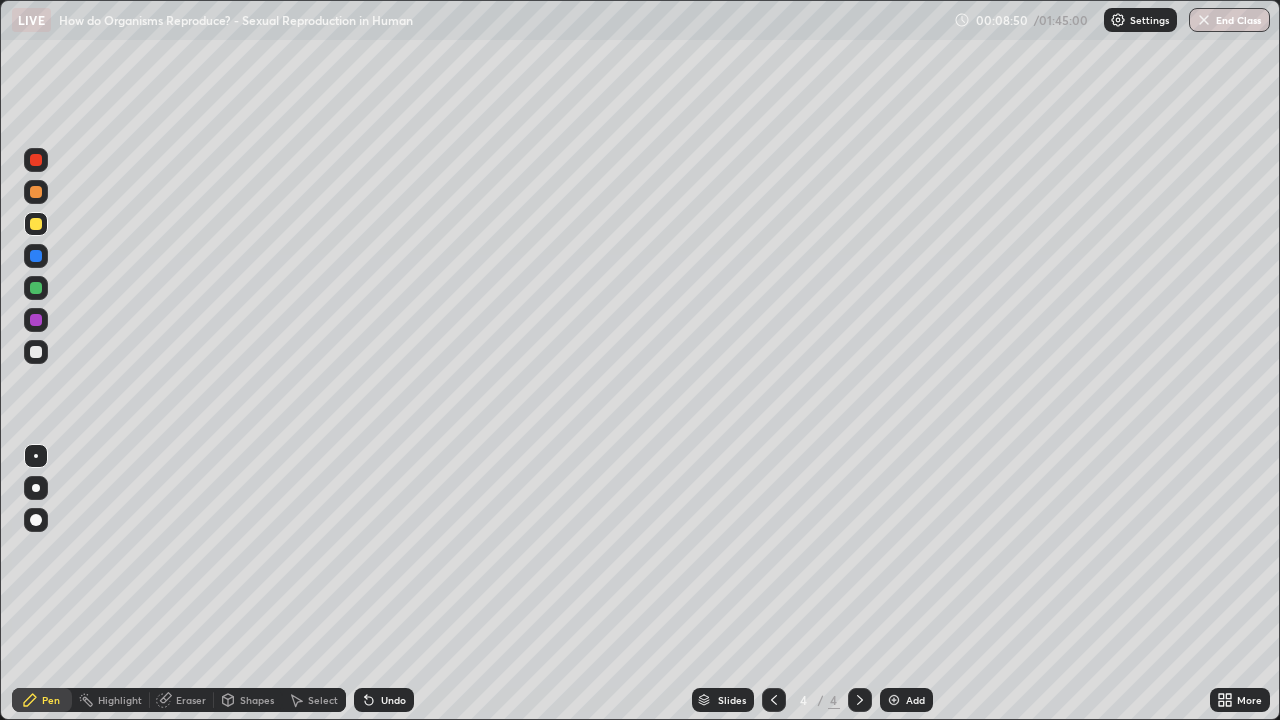 click at bounding box center [36, 288] 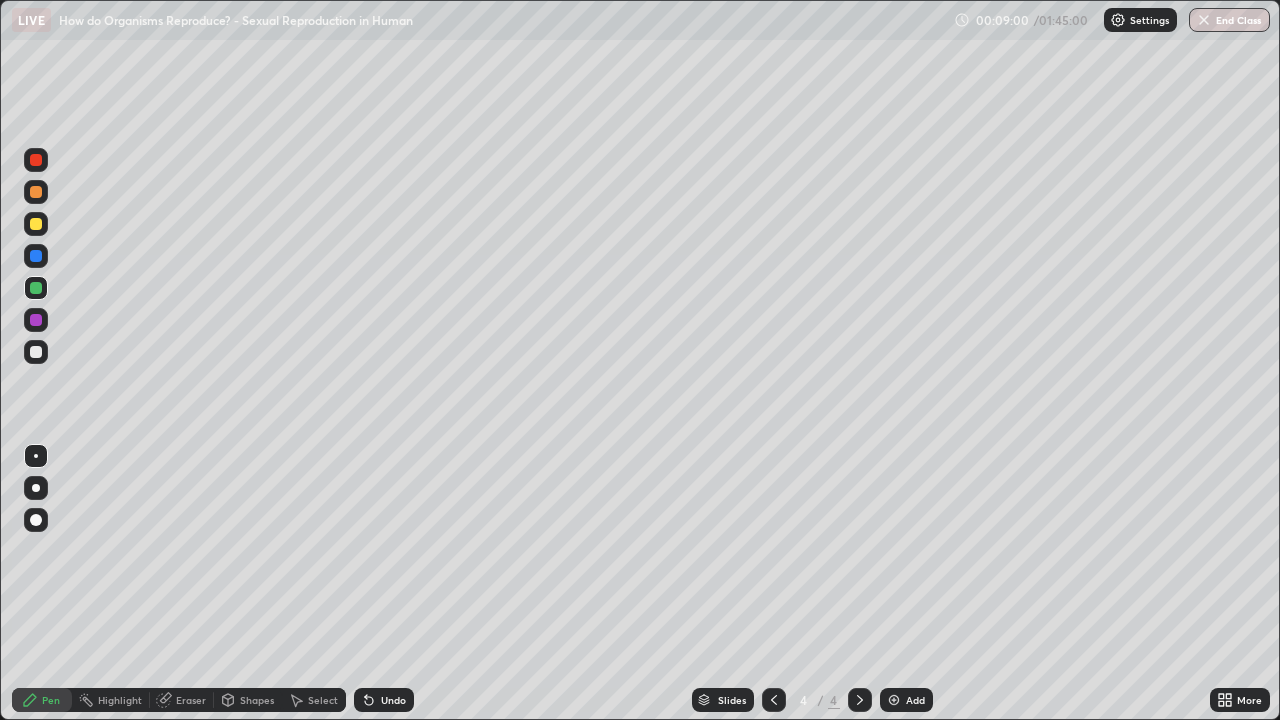 click at bounding box center [36, 352] 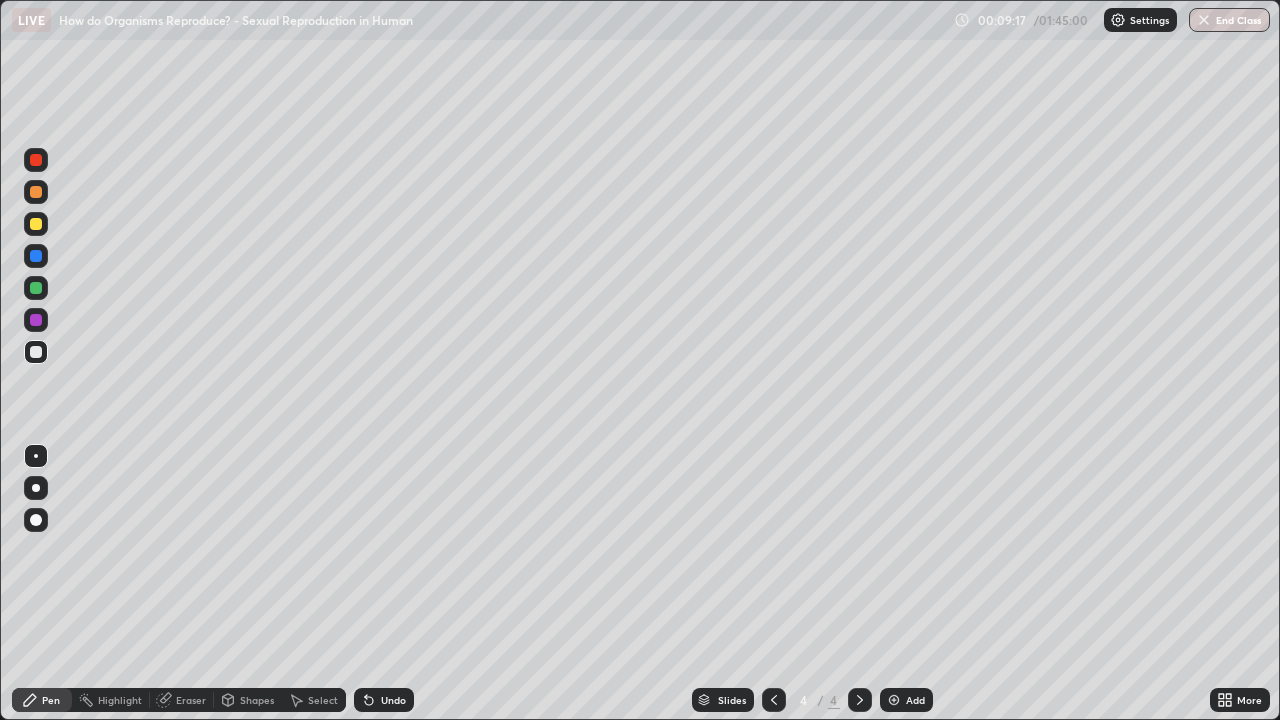 click at bounding box center [36, 288] 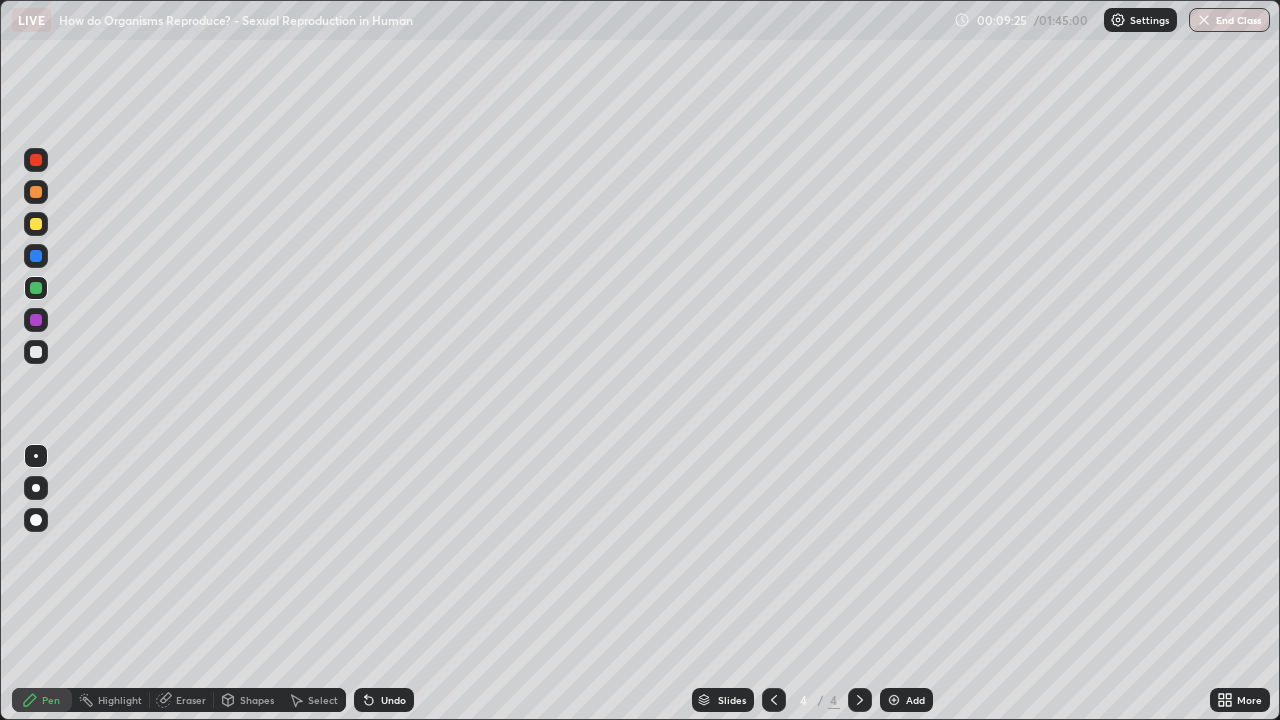 click at bounding box center (36, 352) 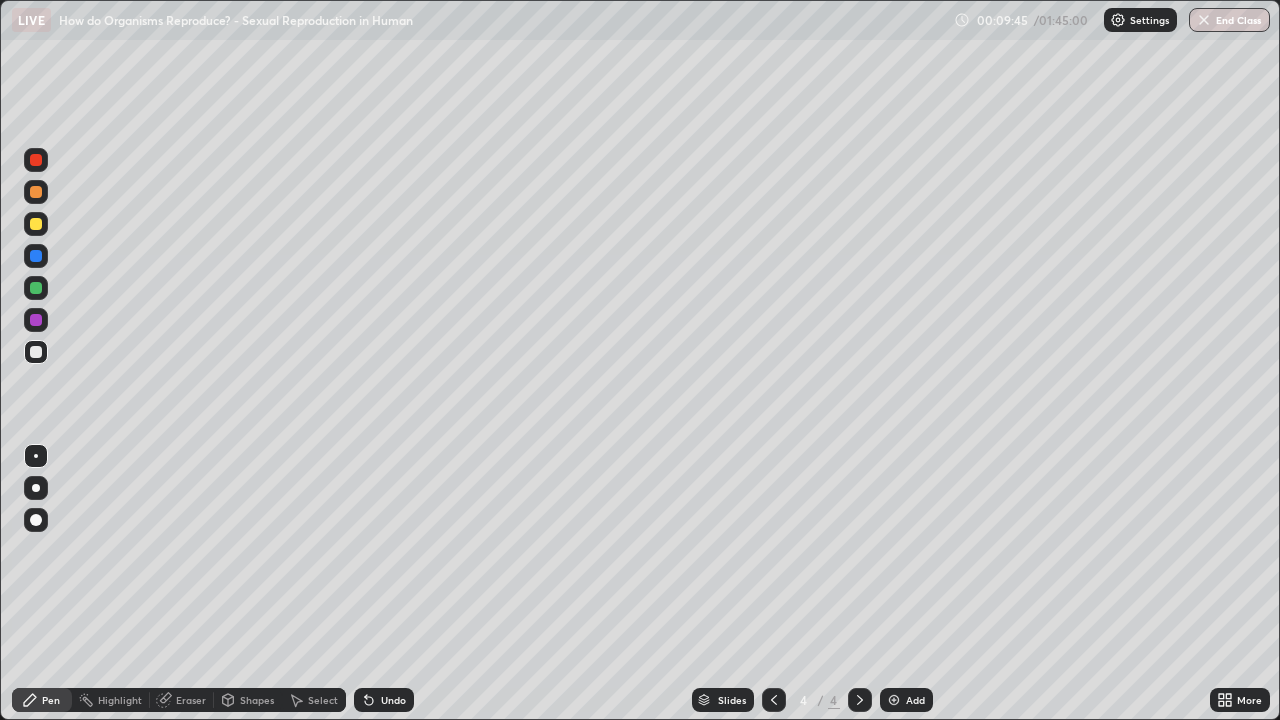 click at bounding box center [36, 256] 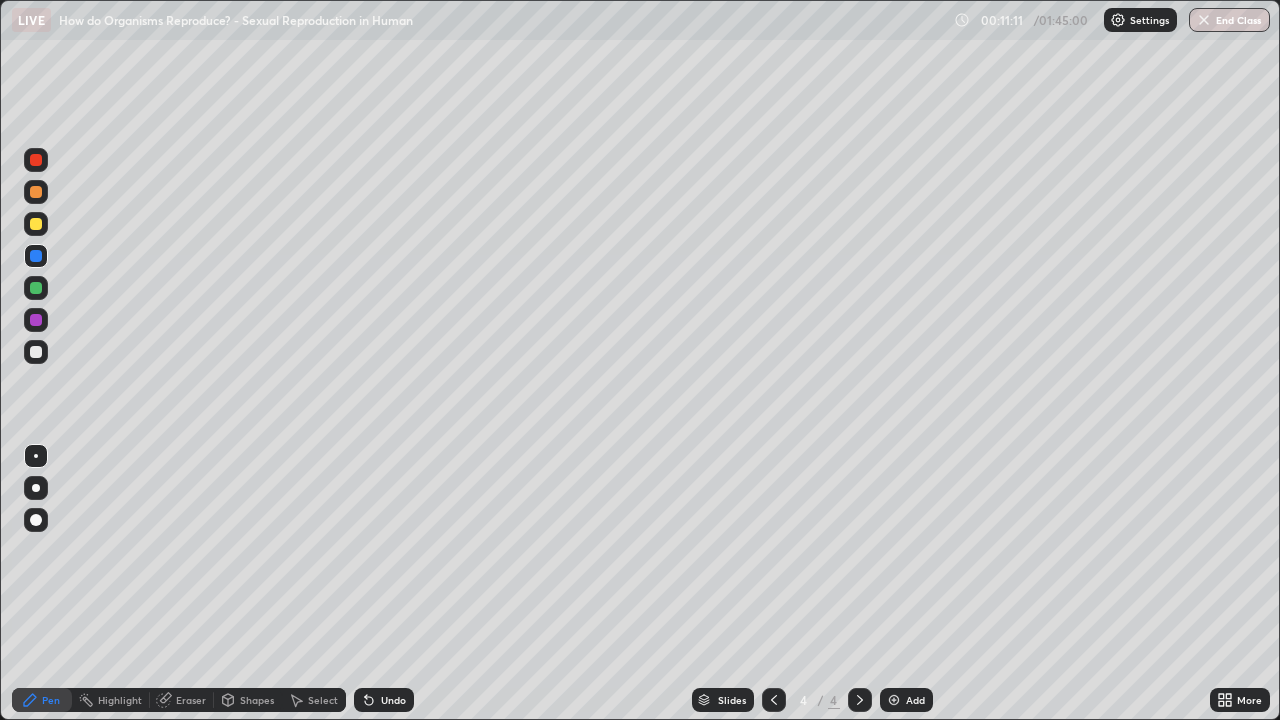 click at bounding box center [36, 192] 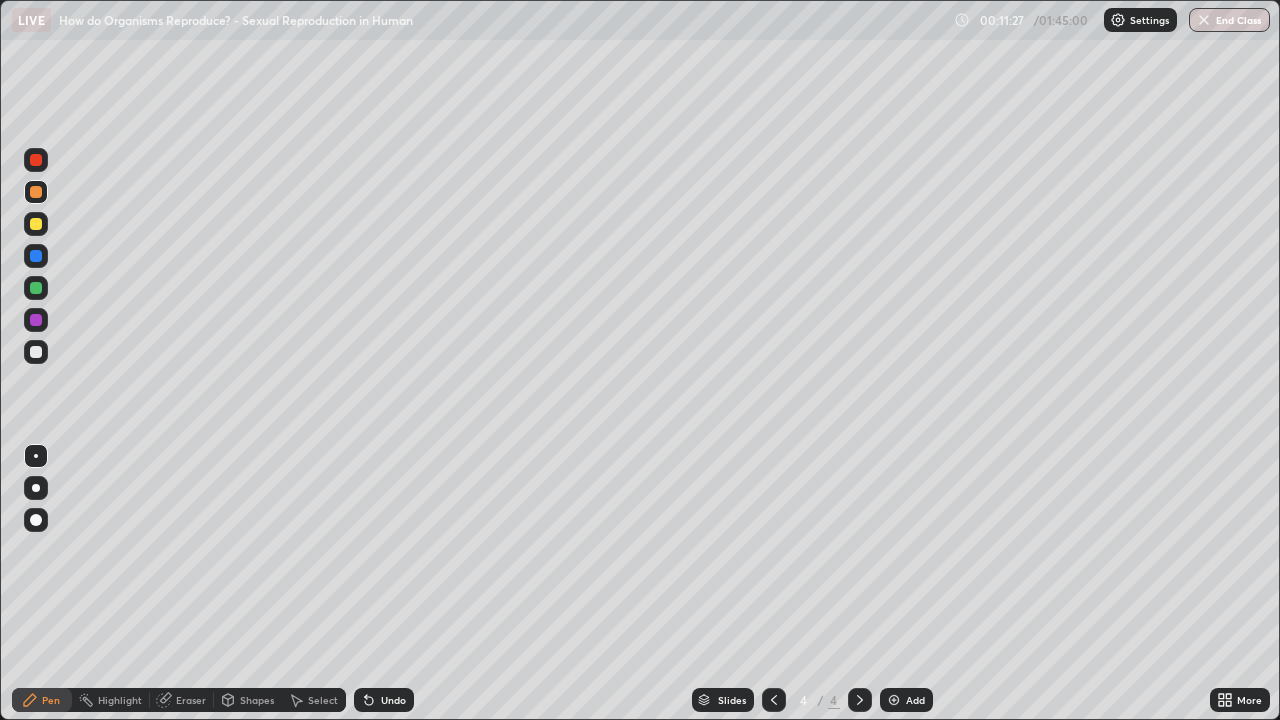 click at bounding box center [36, 160] 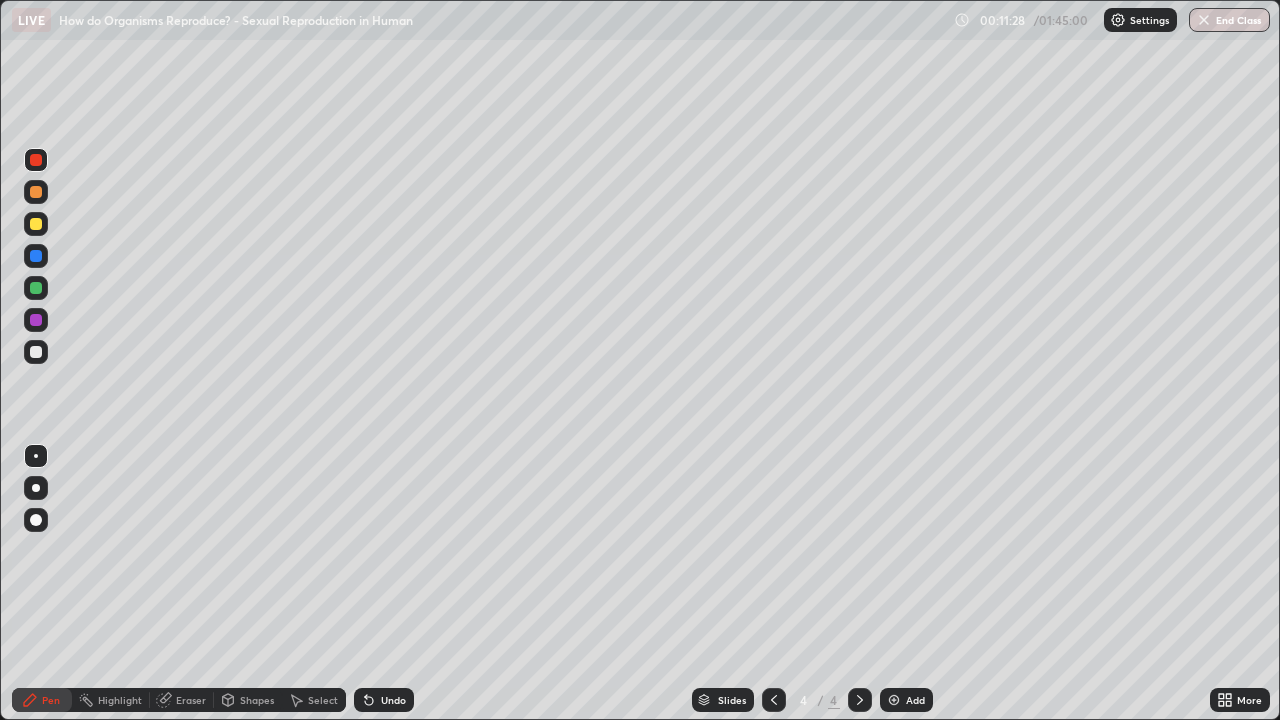 click at bounding box center [36, 320] 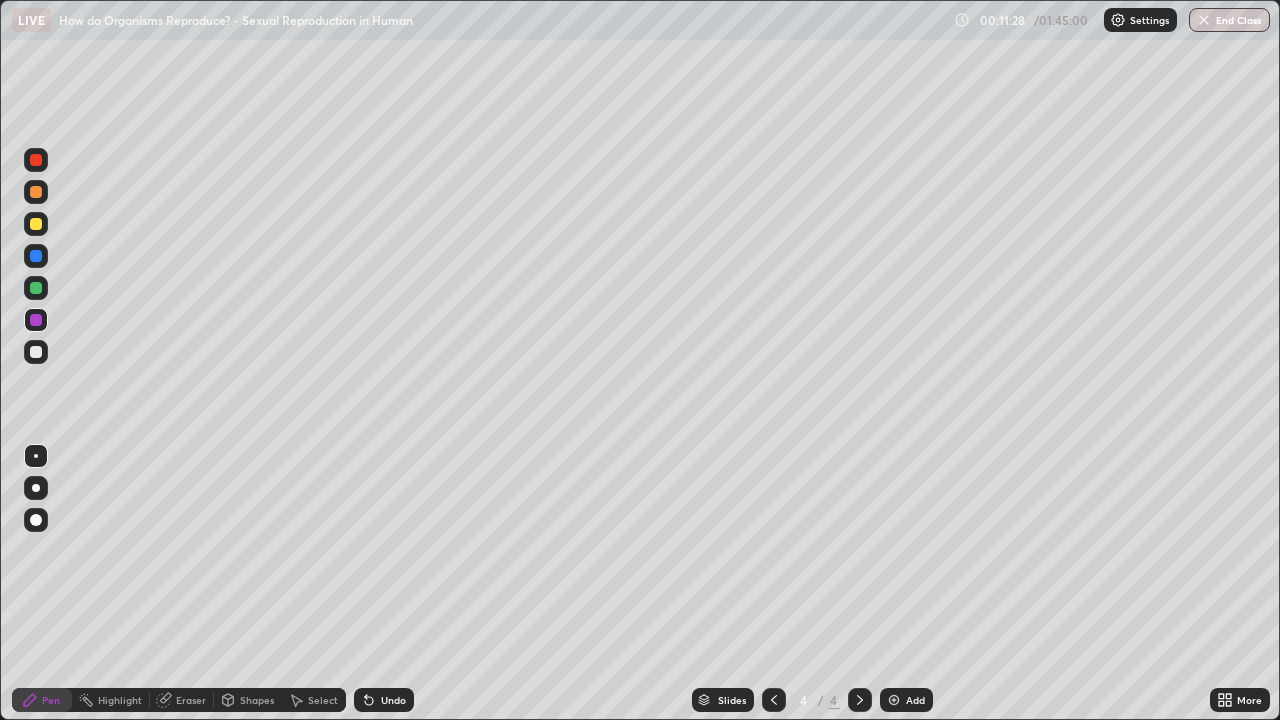 click at bounding box center [36, 352] 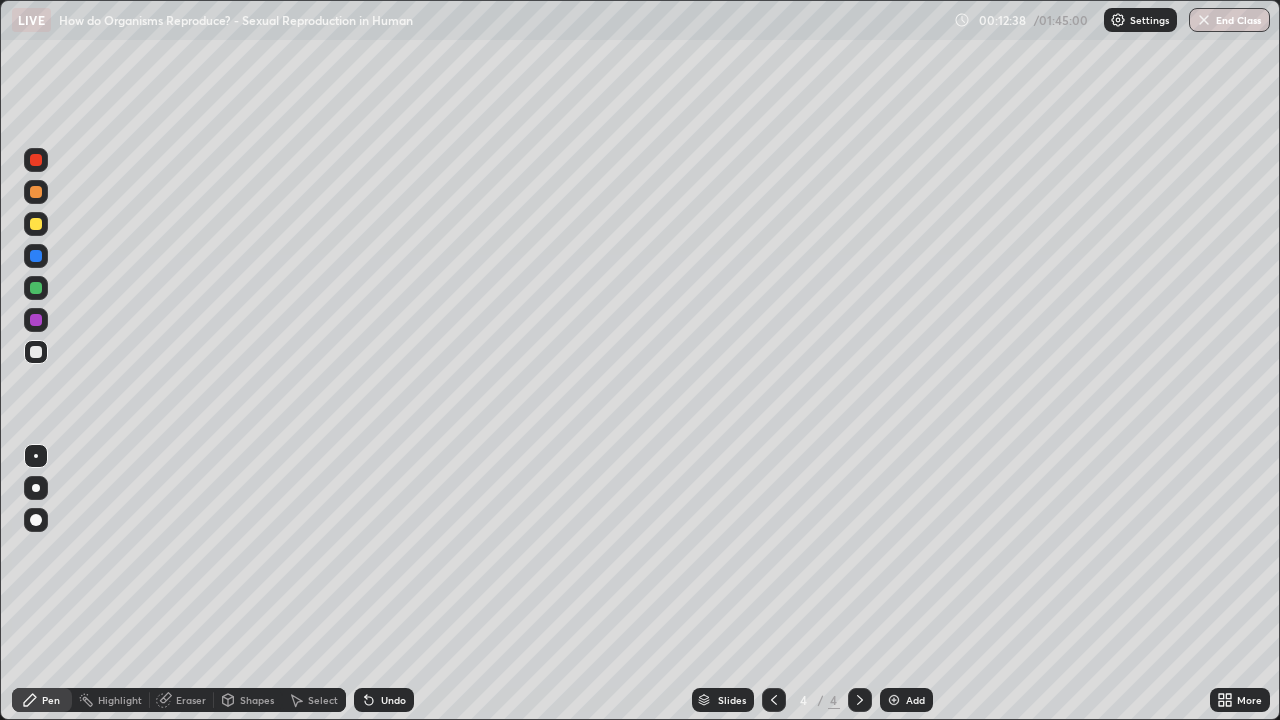 click 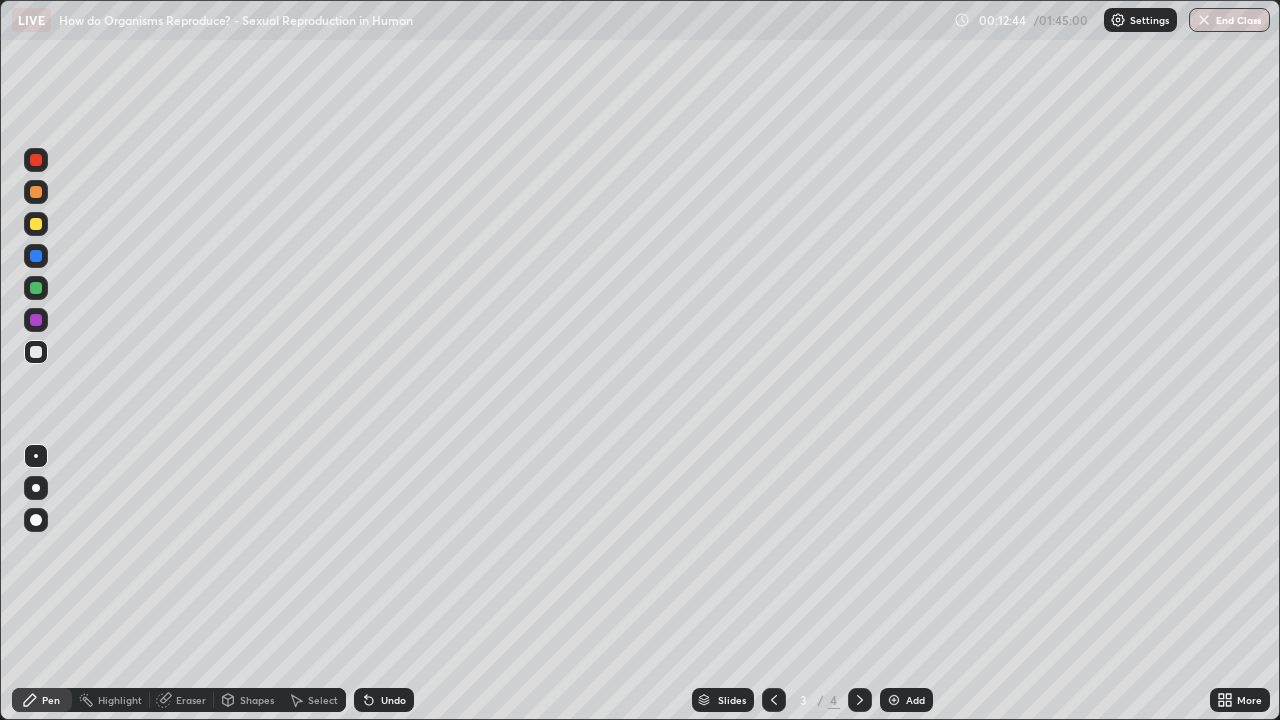 click at bounding box center (36, 224) 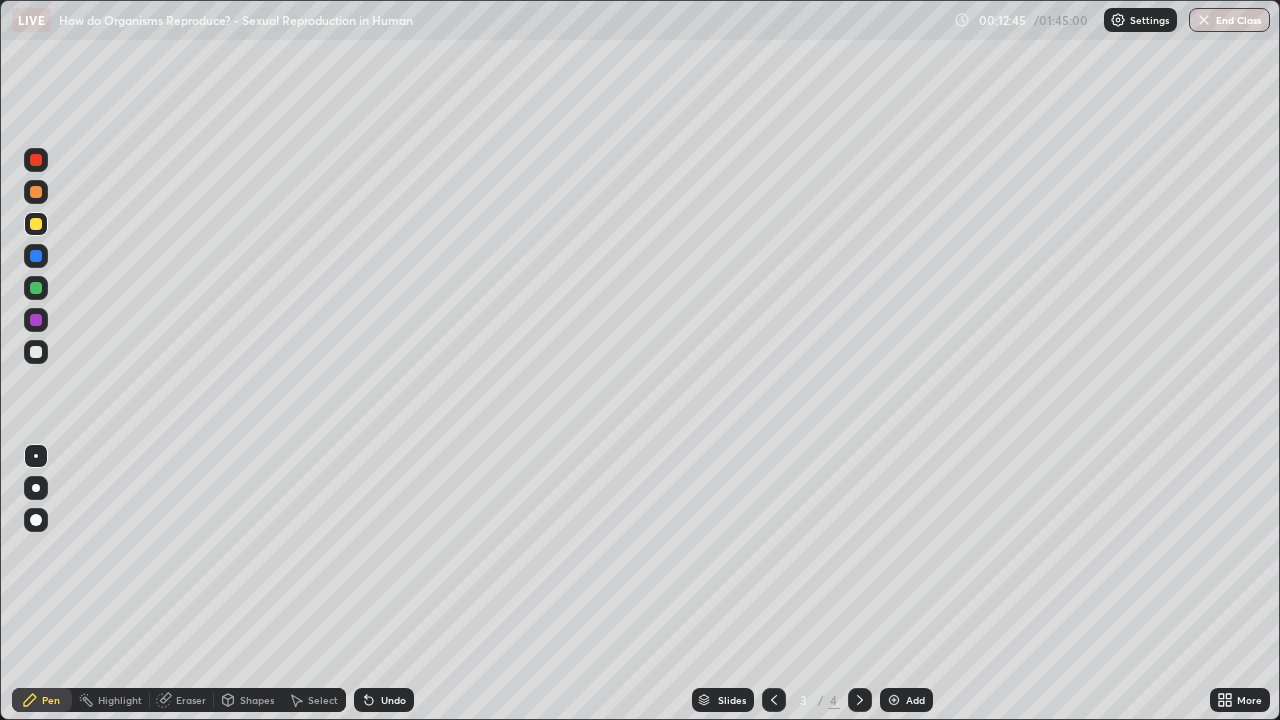 click at bounding box center (36, 352) 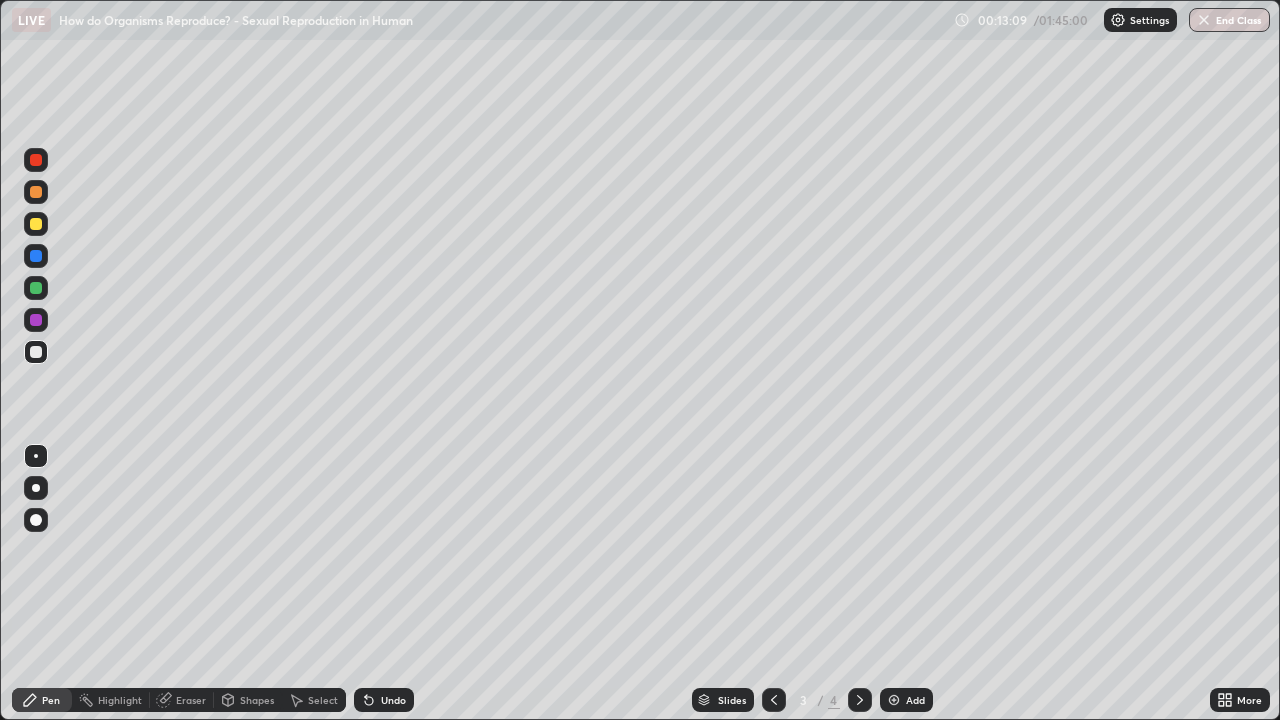 click 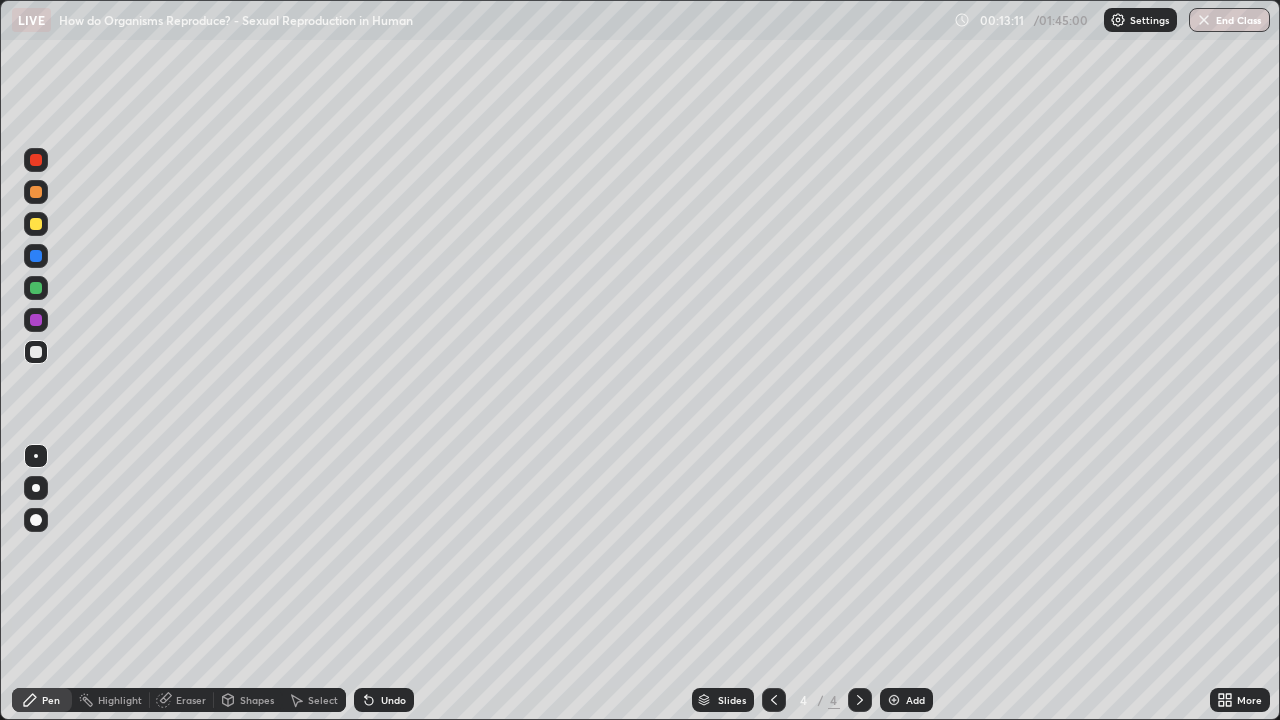 click at bounding box center [894, 700] 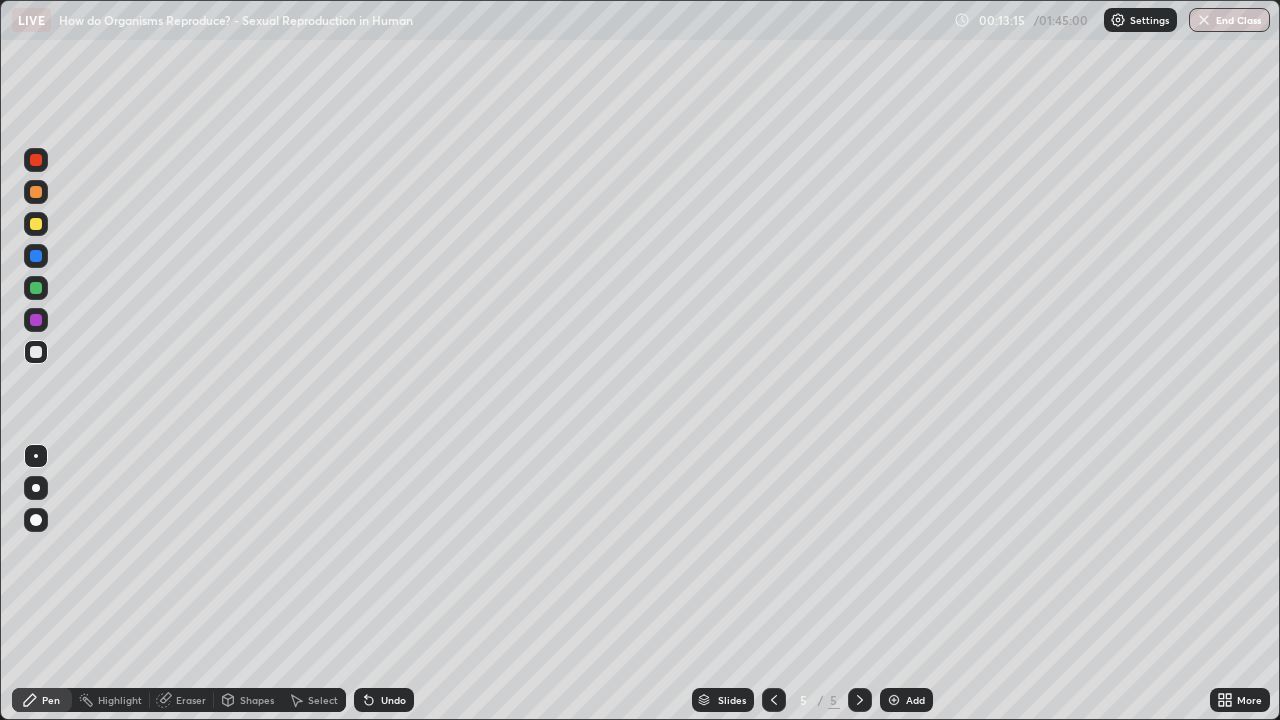 click at bounding box center [36, 224] 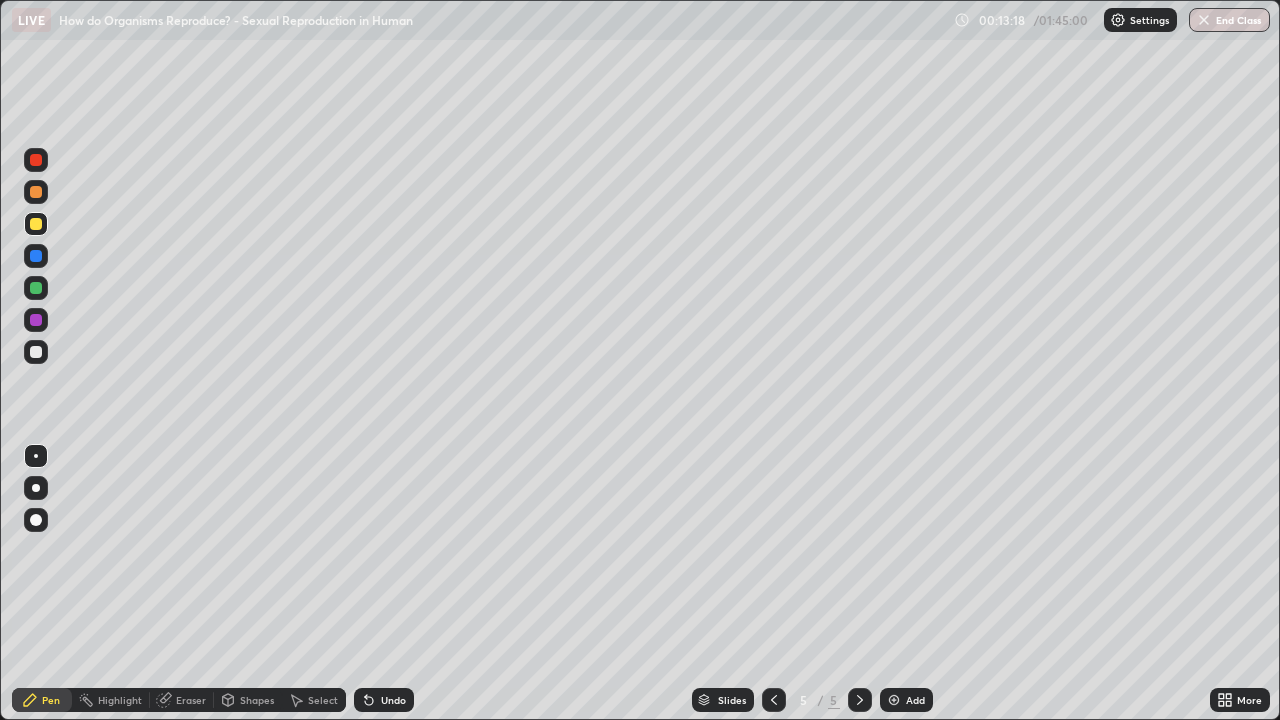 click at bounding box center [36, 488] 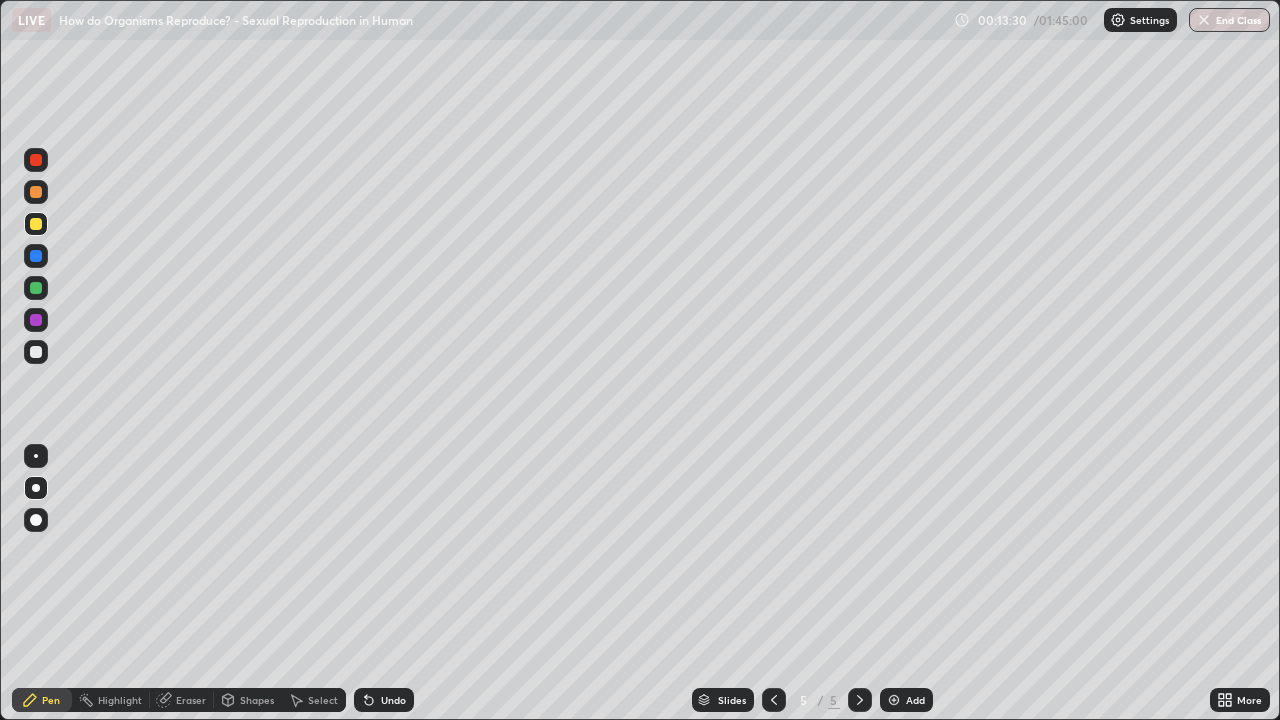 click at bounding box center [36, 352] 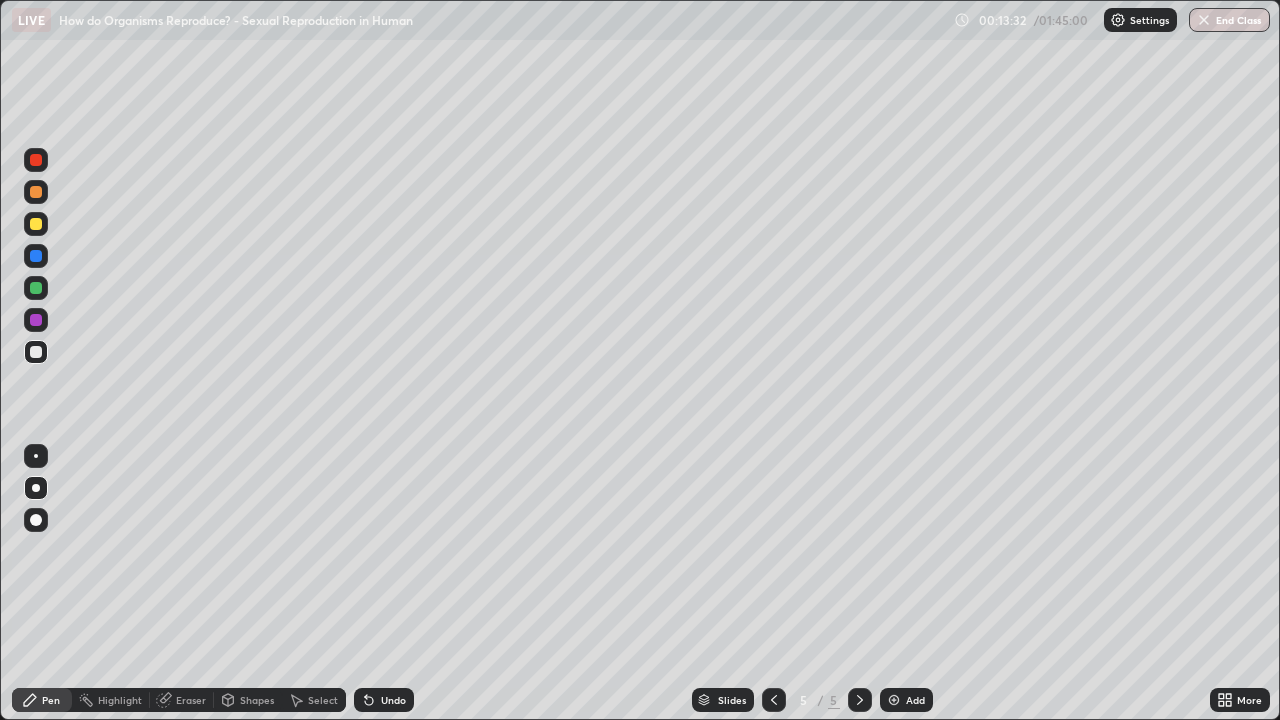 click at bounding box center [36, 456] 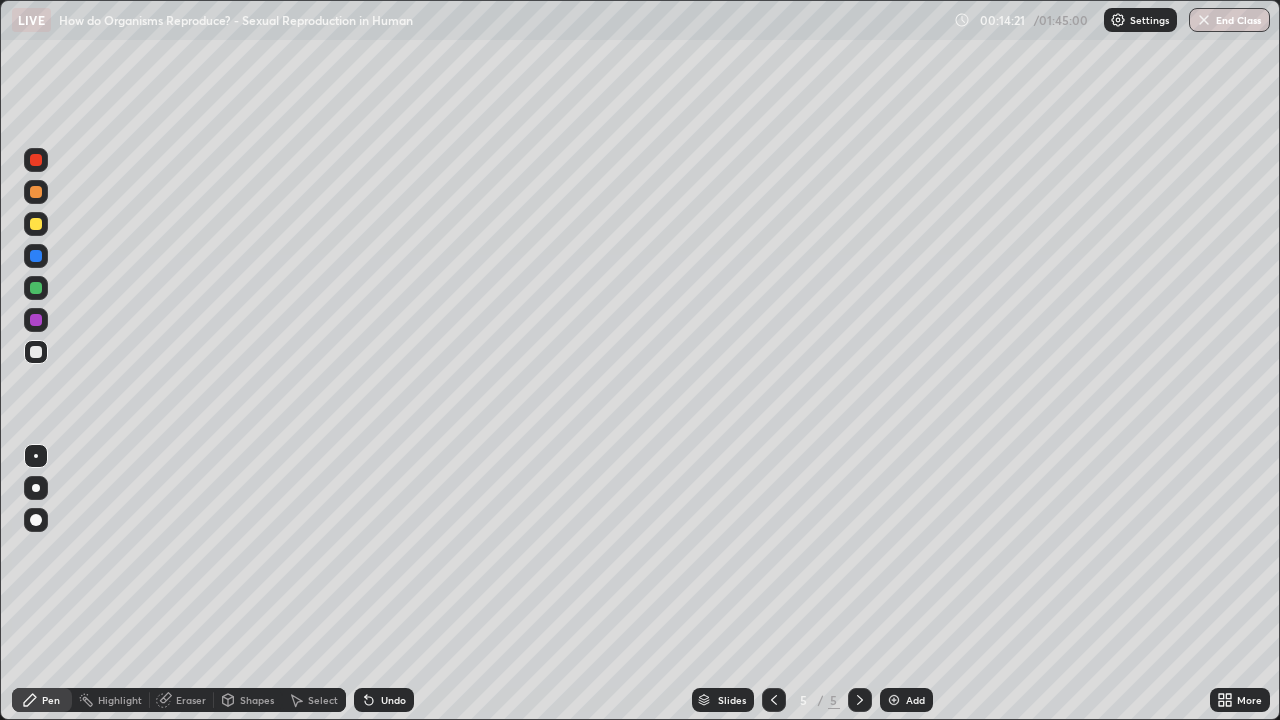 click 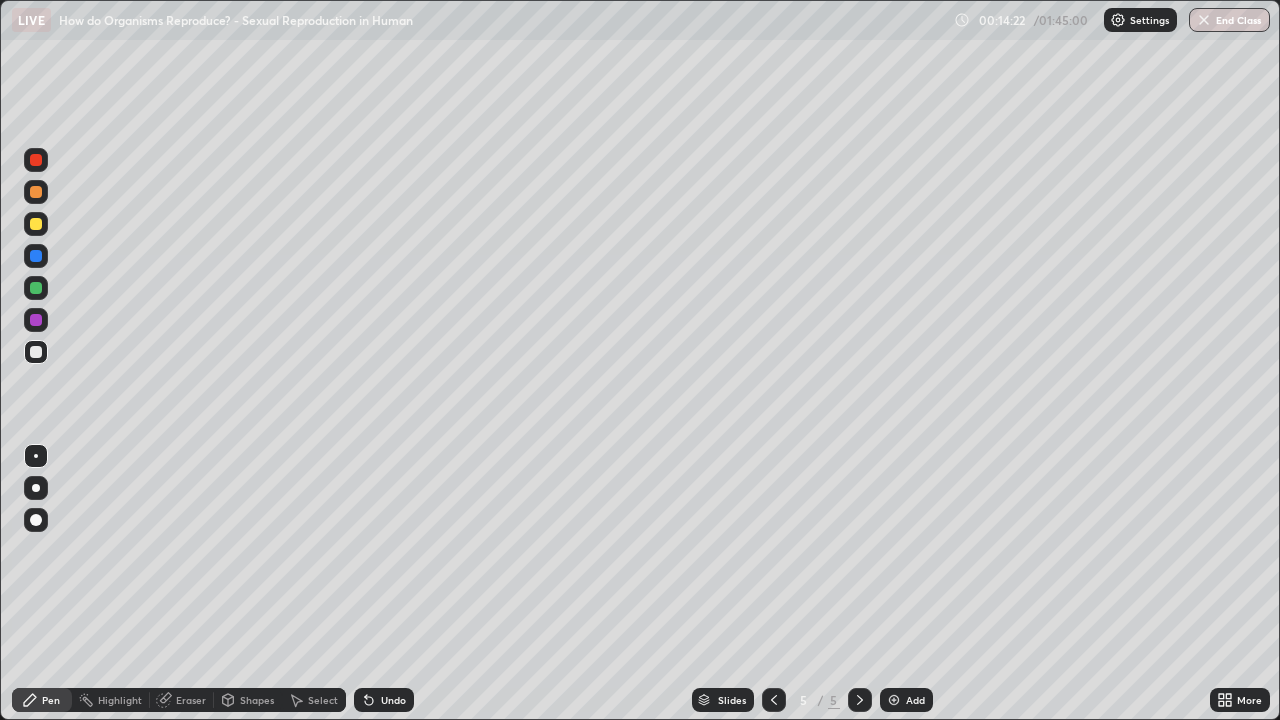 click on "Undo" at bounding box center [384, 700] 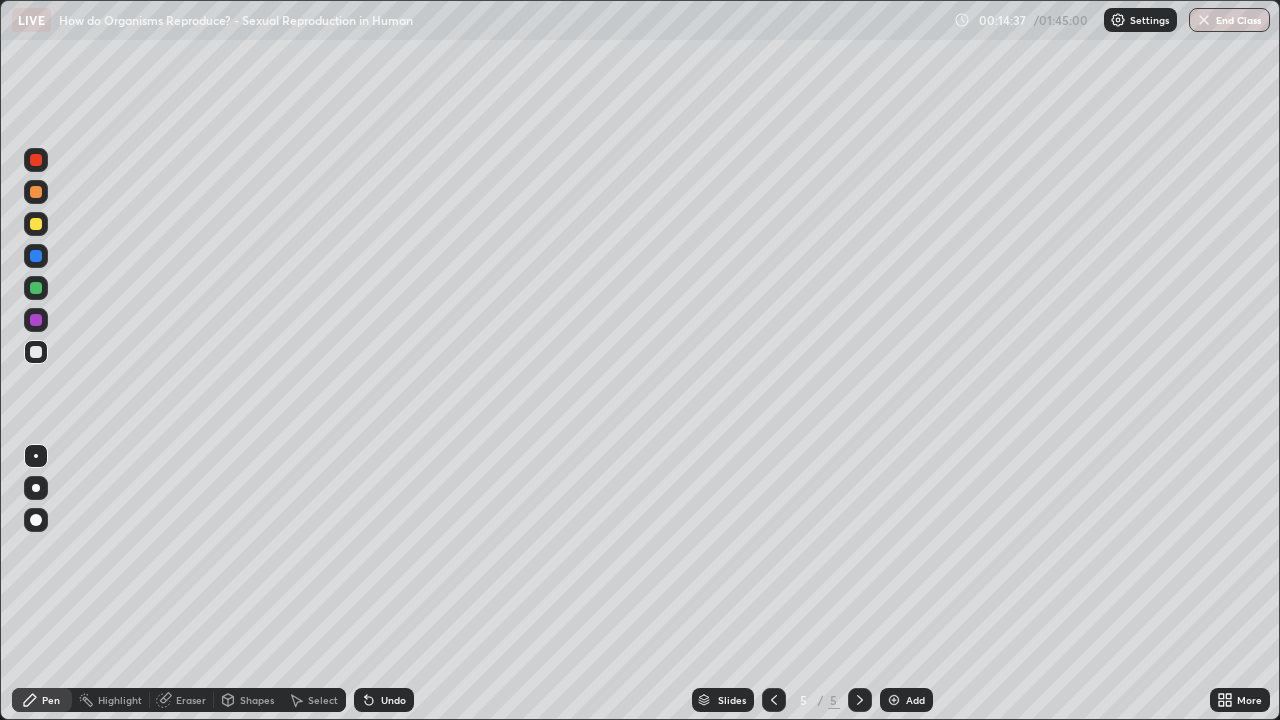click at bounding box center [36, 288] 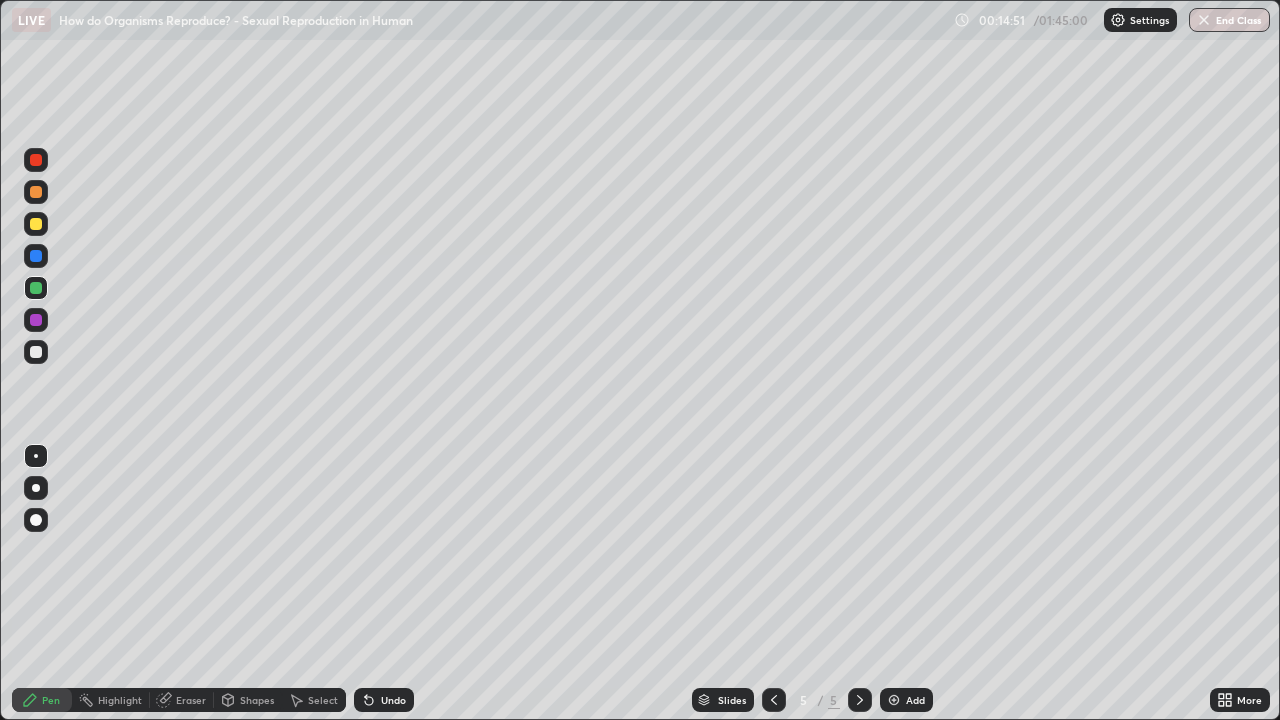 click at bounding box center [36, 224] 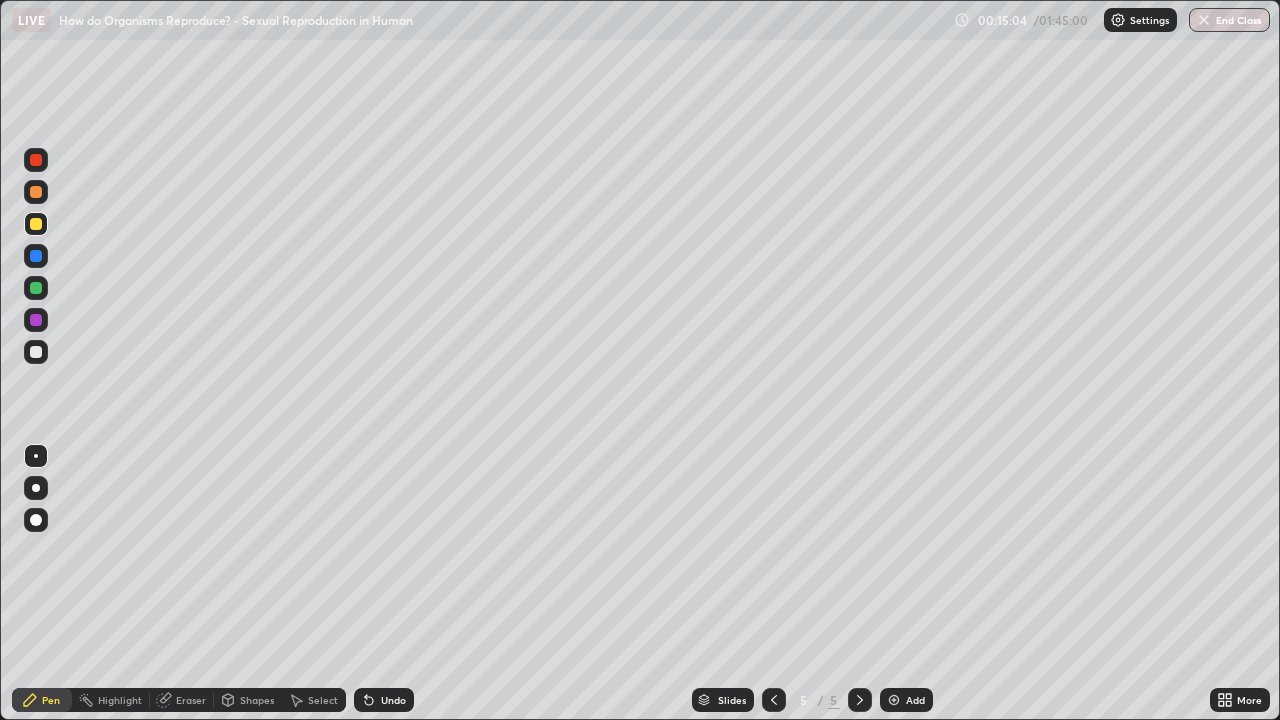 click at bounding box center [36, 352] 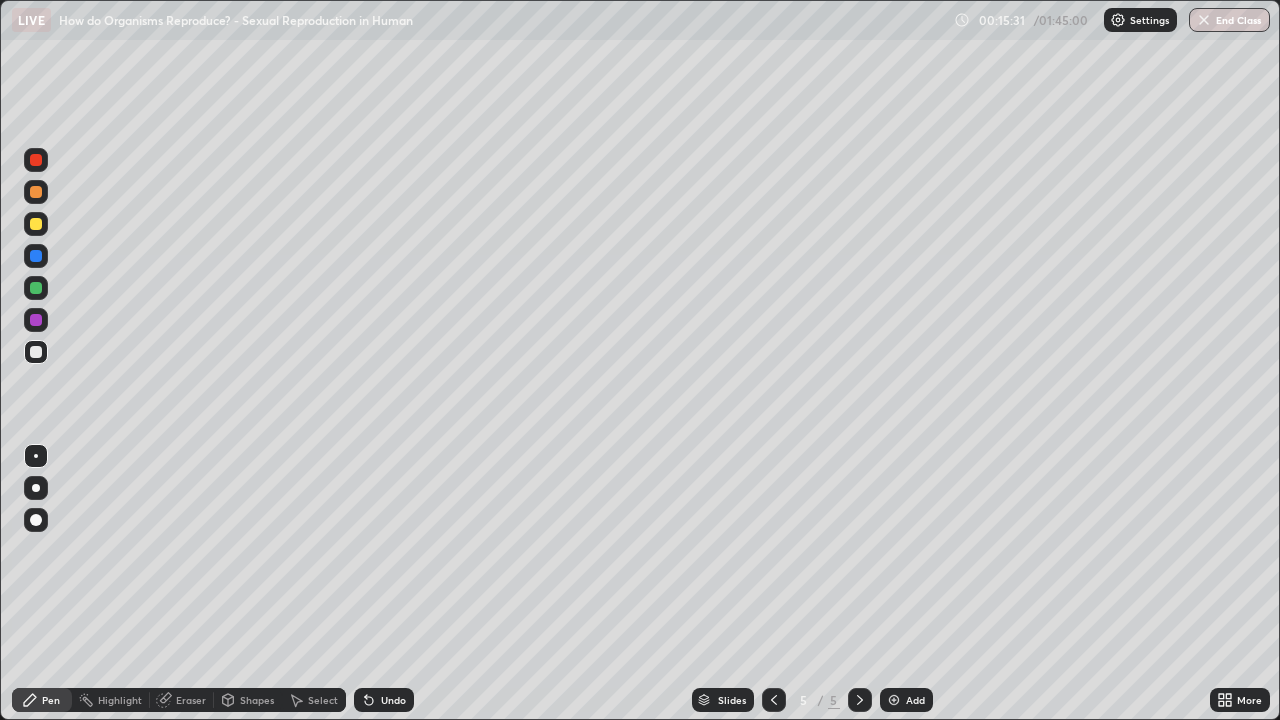 click at bounding box center (36, 352) 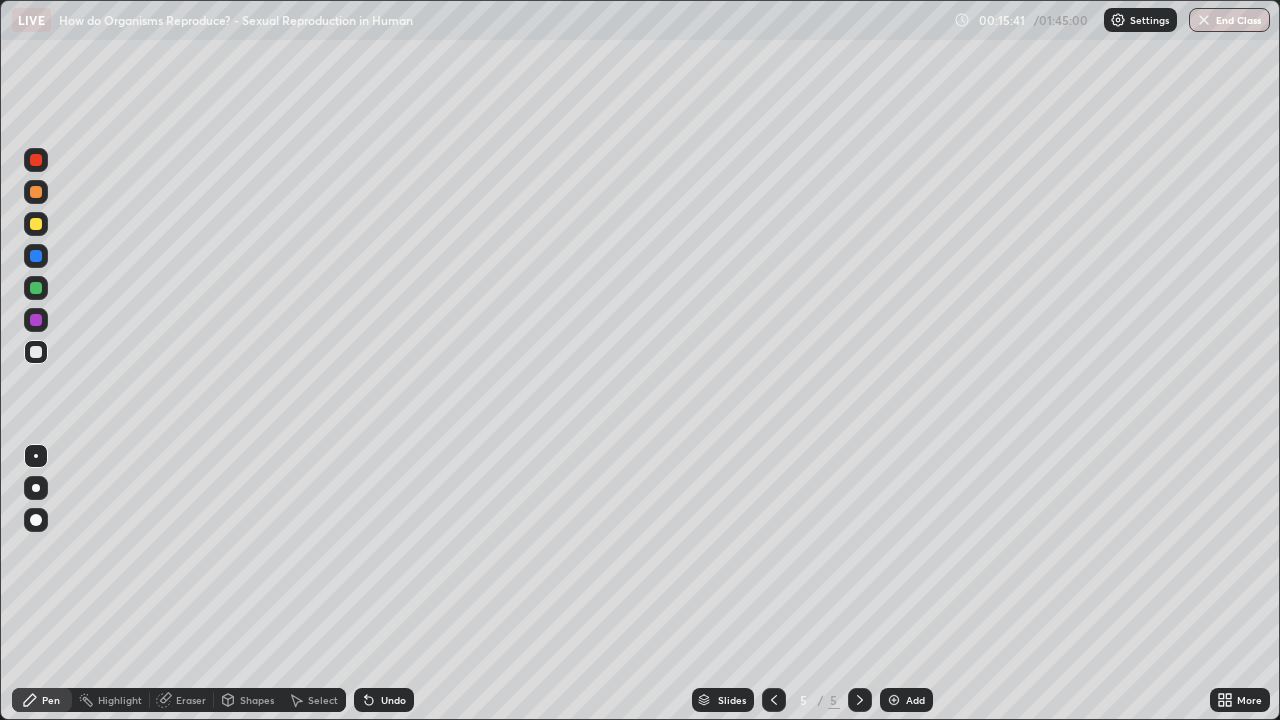 click at bounding box center (36, 352) 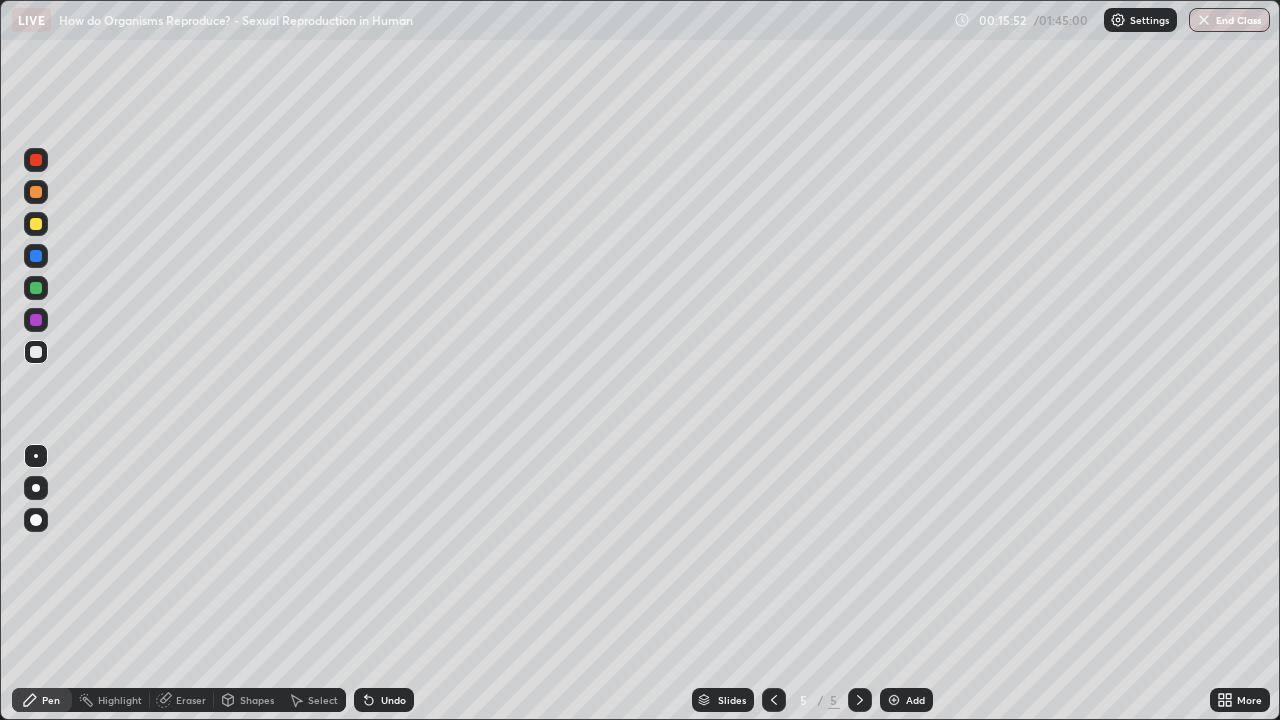 click on "Pen" at bounding box center (51, 700) 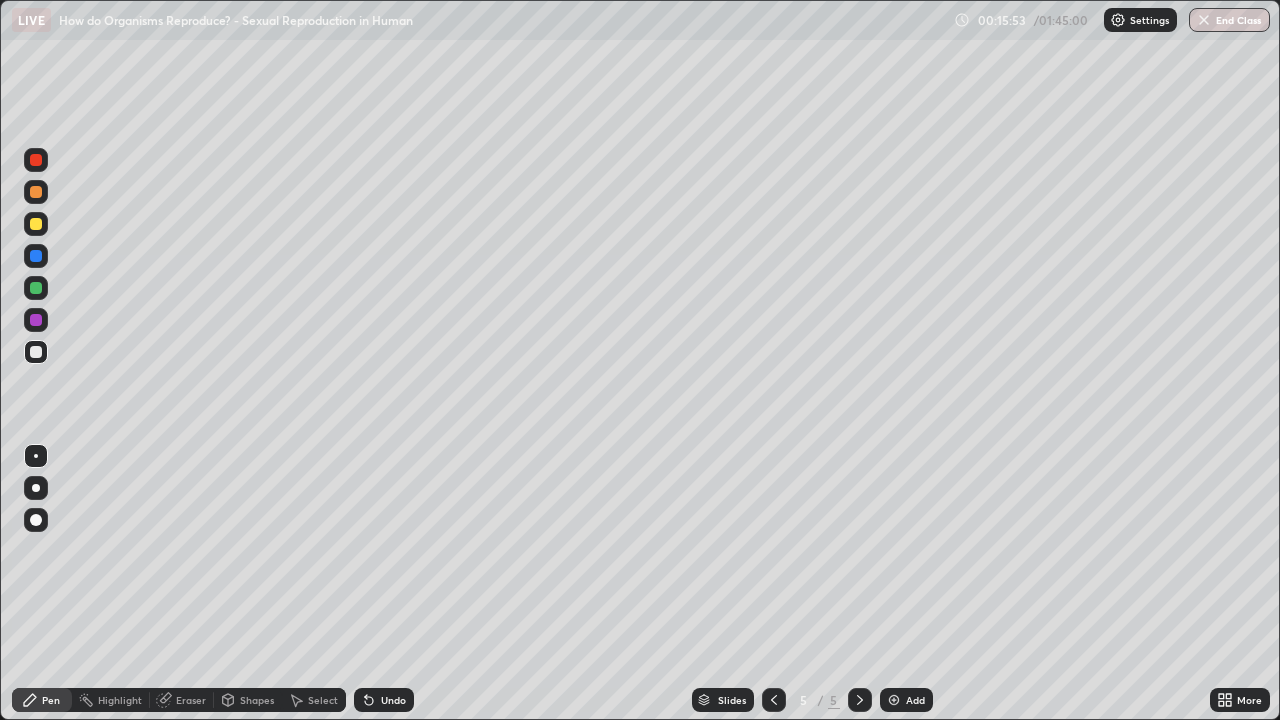 click 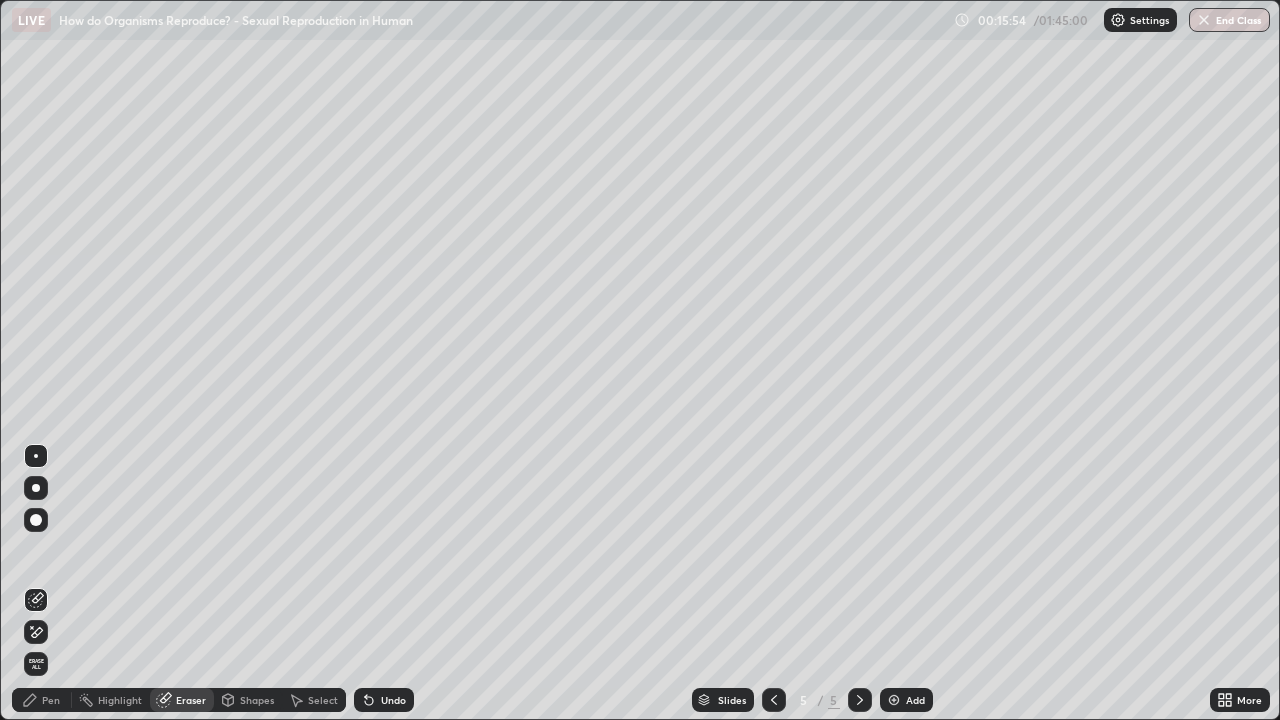 click 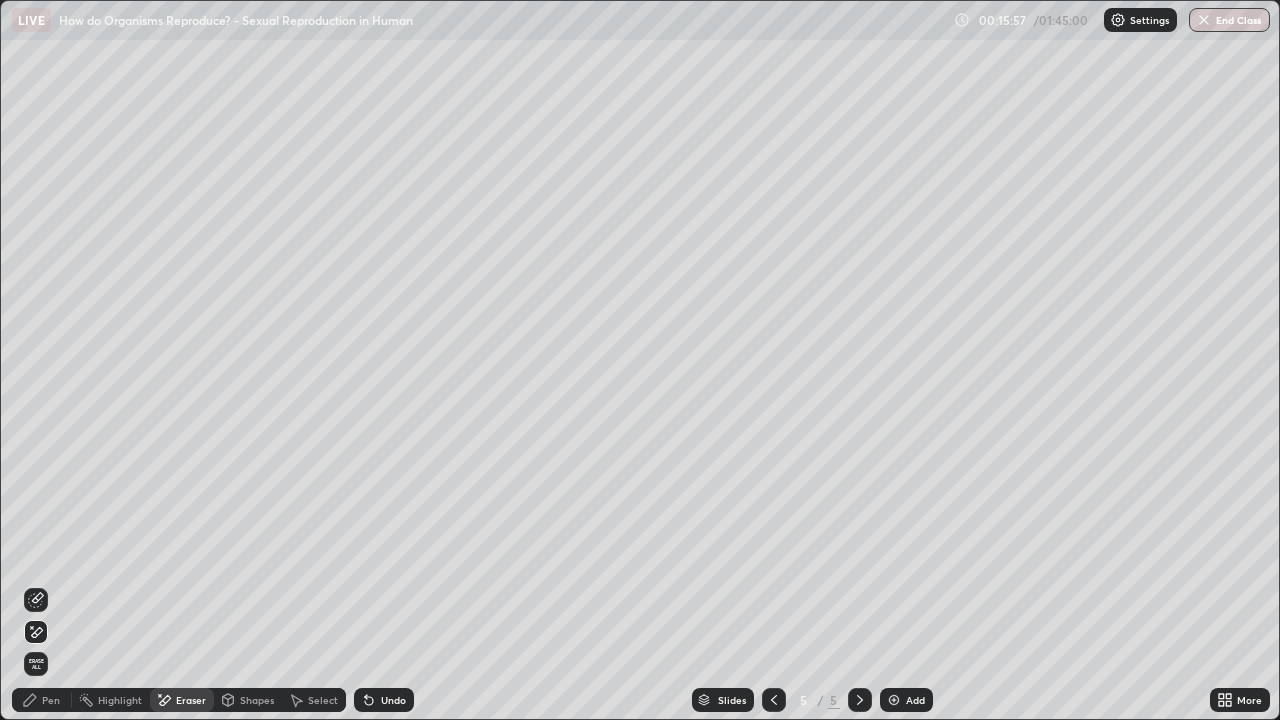 click on "Pen" at bounding box center (51, 700) 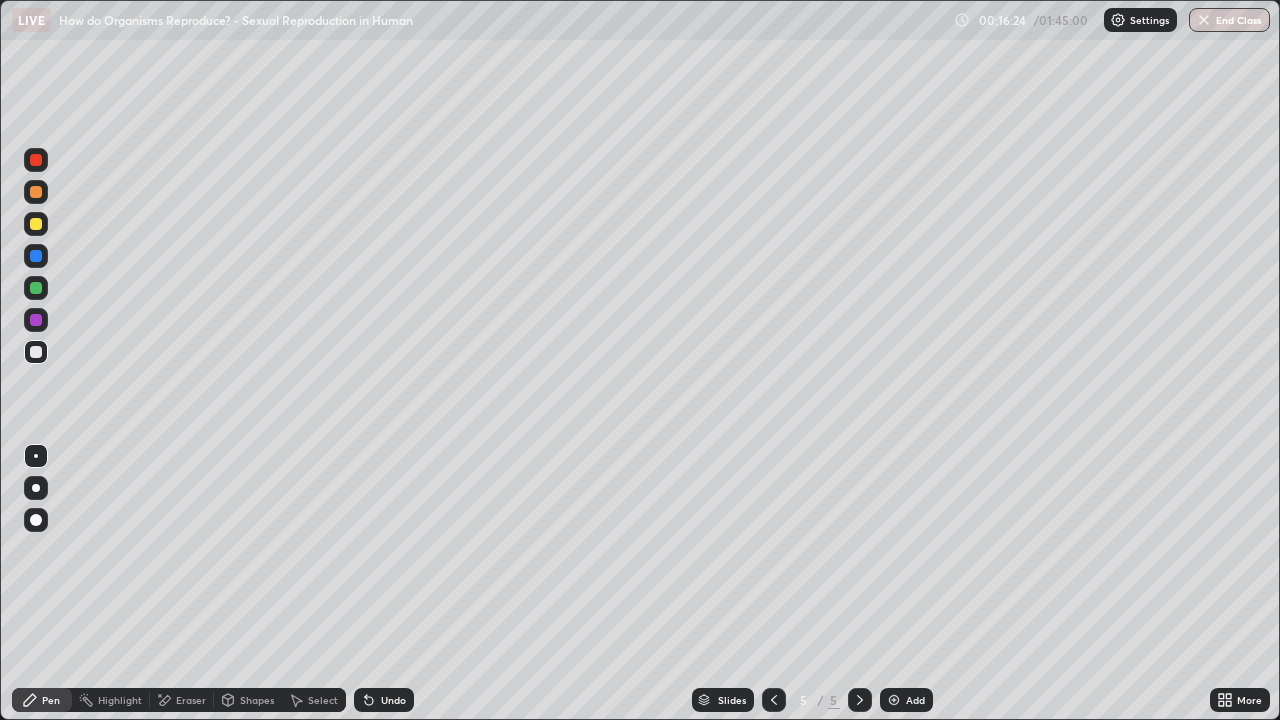 click at bounding box center [36, 288] 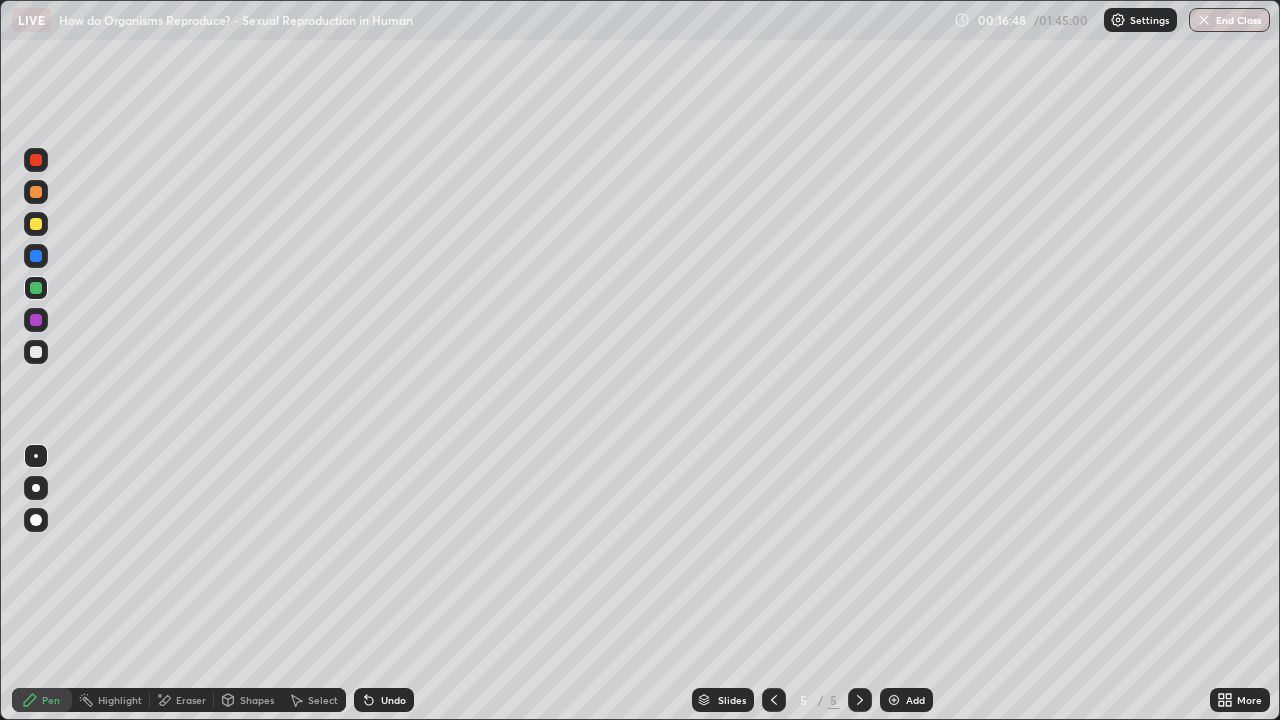 click on "Eraser" at bounding box center [191, 700] 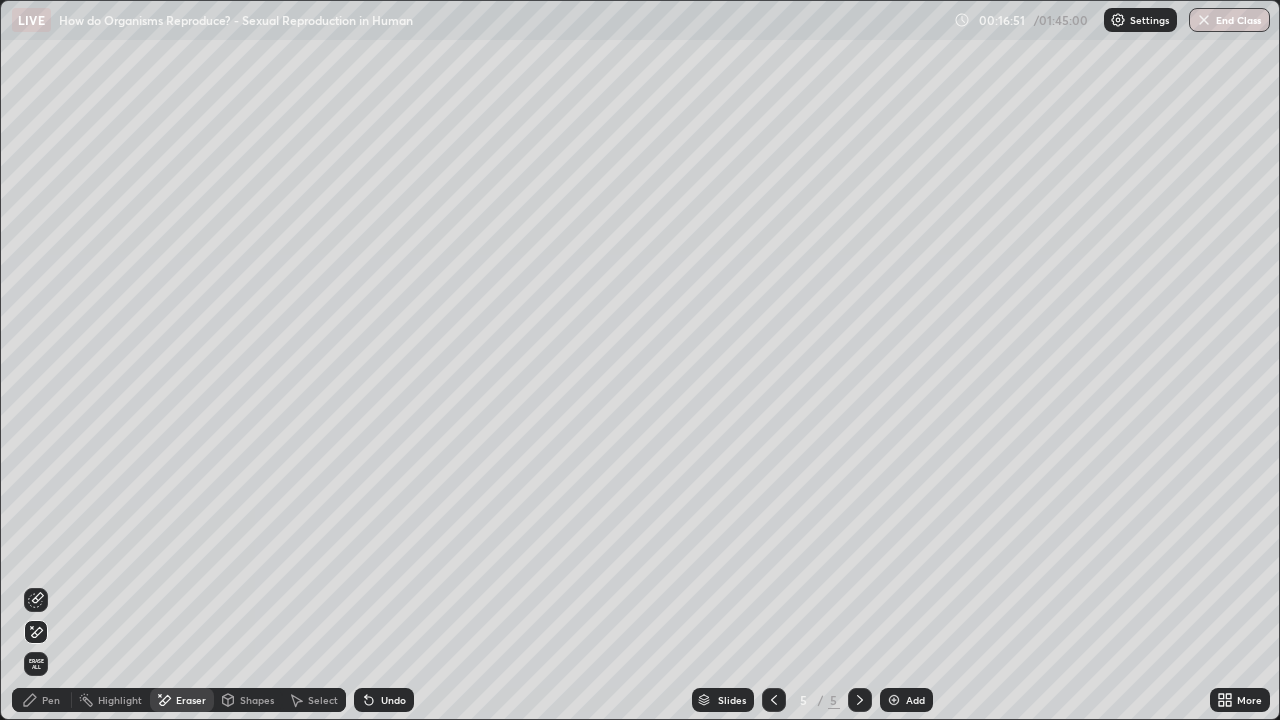 click on "Pen" at bounding box center (51, 700) 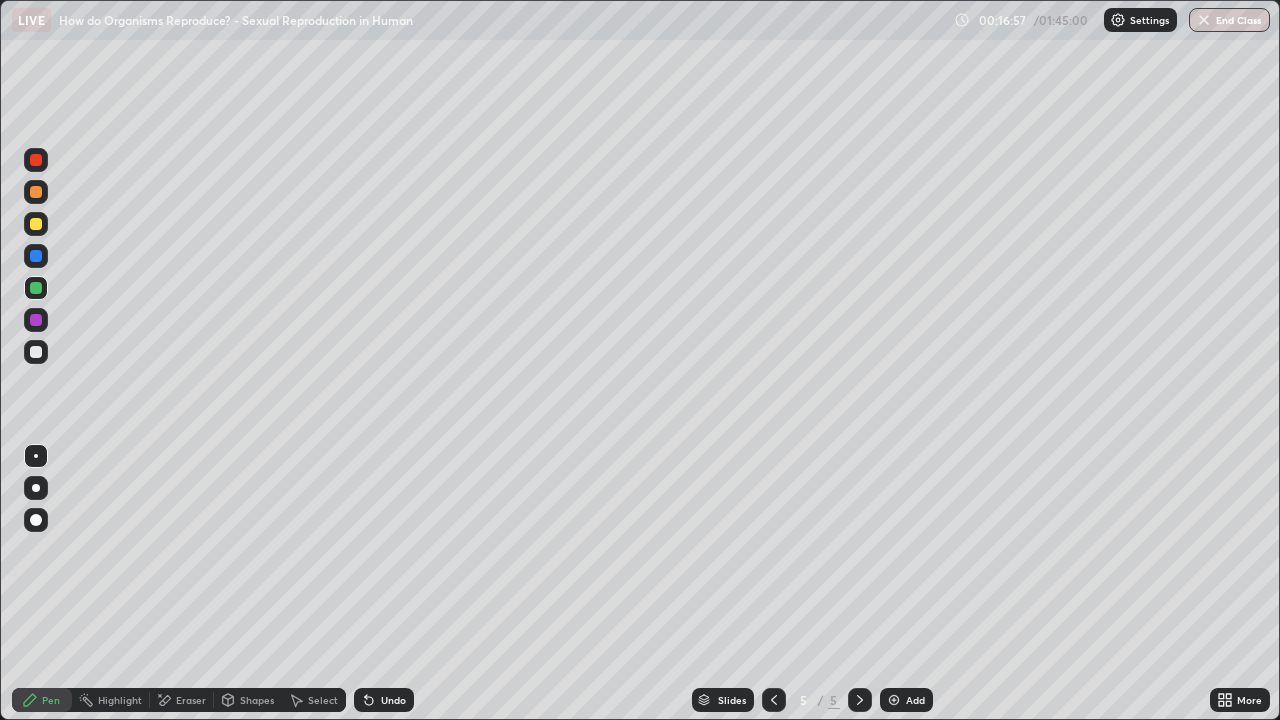 click on "Eraser" at bounding box center [191, 700] 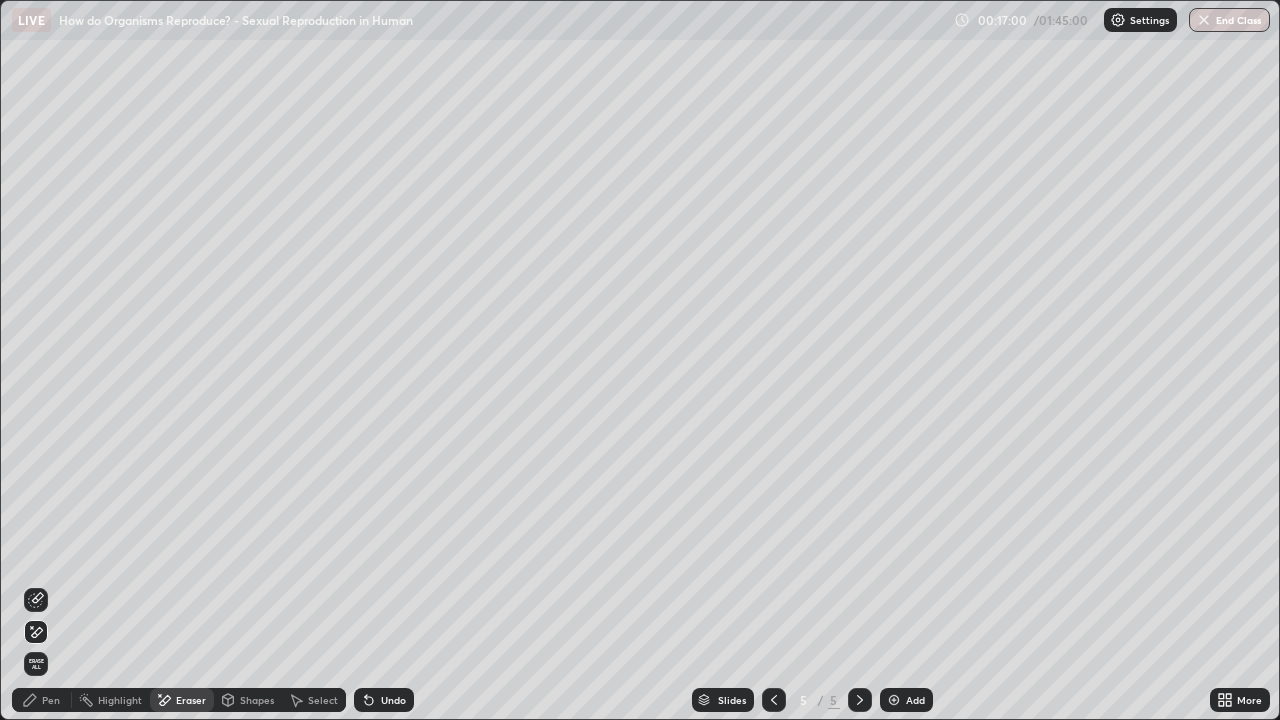 click on "Pen" at bounding box center (51, 700) 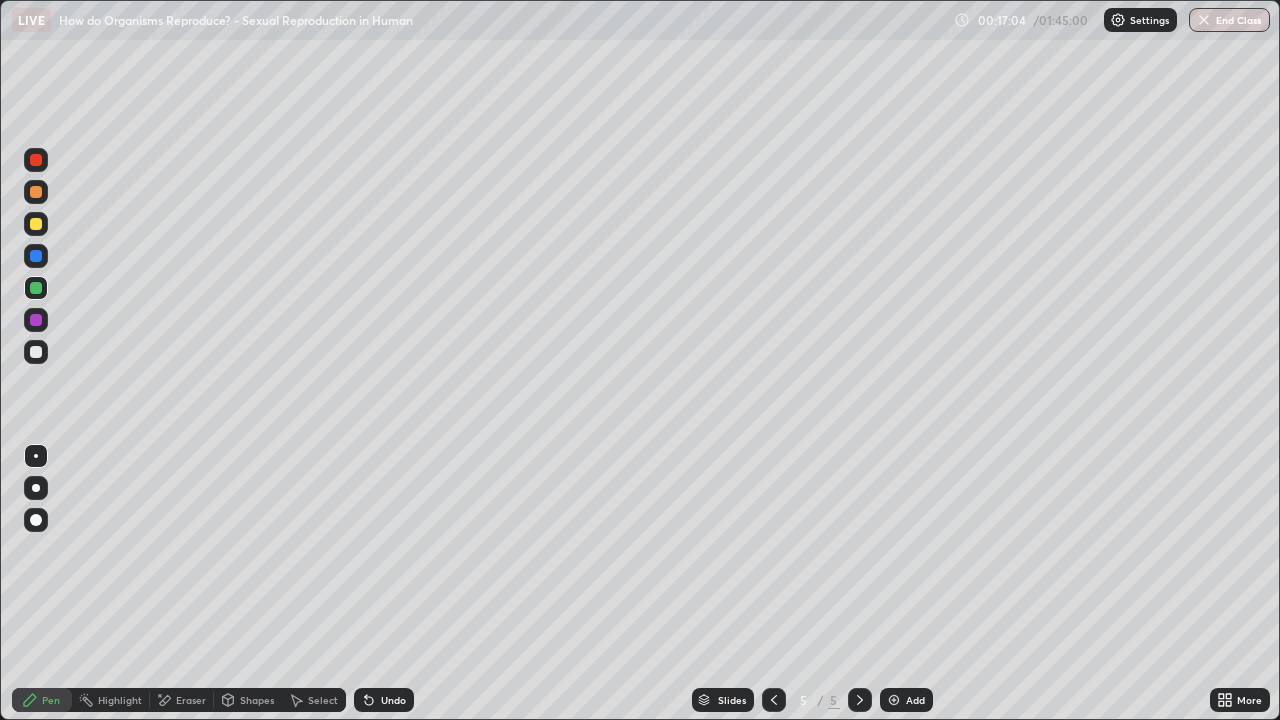 click 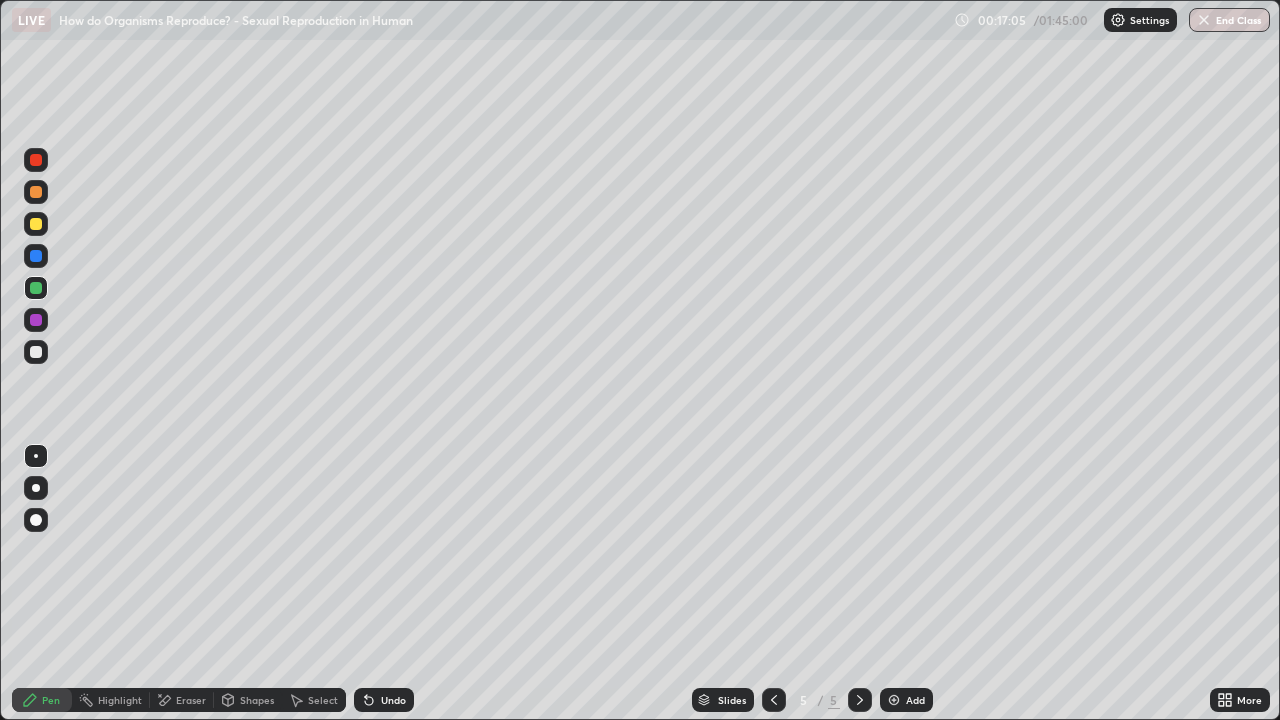 click at bounding box center (36, 352) 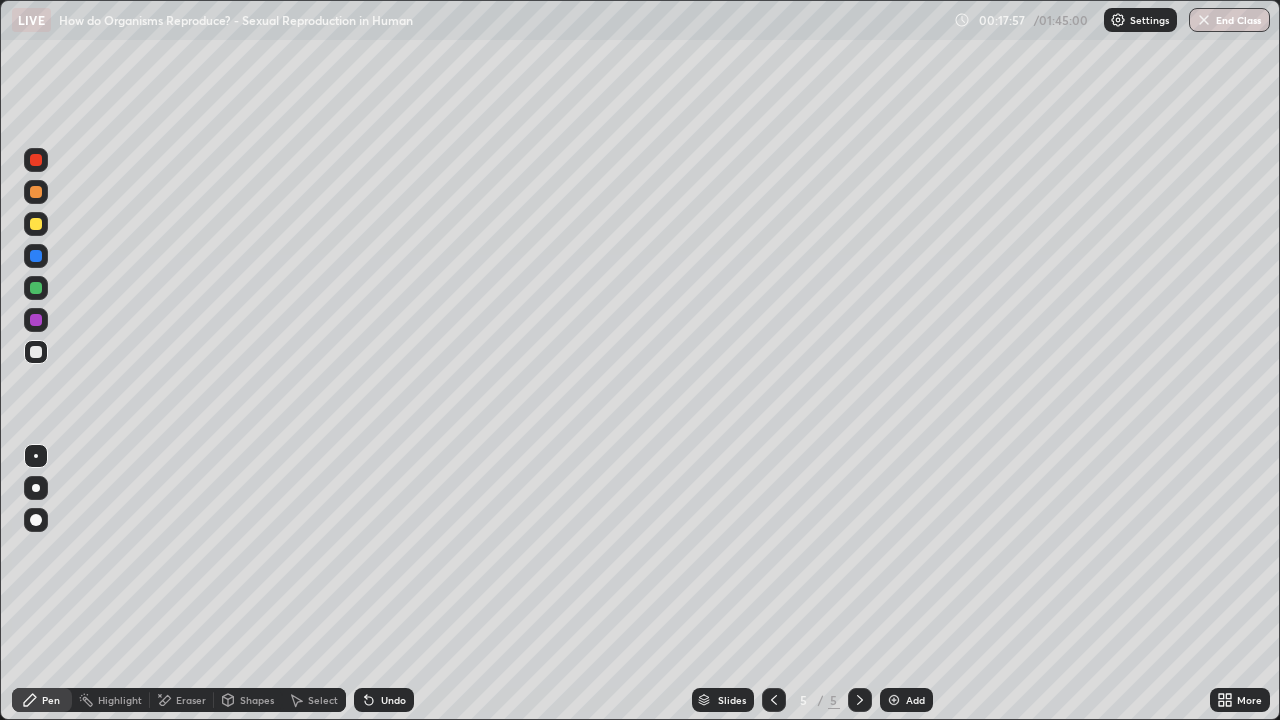click at bounding box center [36, 288] 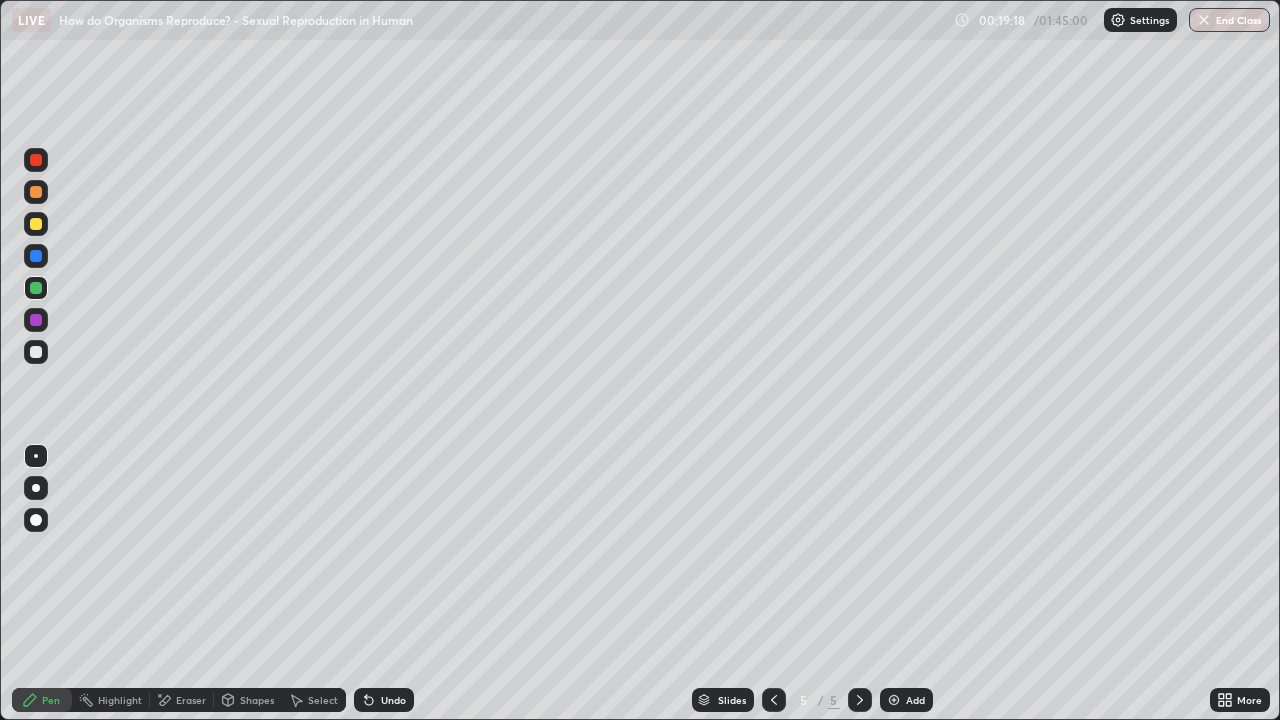 click at bounding box center [36, 352] 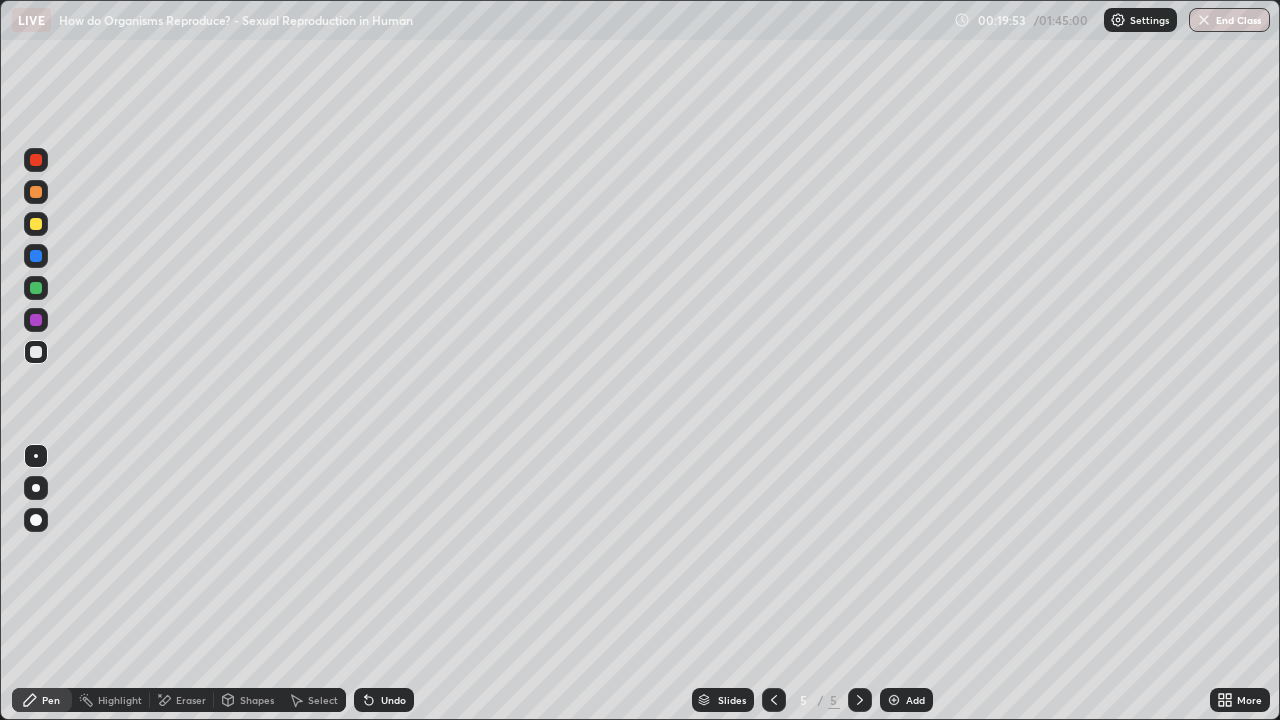 click on "Undo" at bounding box center [384, 700] 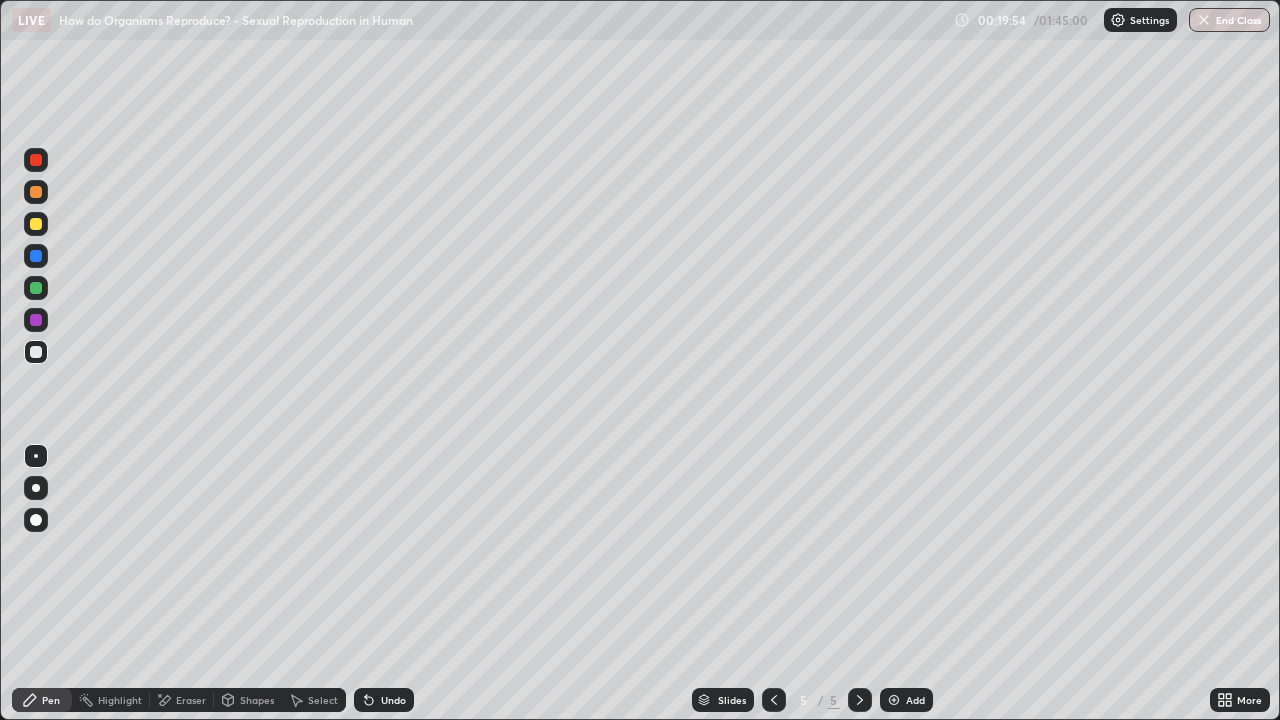 click on "Undo" at bounding box center (384, 700) 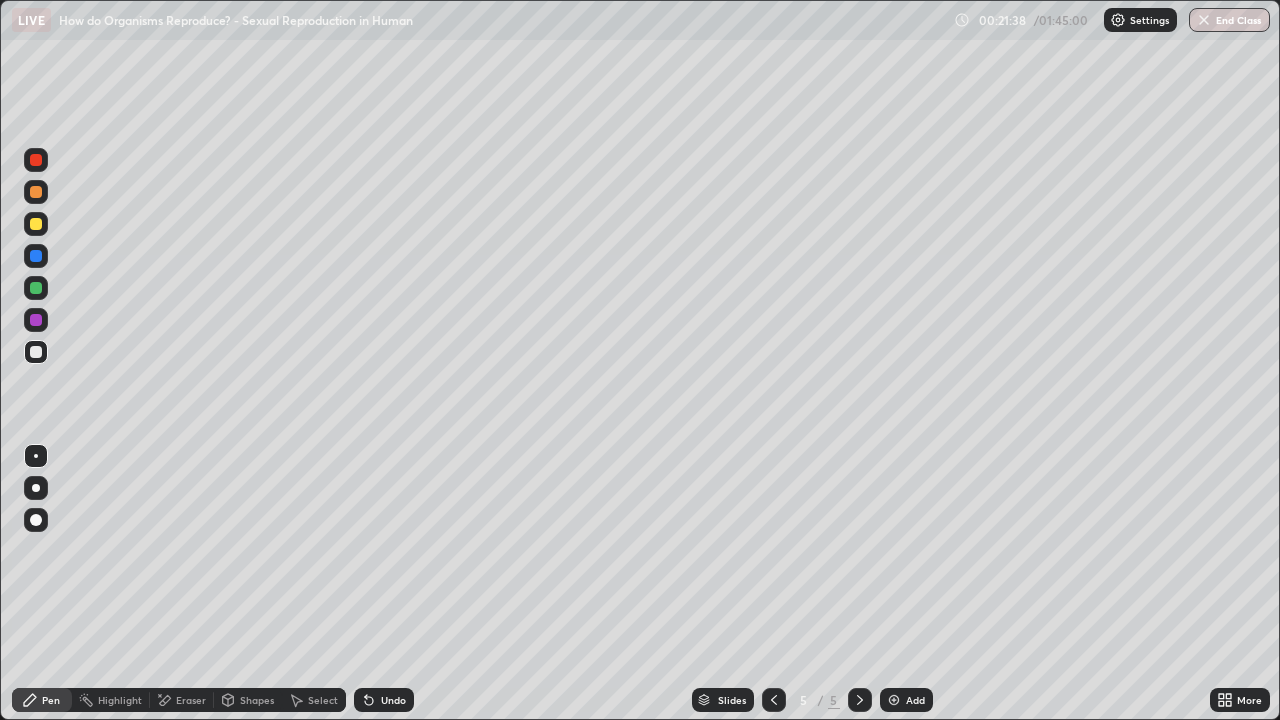 click on "Add" at bounding box center [906, 700] 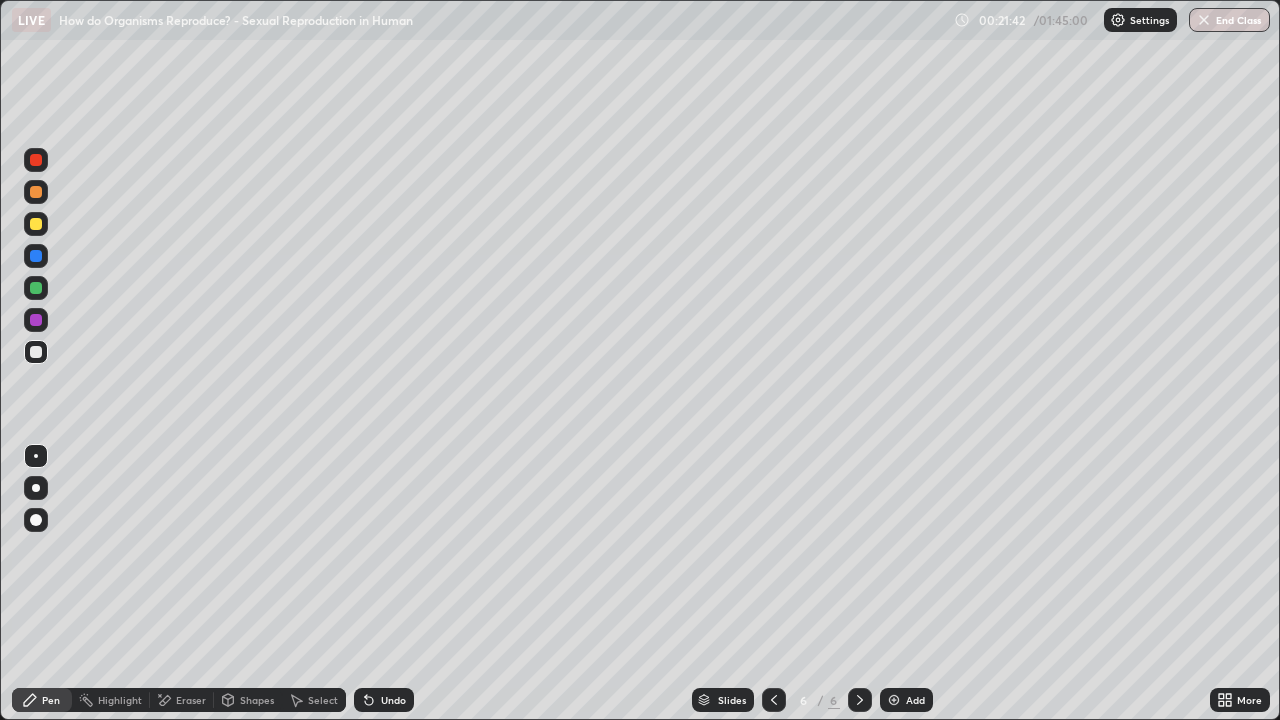 click at bounding box center (36, 320) 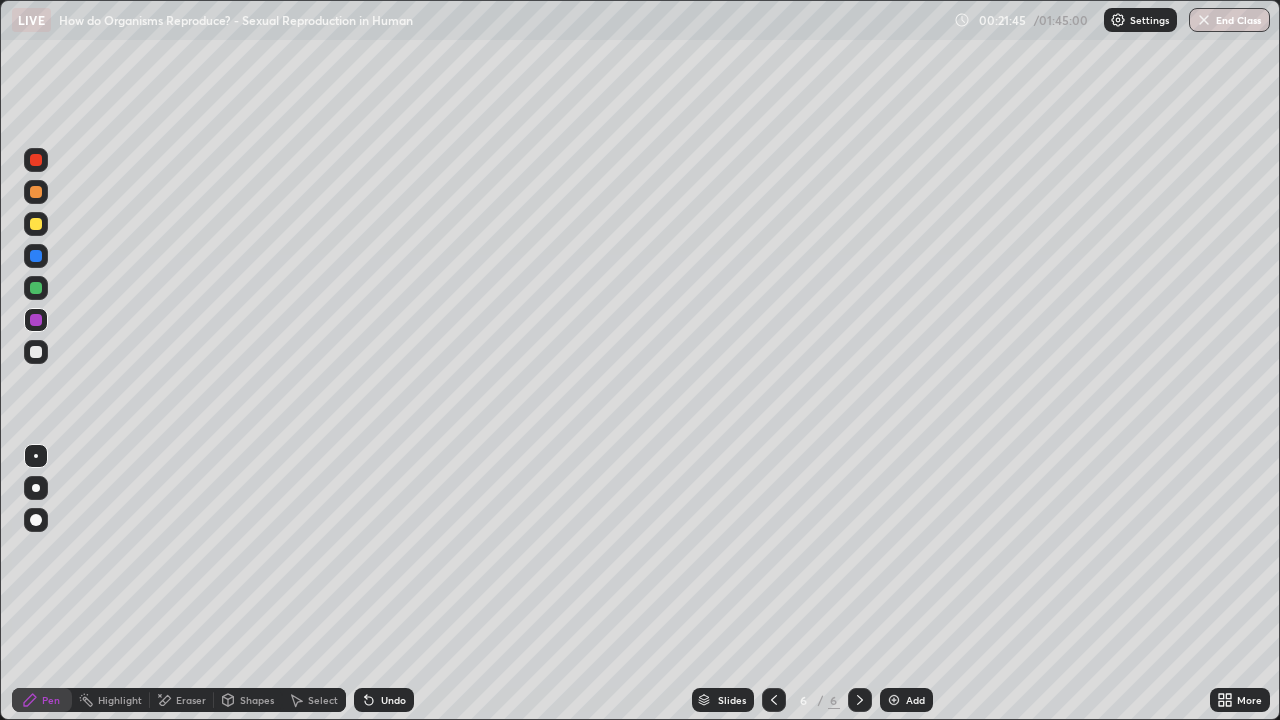 click at bounding box center [36, 352] 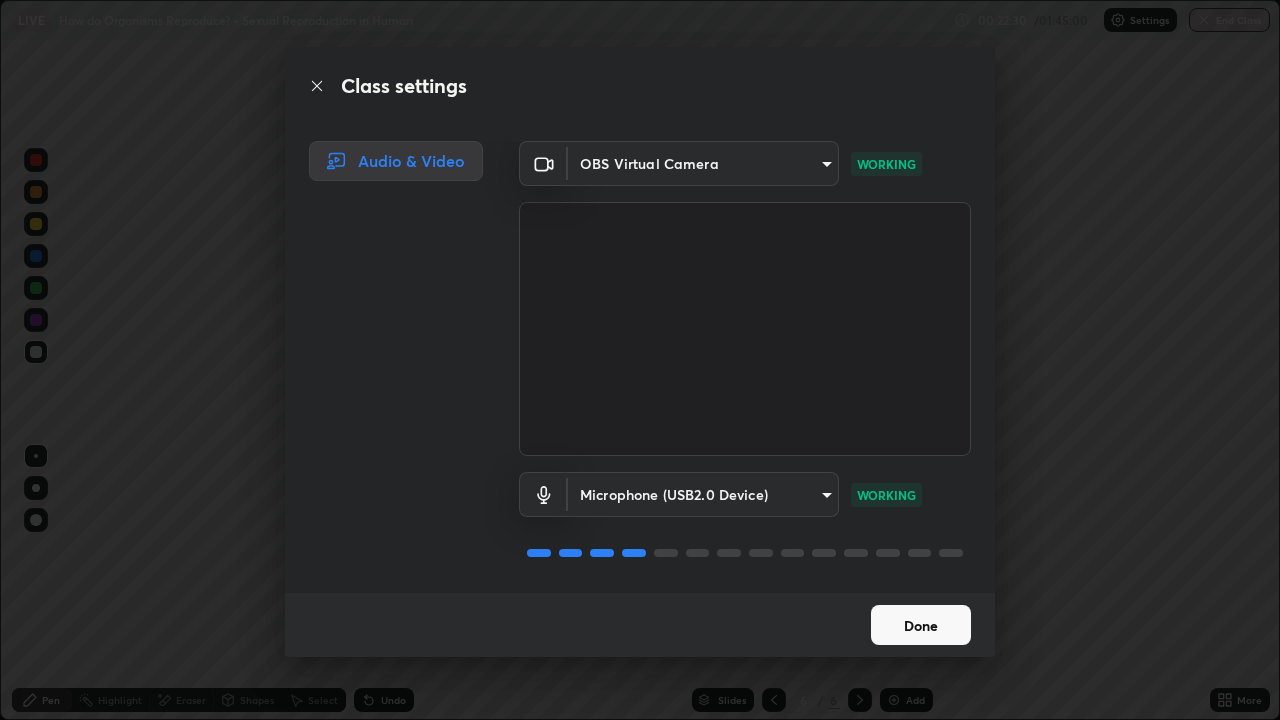 click on "Done" at bounding box center [921, 625] 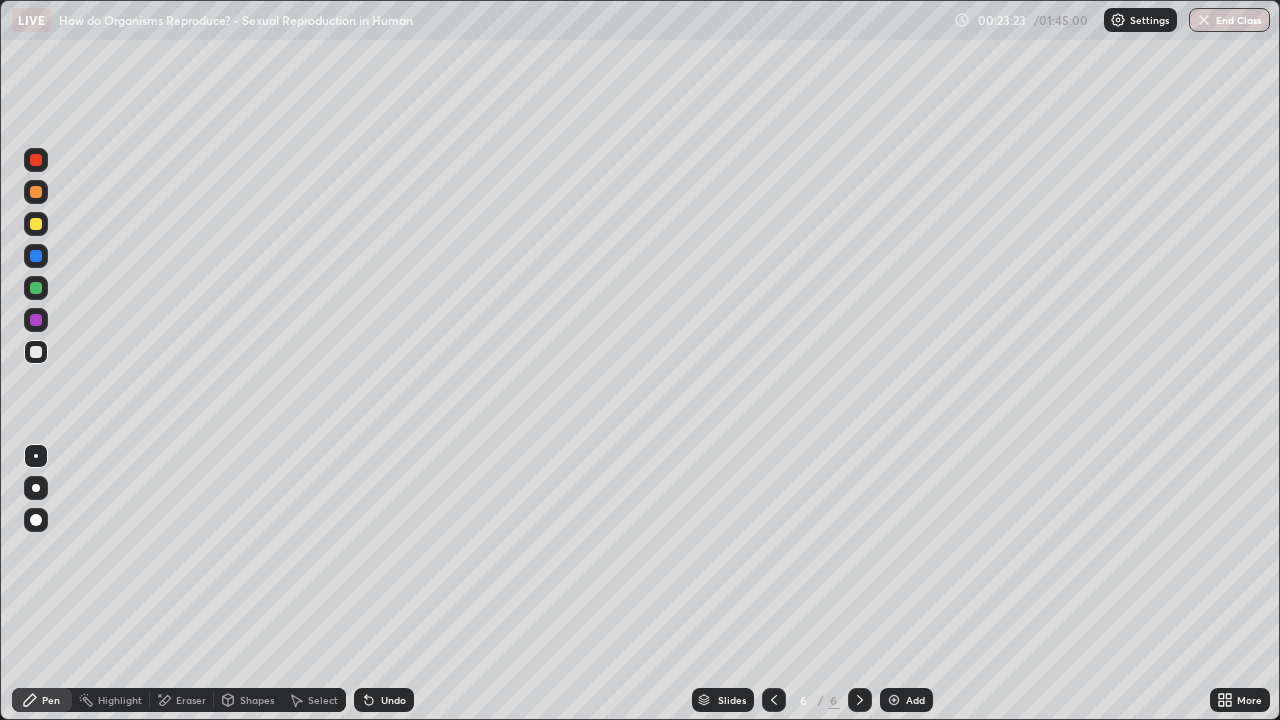 click at bounding box center (36, 192) 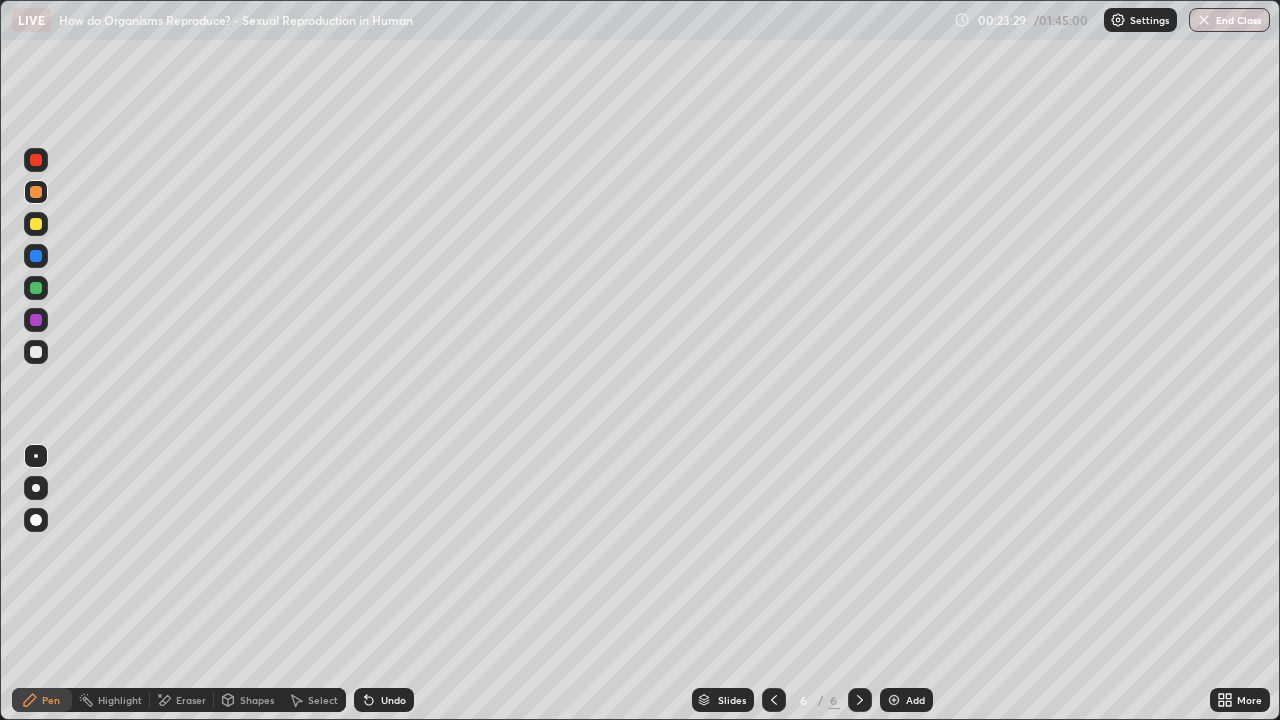 click on "Undo" at bounding box center (393, 700) 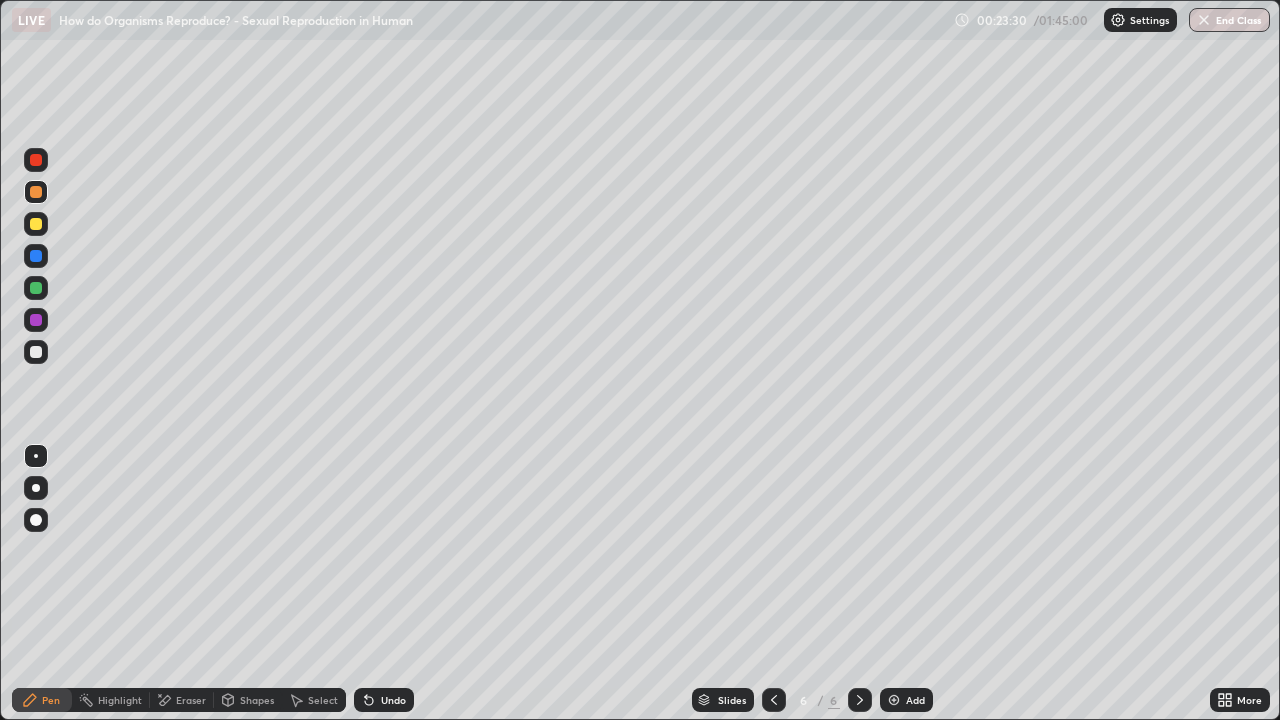 click on "Undo" at bounding box center (393, 700) 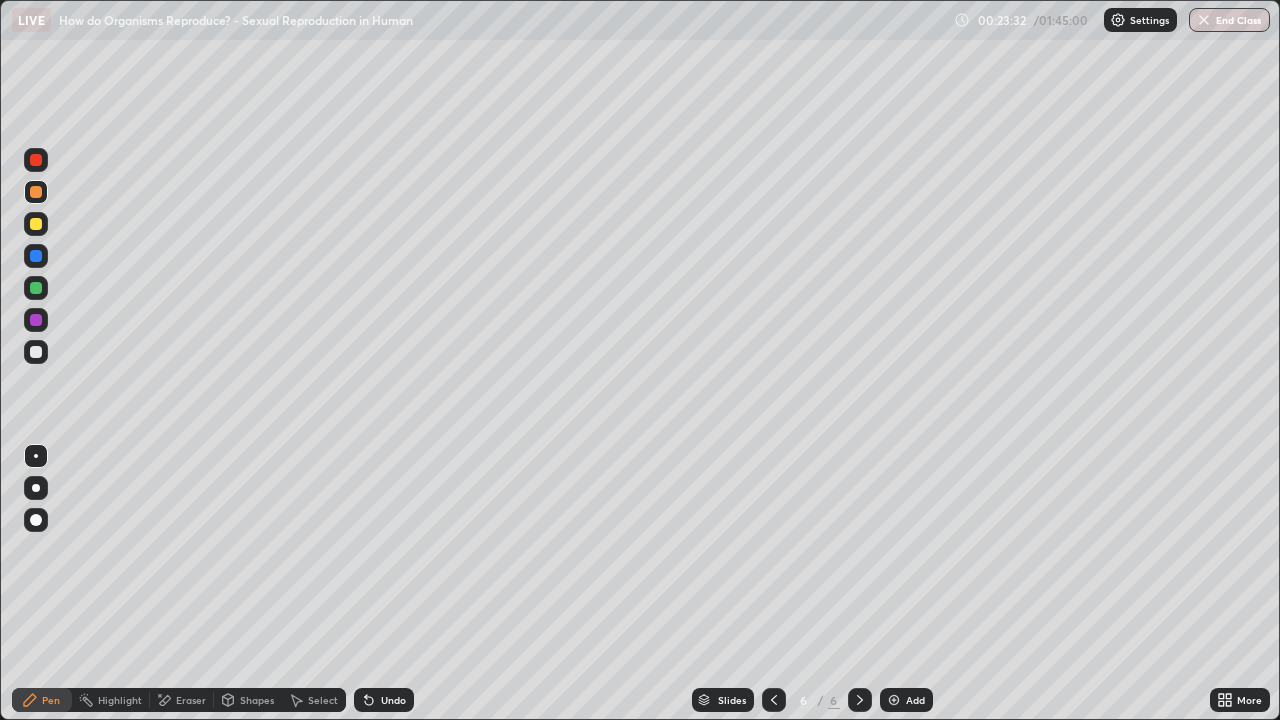 click at bounding box center (36, 488) 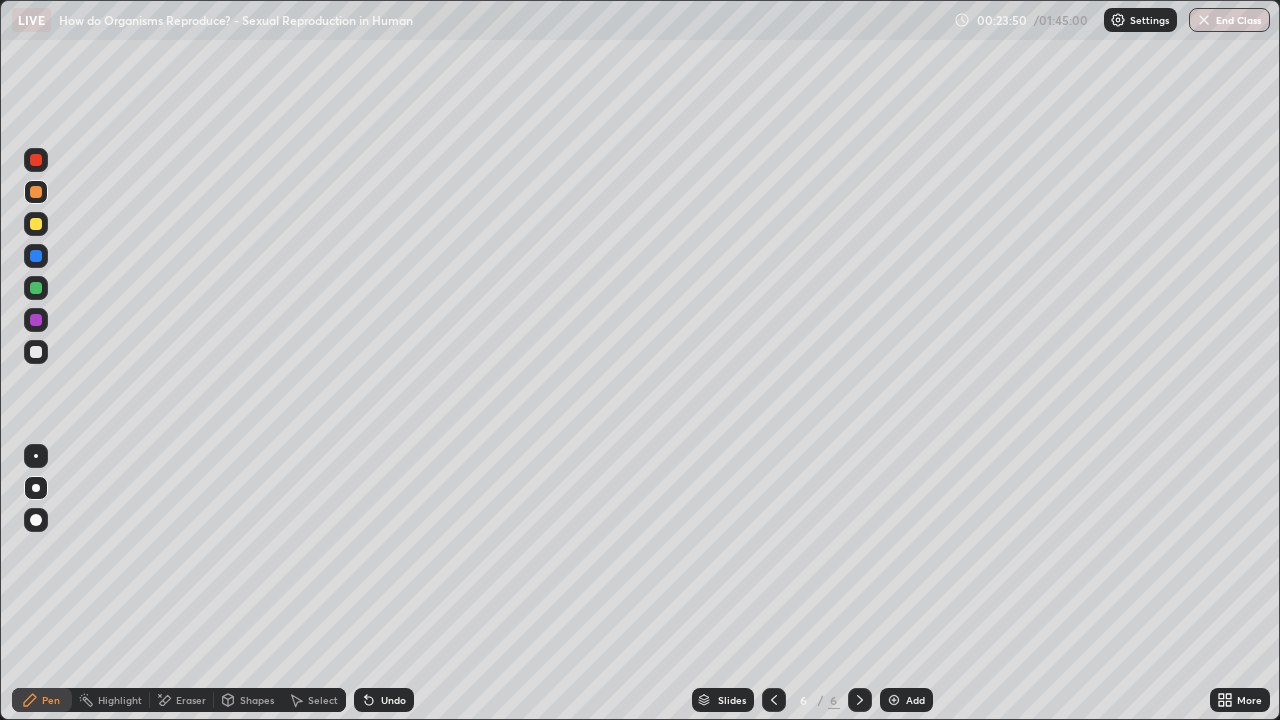 click at bounding box center [36, 456] 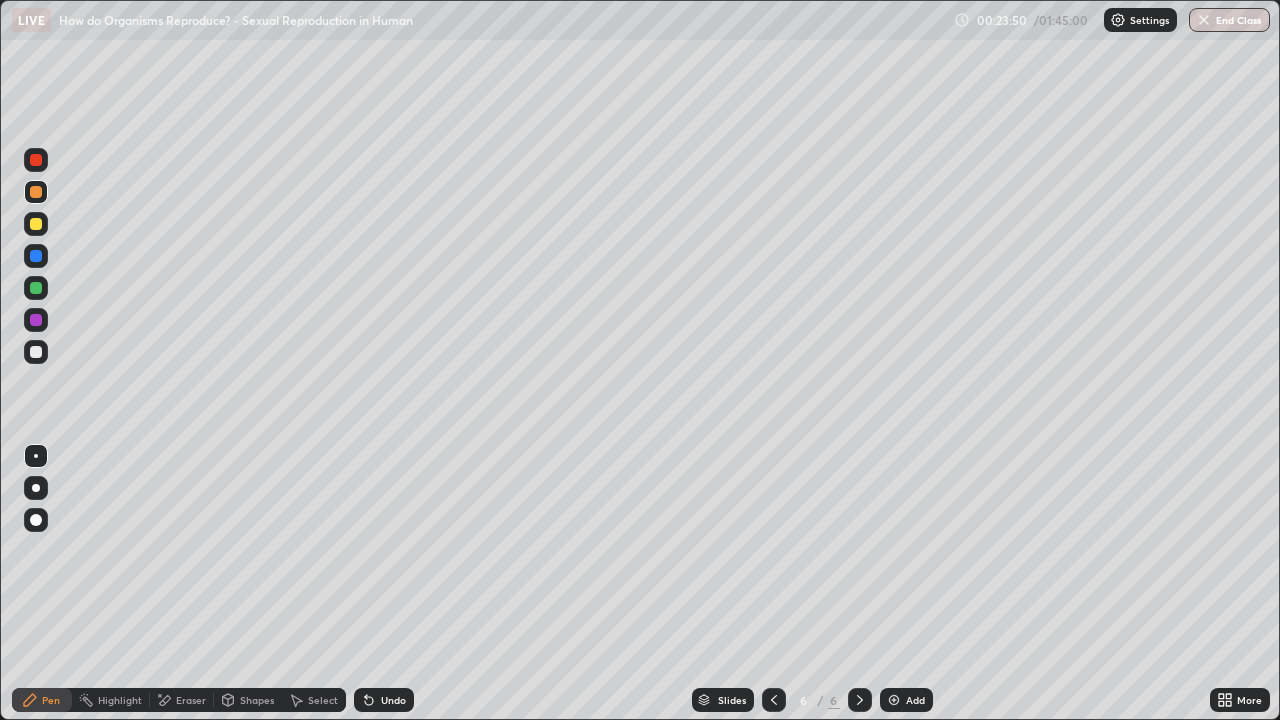 click at bounding box center (36, 320) 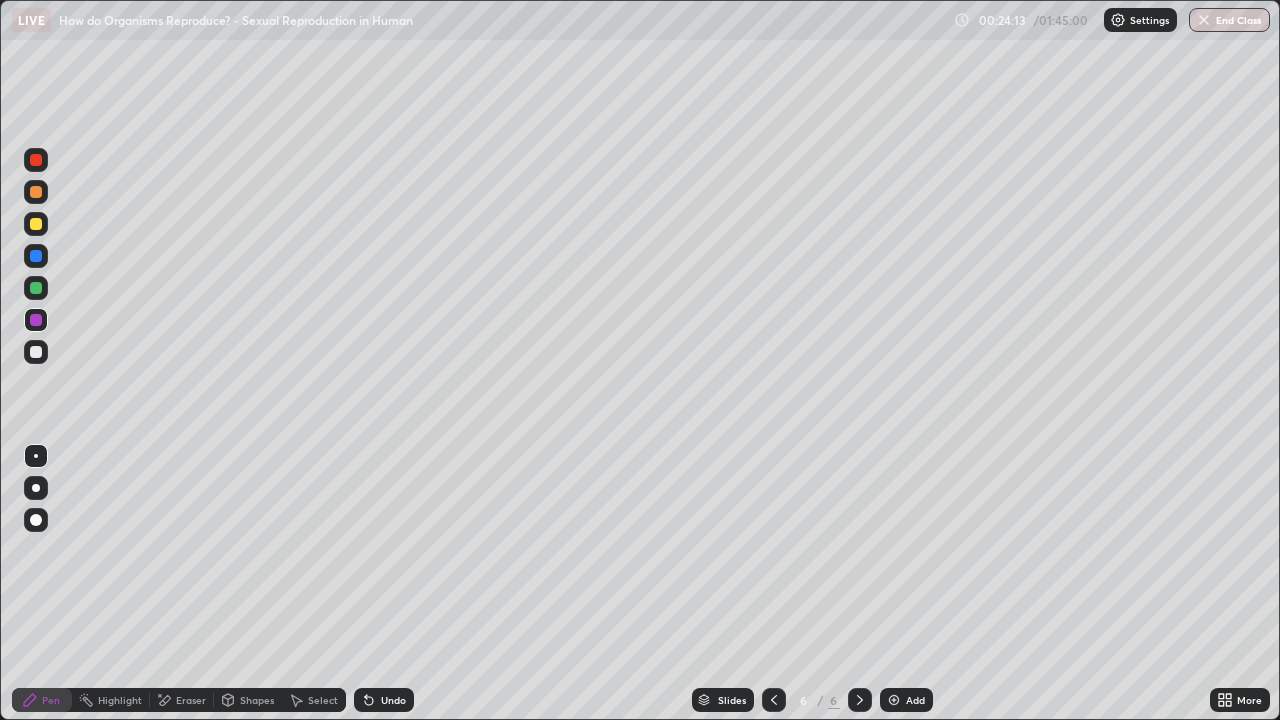 click at bounding box center (36, 352) 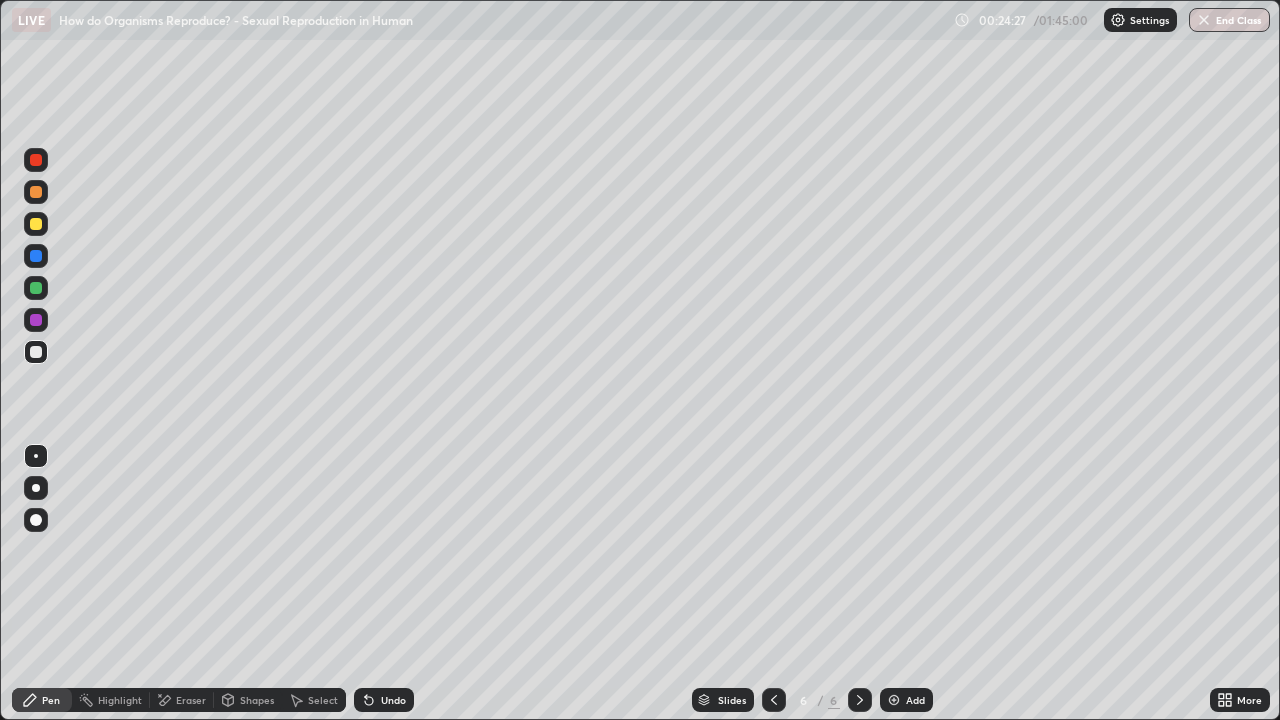 click at bounding box center (36, 320) 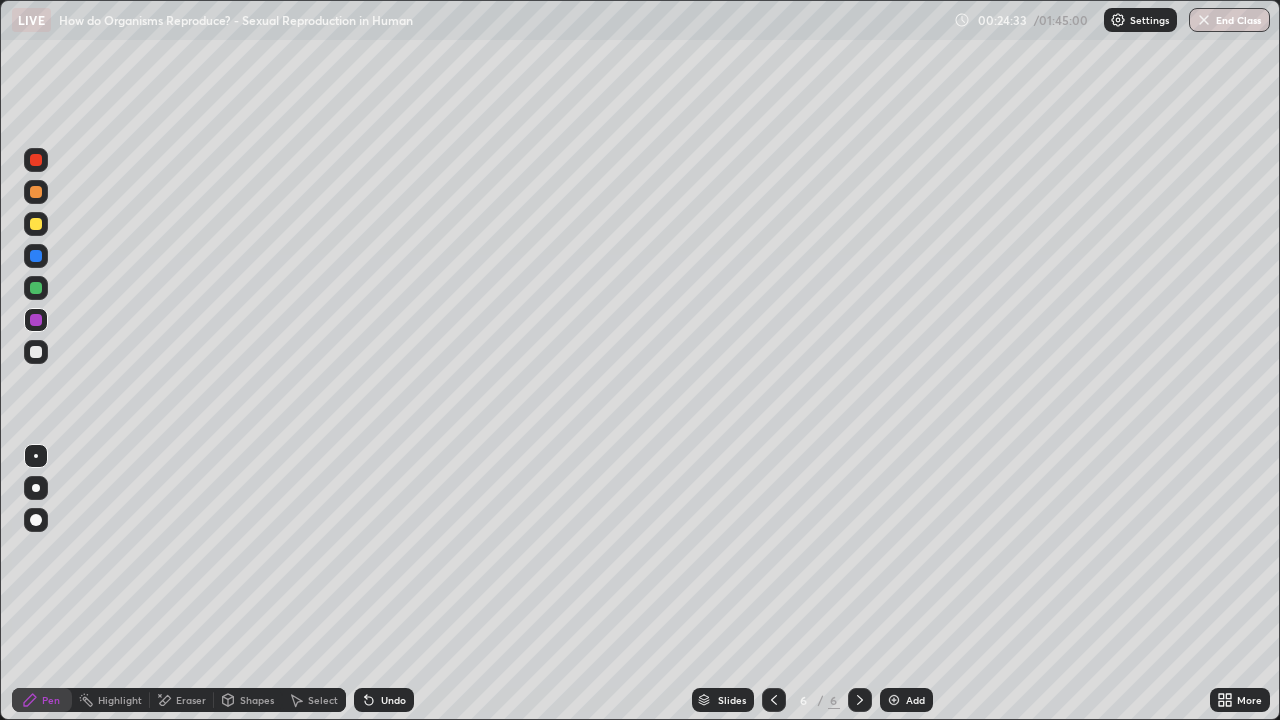 click at bounding box center (36, 288) 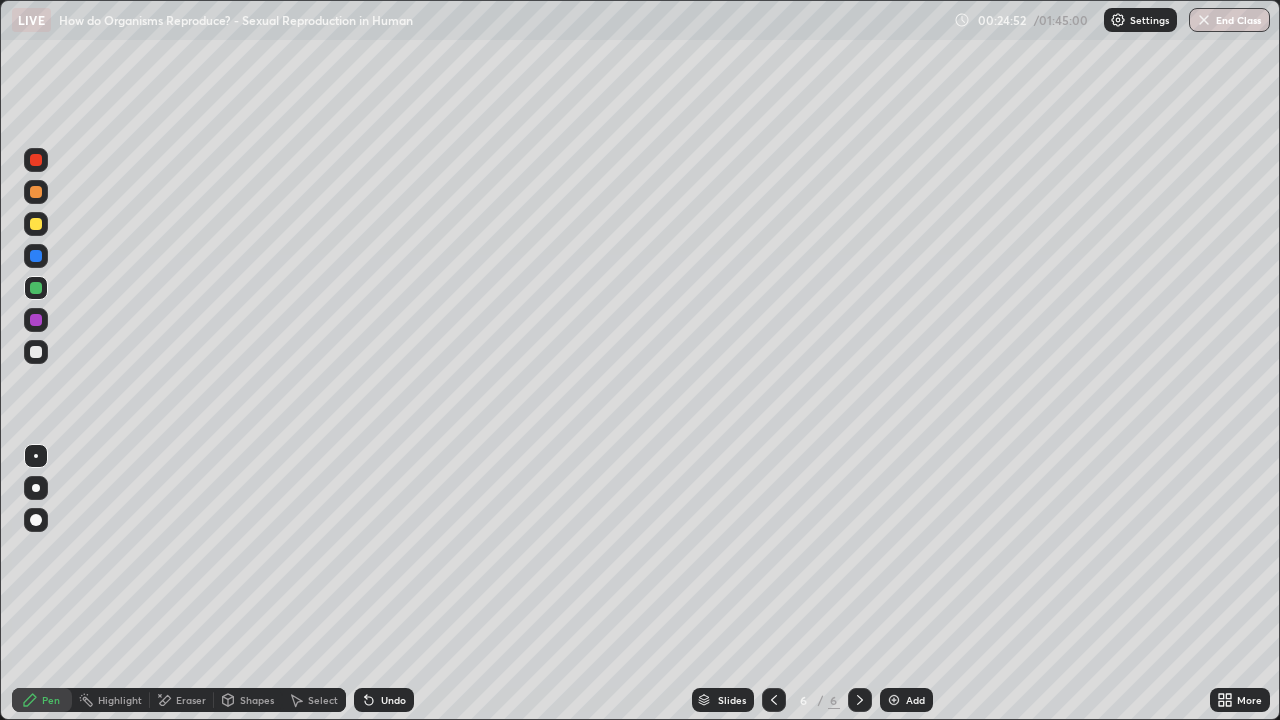 click at bounding box center [36, 320] 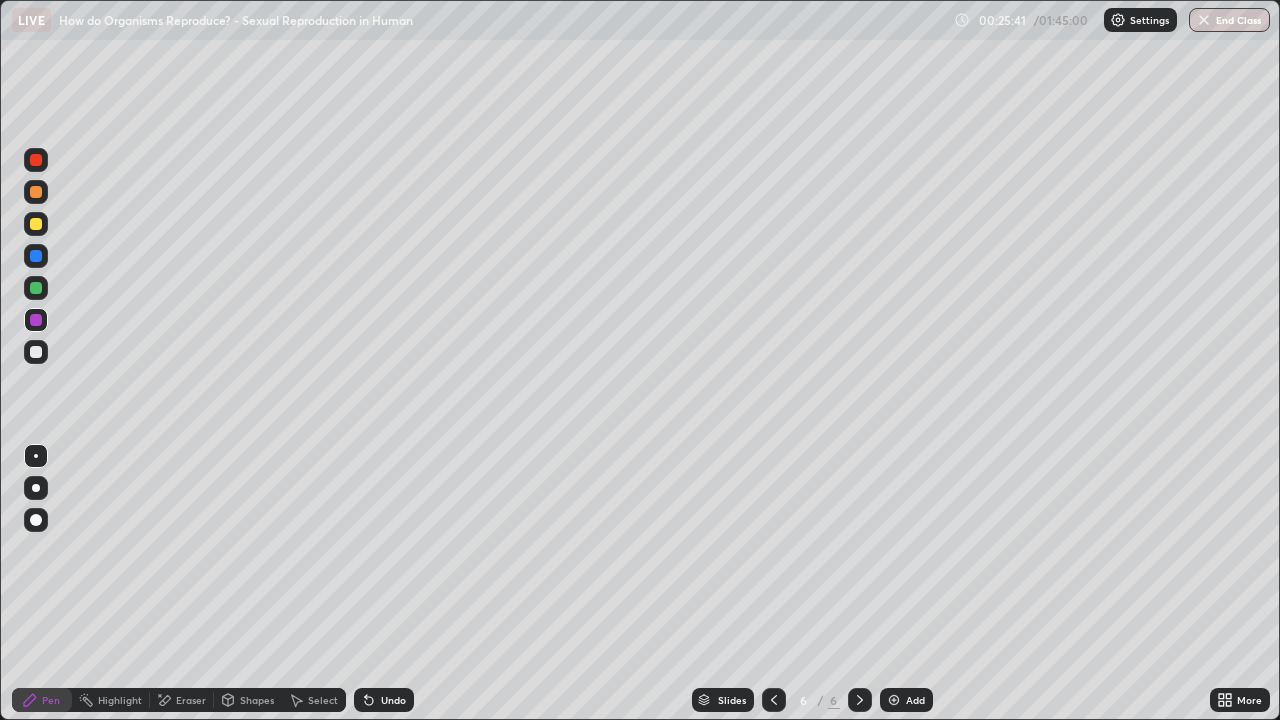 click at bounding box center [36, 352] 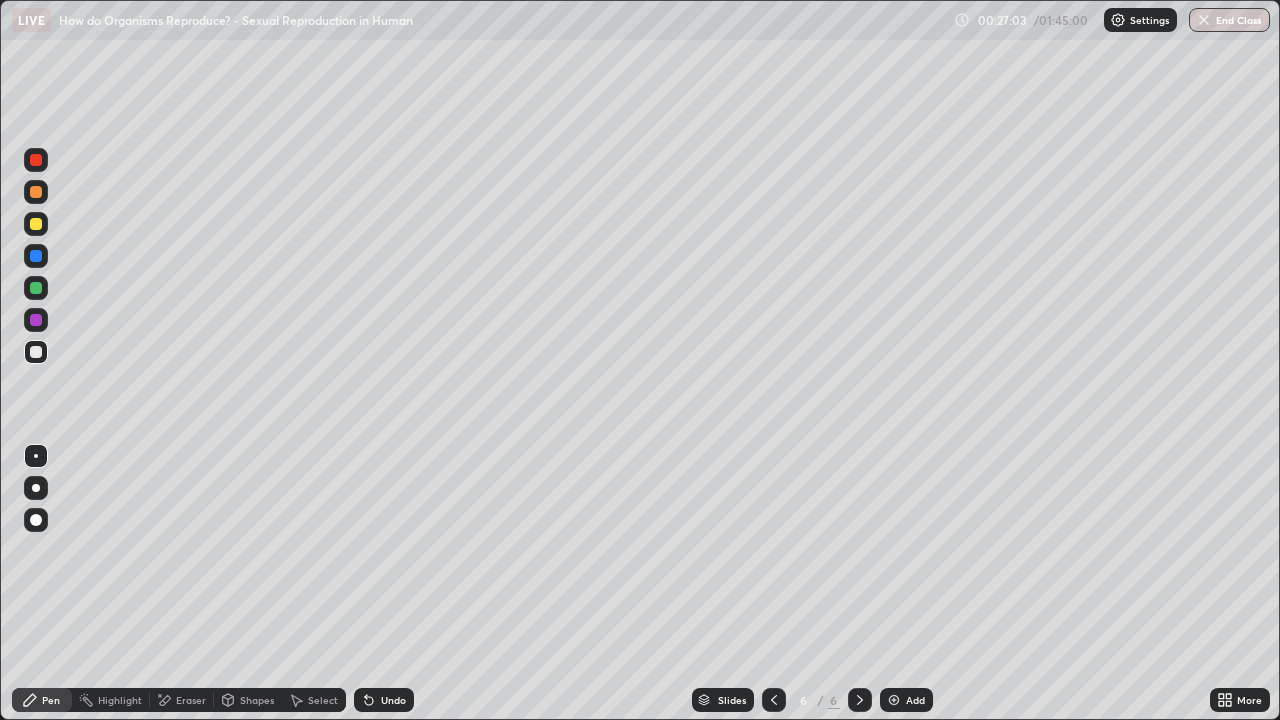 click on "Undo" at bounding box center (393, 700) 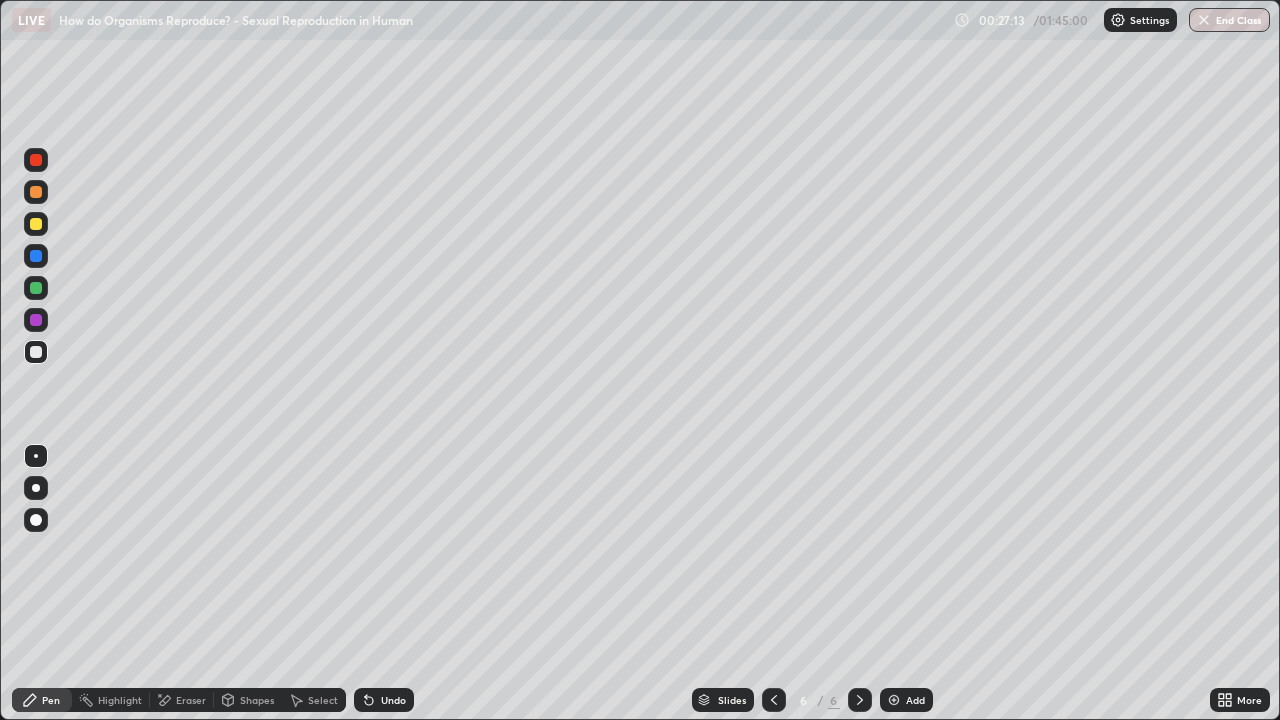 click on "Undo" at bounding box center [393, 700] 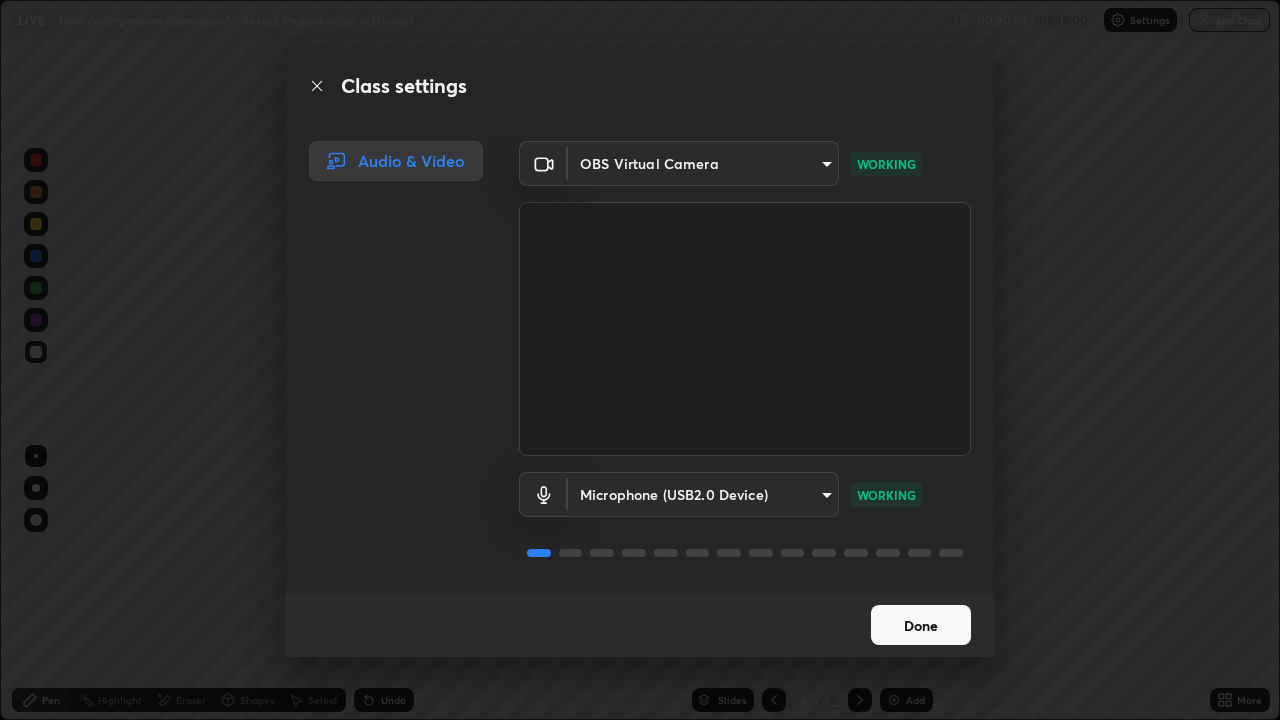 click on "Done" at bounding box center [921, 625] 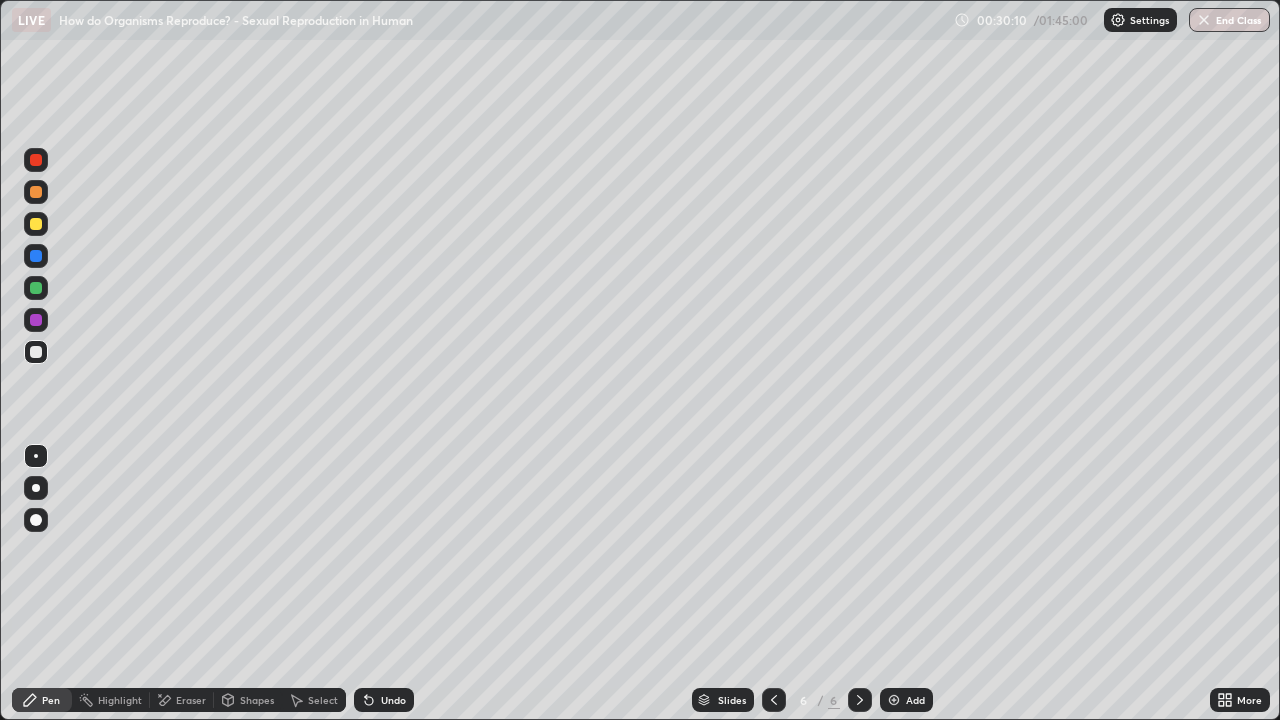 click 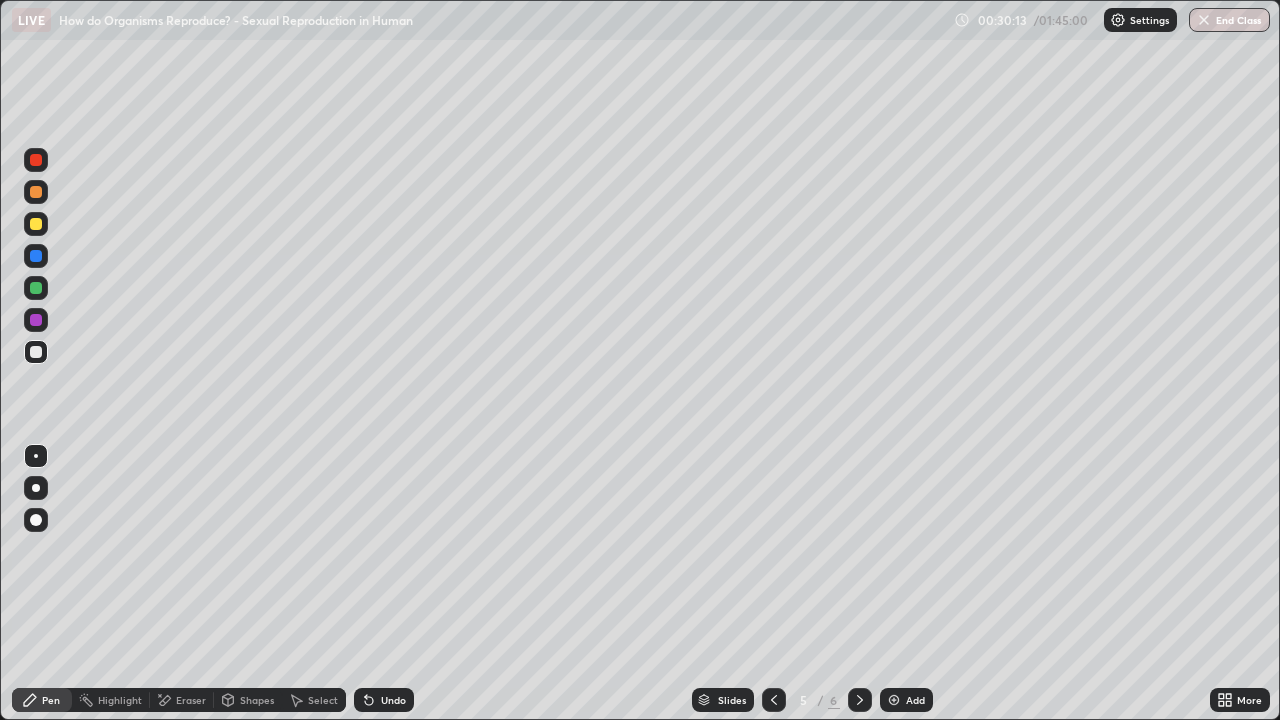 click 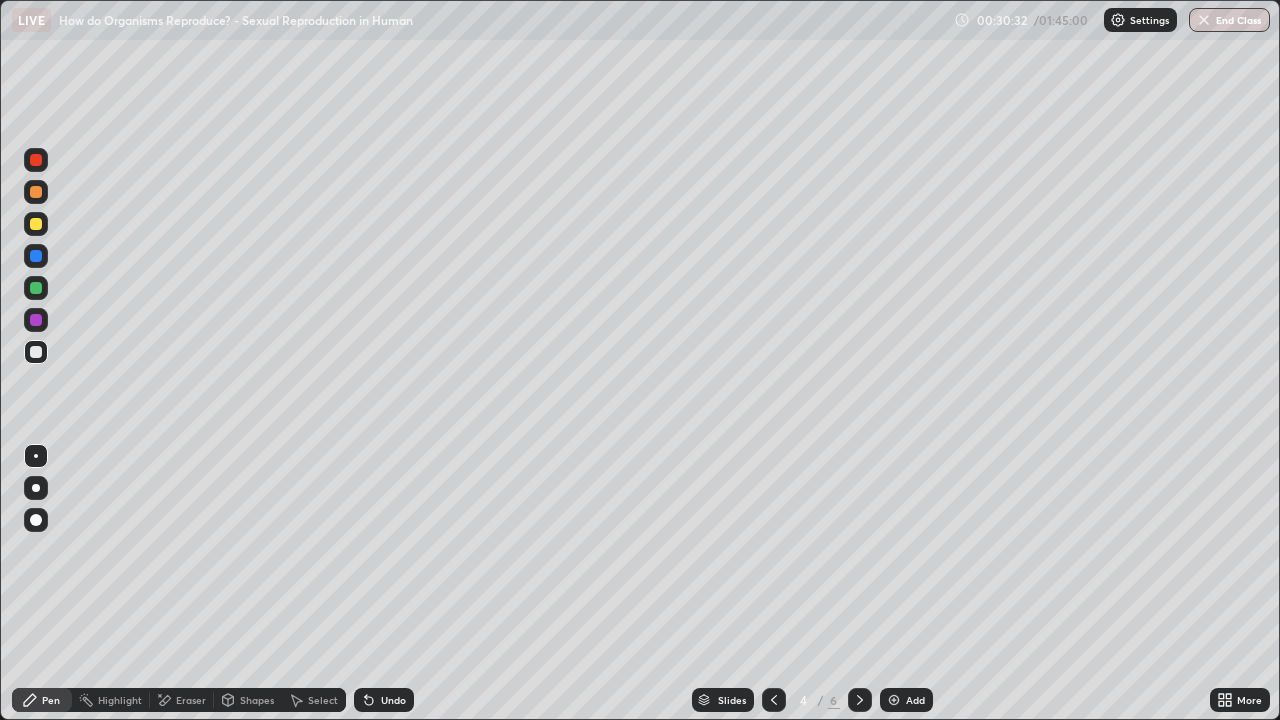 click 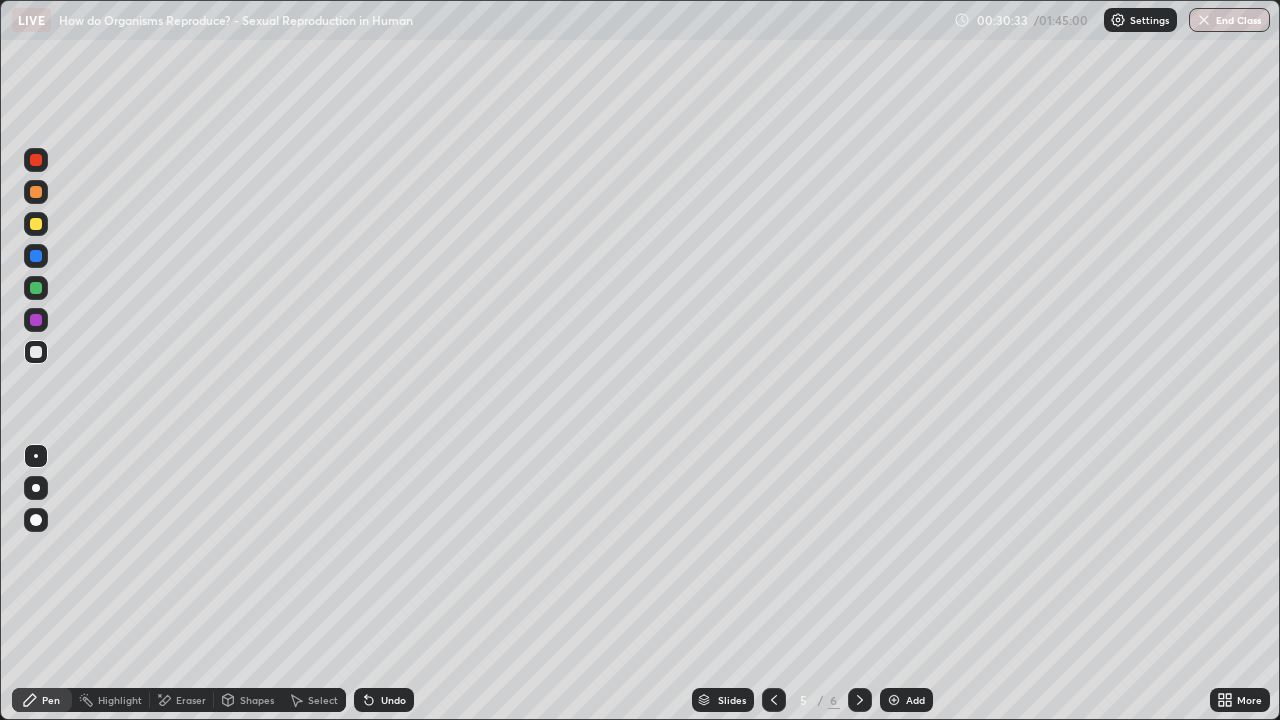 click 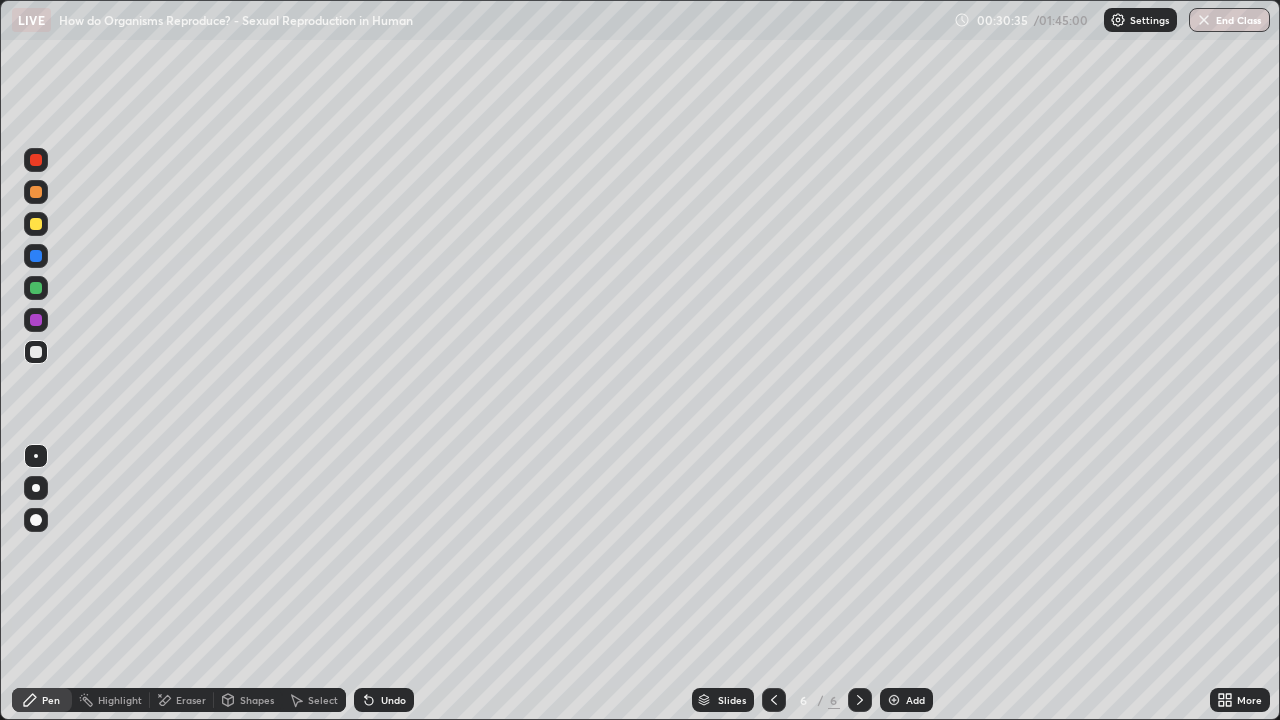 click at bounding box center [894, 700] 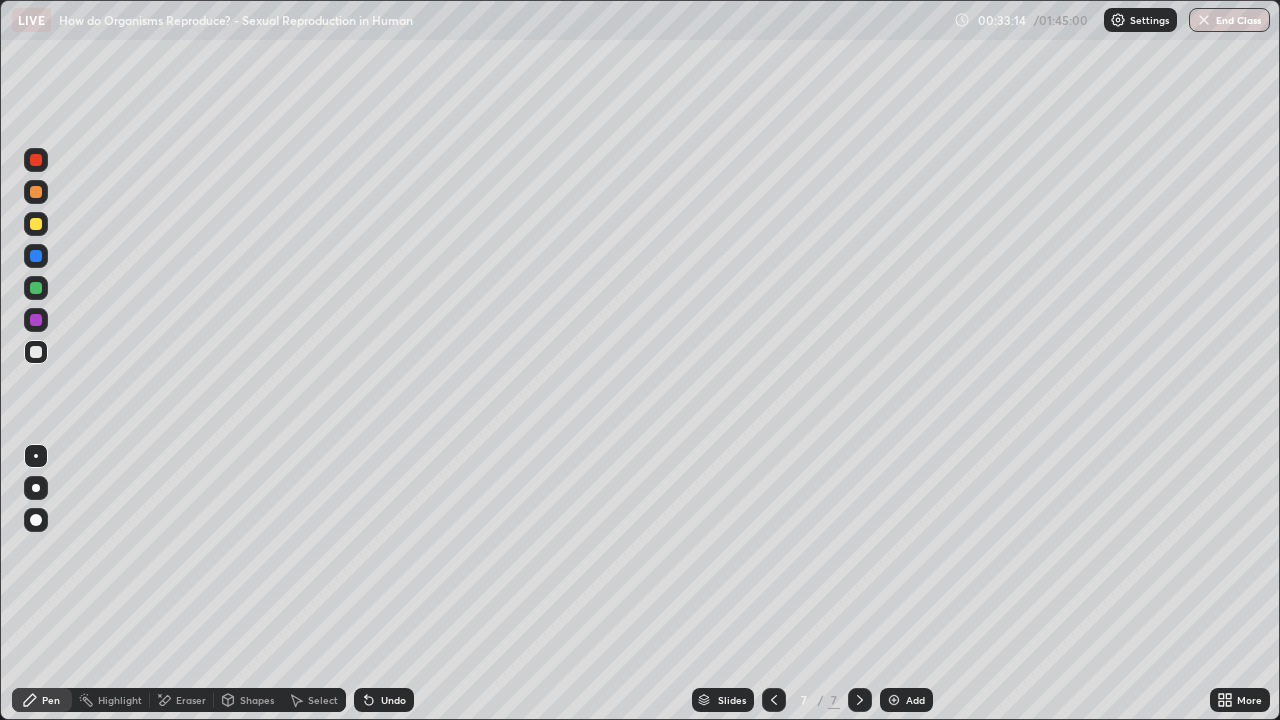 click at bounding box center (36, 288) 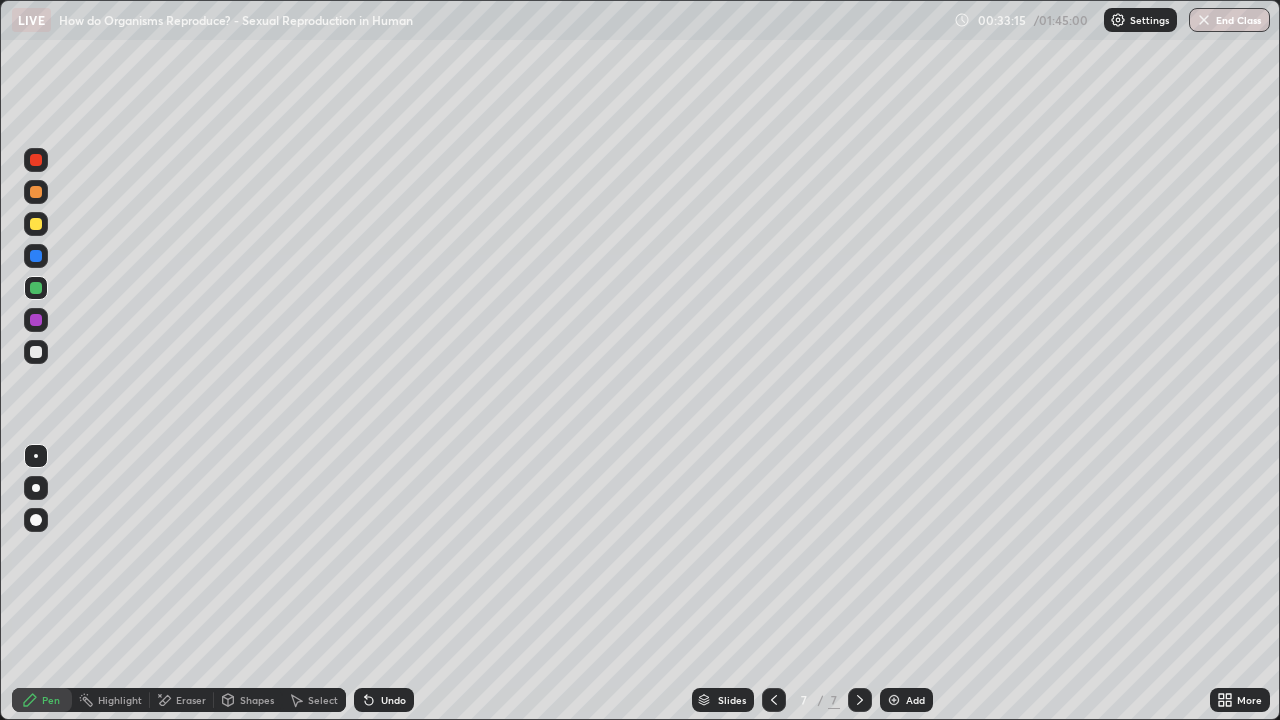 click at bounding box center [36, 488] 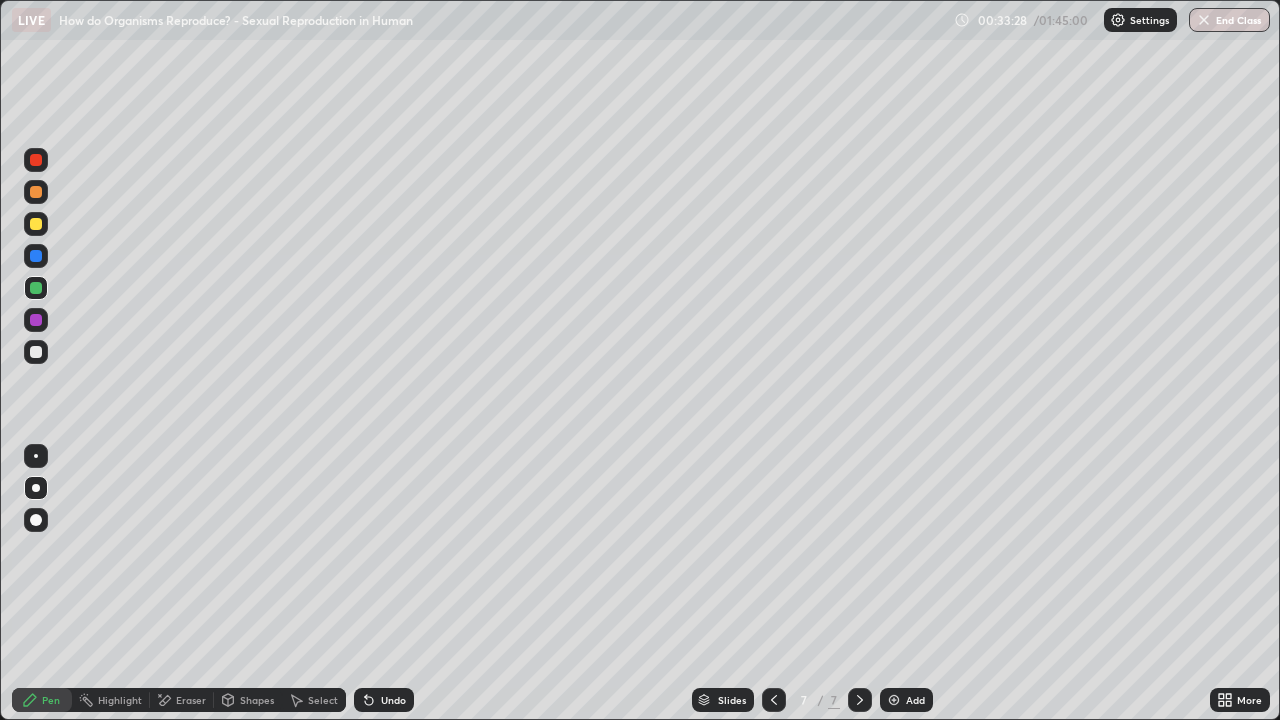 click at bounding box center [36, 160] 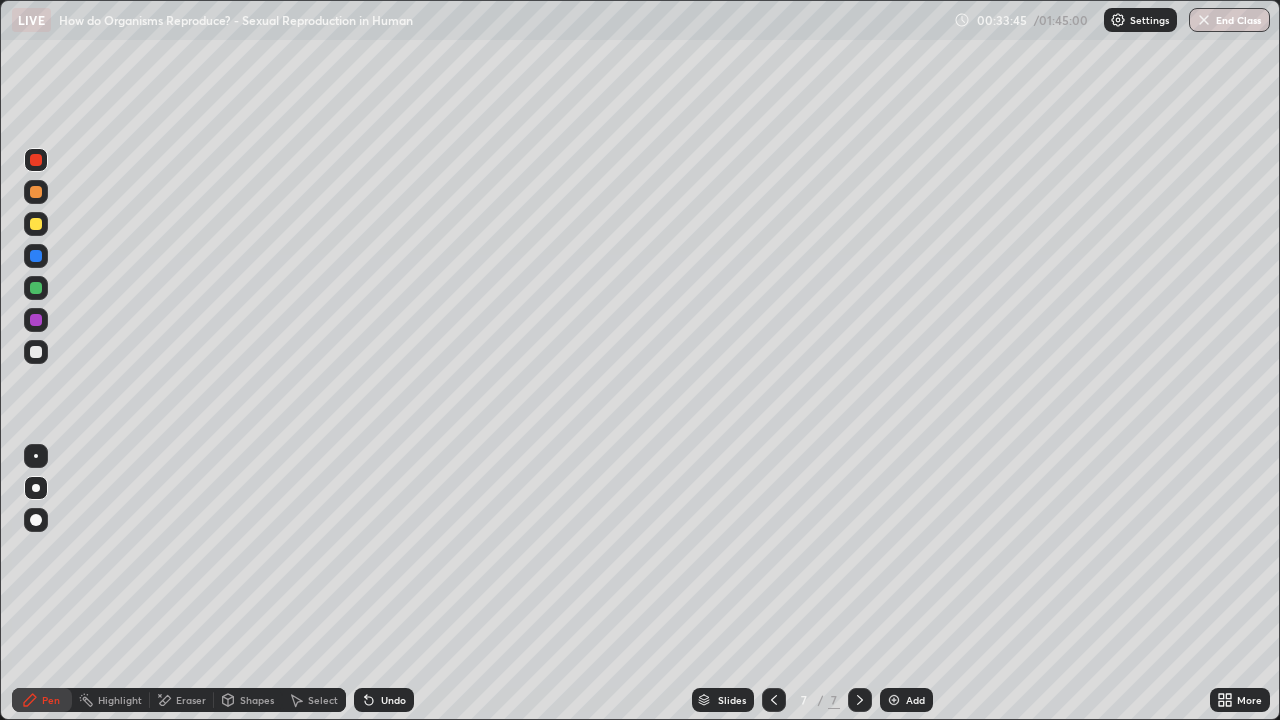 click at bounding box center (774, 700) 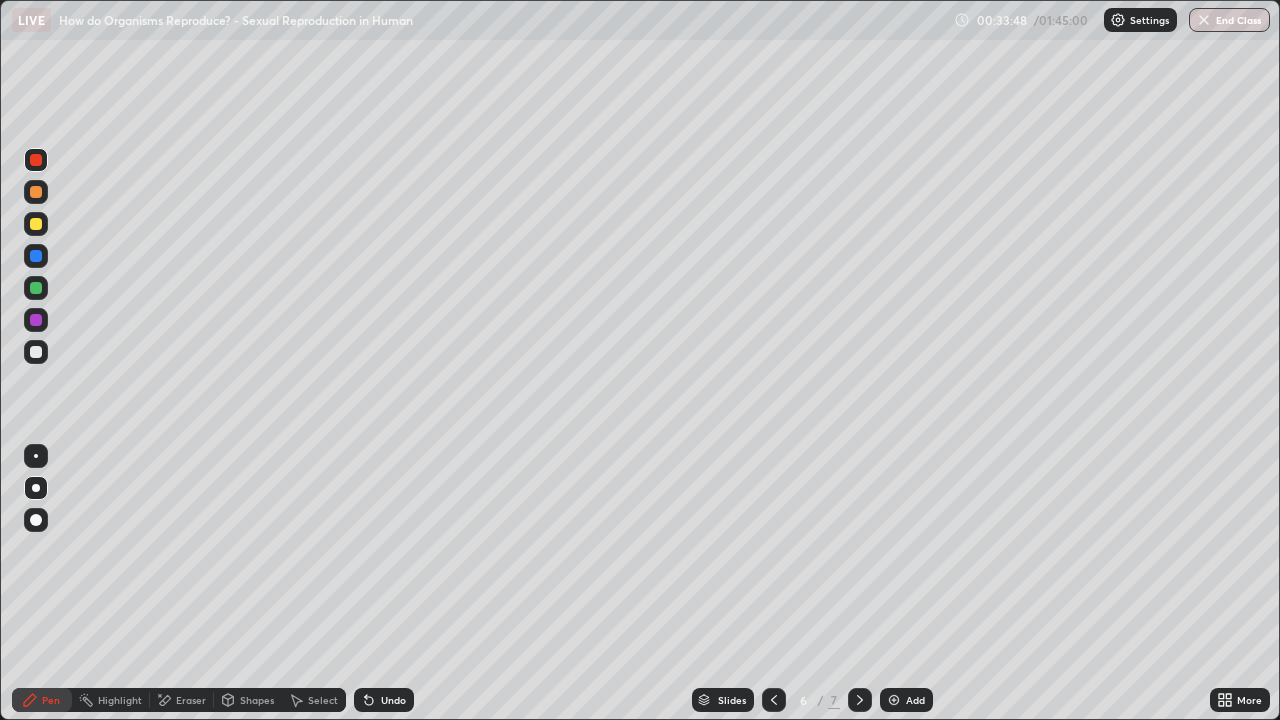 click 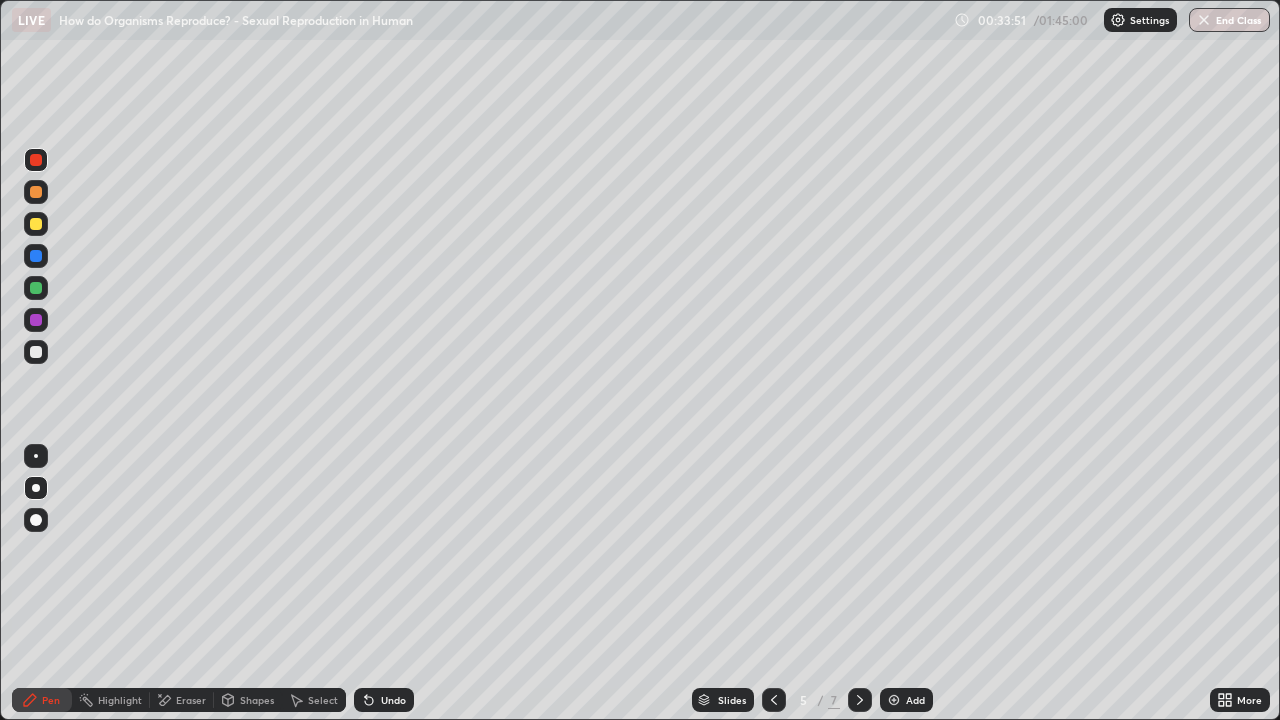click 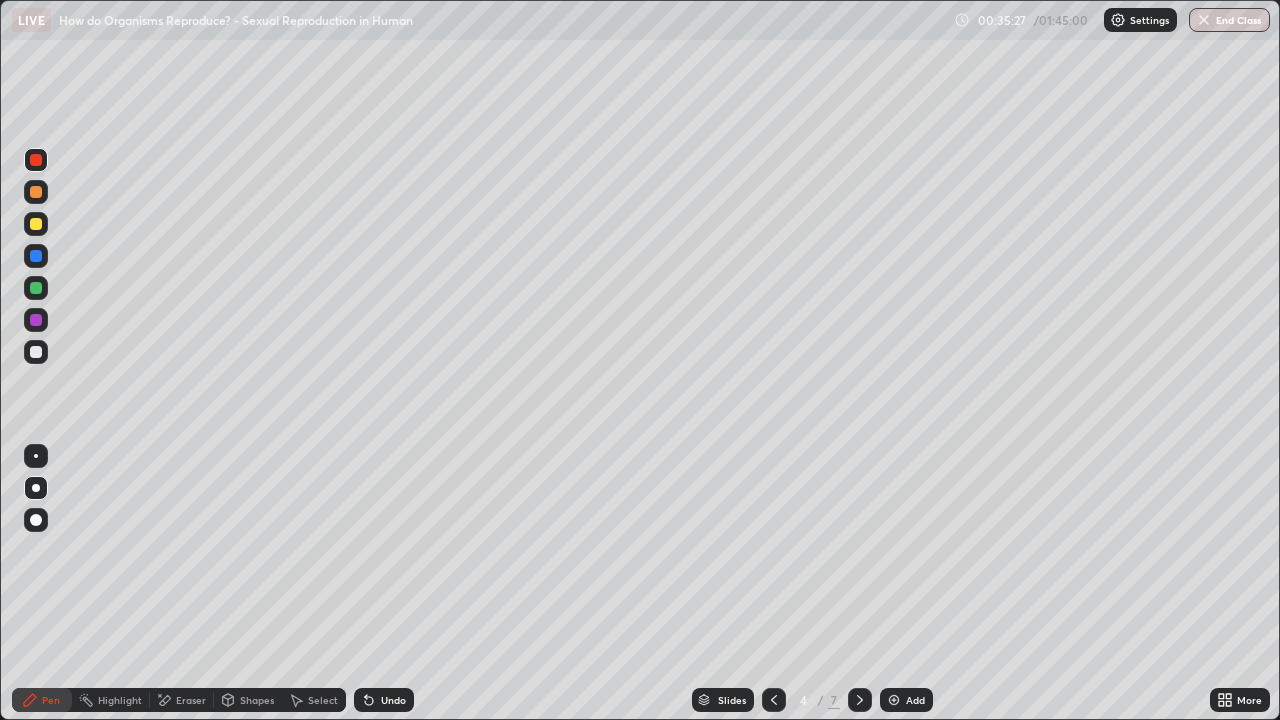 click on "Eraser" at bounding box center (191, 700) 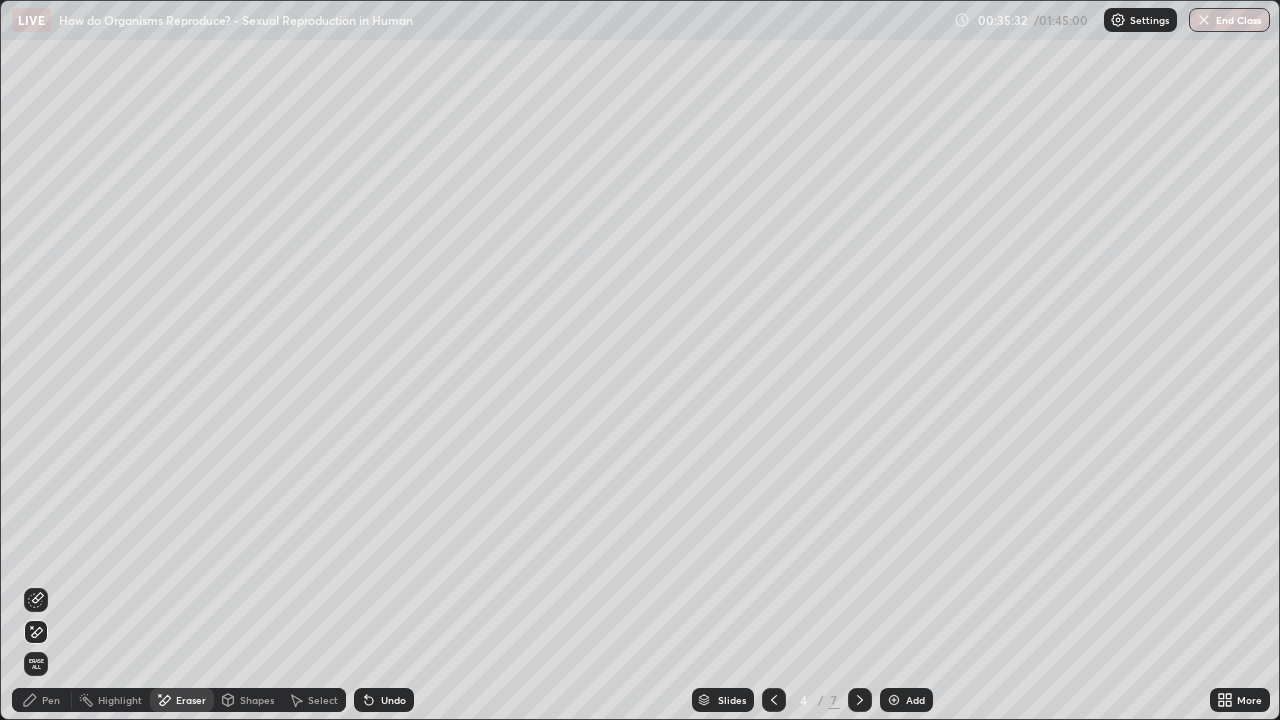 click 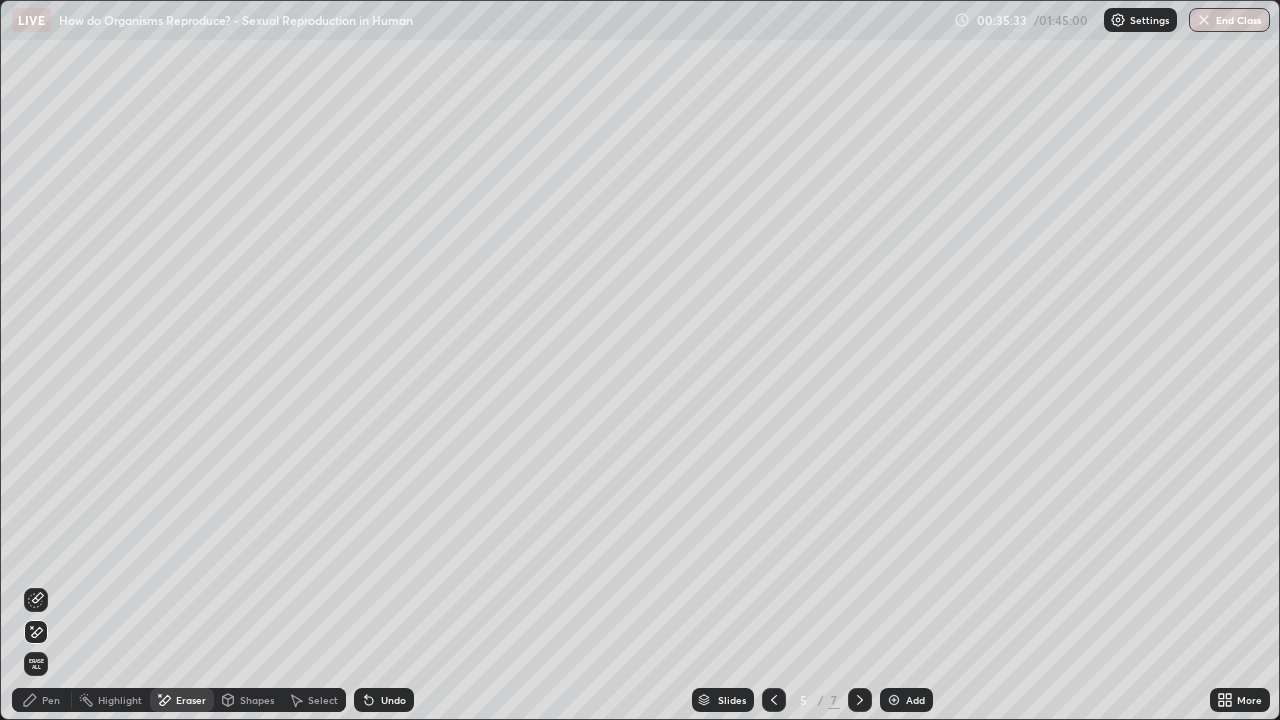 click at bounding box center (860, 700) 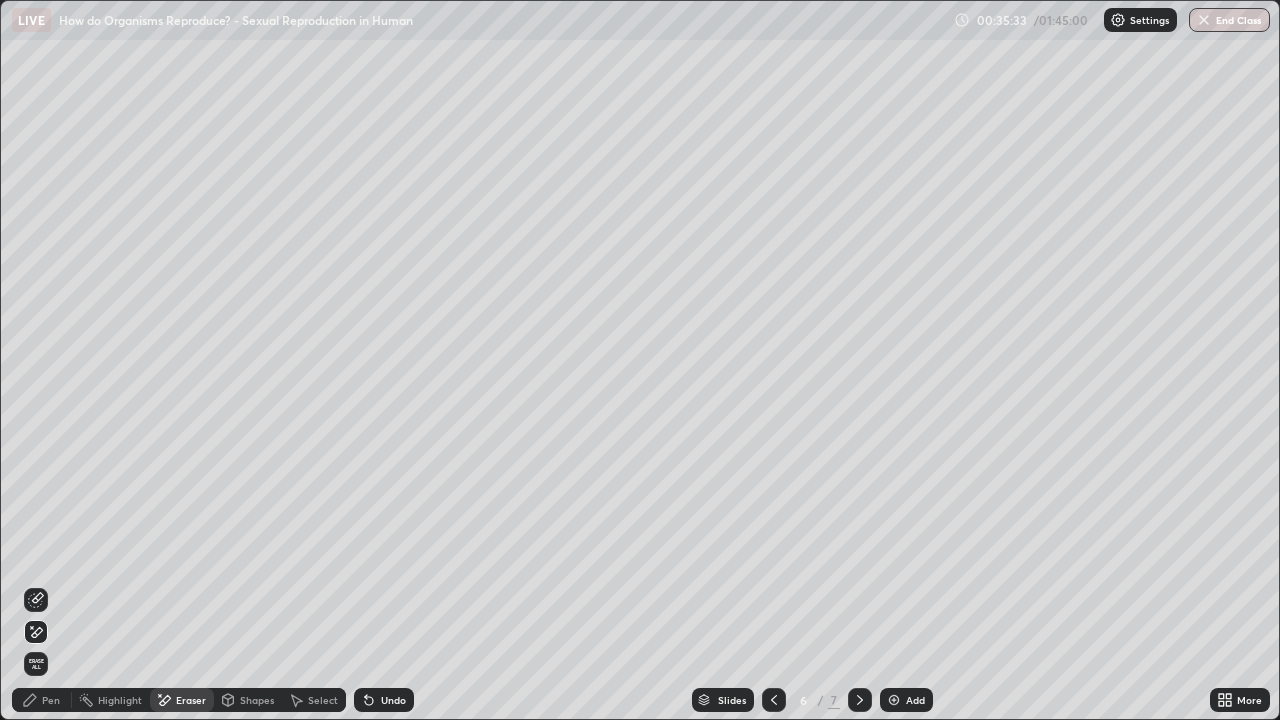 click at bounding box center [860, 700] 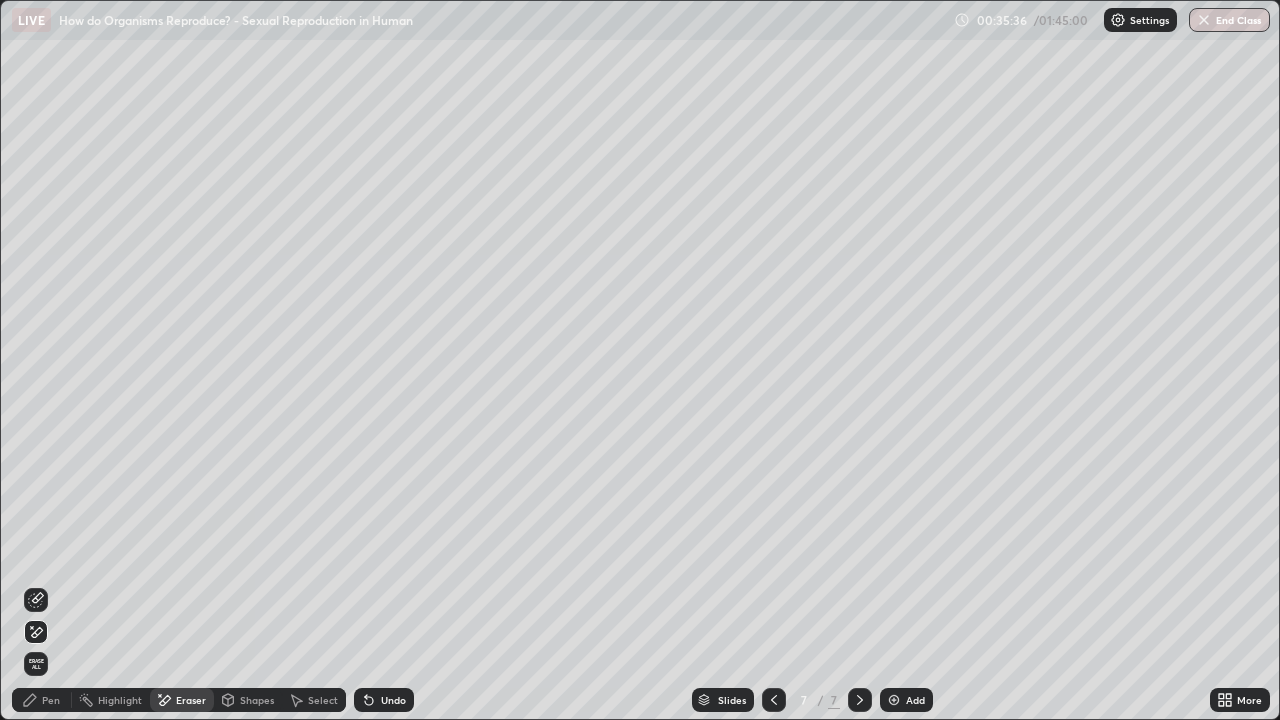 click on "Eraser" at bounding box center (191, 700) 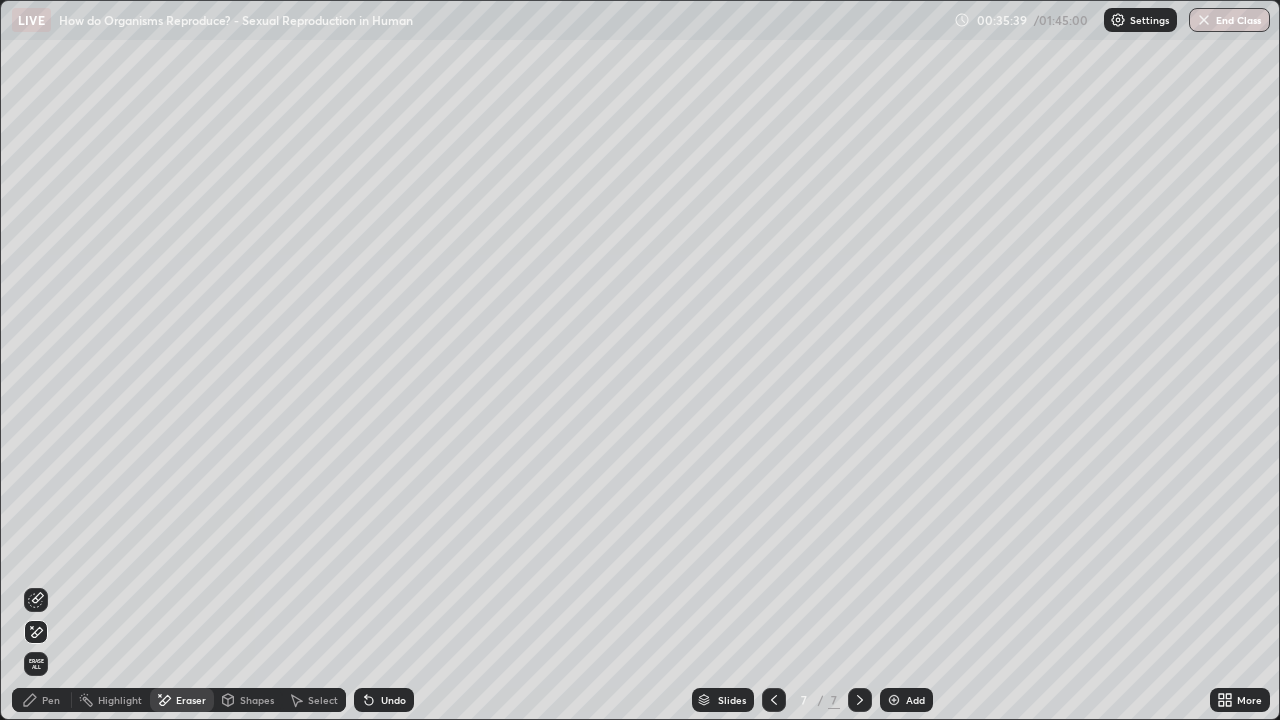 click on "Pen" at bounding box center (51, 700) 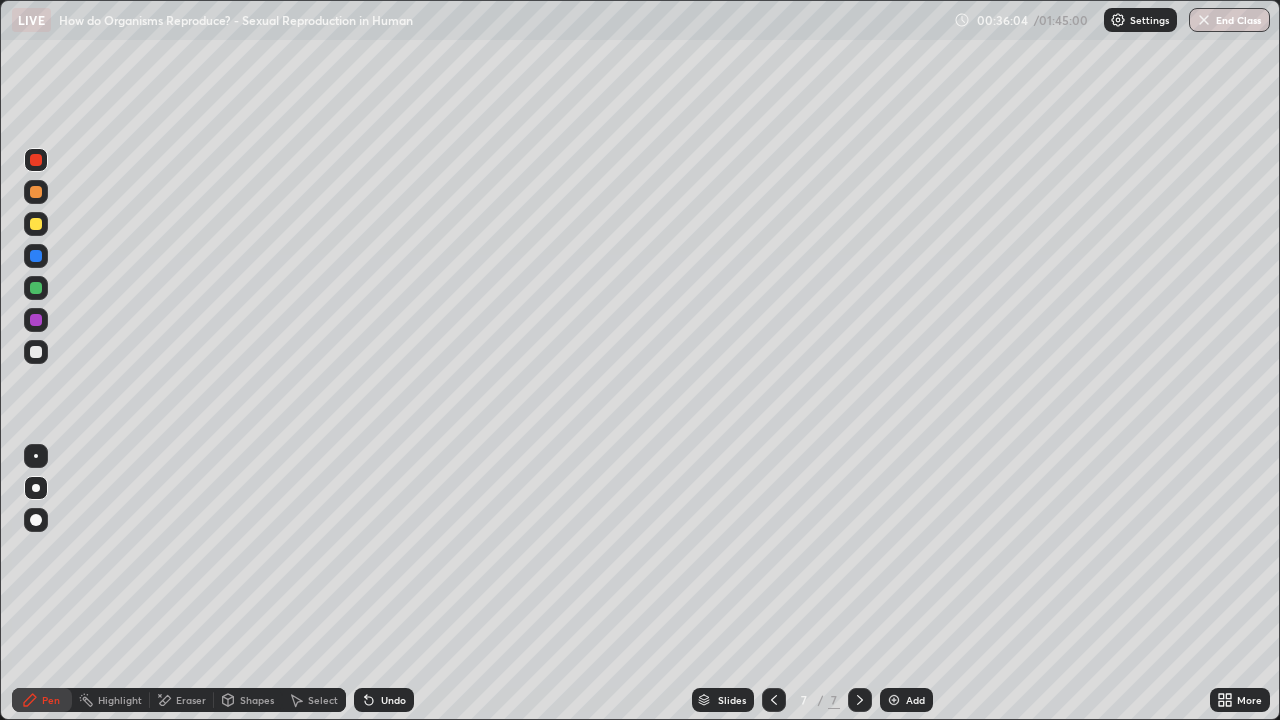 click 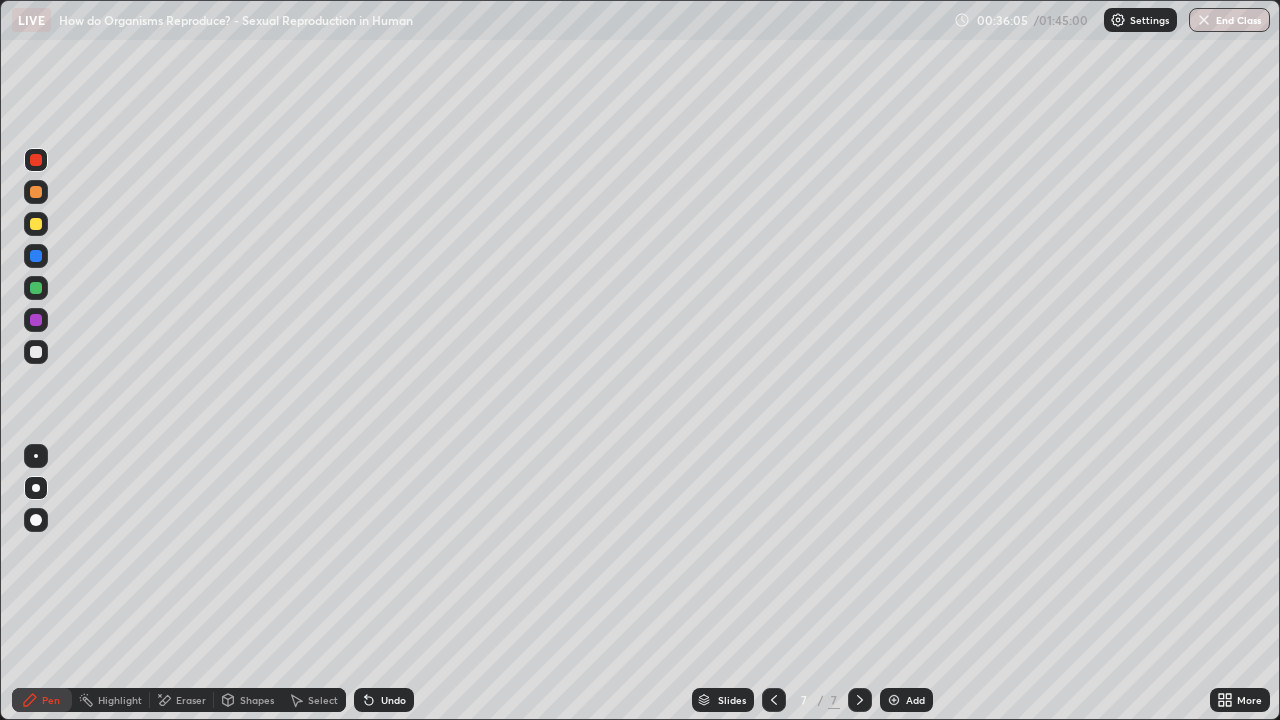 click on "Undo" at bounding box center [384, 700] 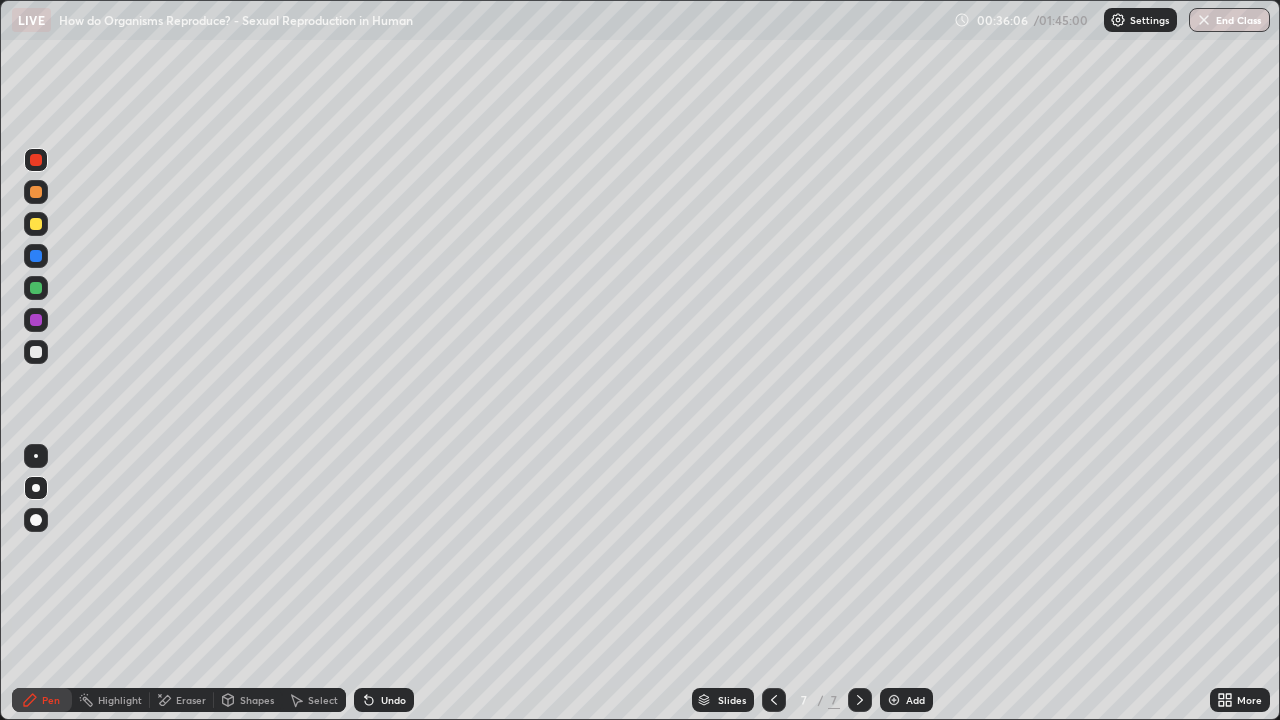 click on "Undo" at bounding box center [384, 700] 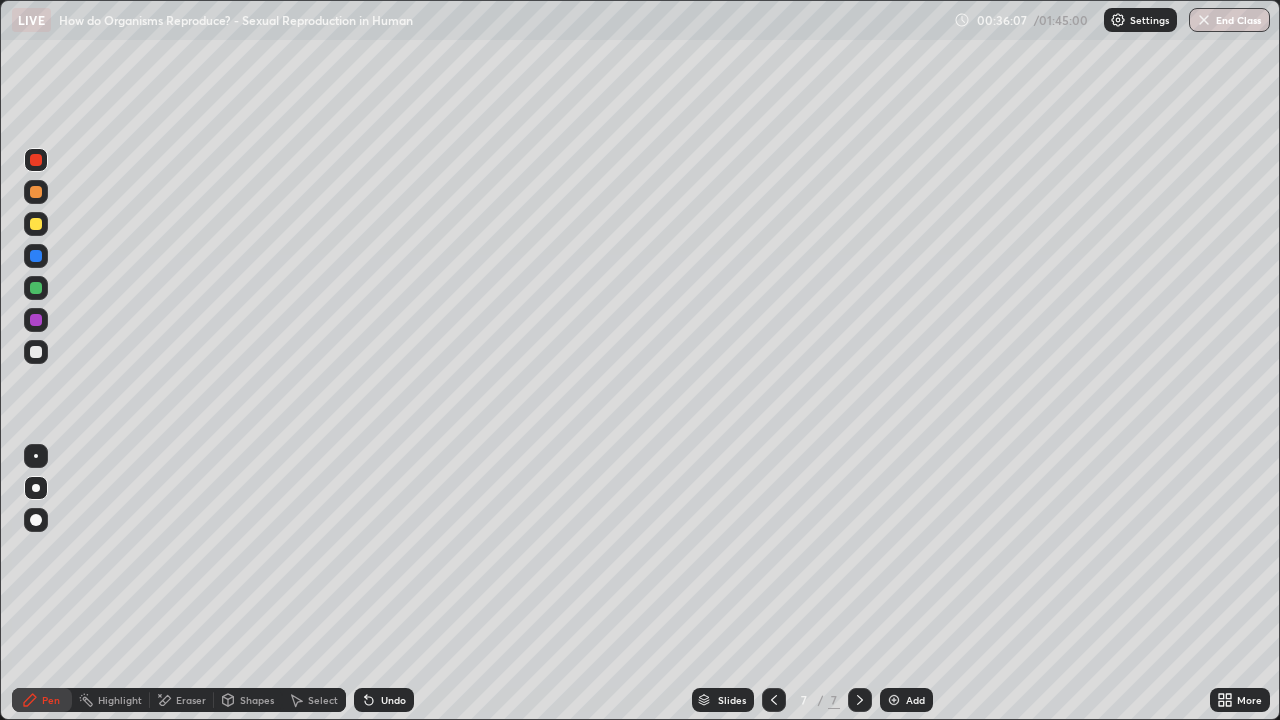 click on "Undo" at bounding box center [384, 700] 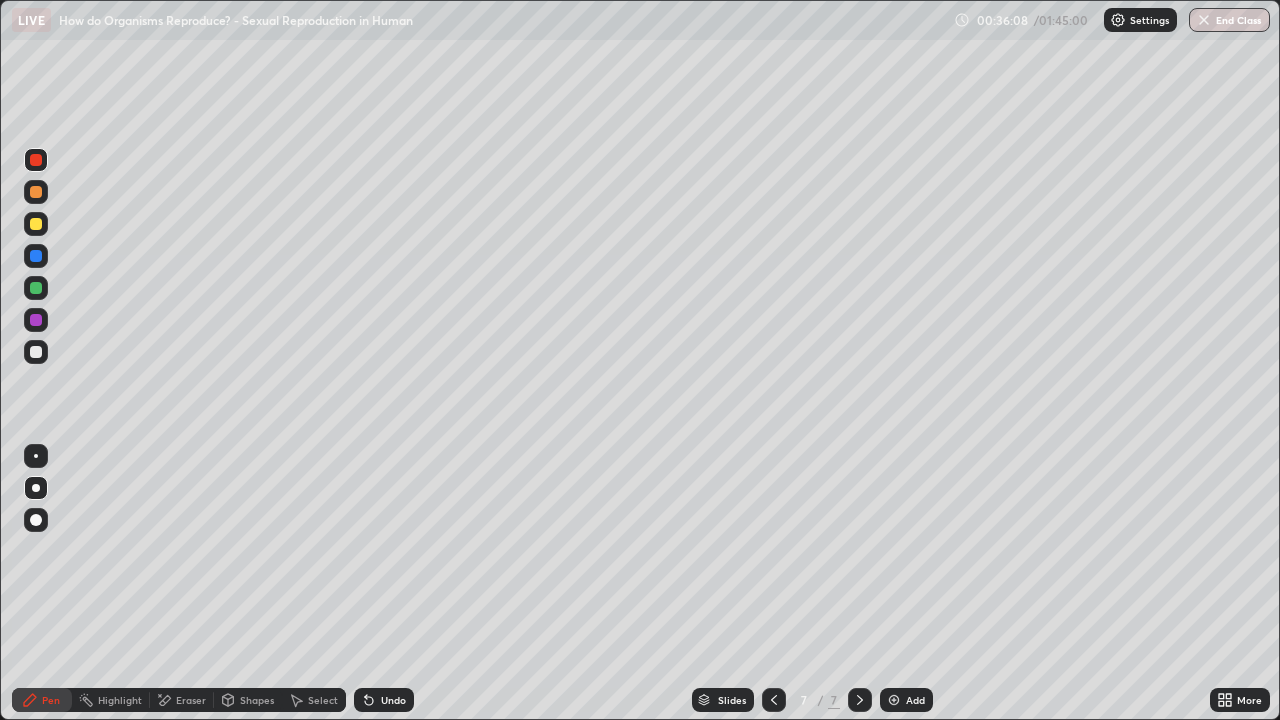 click on "Undo" at bounding box center (384, 700) 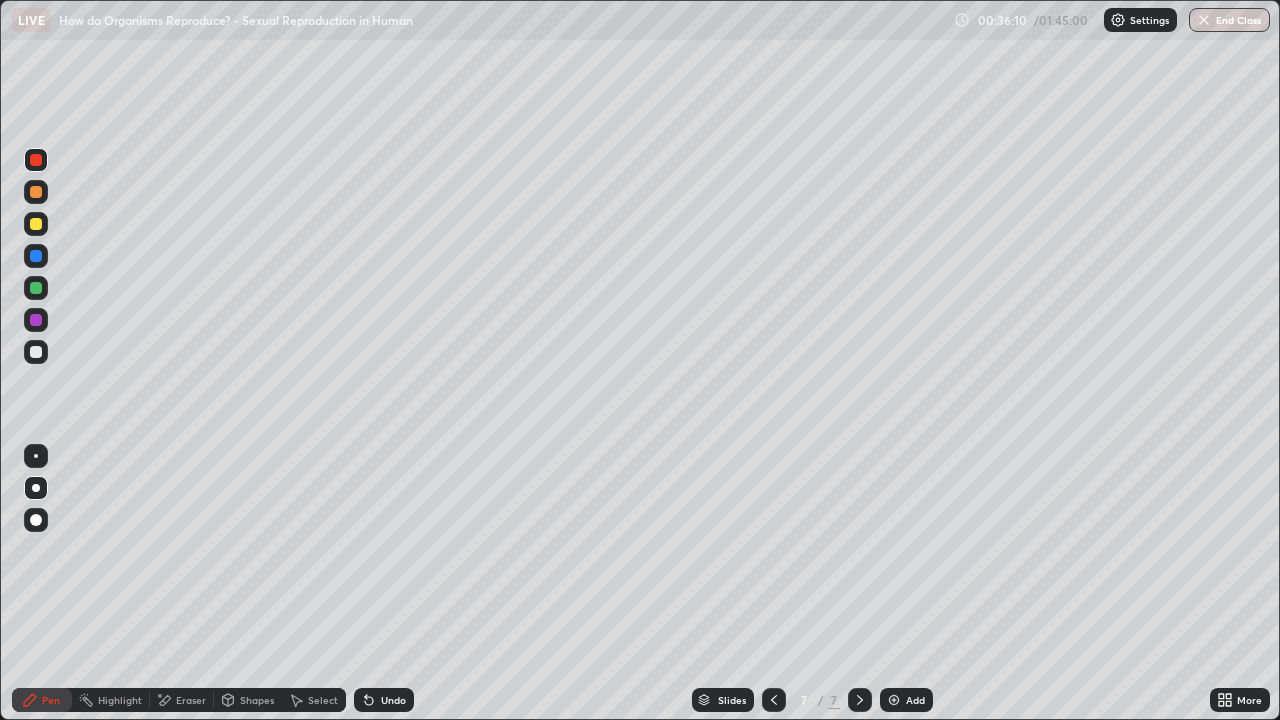 click at bounding box center [36, 192] 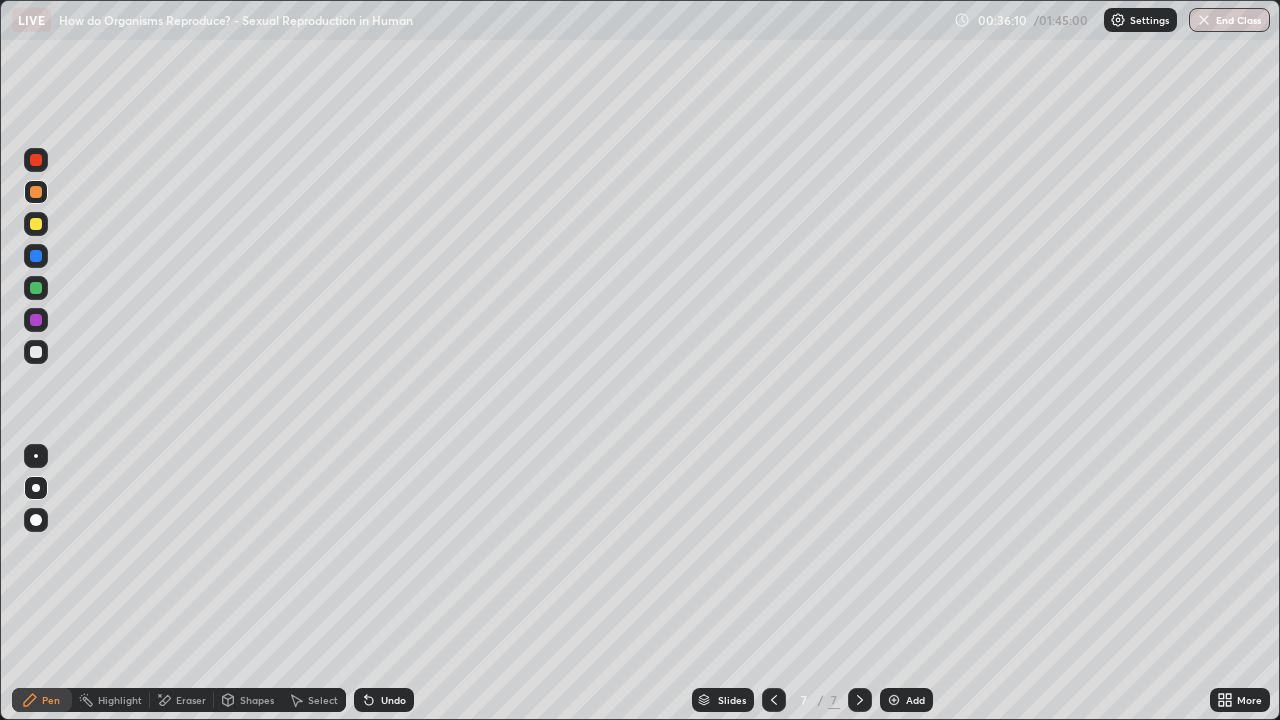 click at bounding box center (36, 224) 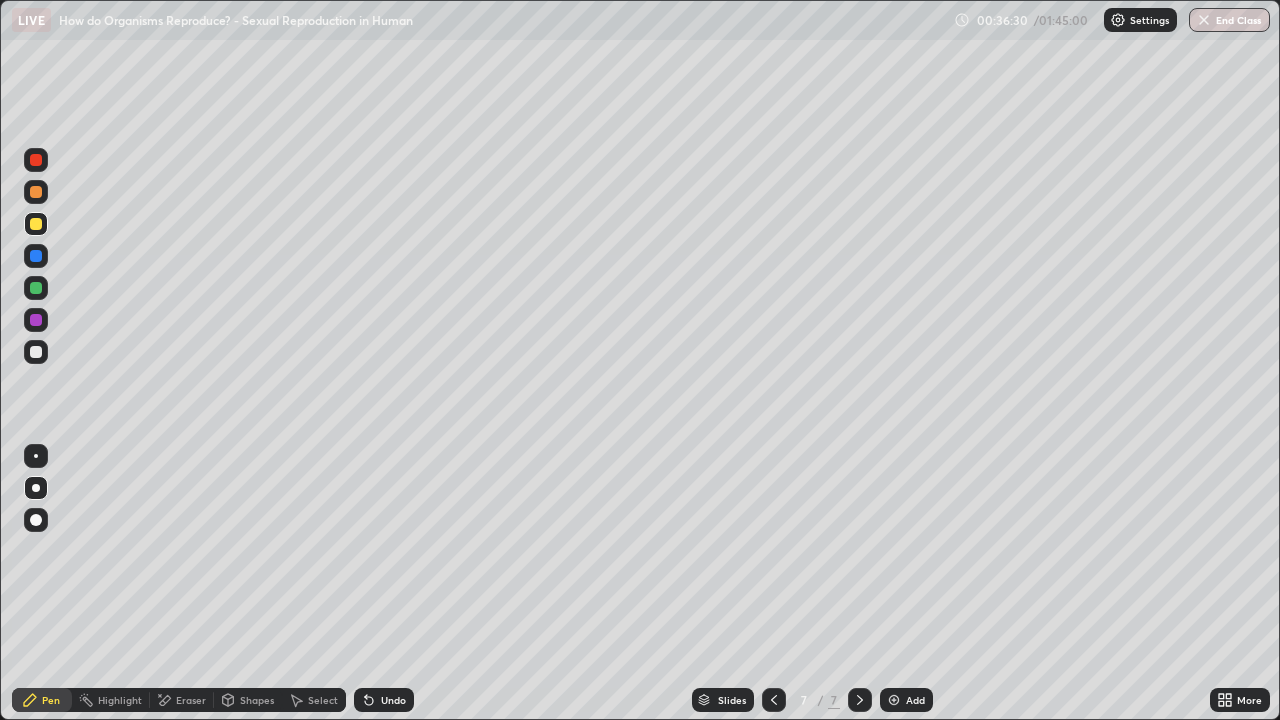 click at bounding box center [36, 352] 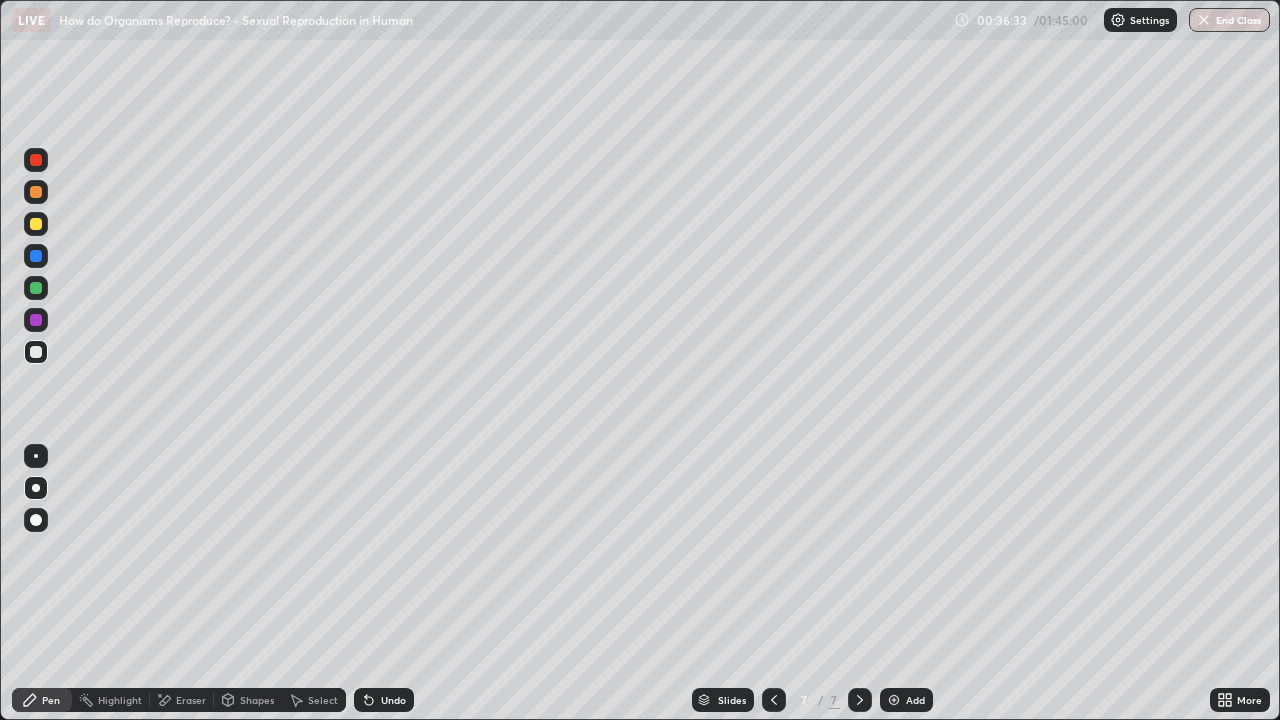 click at bounding box center (36, 456) 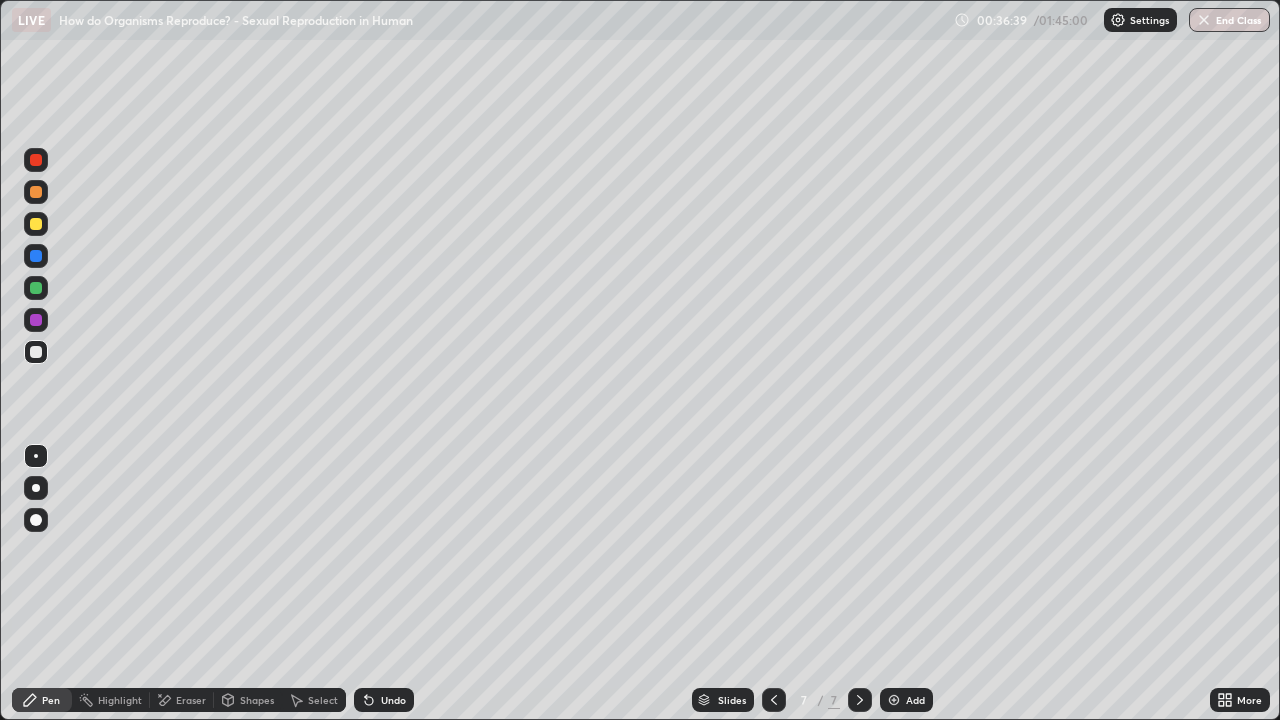 click at bounding box center (36, 256) 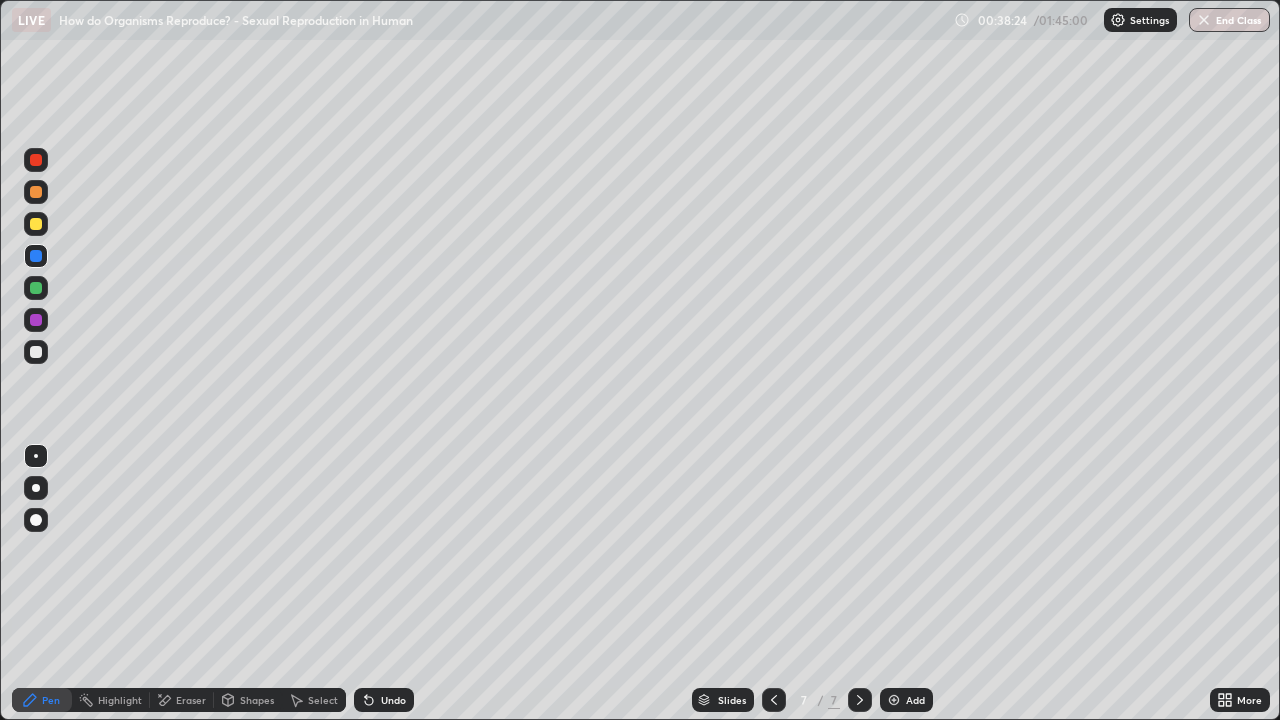 click at bounding box center [36, 288] 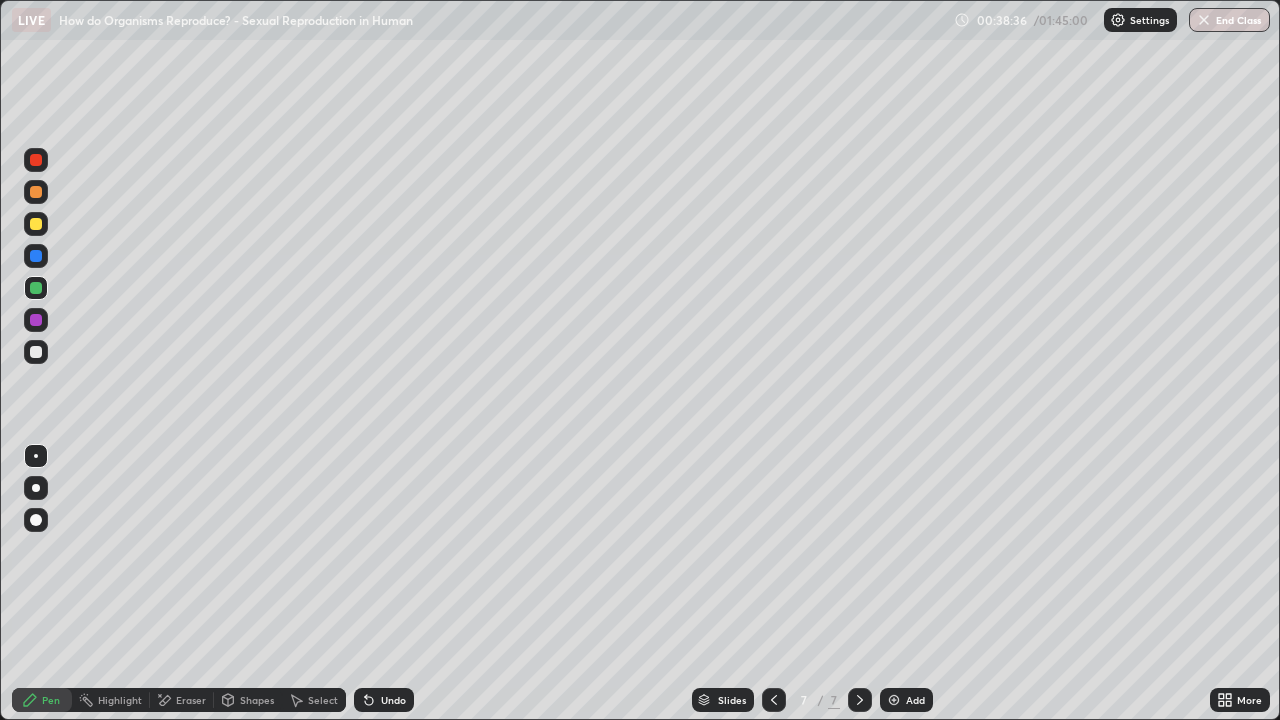 click at bounding box center (36, 352) 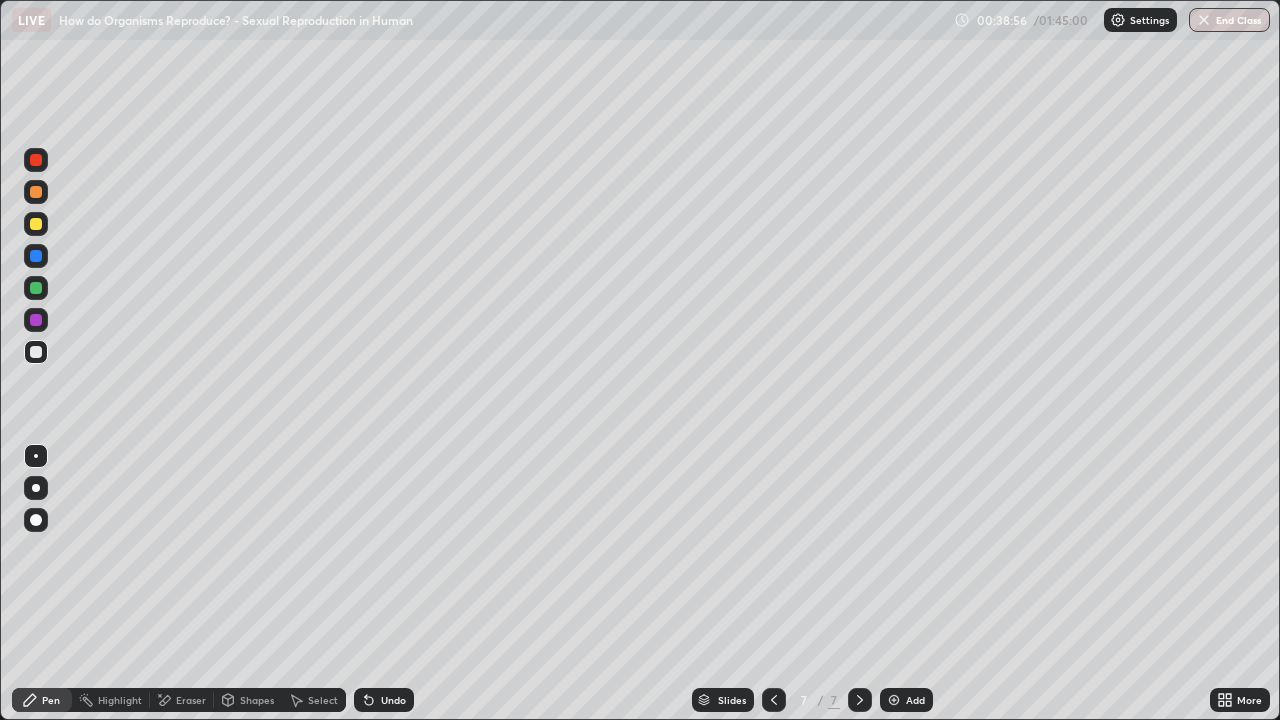 click at bounding box center (36, 256) 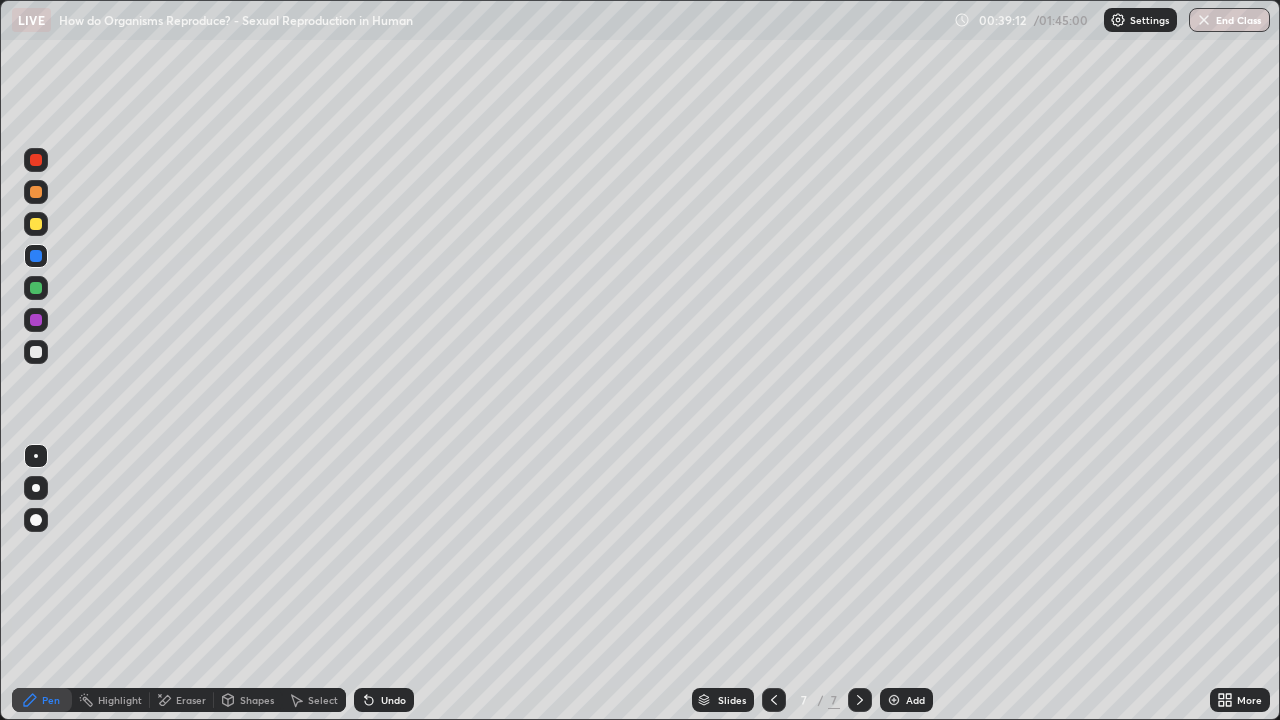 click at bounding box center (36, 352) 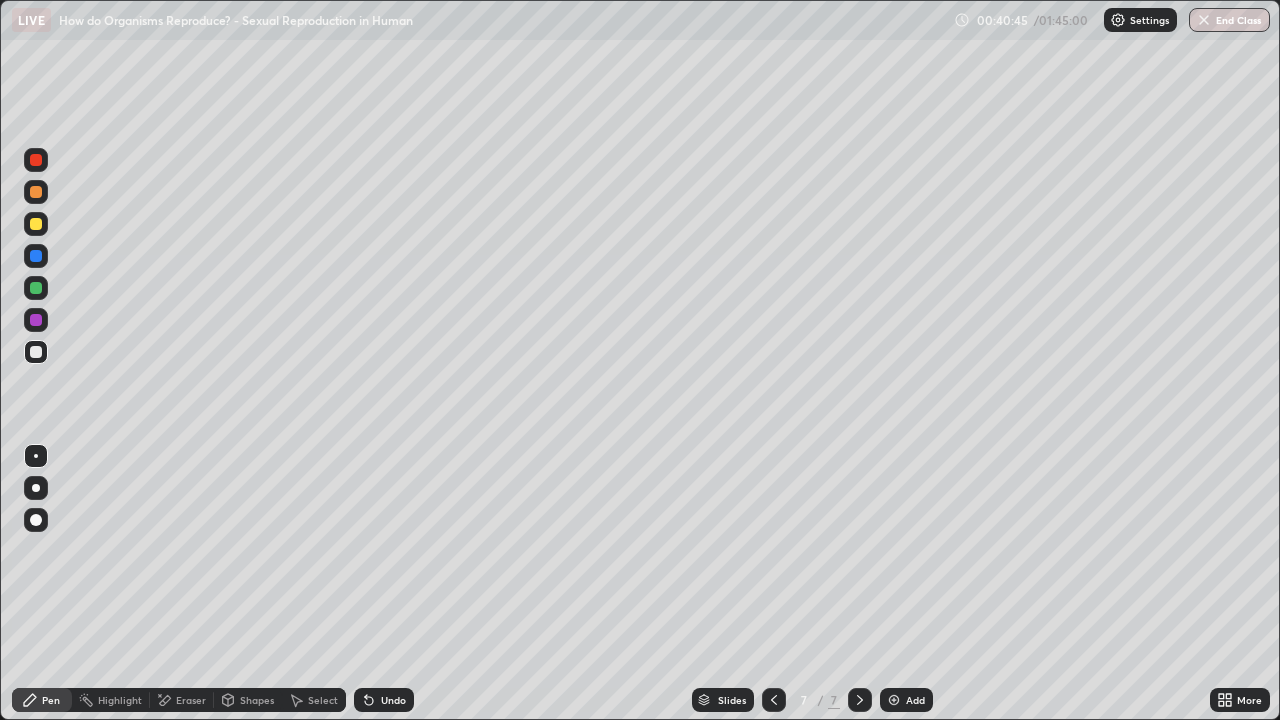 click at bounding box center [36, 288] 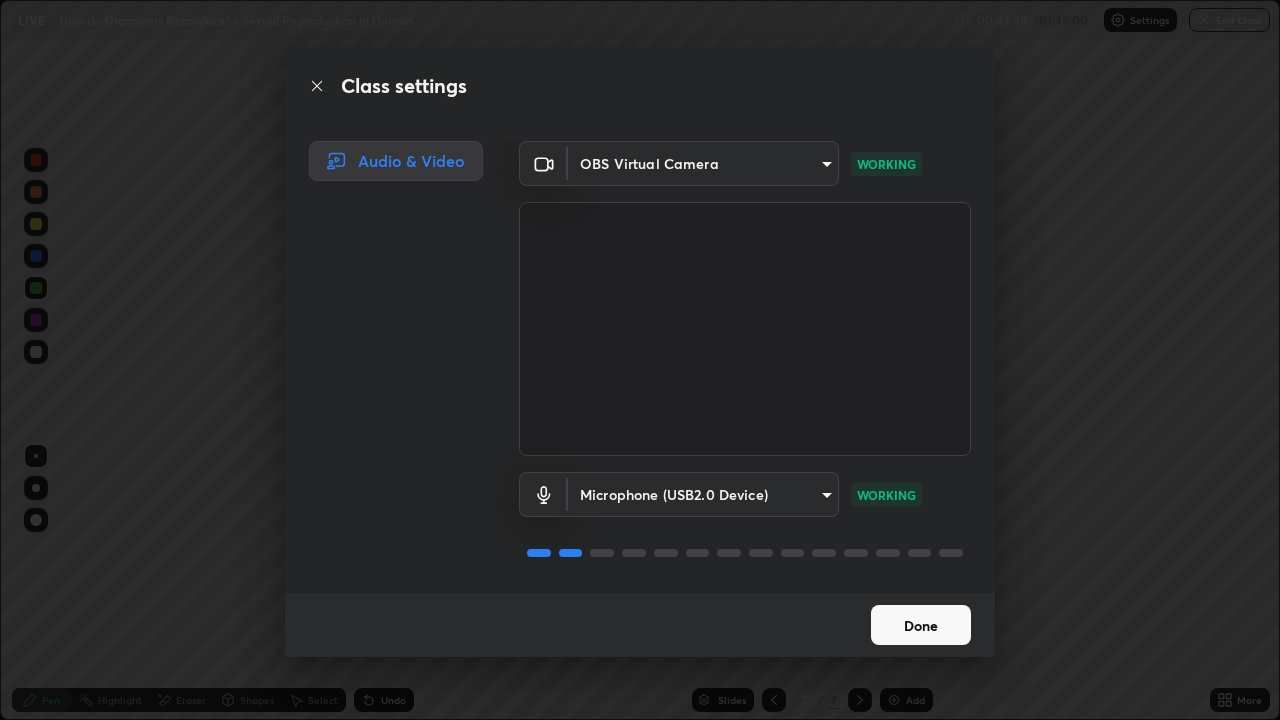 click on "Done" at bounding box center [921, 625] 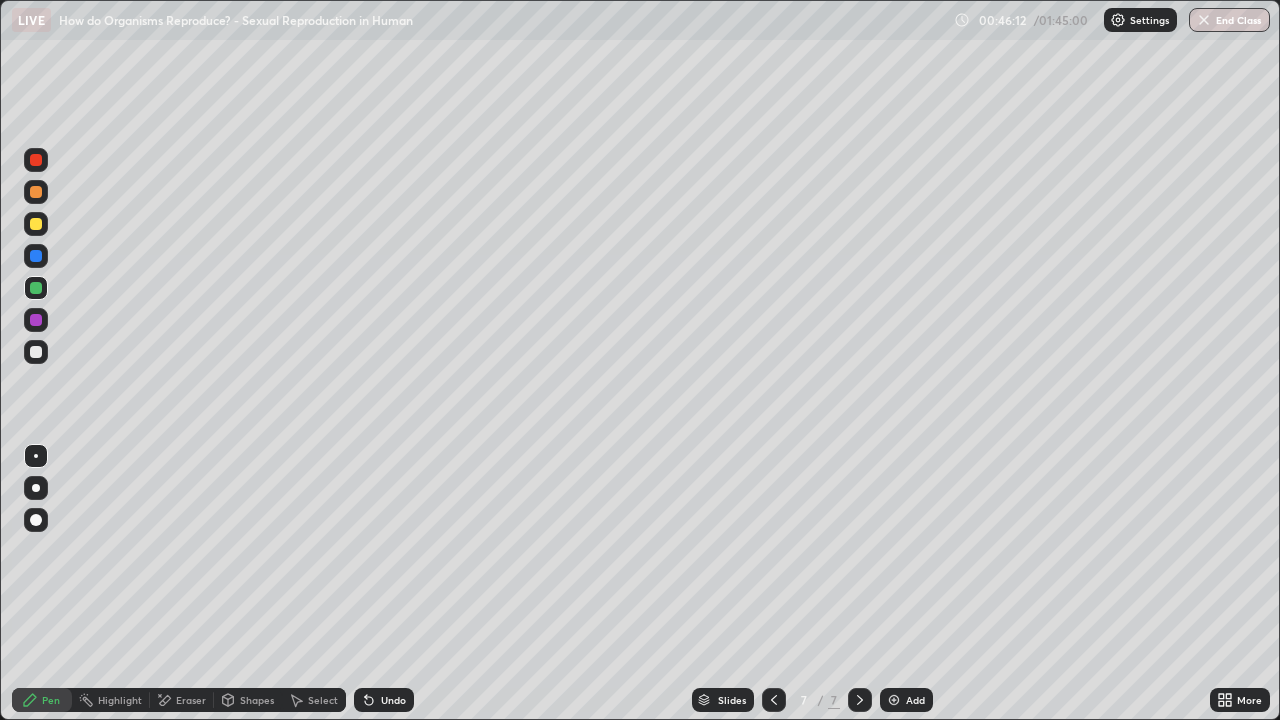 click at bounding box center [36, 256] 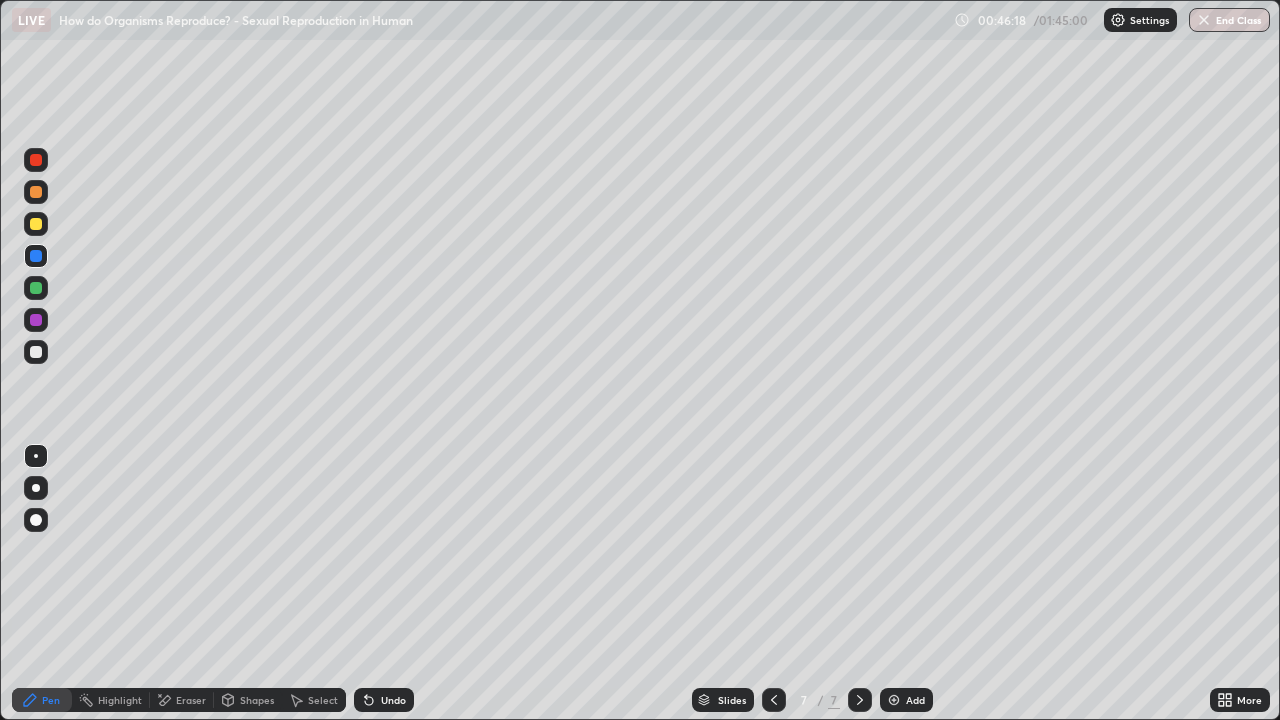 click on "Undo" at bounding box center [393, 700] 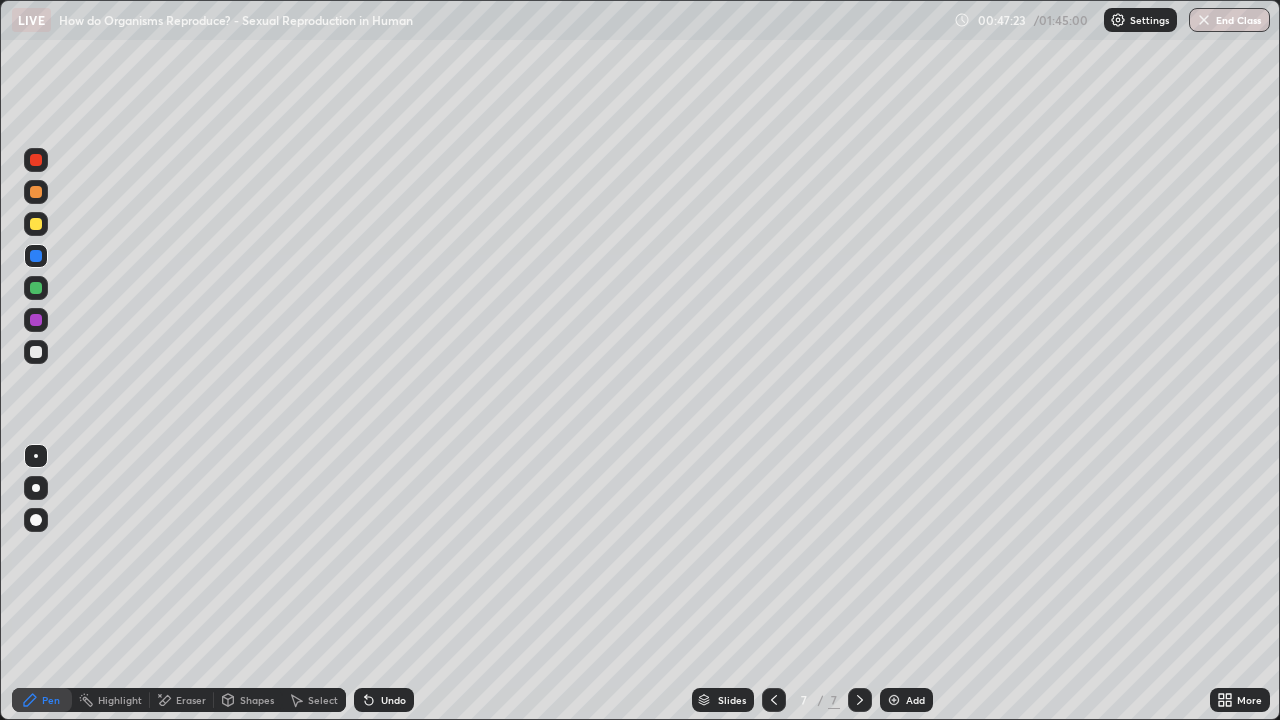 click at bounding box center (894, 700) 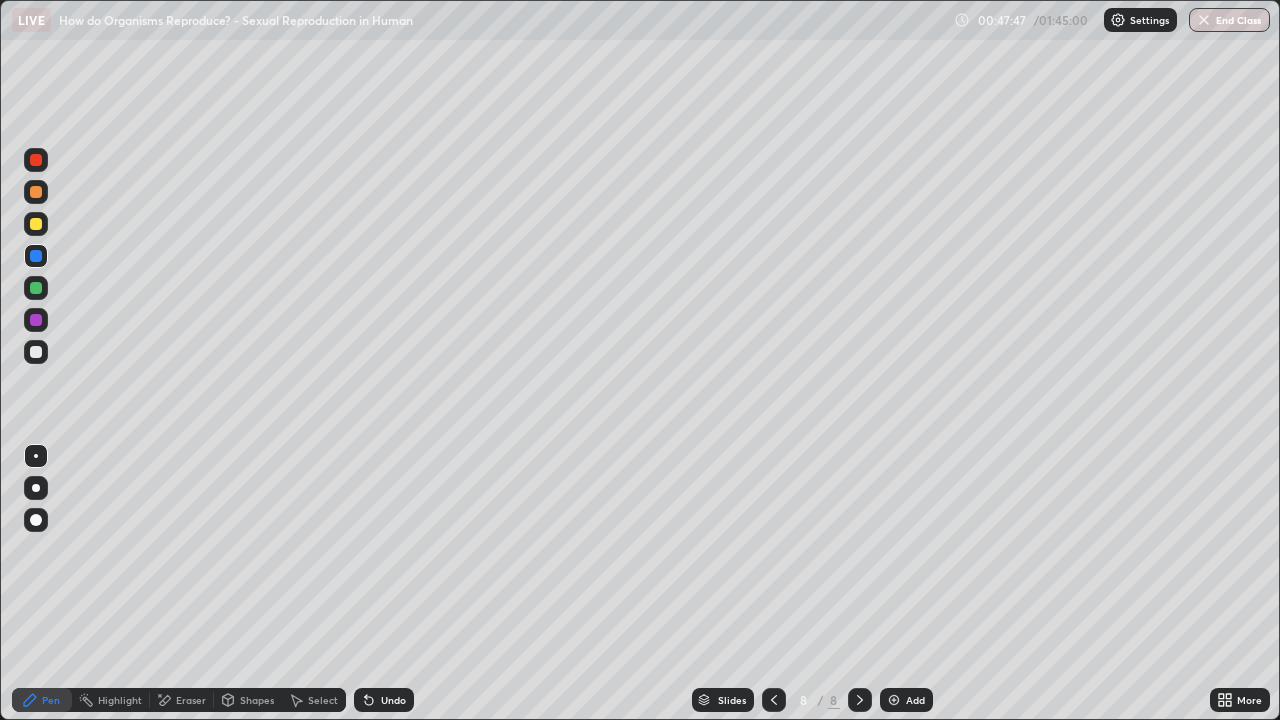 click 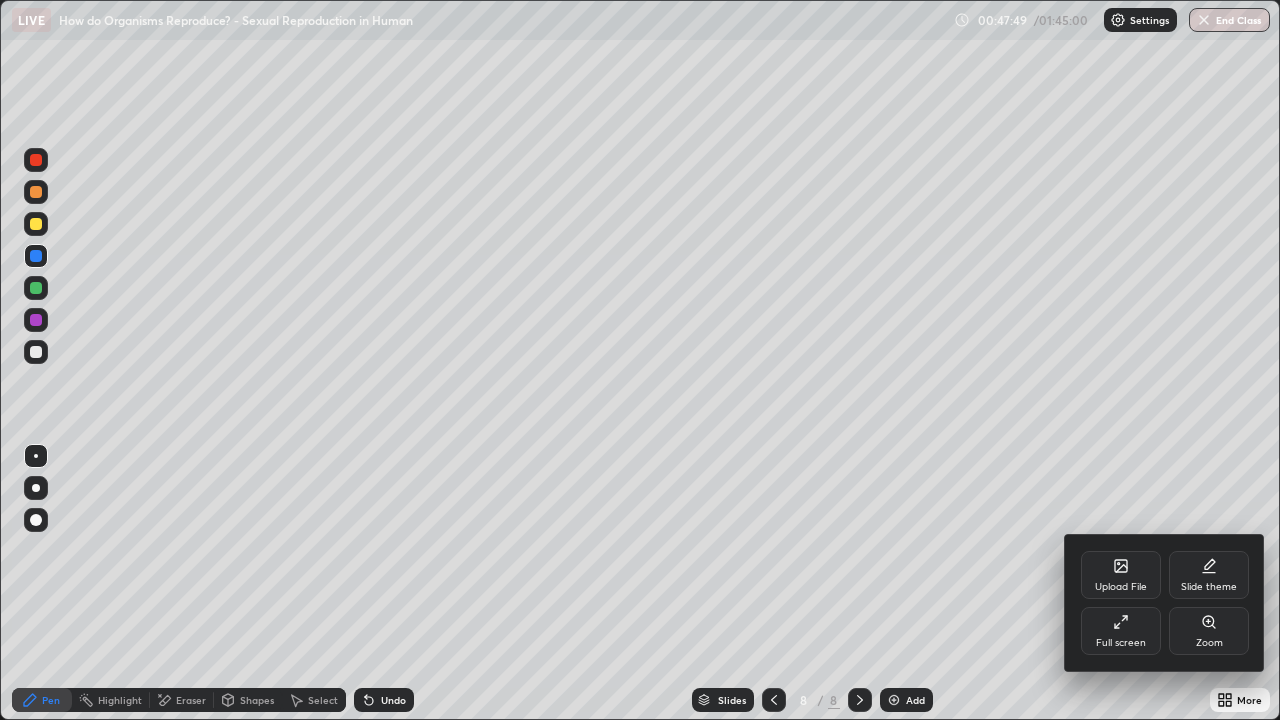 click on "Upload File" at bounding box center (1121, 587) 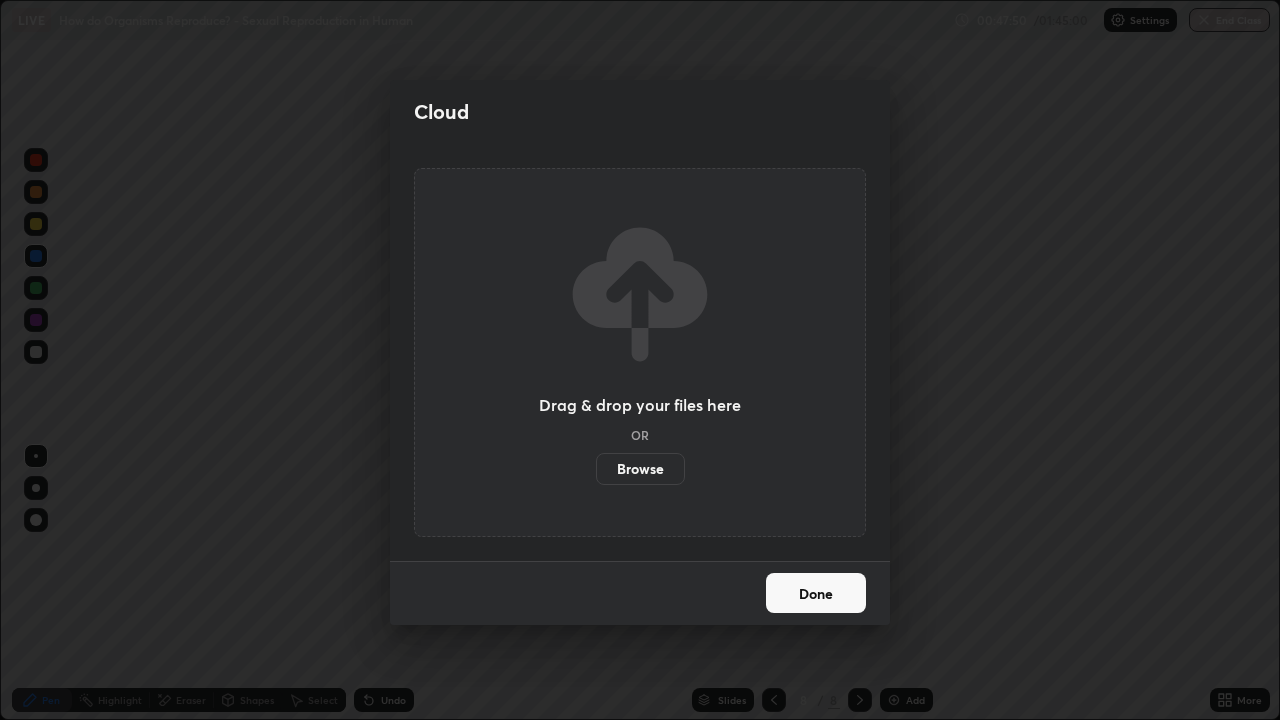 click on "Browse" at bounding box center [640, 469] 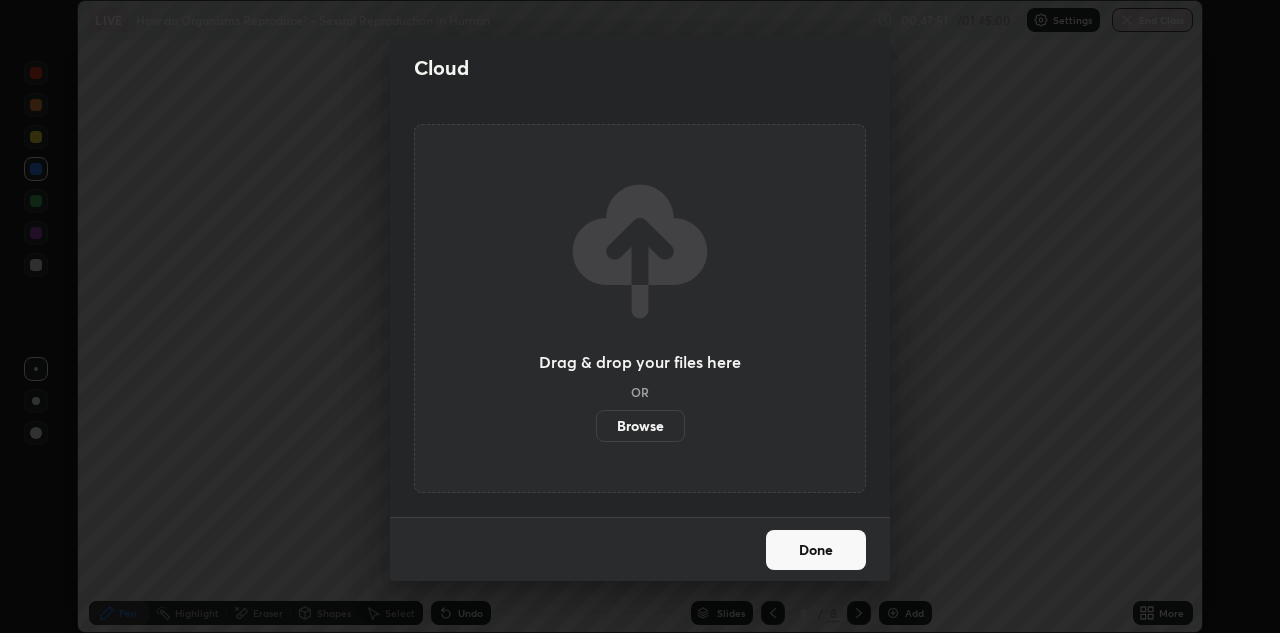 scroll, scrollTop: 633, scrollLeft: 1280, axis: both 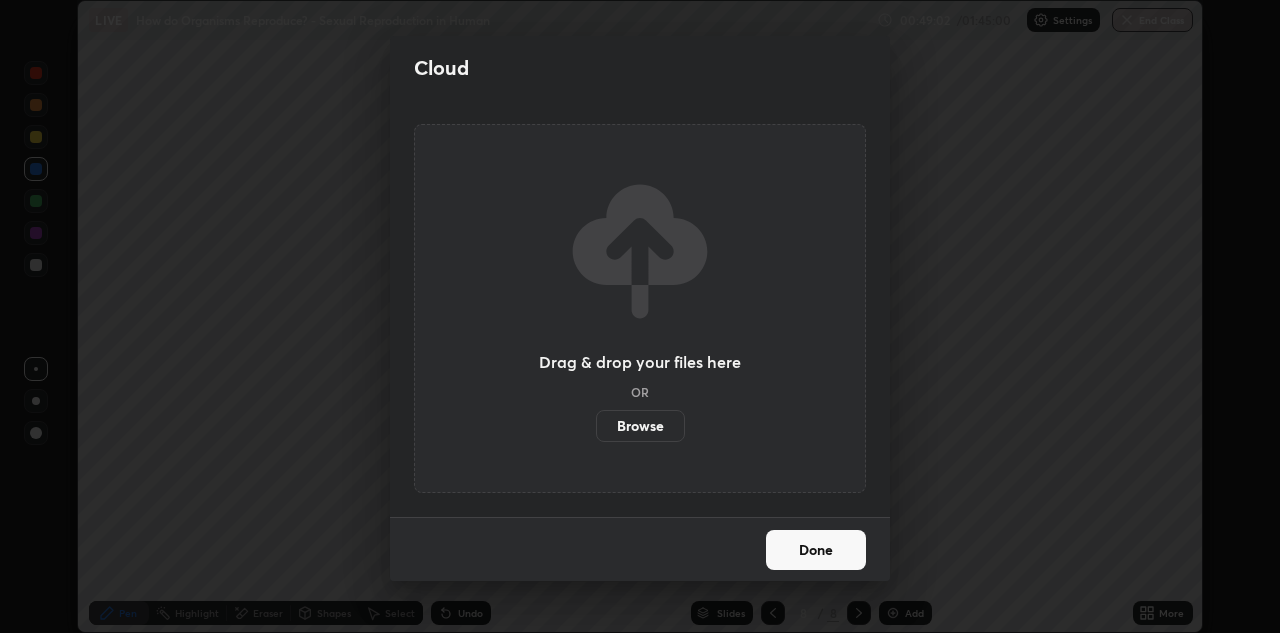 click on "Done" at bounding box center [816, 550] 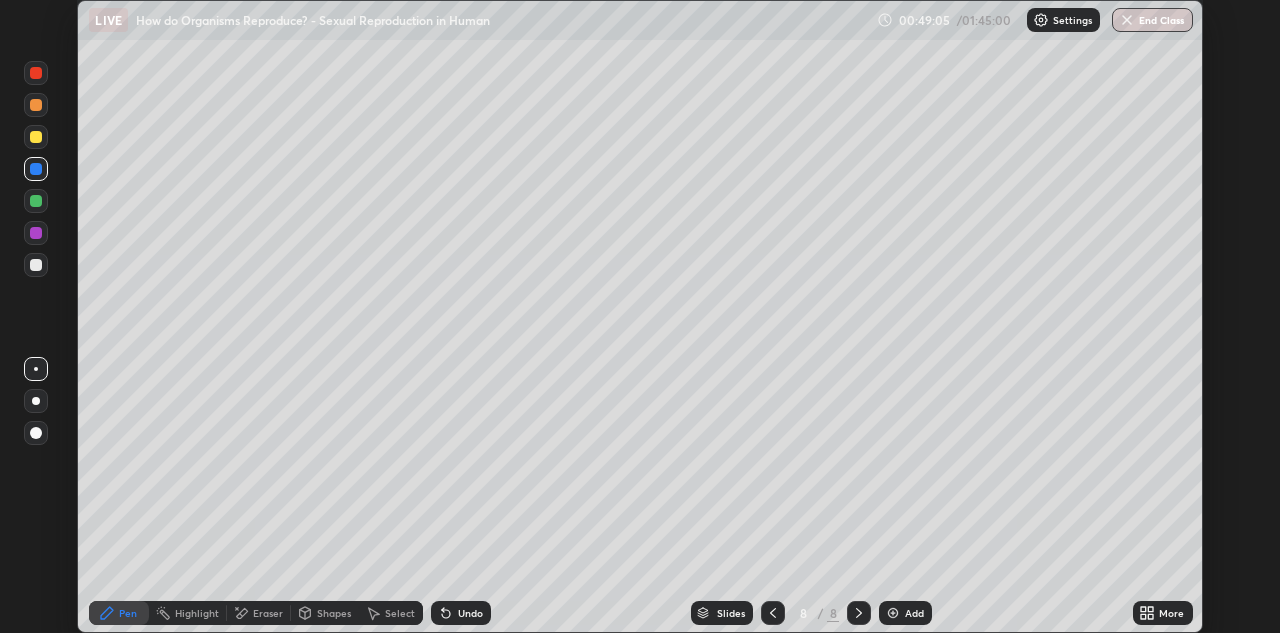 click at bounding box center (36, 265) 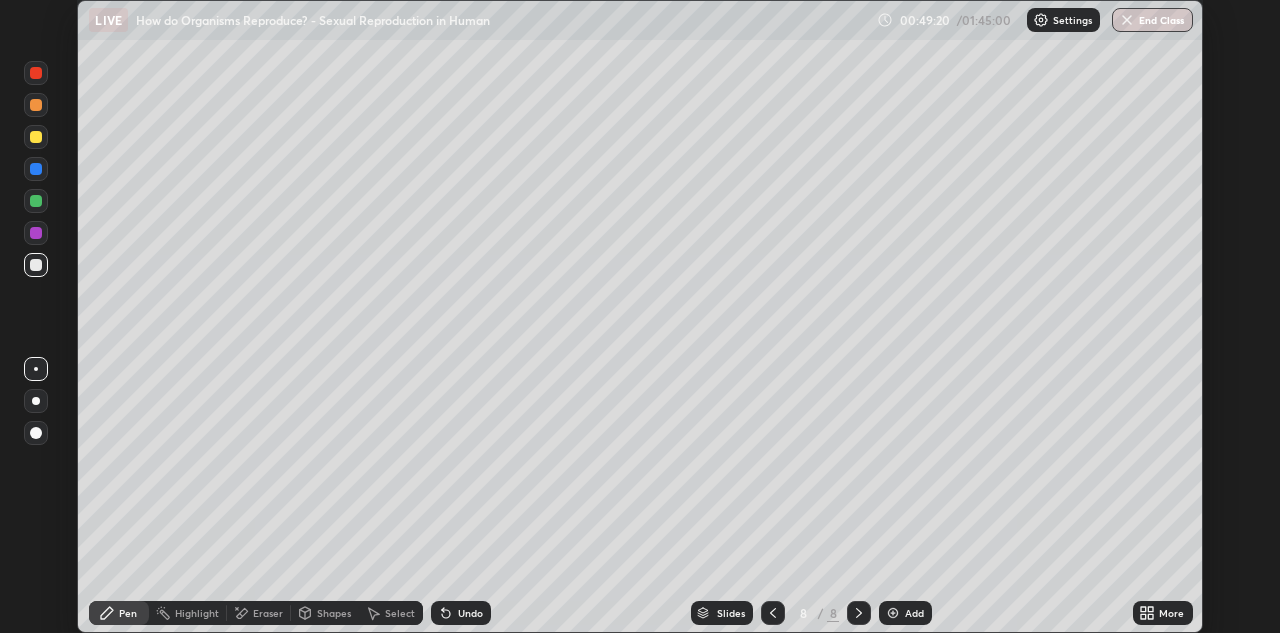 click 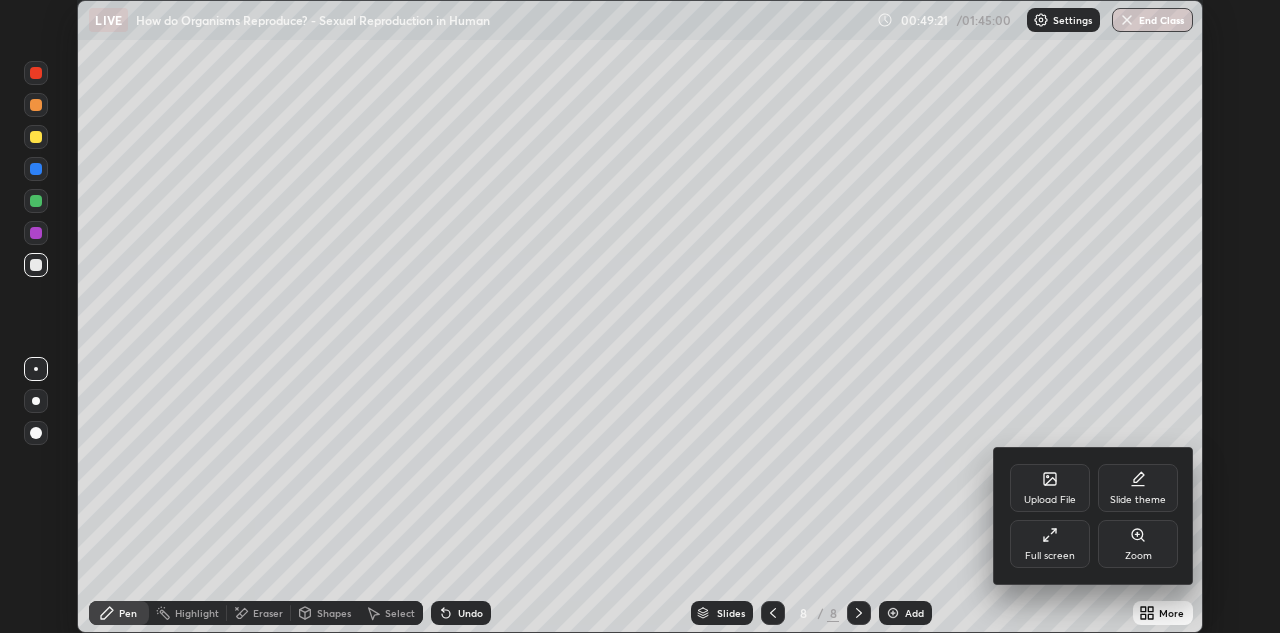 click on "Full screen" at bounding box center [1050, 544] 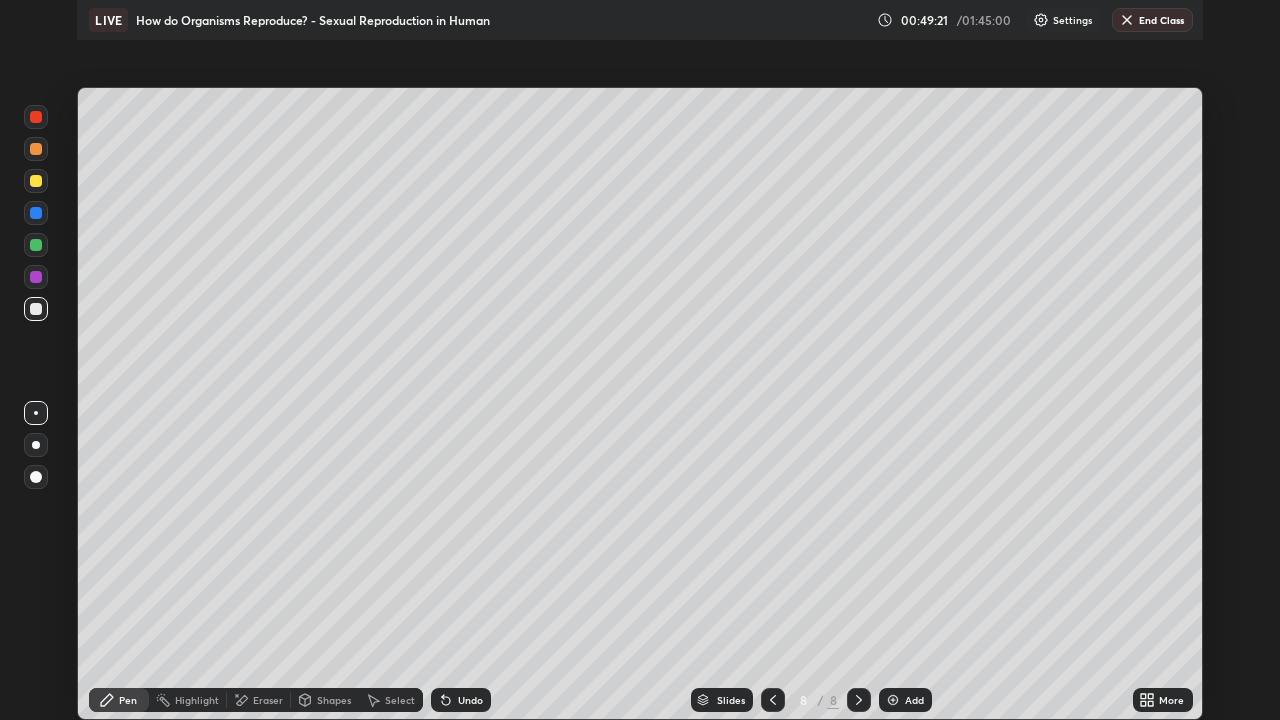 scroll, scrollTop: 99280, scrollLeft: 98720, axis: both 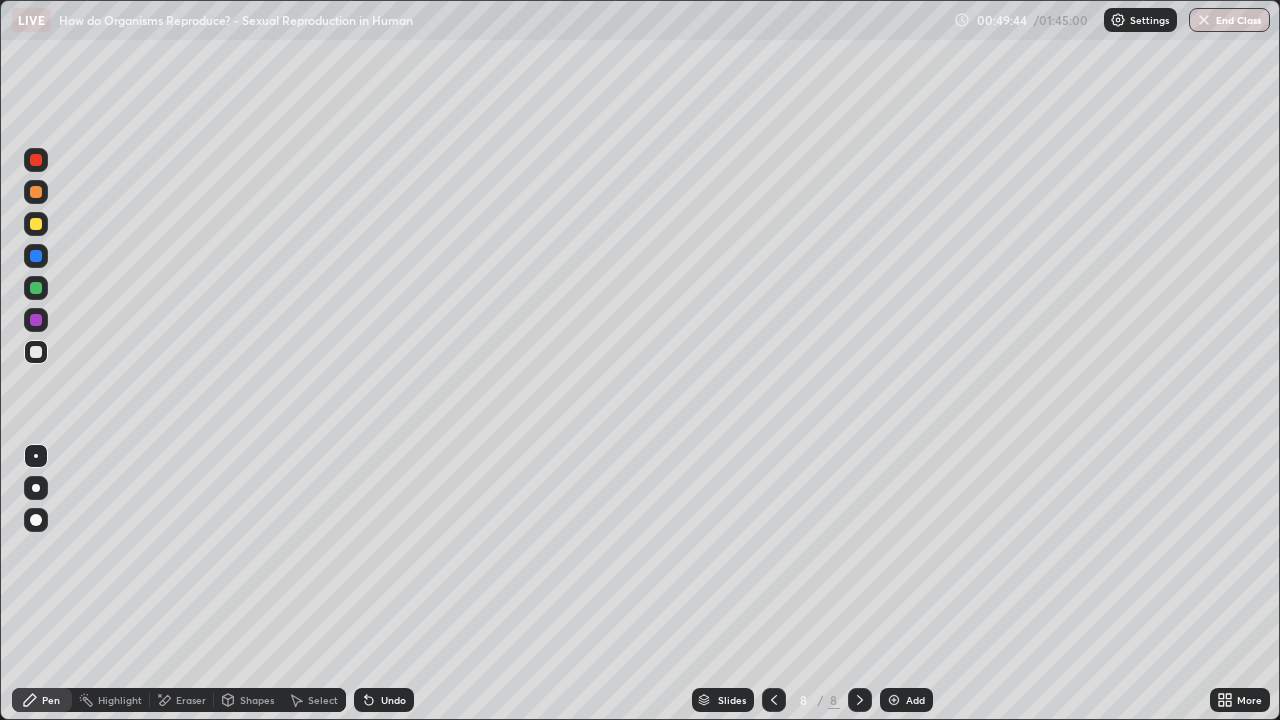 click at bounding box center (36, 256) 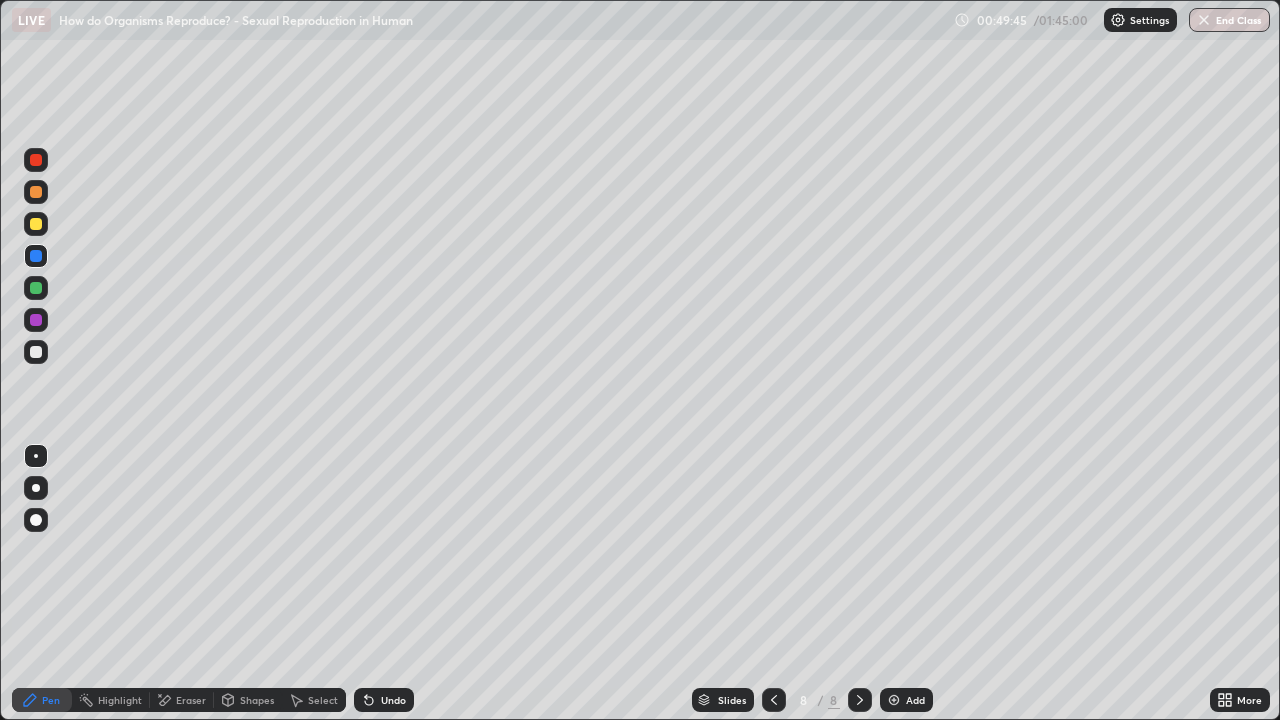 click at bounding box center (36, 488) 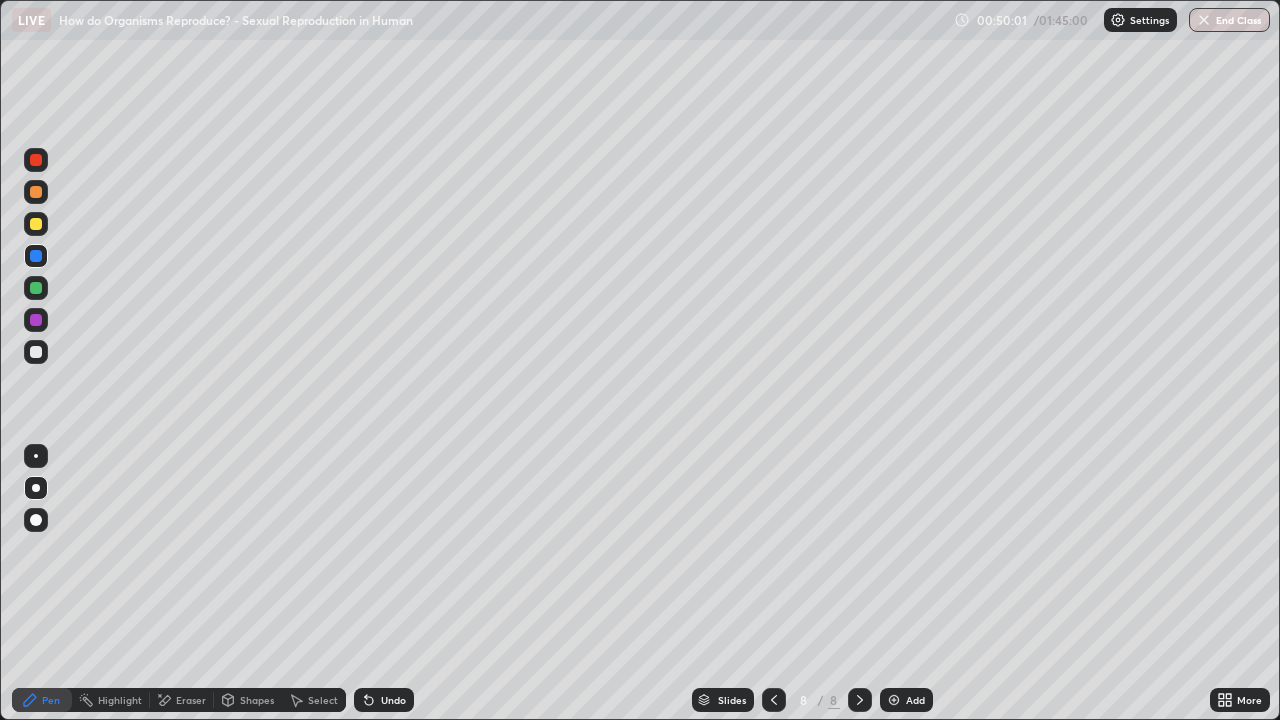 click at bounding box center [36, 352] 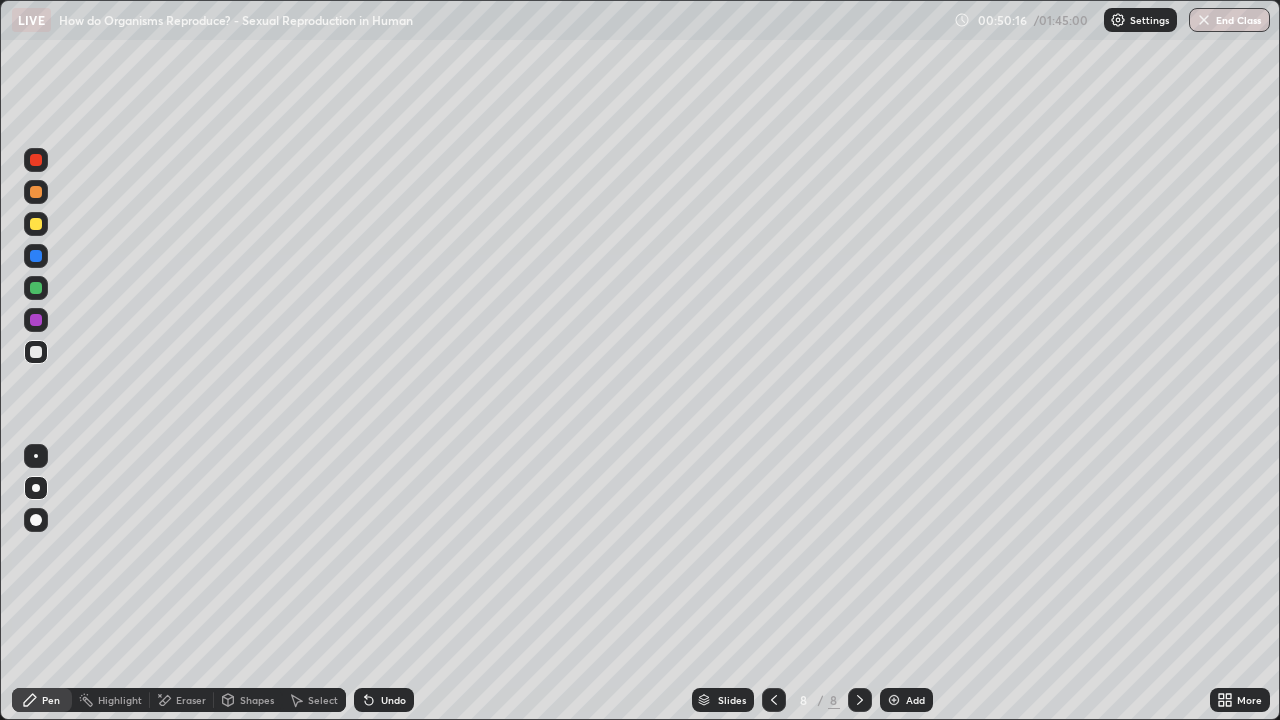 click at bounding box center (36, 224) 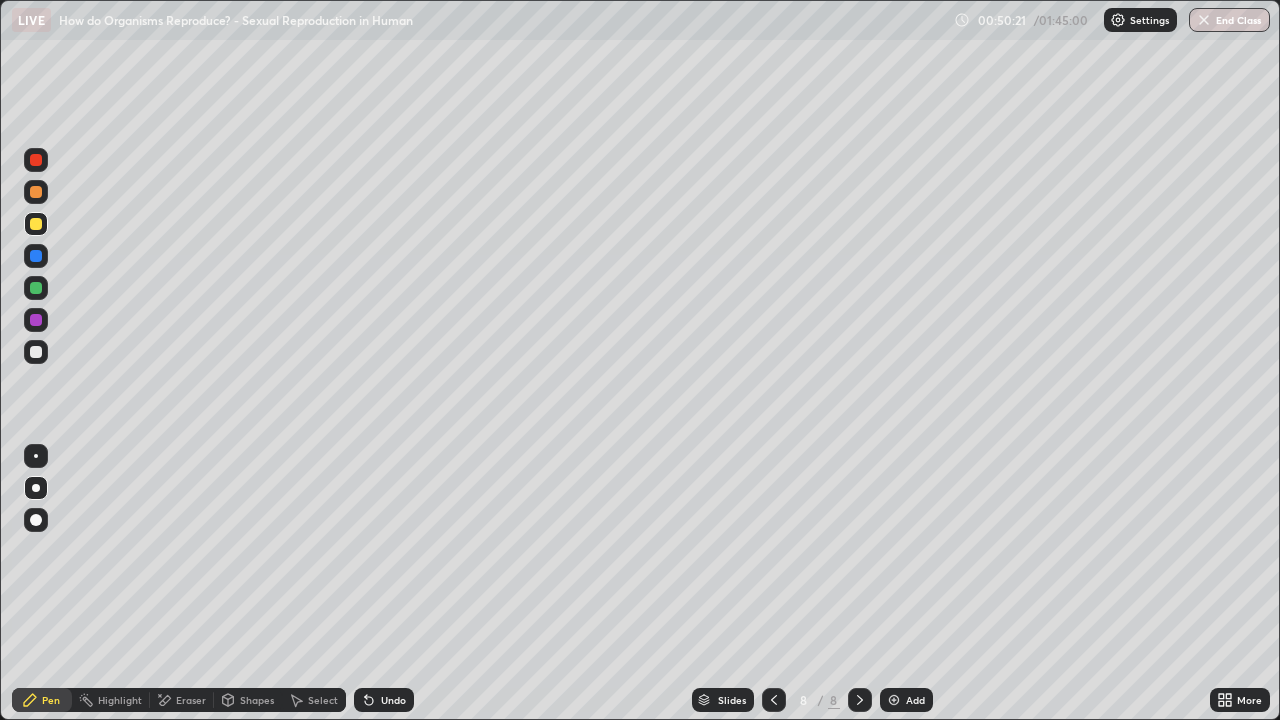 click at bounding box center (36, 456) 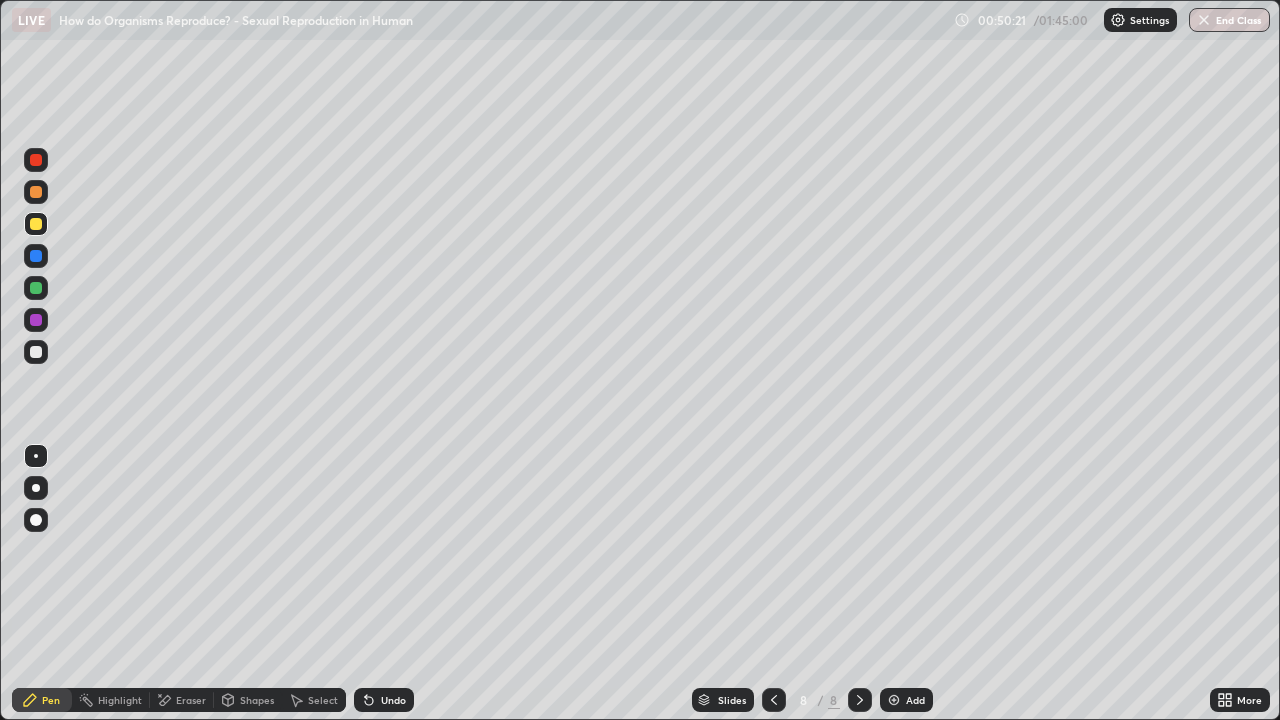 click at bounding box center (36, 352) 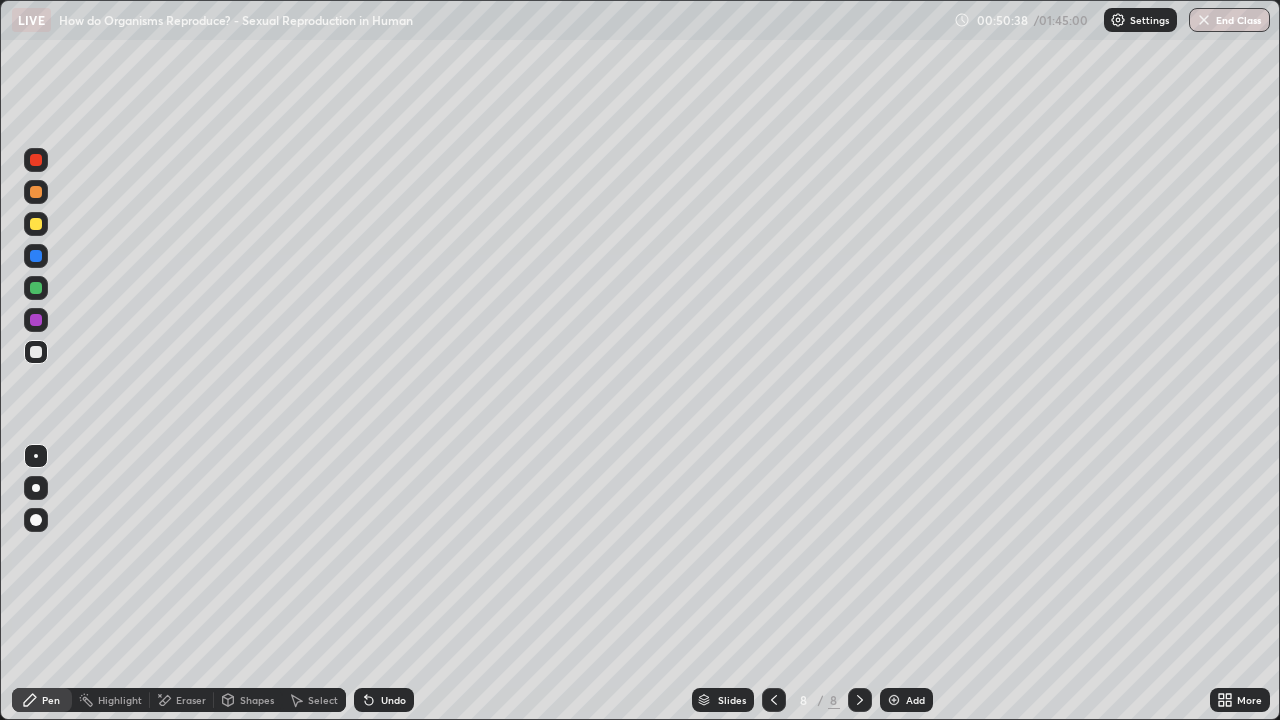 click at bounding box center [36, 288] 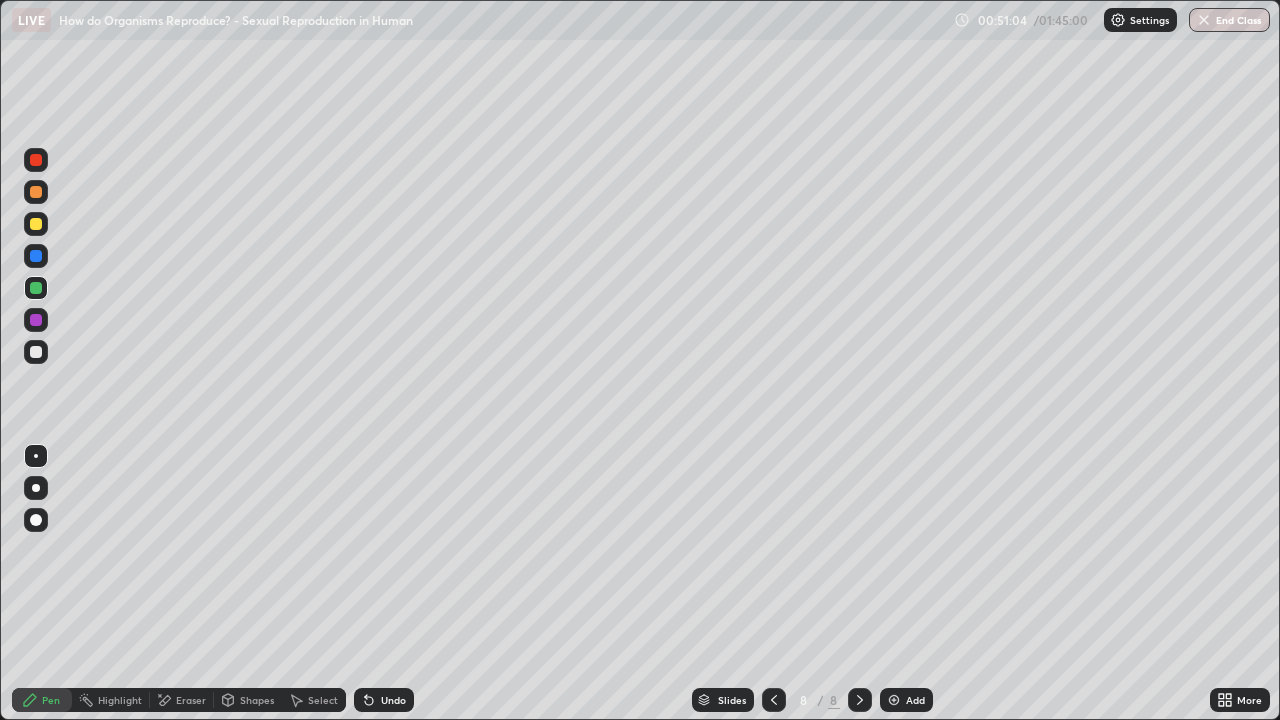 click 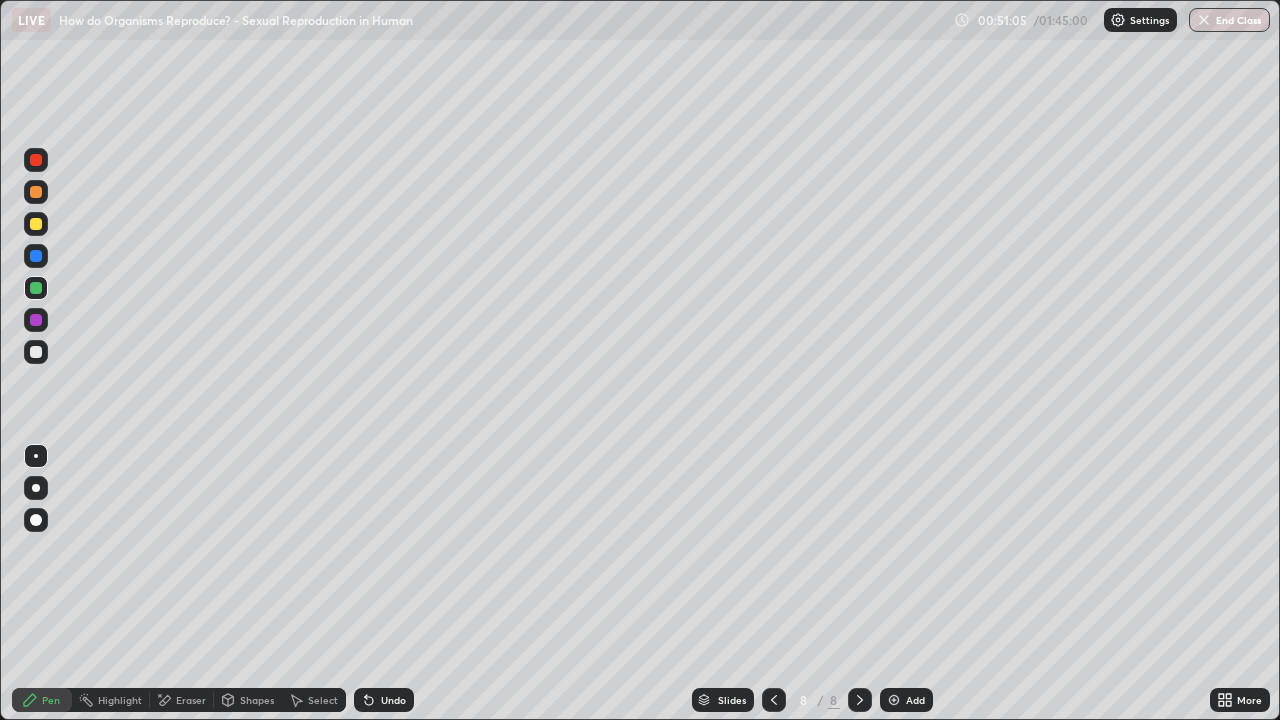 click 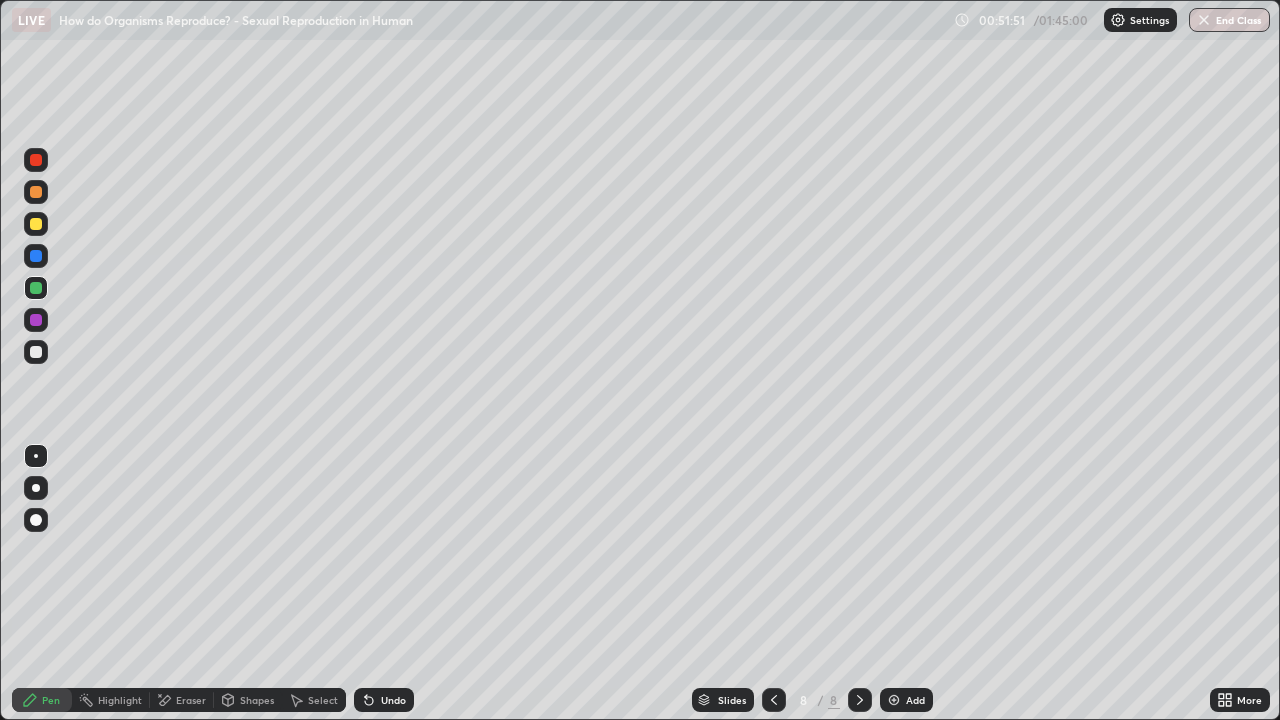 click on "Undo" at bounding box center (384, 700) 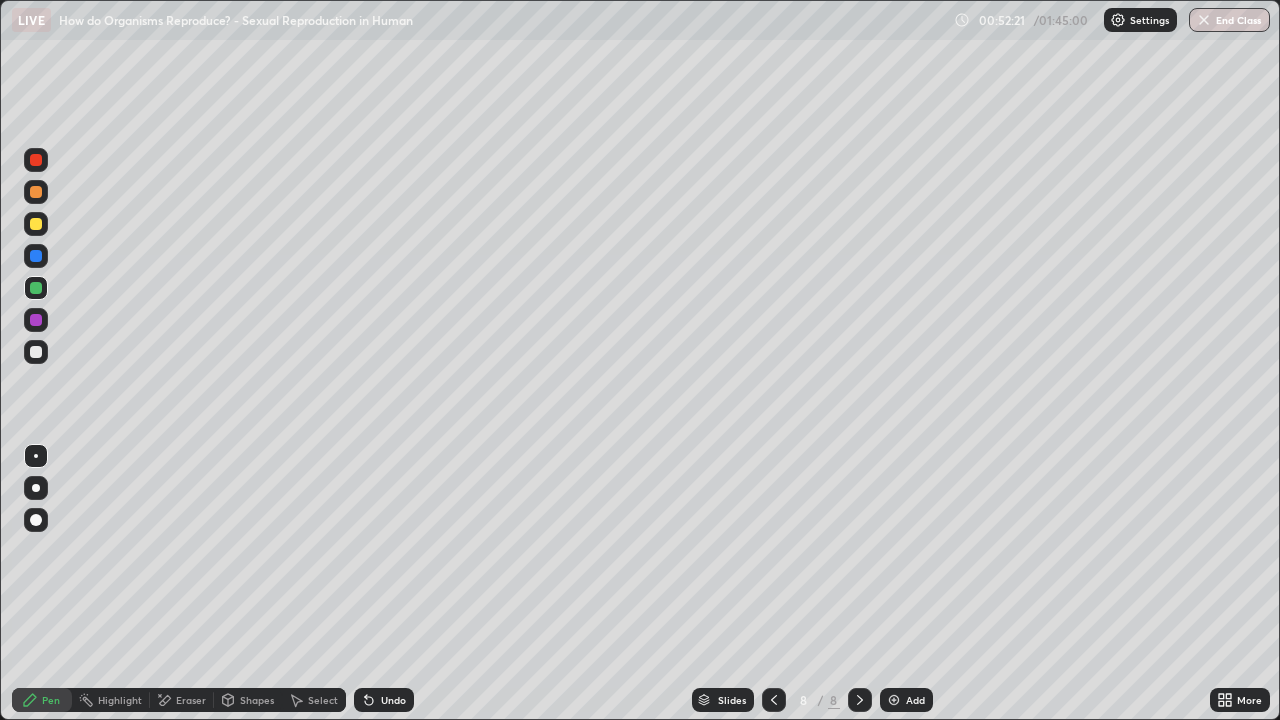 click on "Pen" at bounding box center [51, 700] 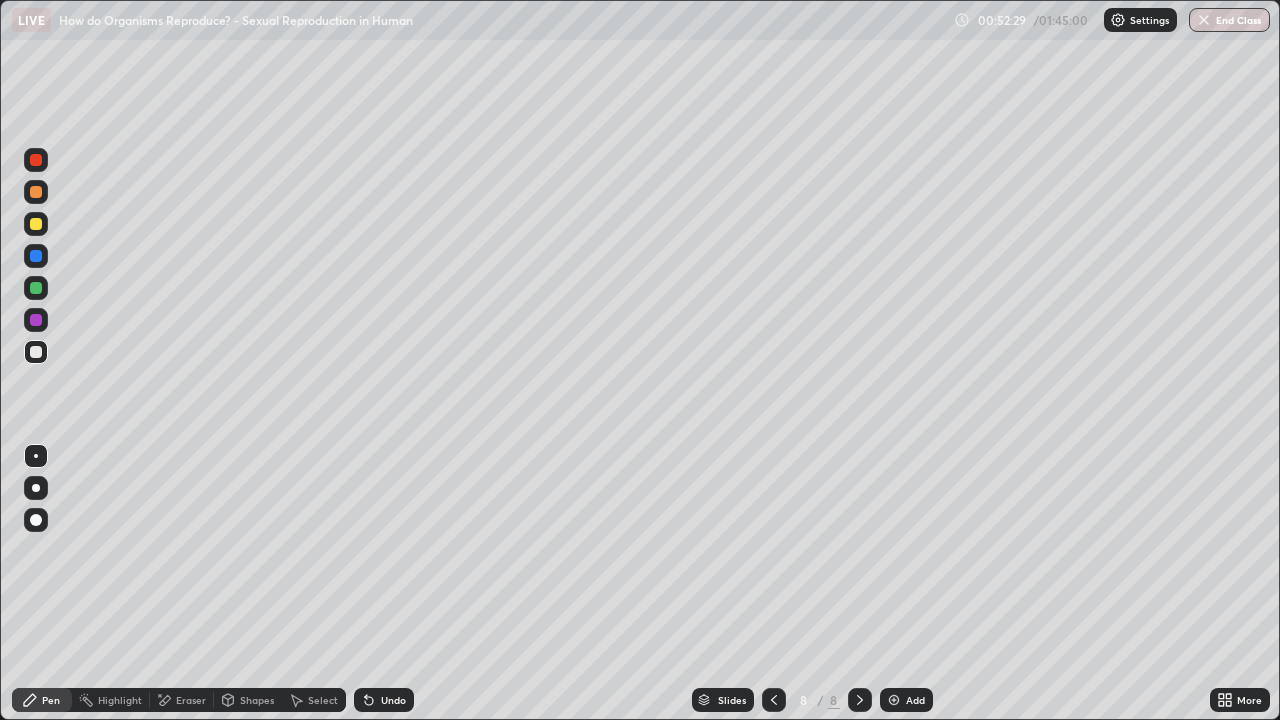 click at bounding box center [36, 288] 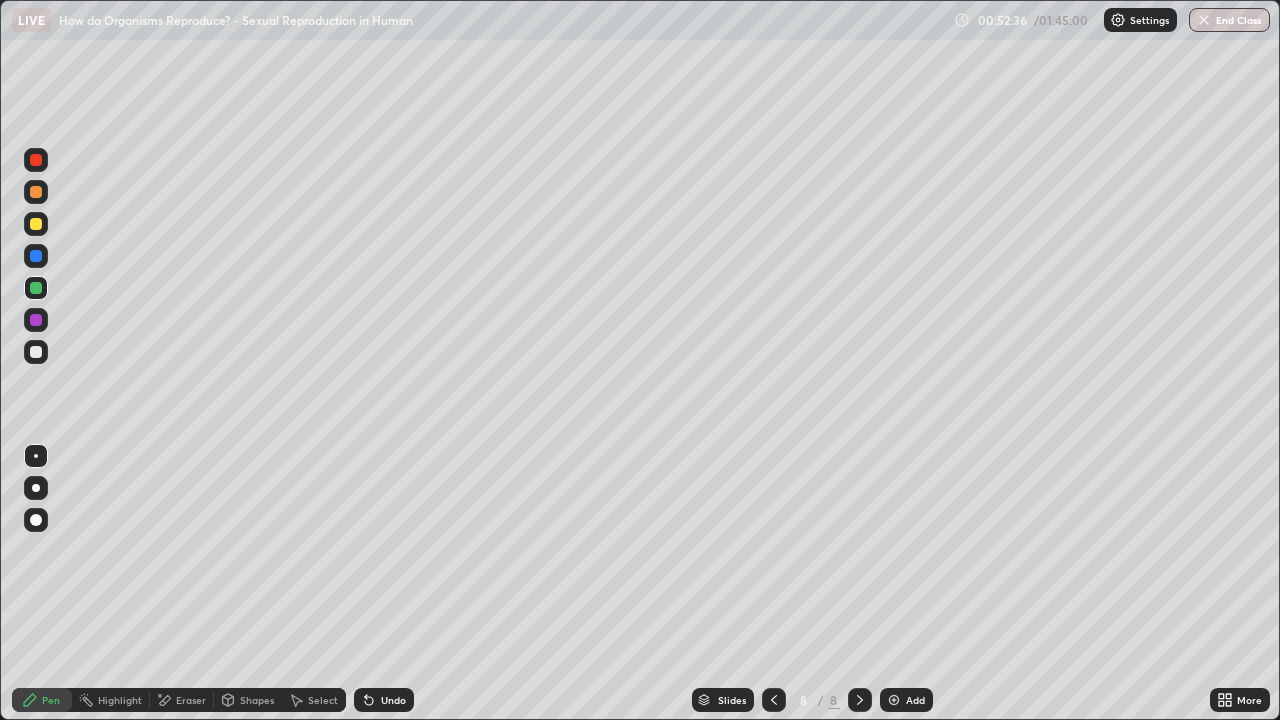 click at bounding box center [36, 352] 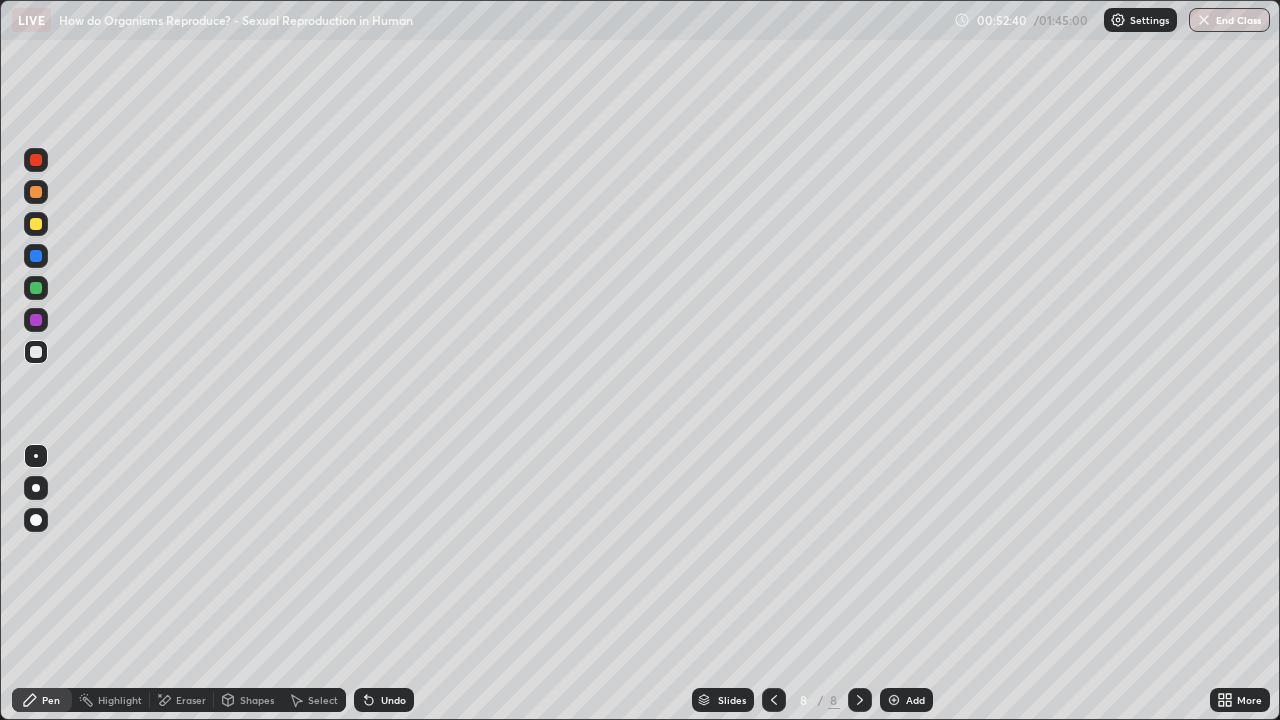 click at bounding box center (36, 192) 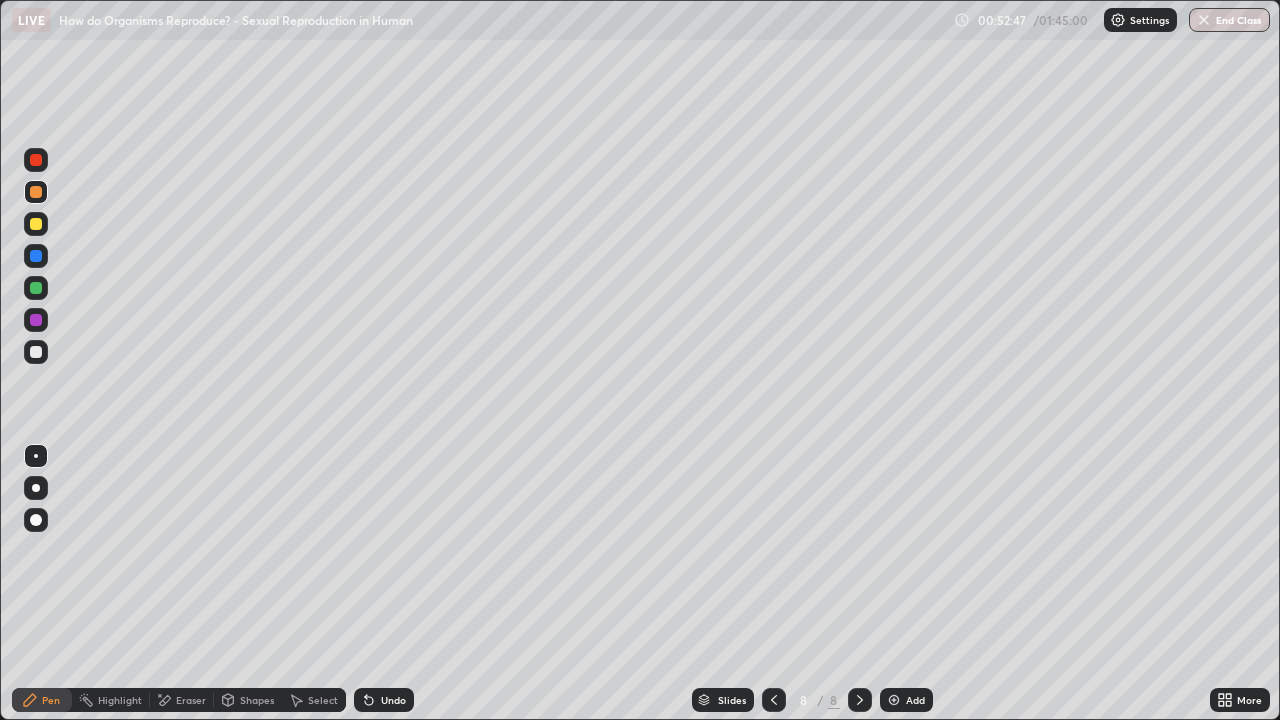 click at bounding box center [36, 352] 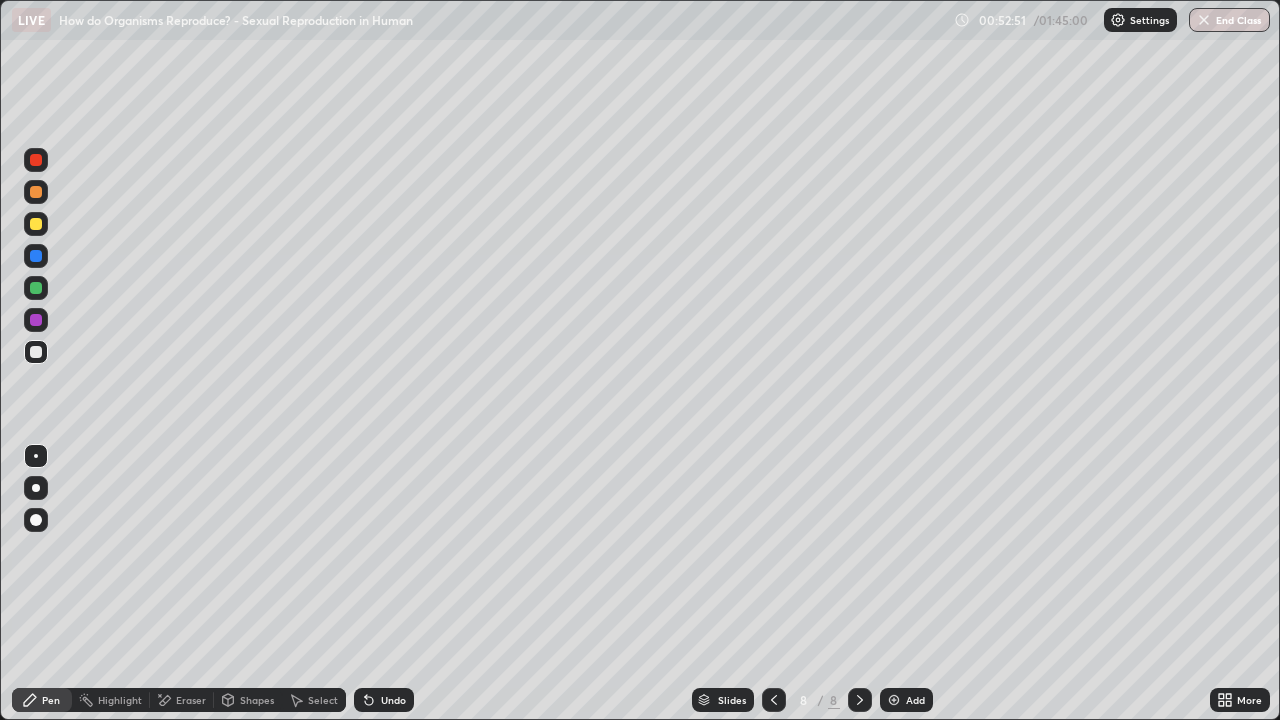 click at bounding box center (36, 256) 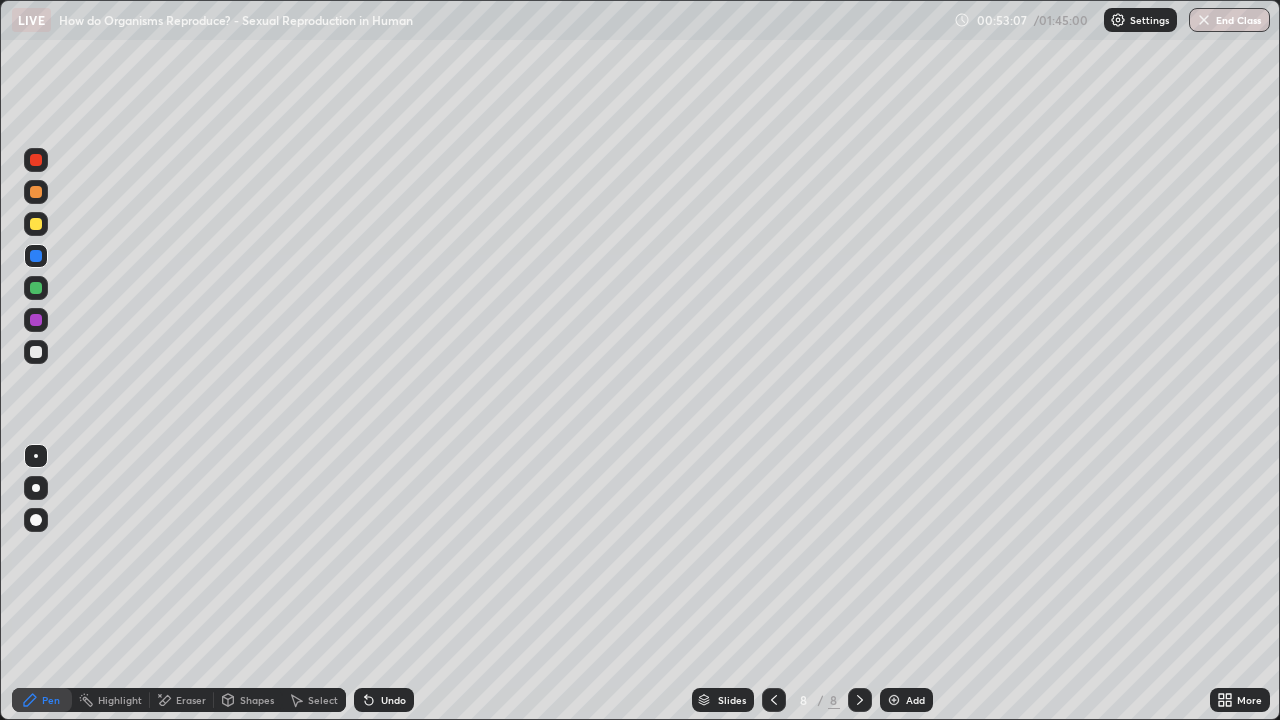 click on "Undo" at bounding box center (393, 700) 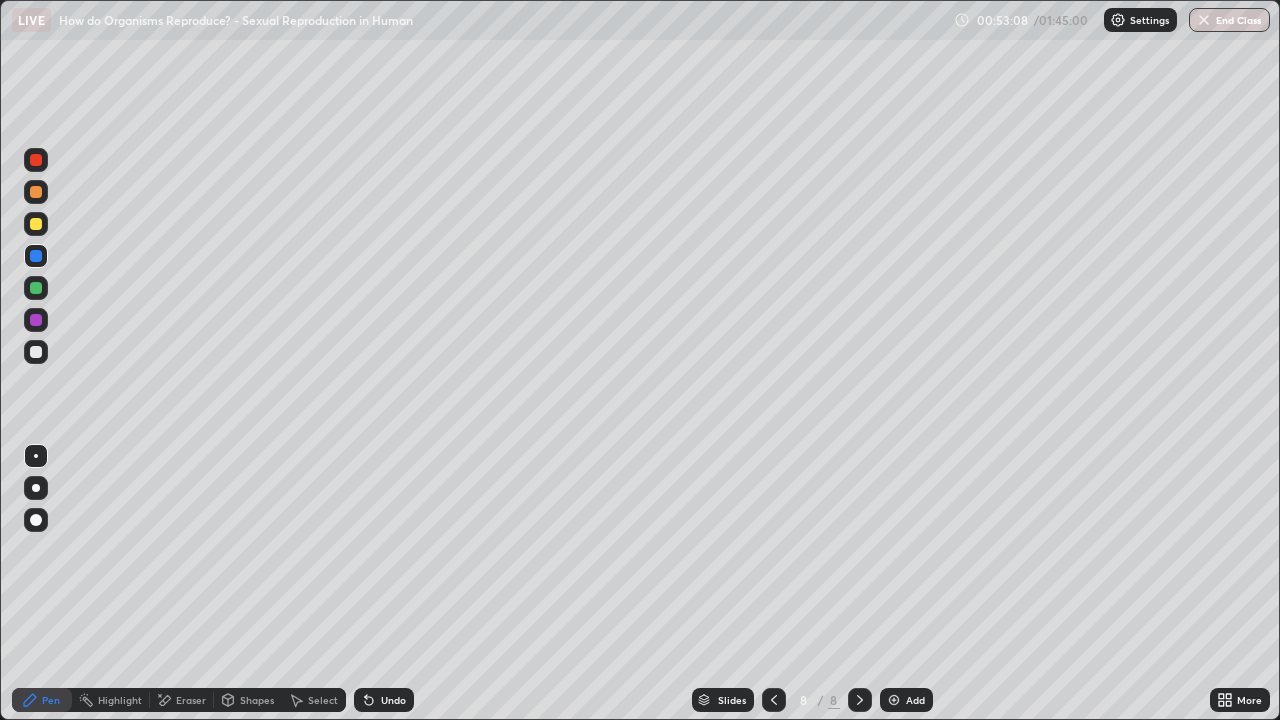click at bounding box center [36, 352] 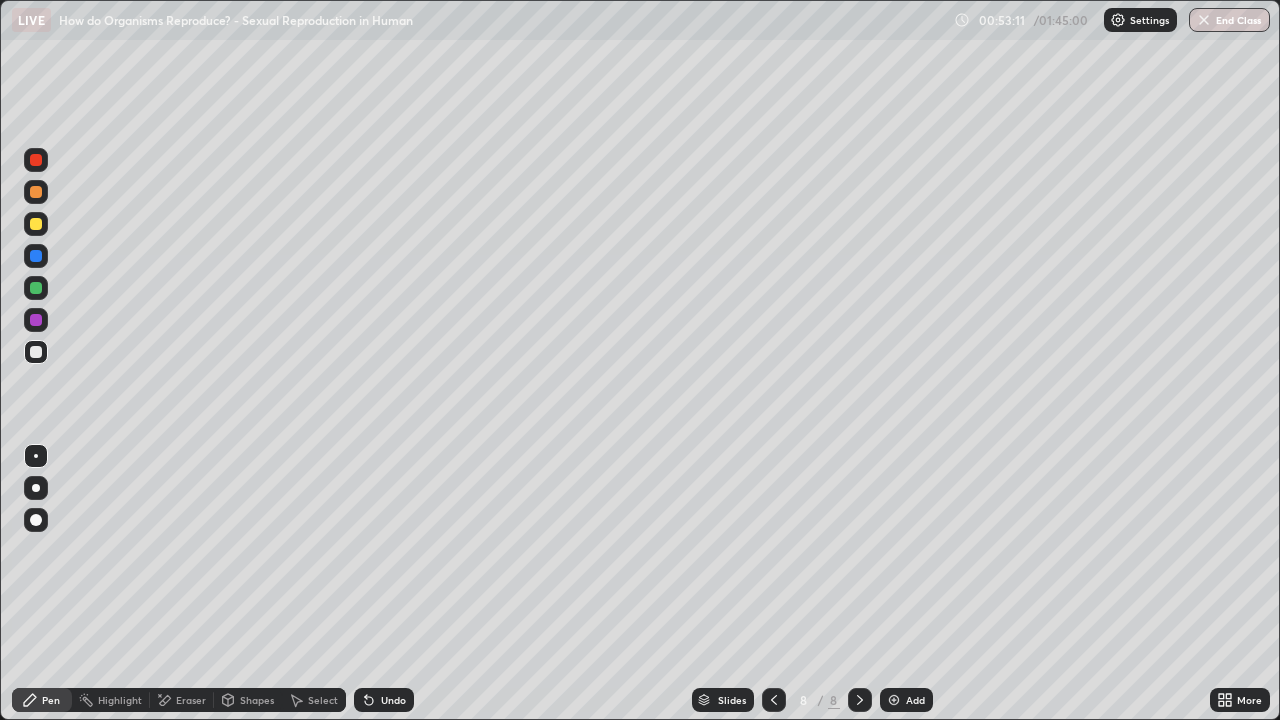 click at bounding box center [36, 320] 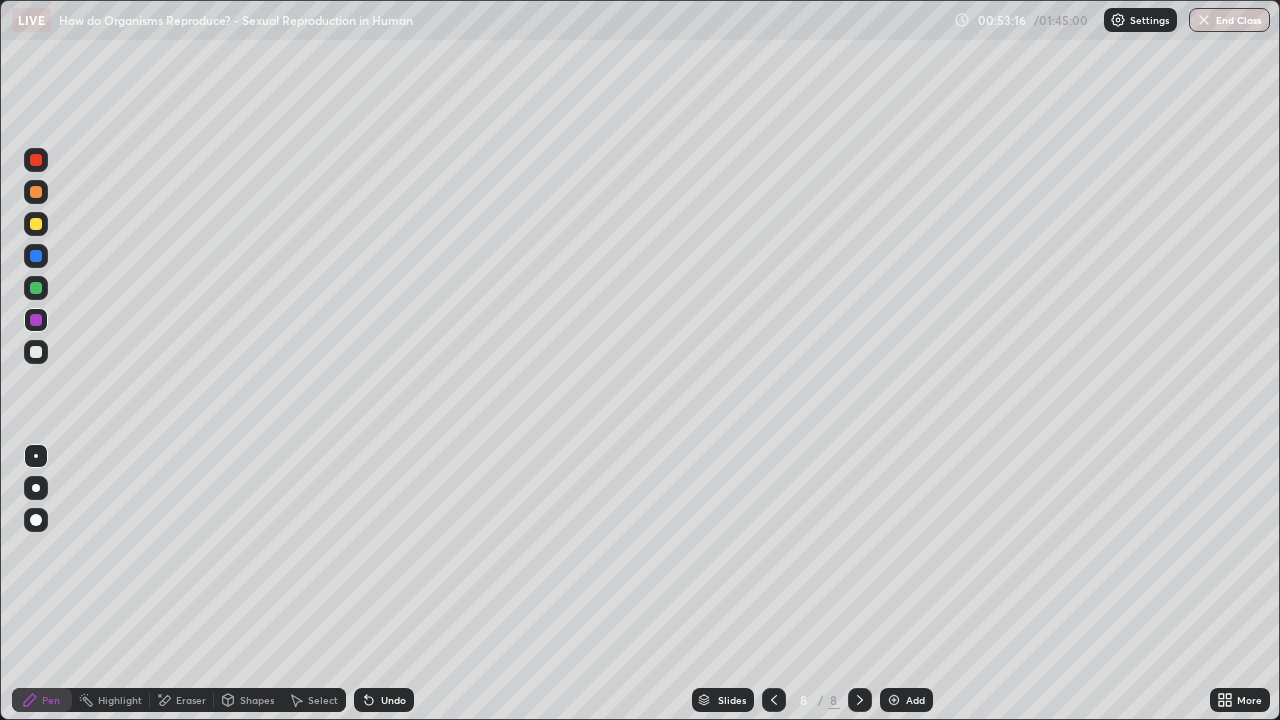 click at bounding box center [36, 288] 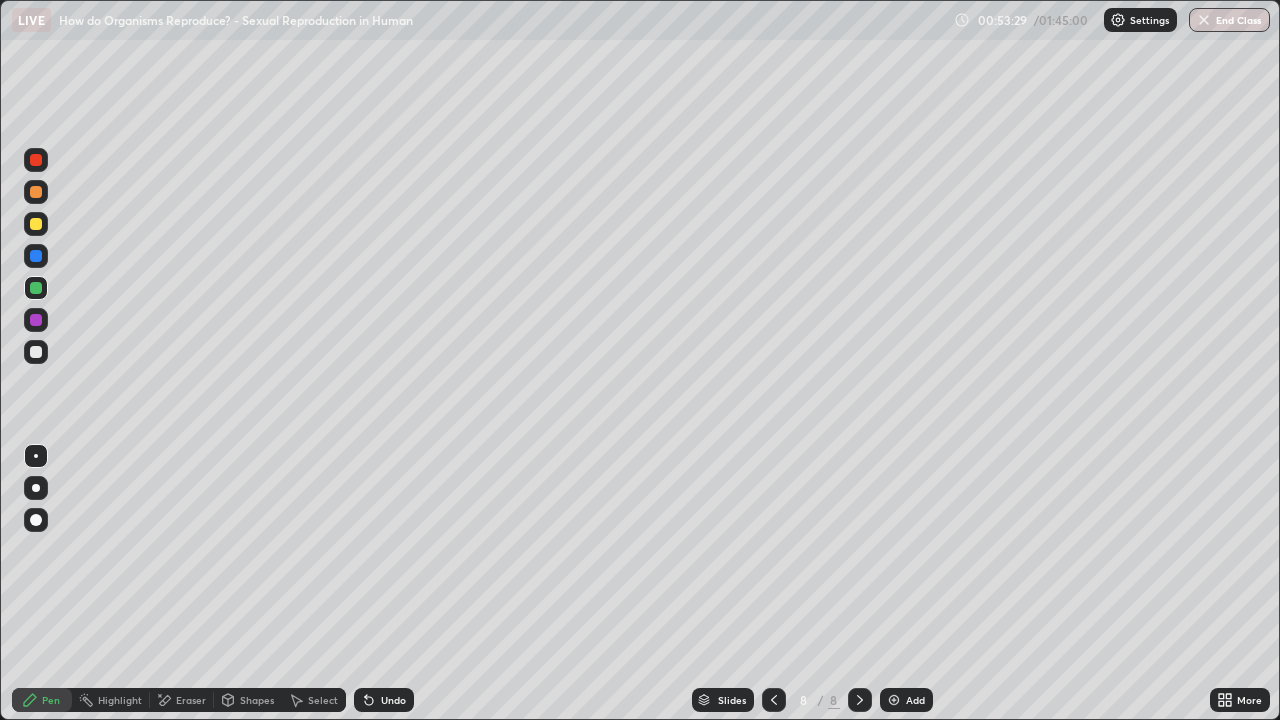 click at bounding box center [36, 320] 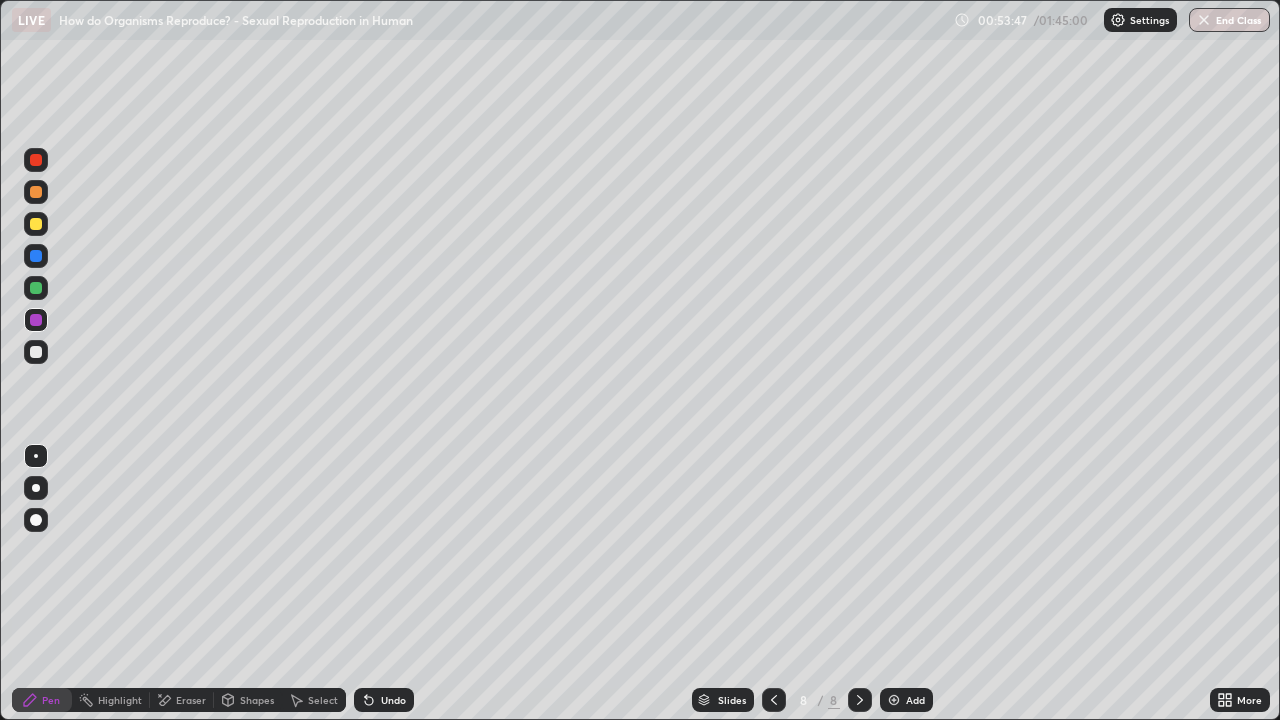 click at bounding box center [36, 352] 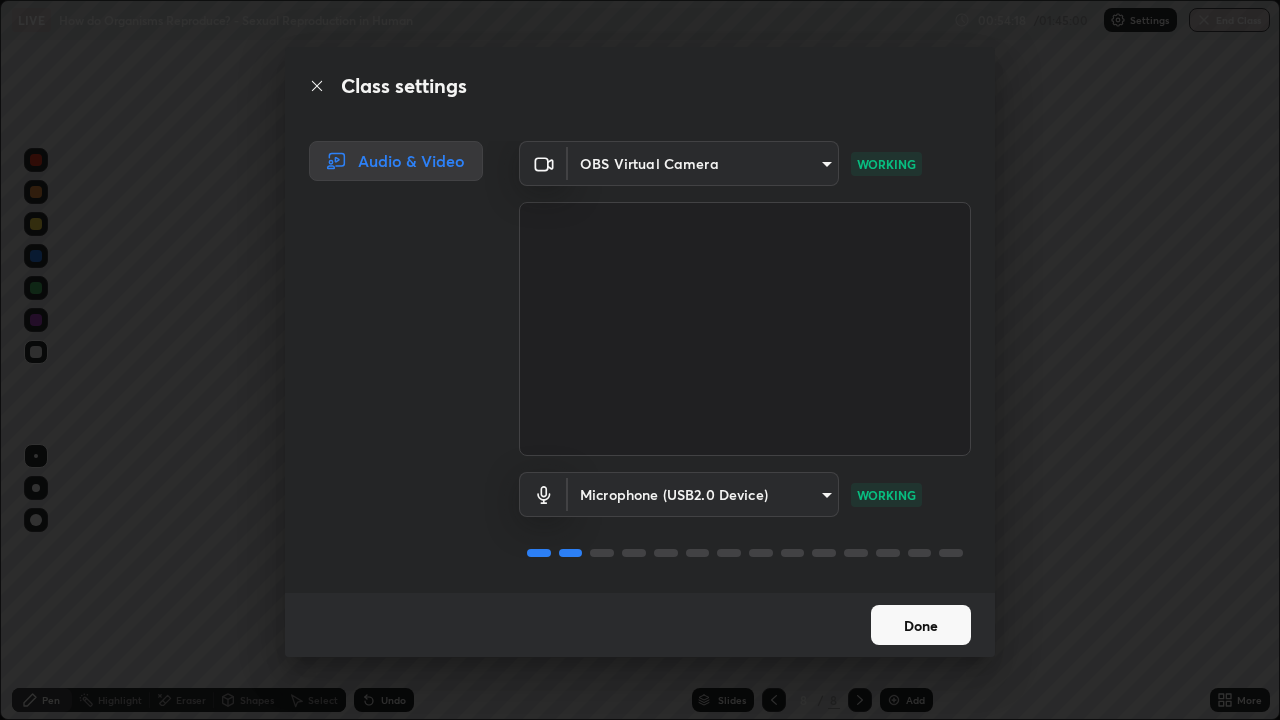 click on "Done" at bounding box center (921, 625) 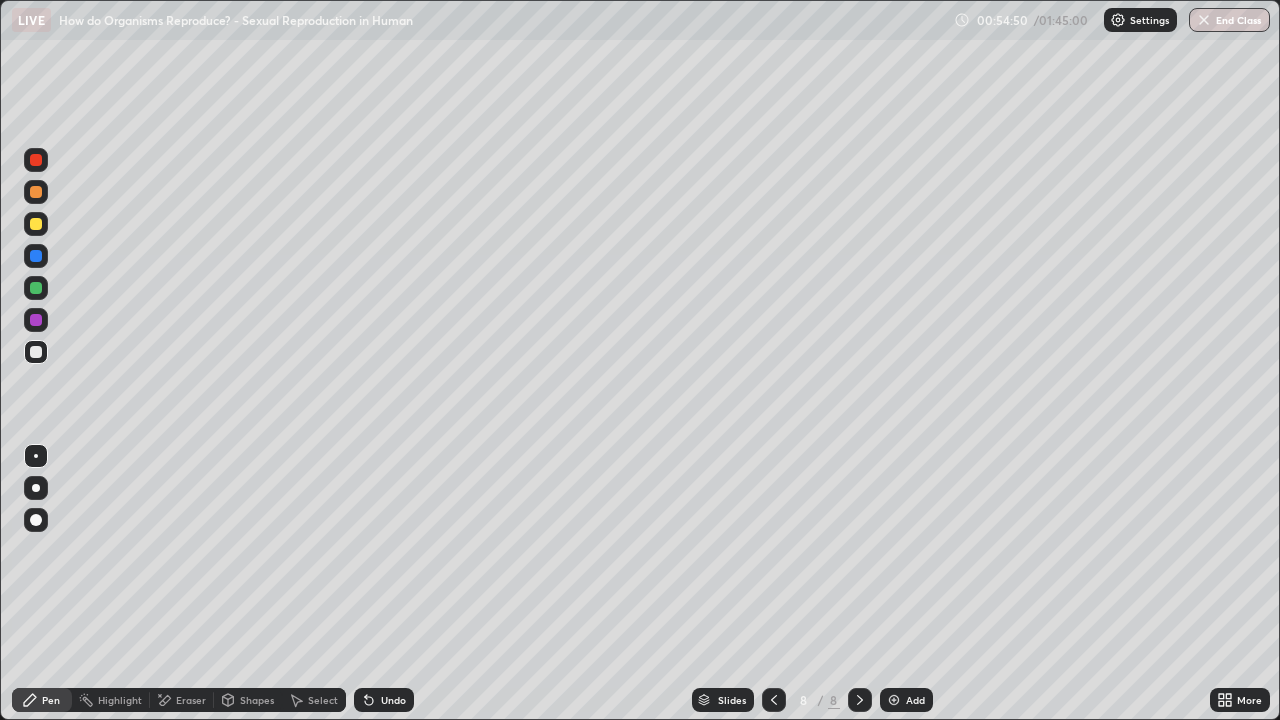 click at bounding box center (36, 224) 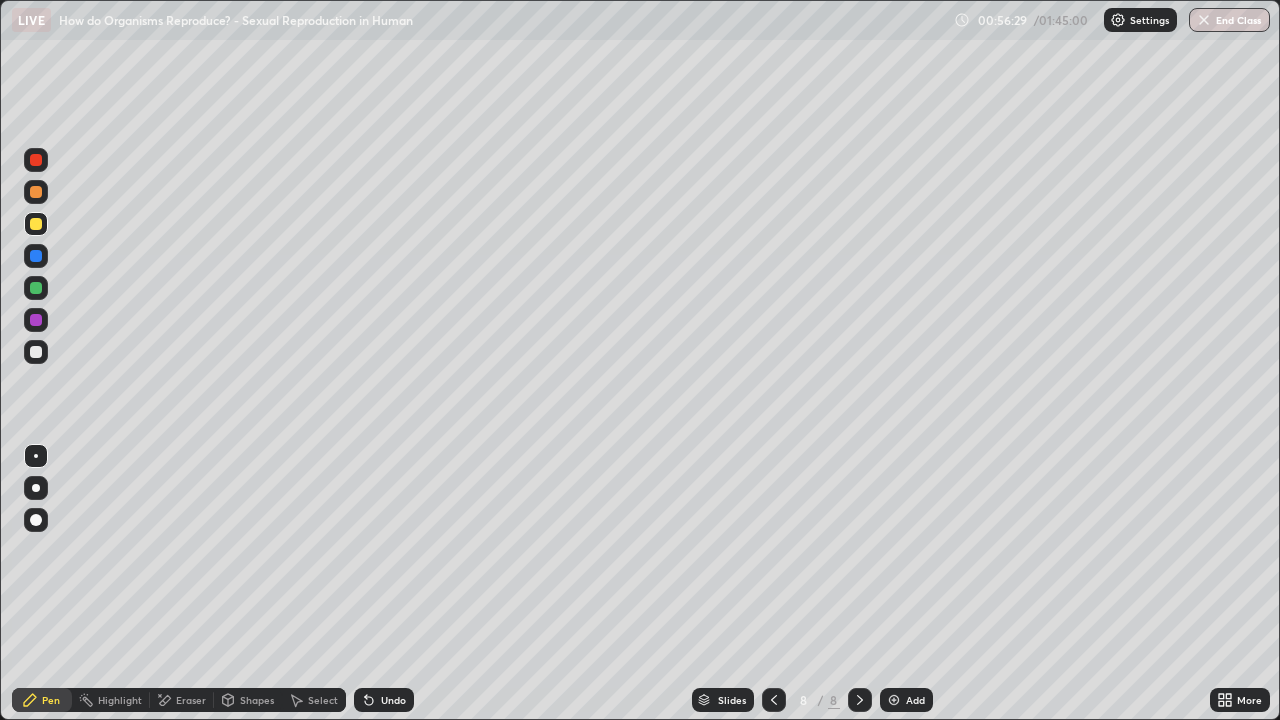 click at bounding box center [894, 700] 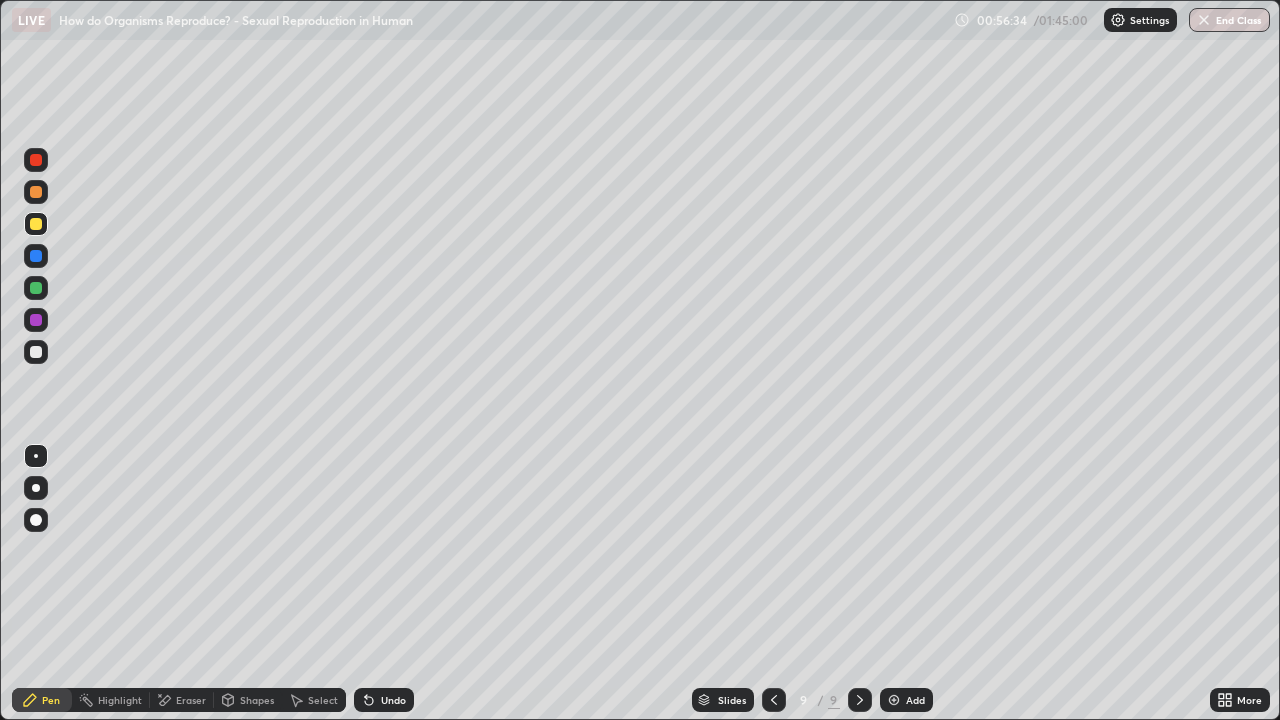 click at bounding box center [36, 320] 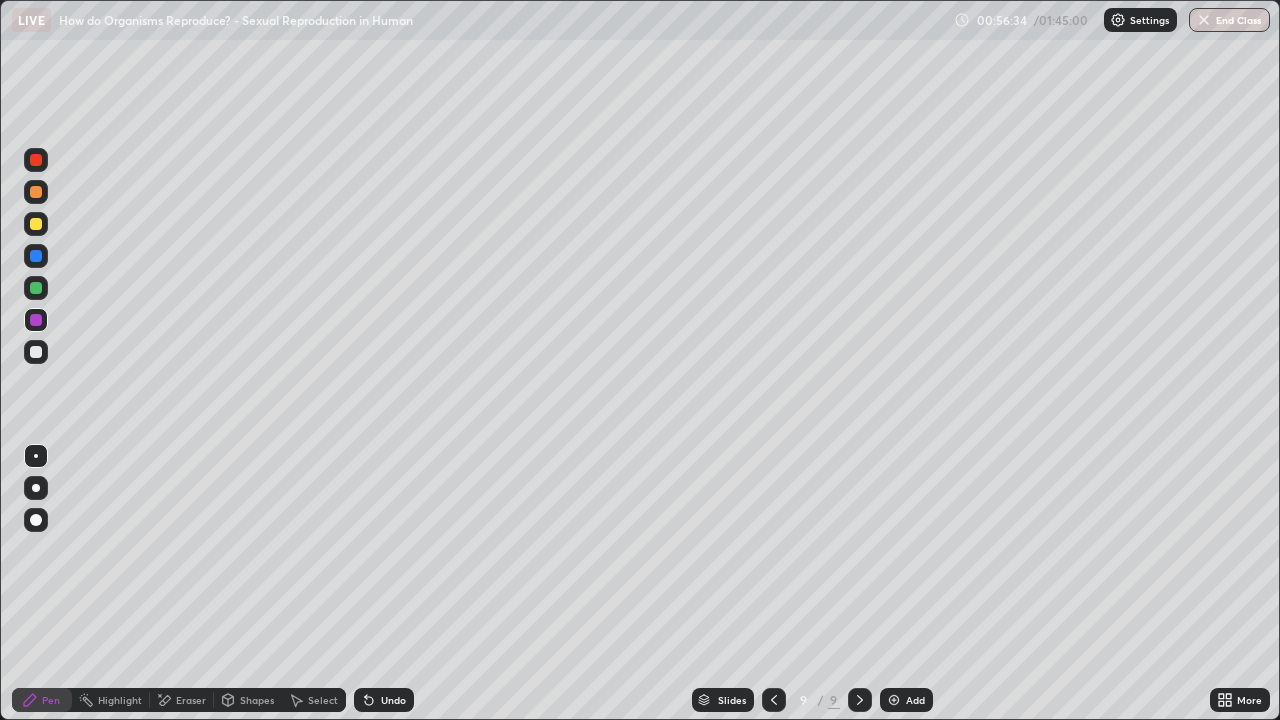 click at bounding box center [36, 488] 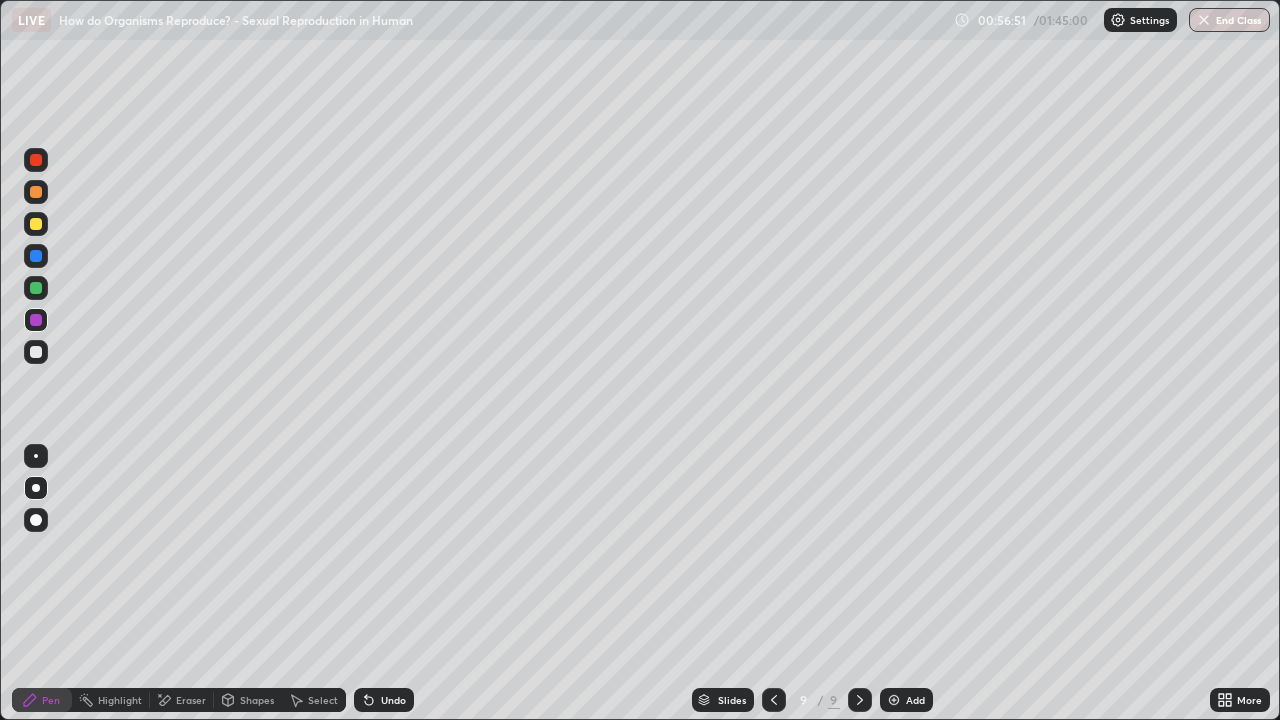 click at bounding box center (36, 352) 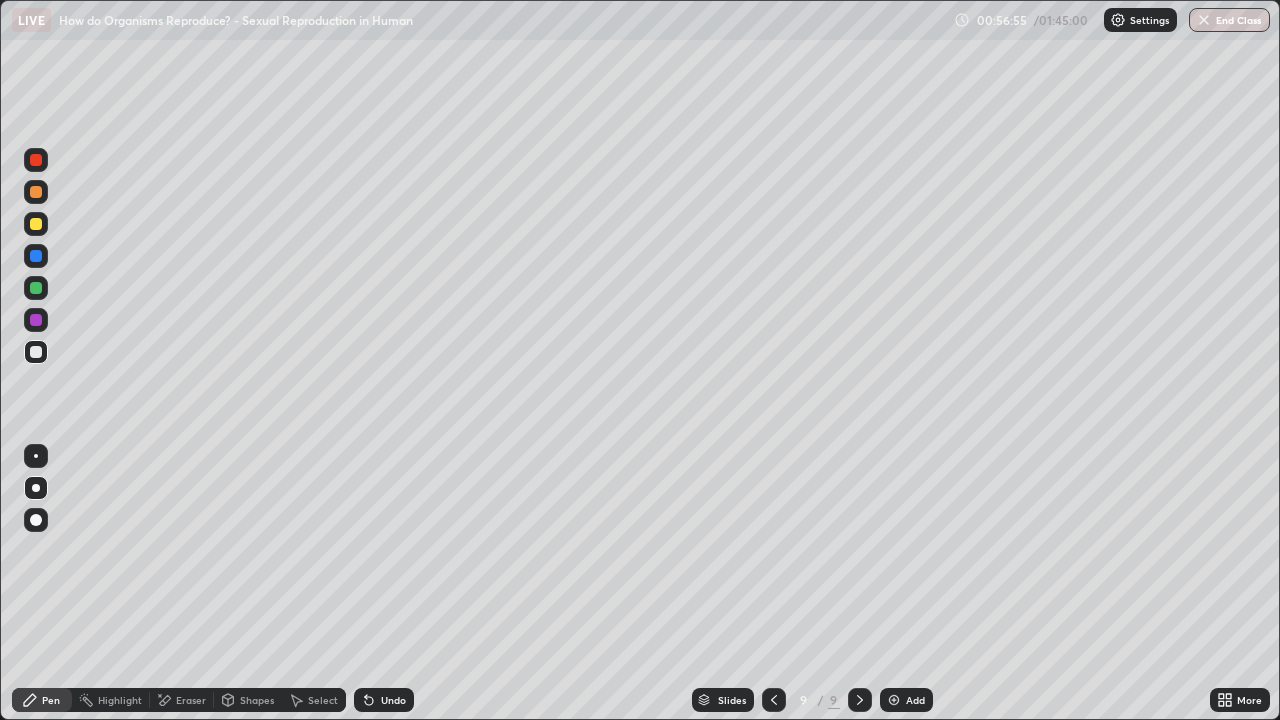 click at bounding box center (36, 456) 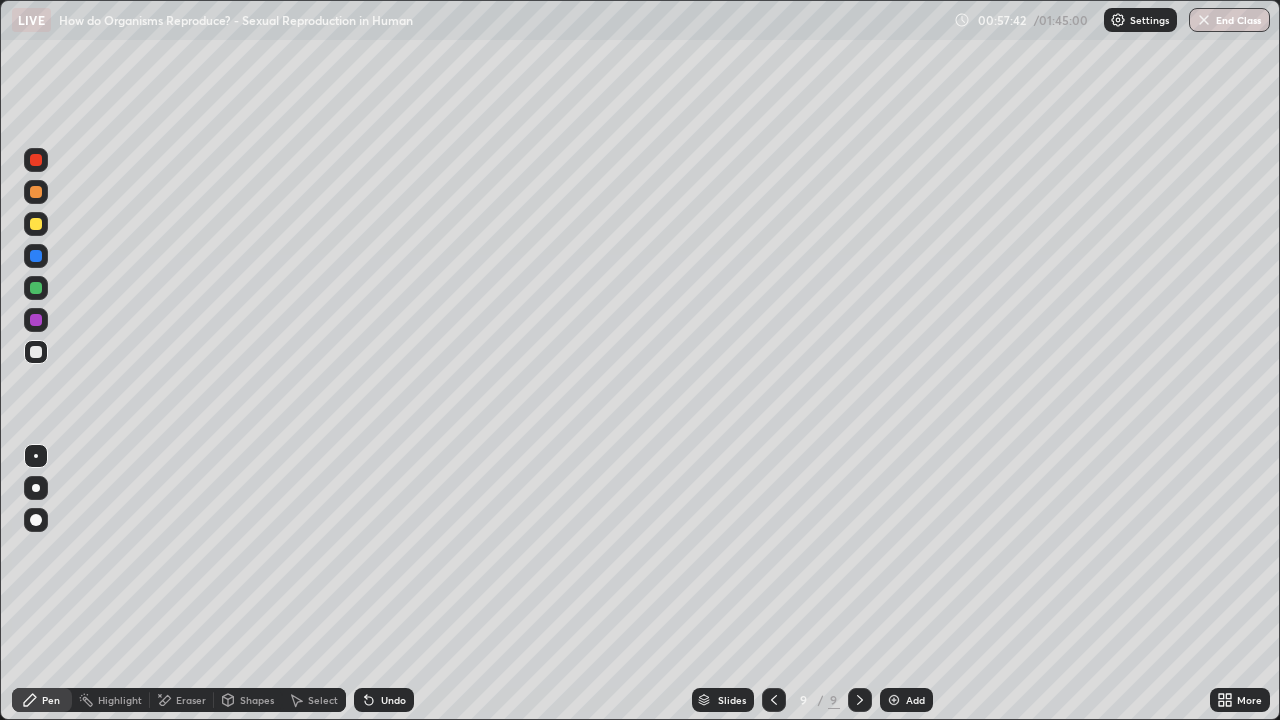 click at bounding box center (36, 288) 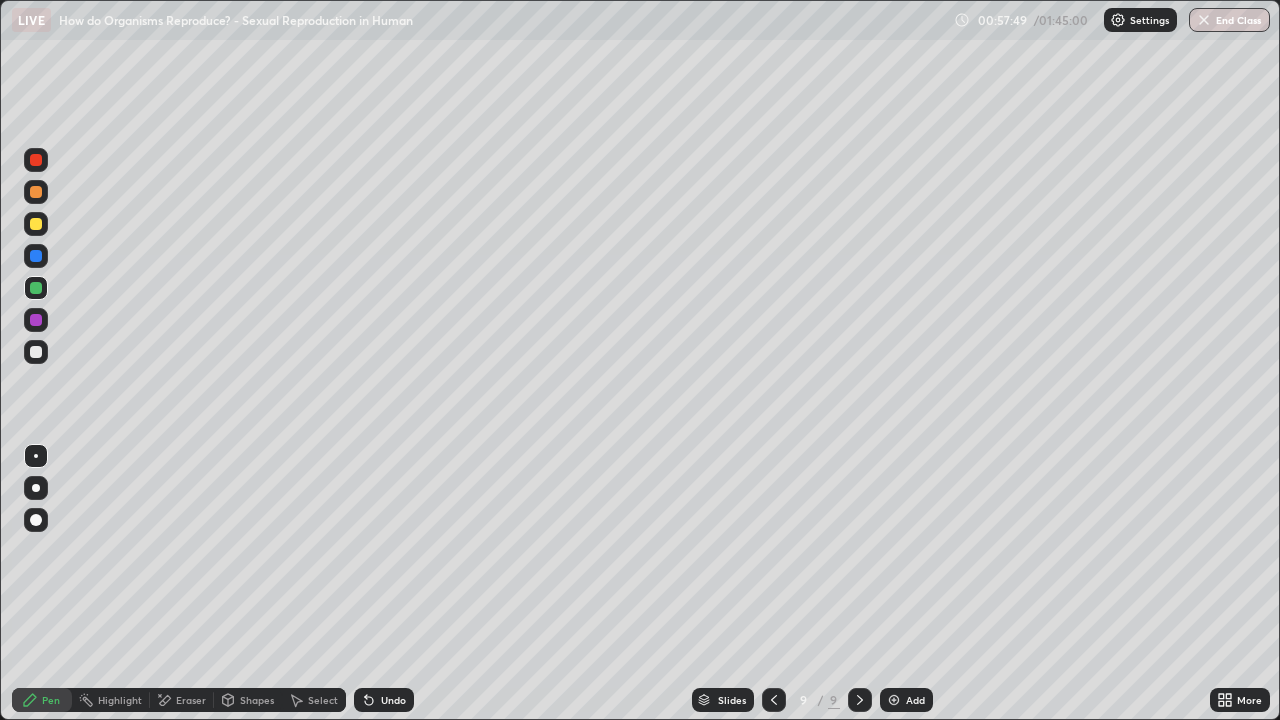 click at bounding box center [36, 352] 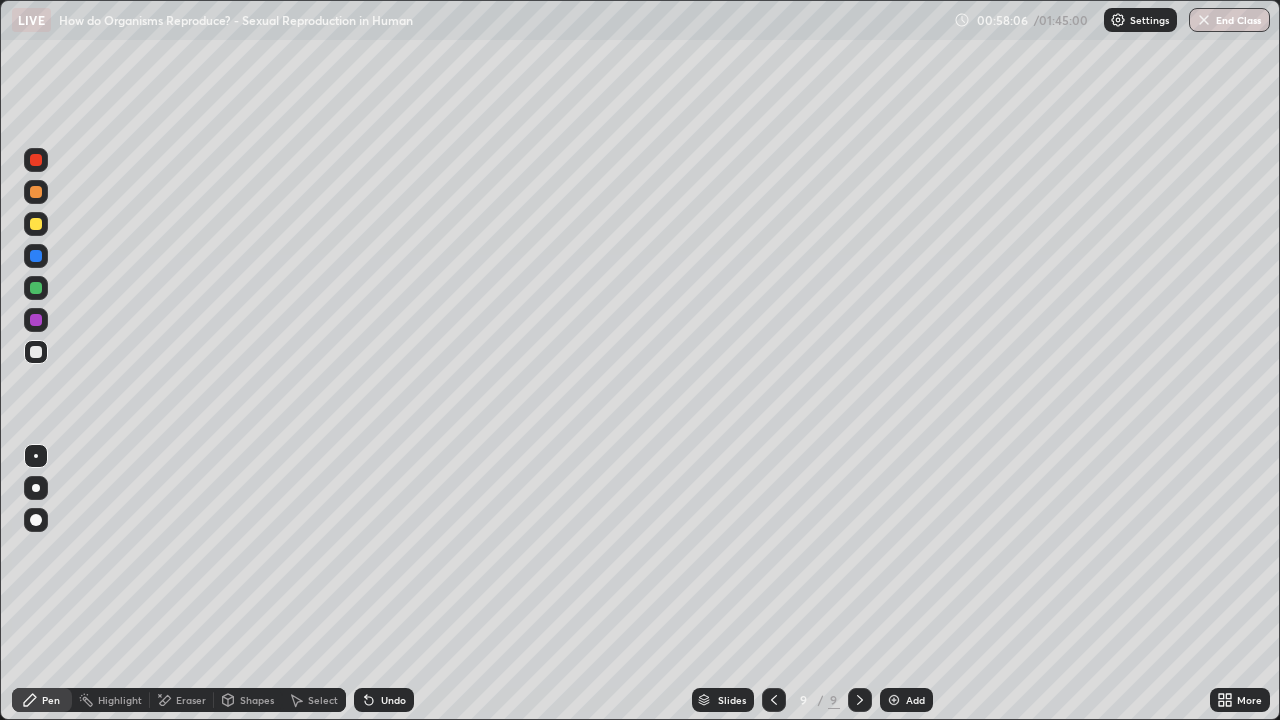 click on "Undo" at bounding box center [384, 700] 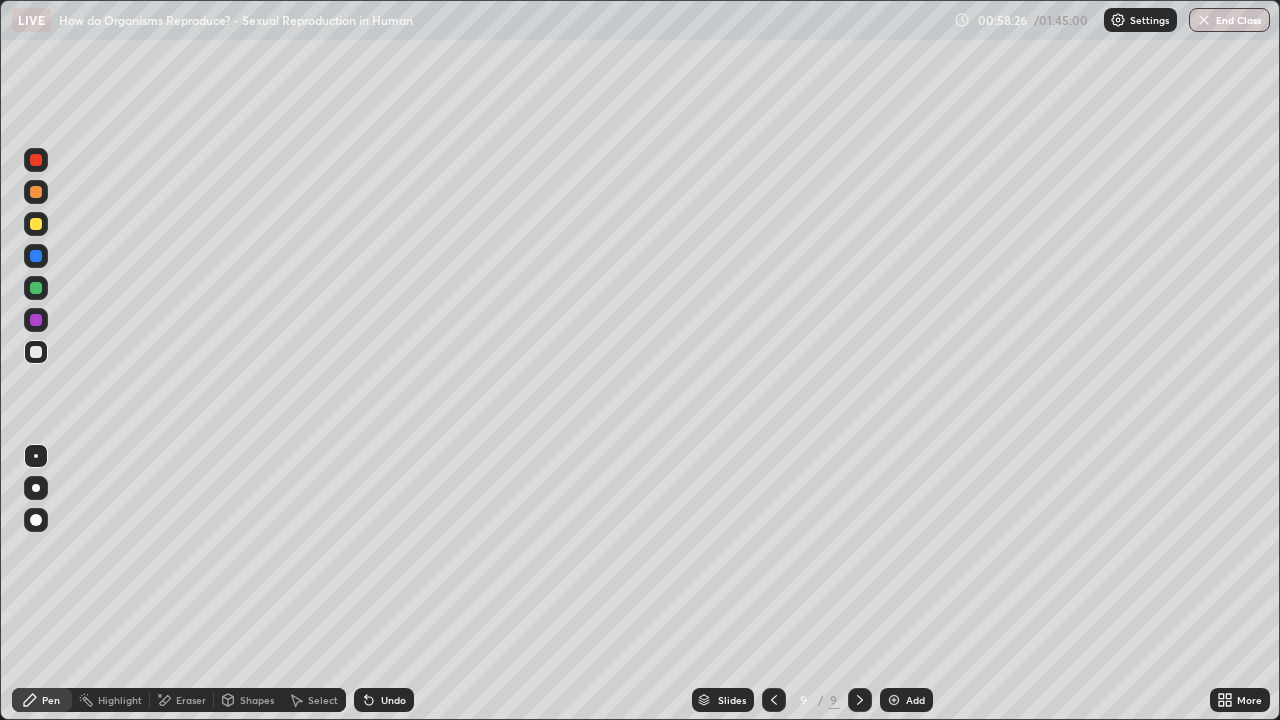 click at bounding box center (36, 320) 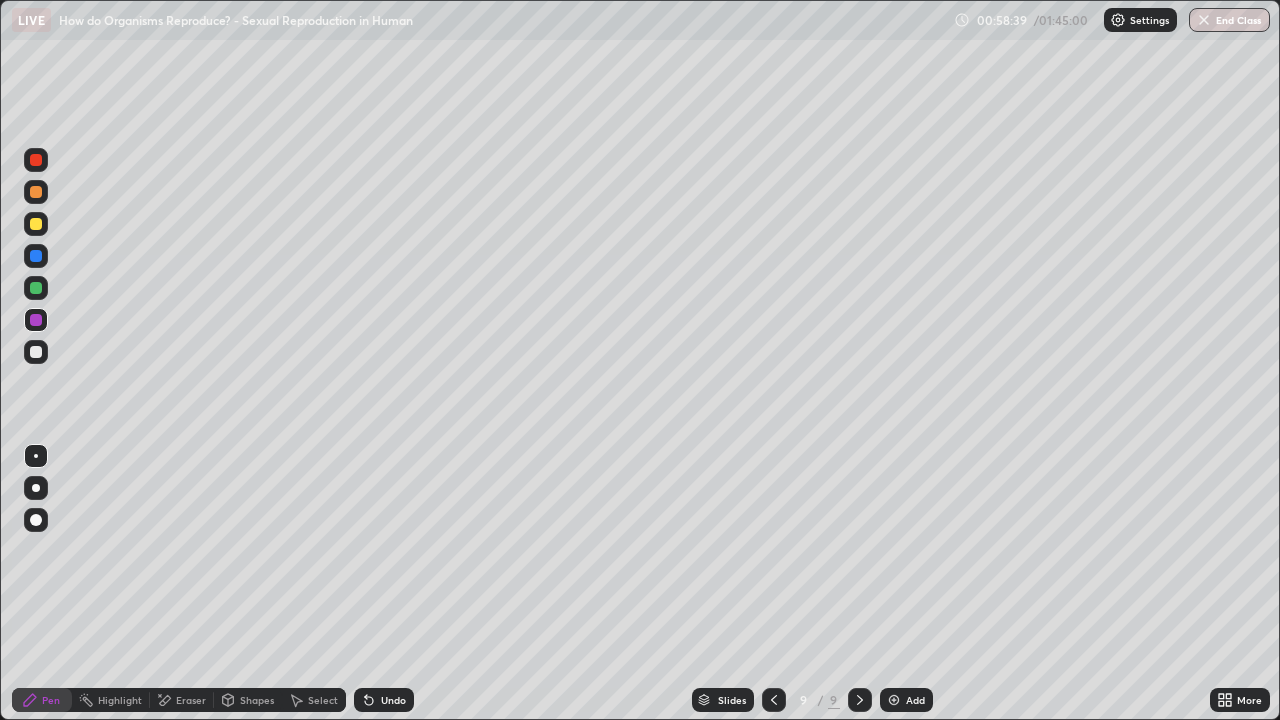 click 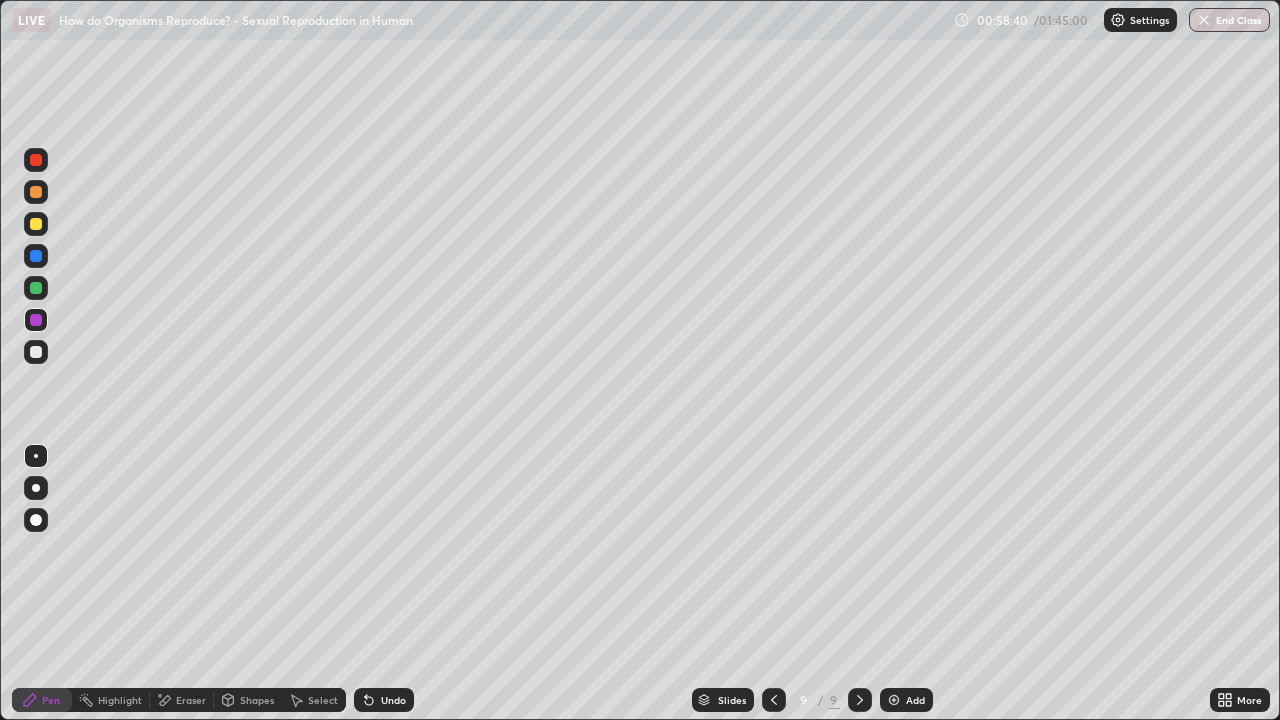 click 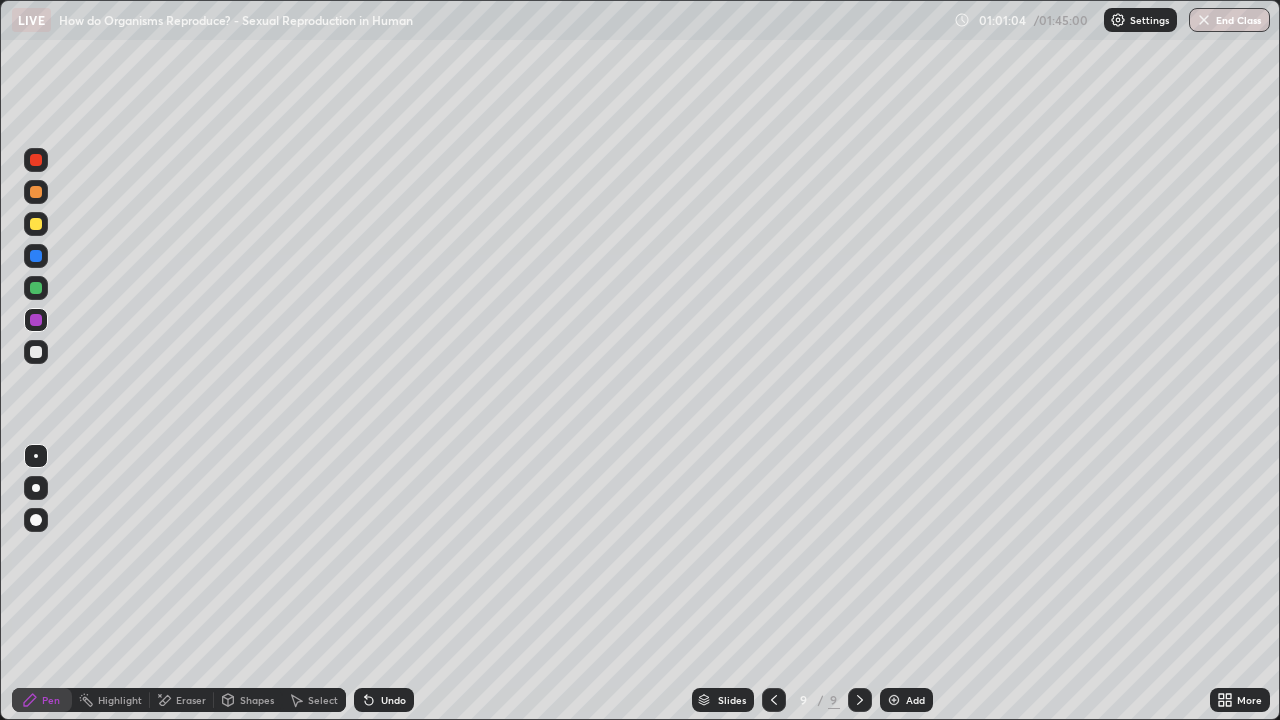 click at bounding box center (36, 288) 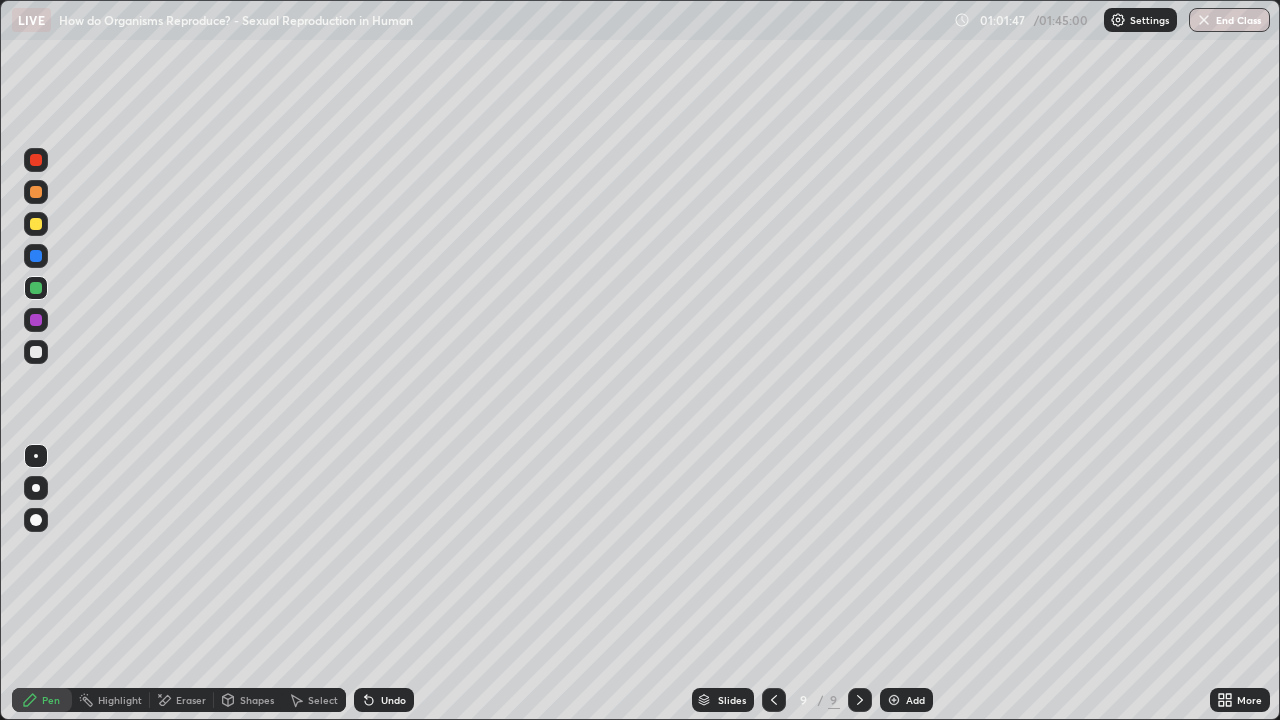click at bounding box center (894, 700) 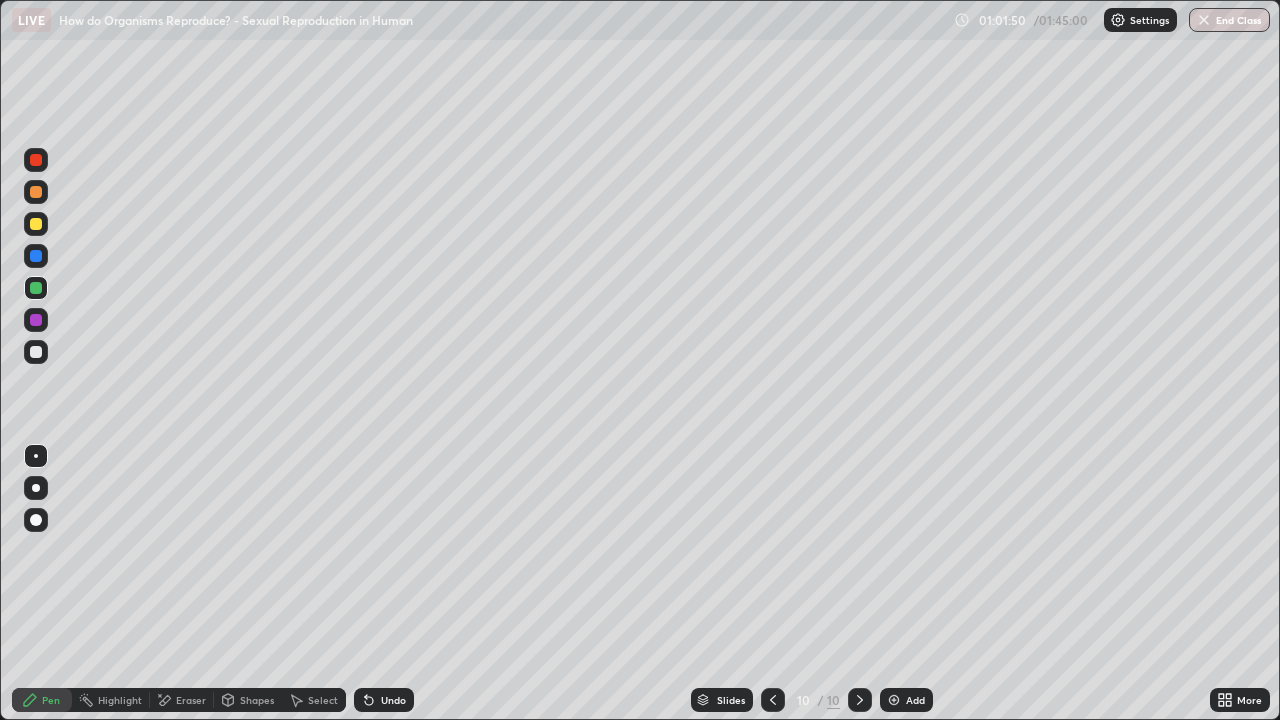 click at bounding box center (36, 256) 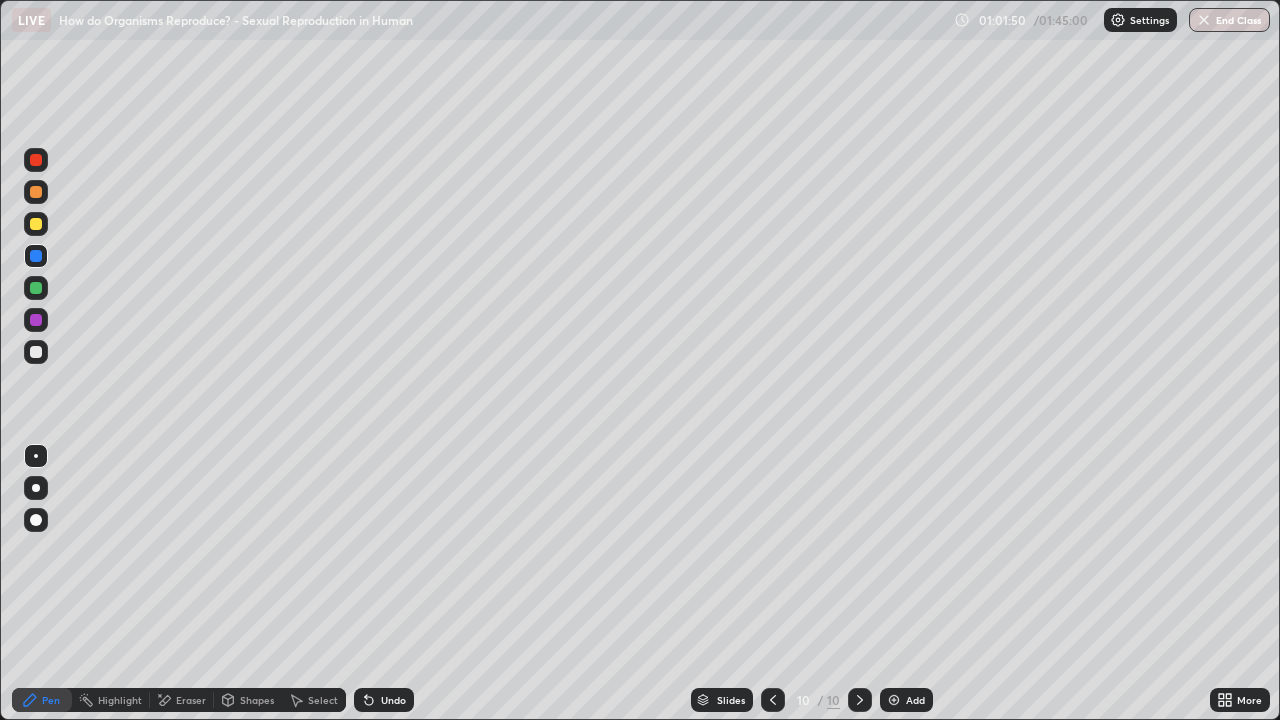 click at bounding box center (36, 488) 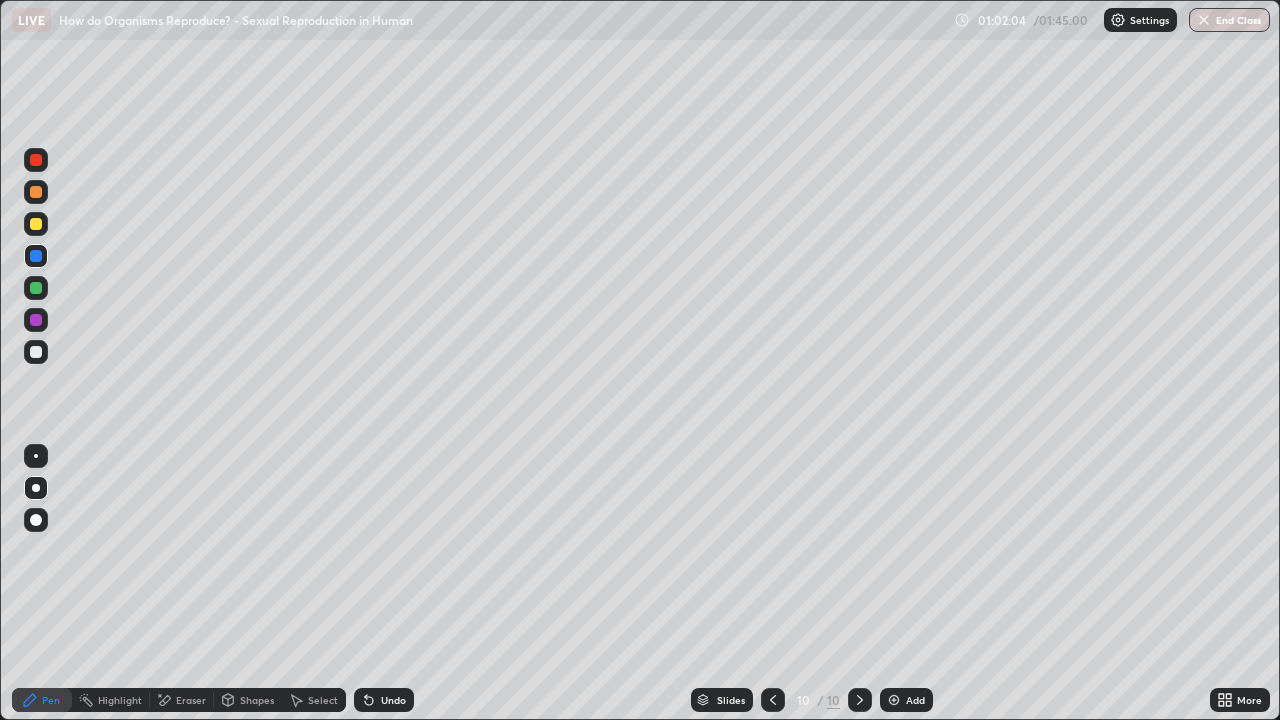 click at bounding box center [36, 352] 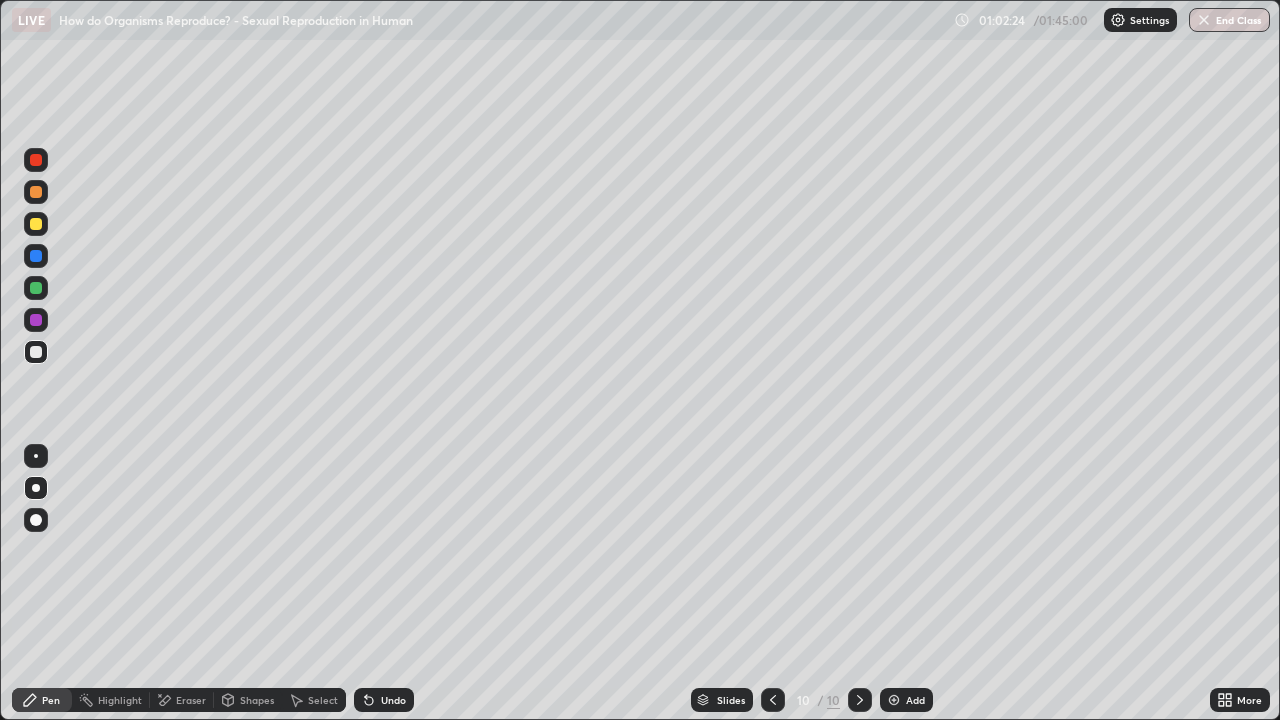 click 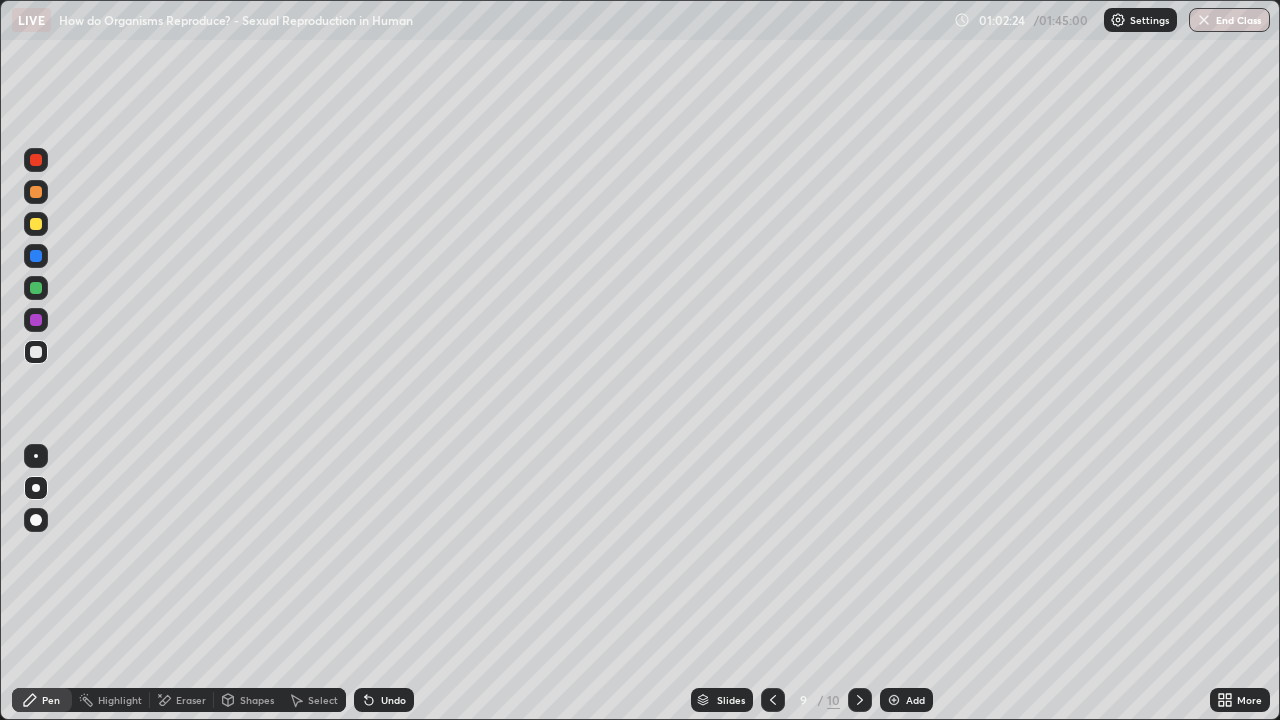 click 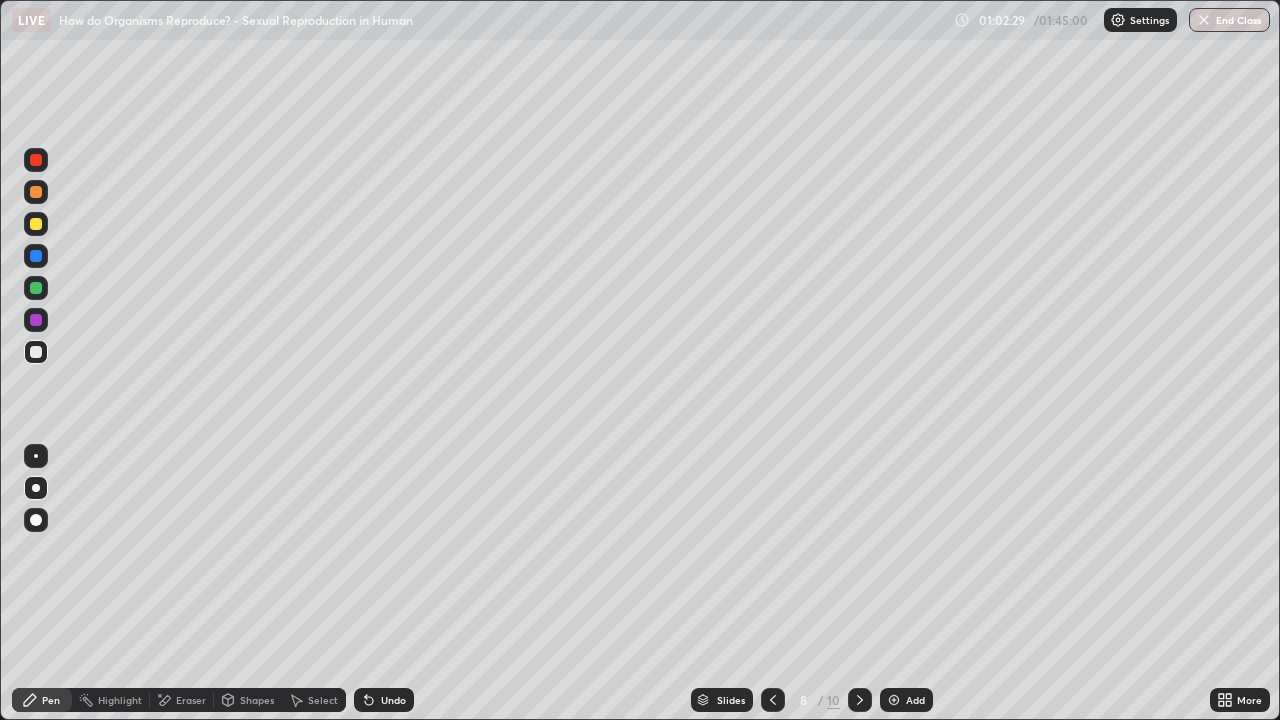 click at bounding box center [36, 256] 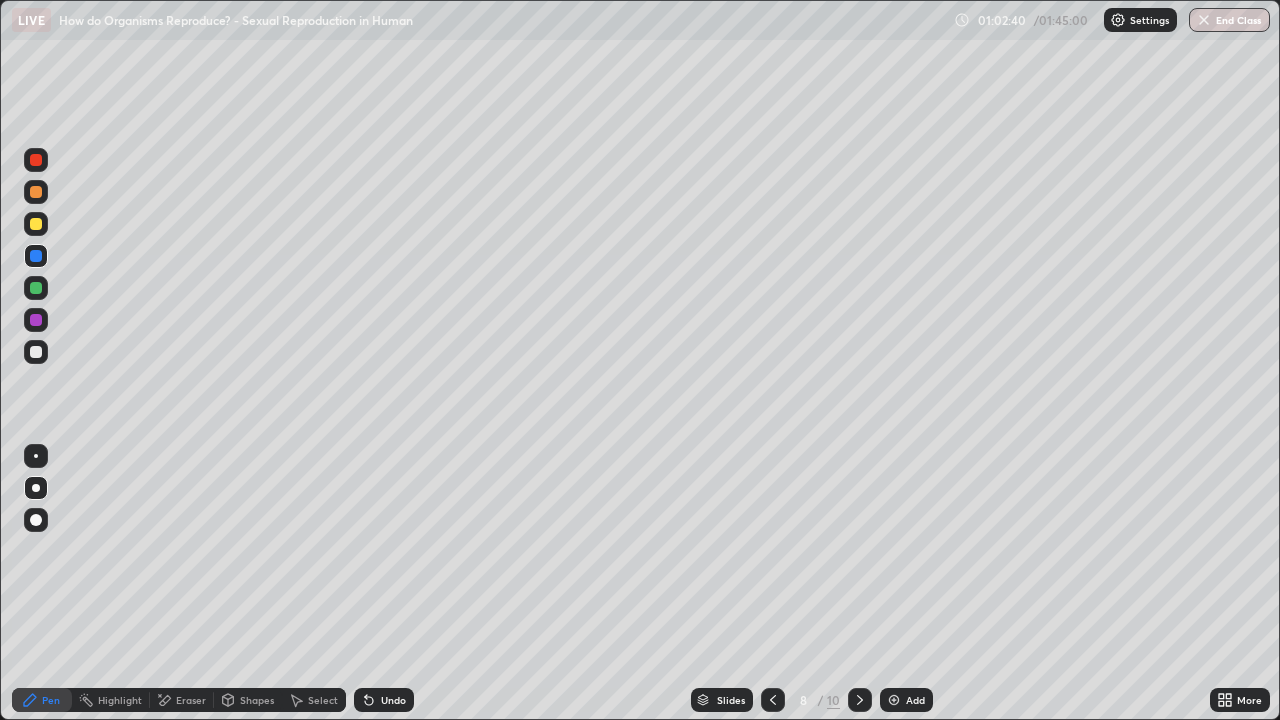 click at bounding box center [36, 352] 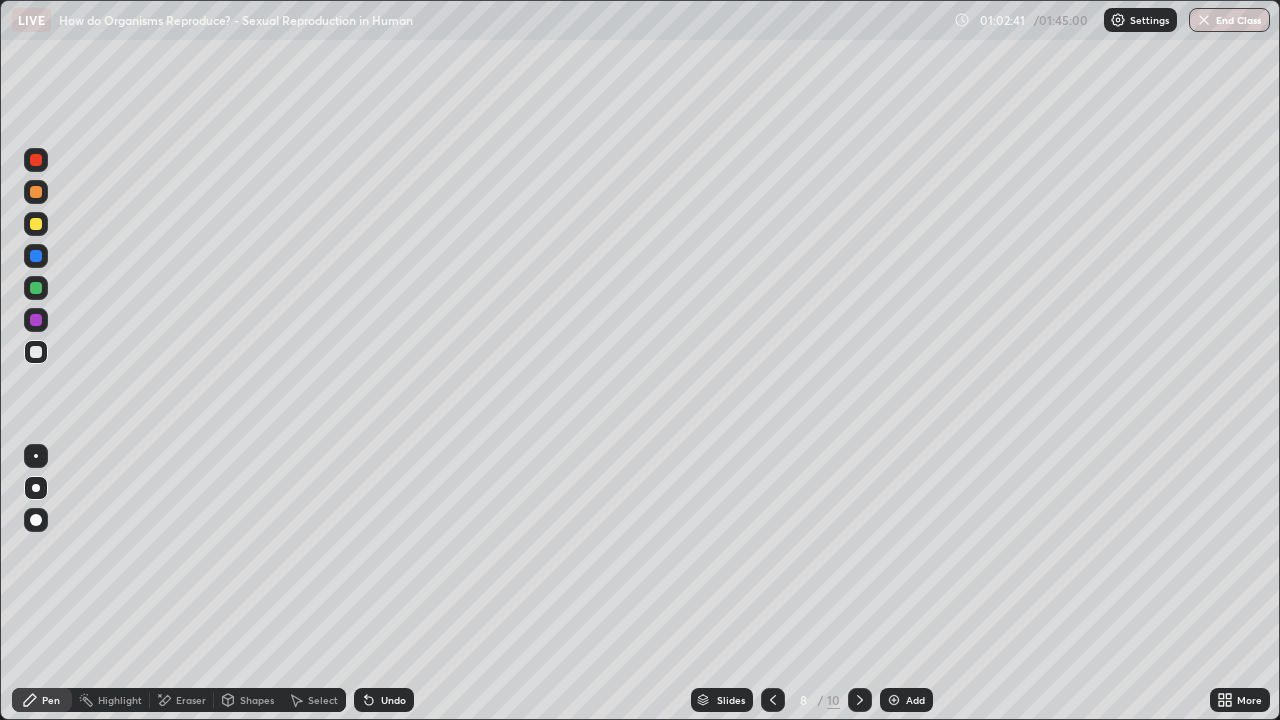 click at bounding box center [36, 320] 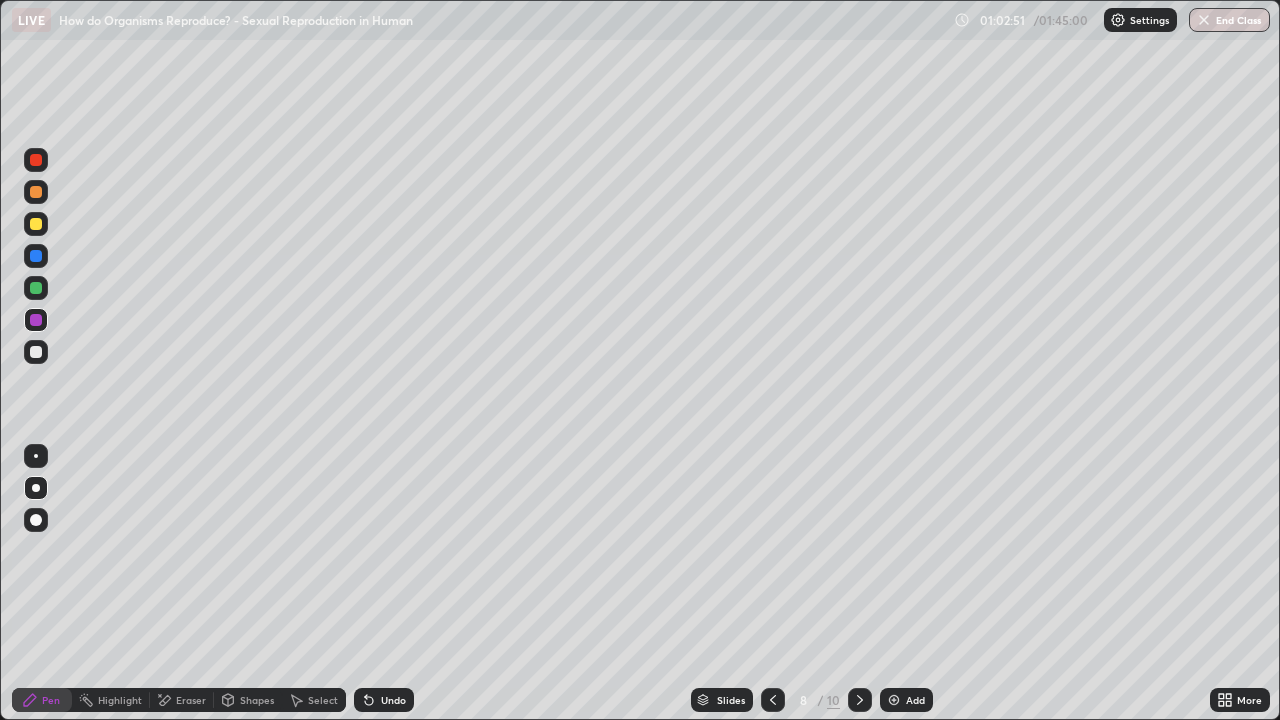 click at bounding box center (36, 352) 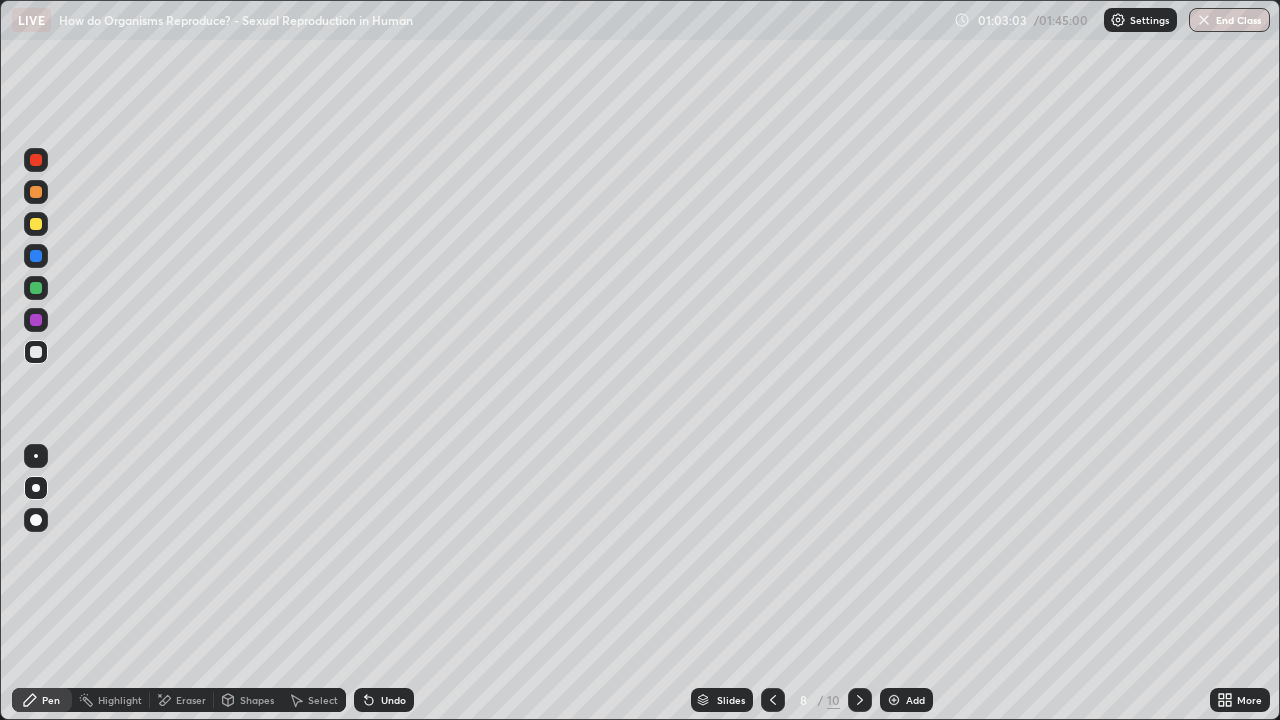 click at bounding box center (36, 320) 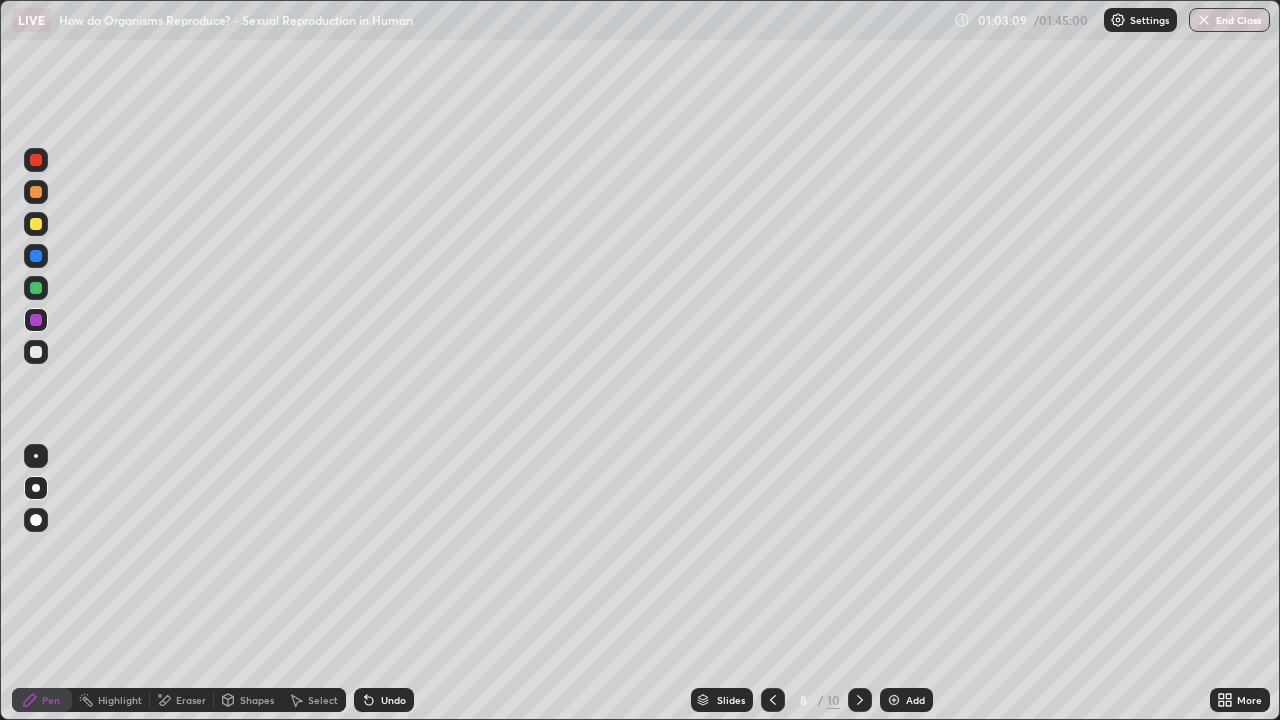 click at bounding box center (36, 352) 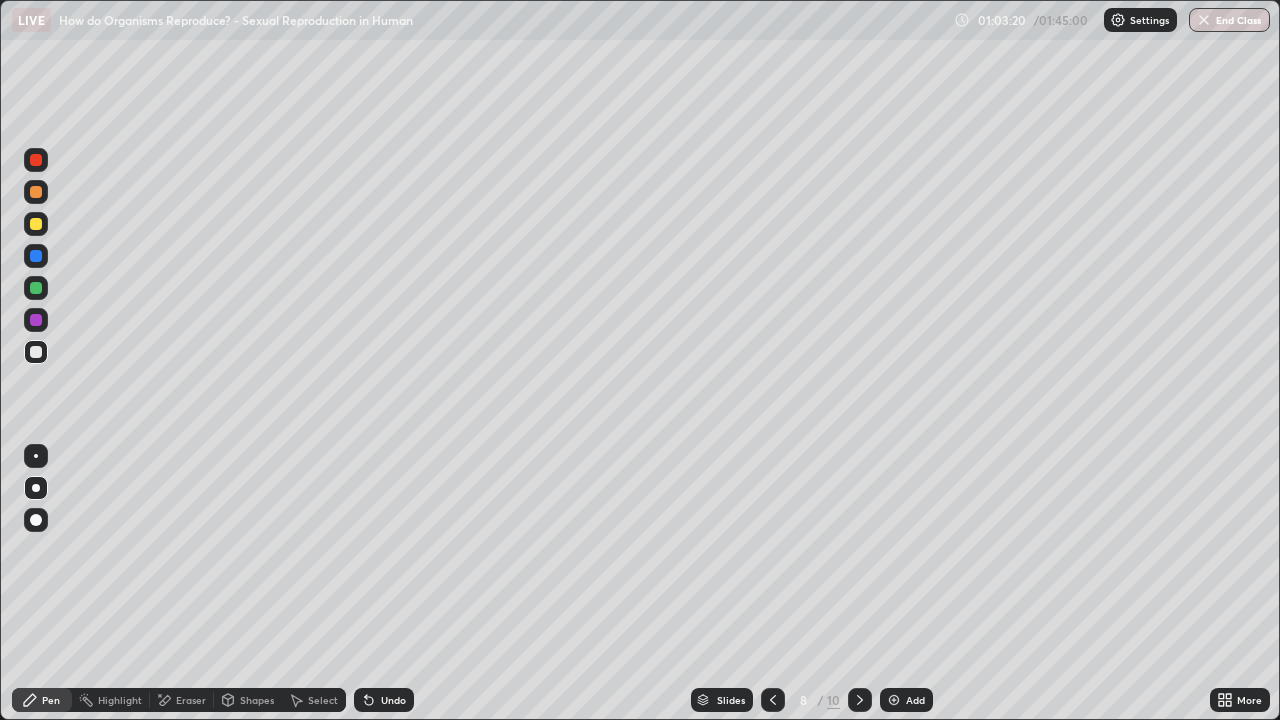 click at bounding box center [36, 352] 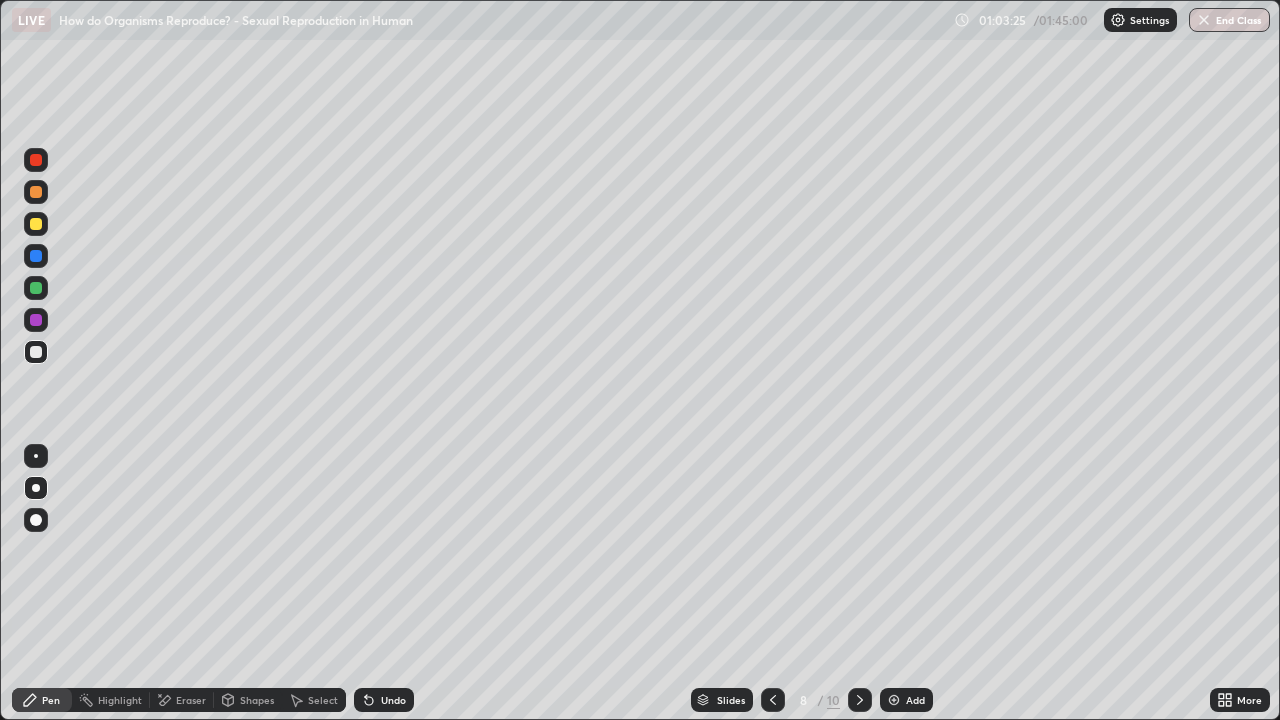 click at bounding box center (36, 288) 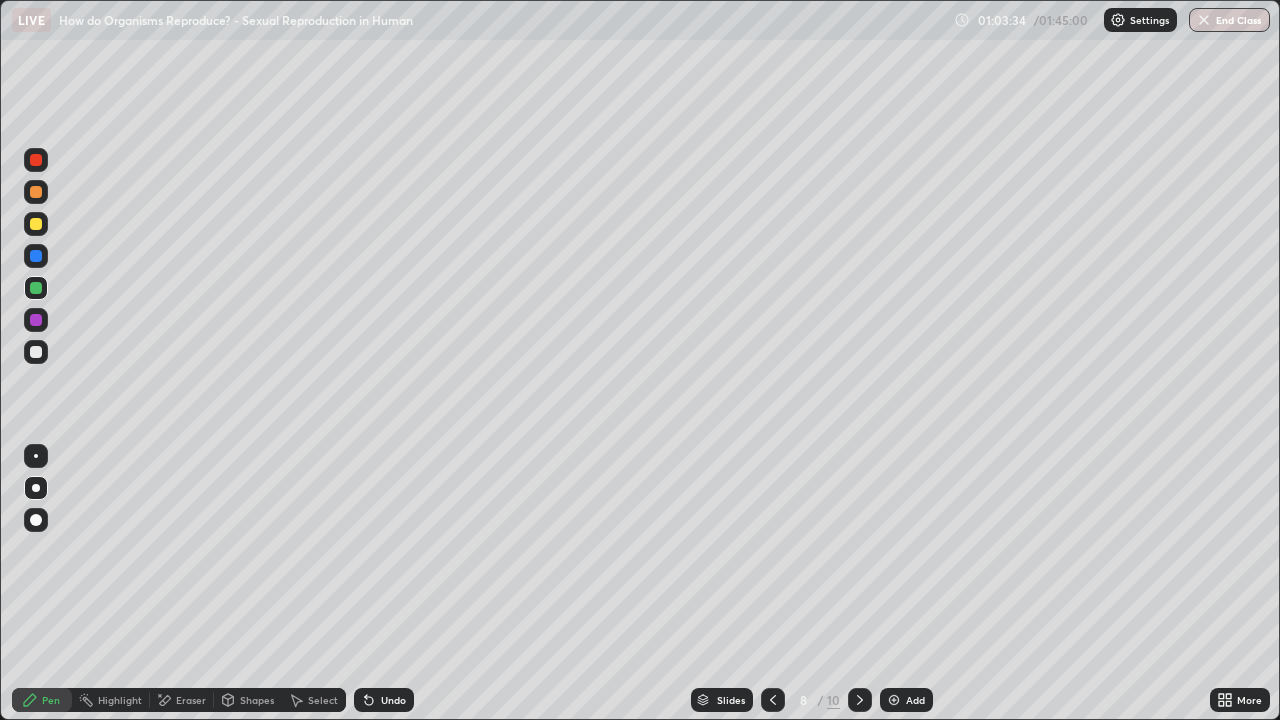 click at bounding box center (36, 256) 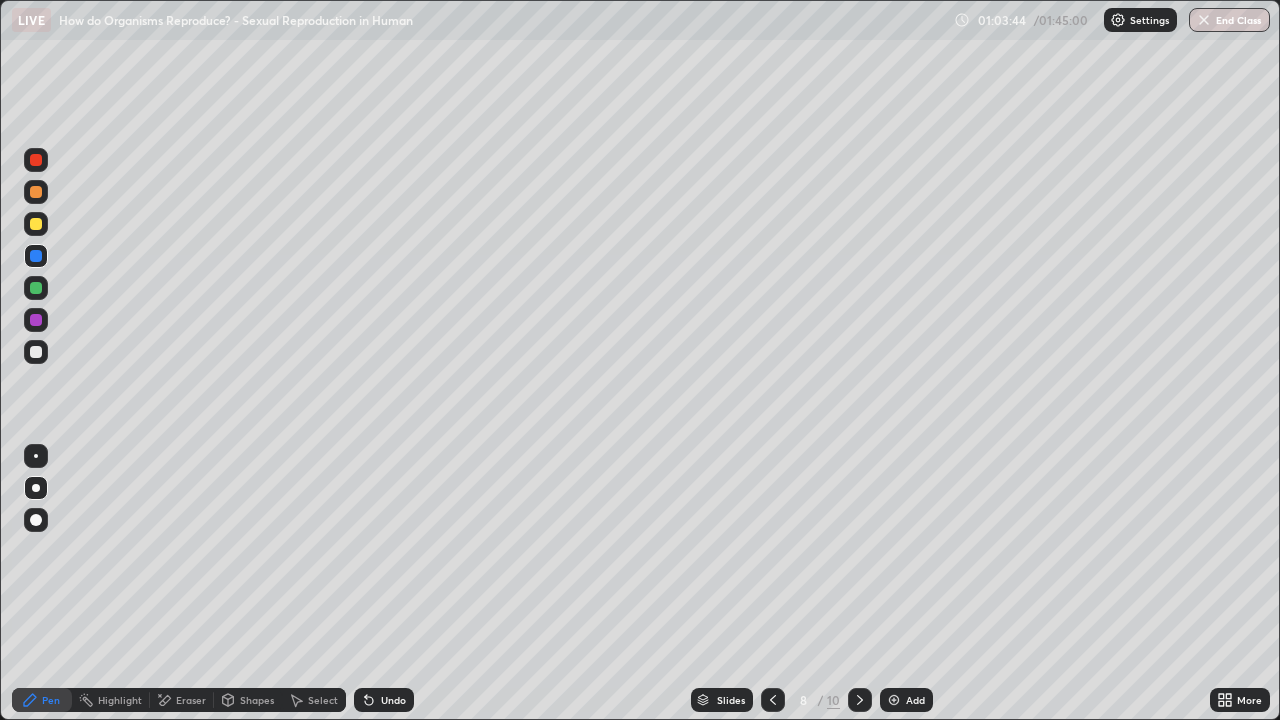 click 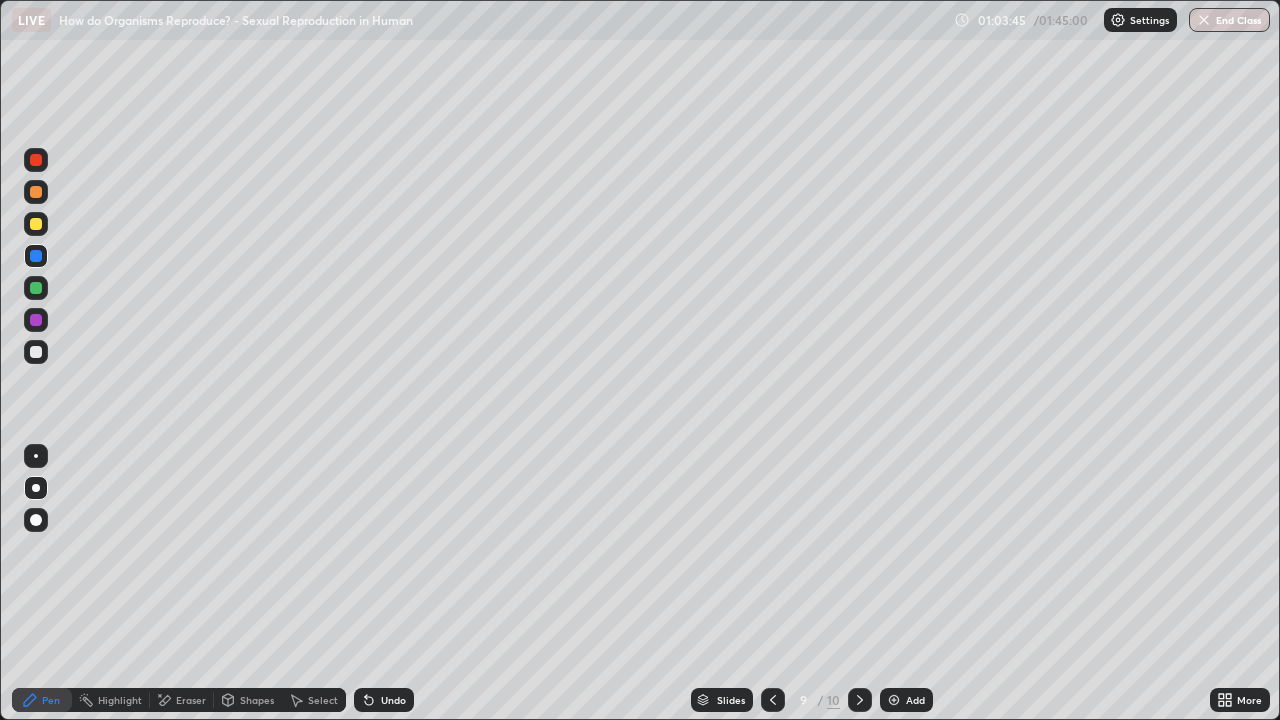 click 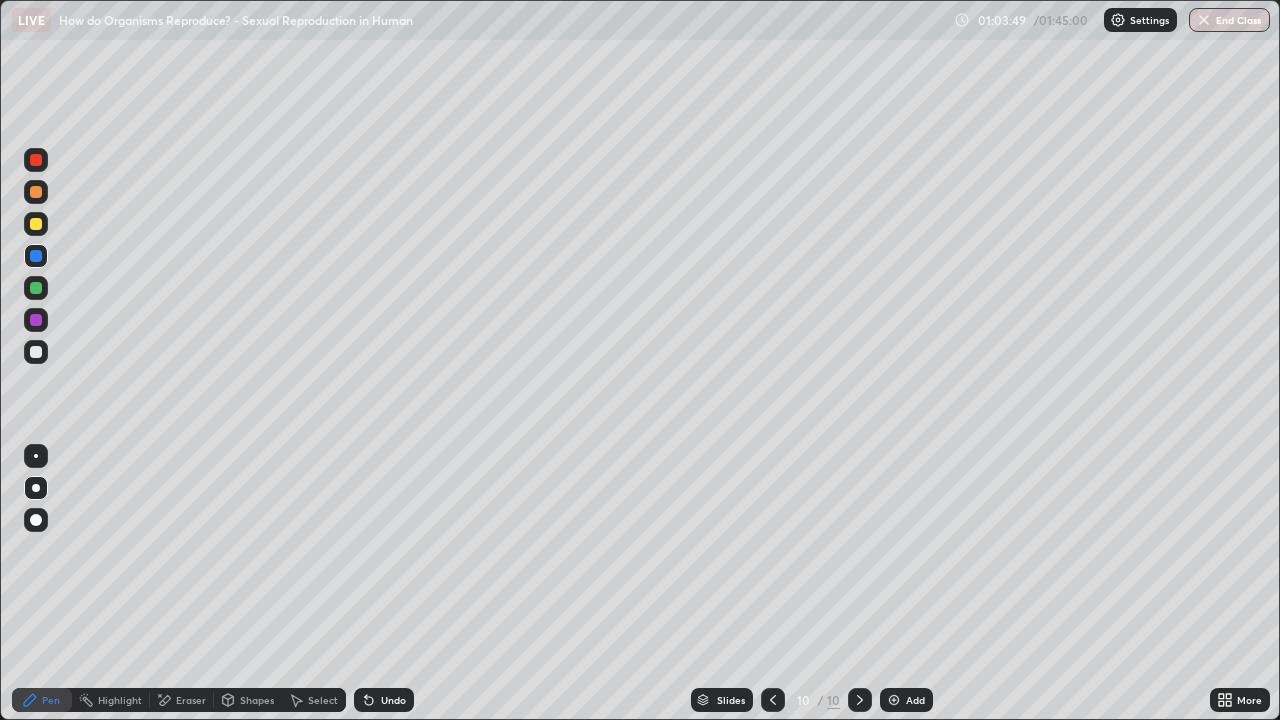 click at bounding box center [36, 352] 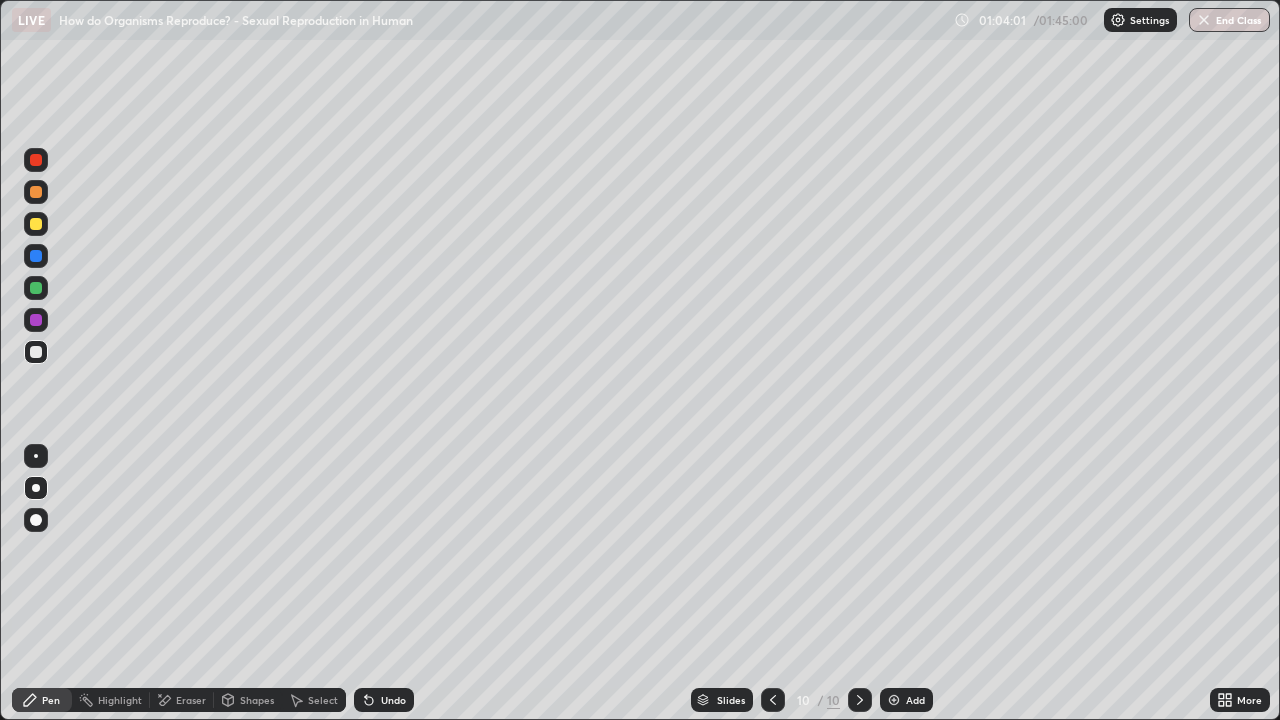 click at bounding box center [36, 456] 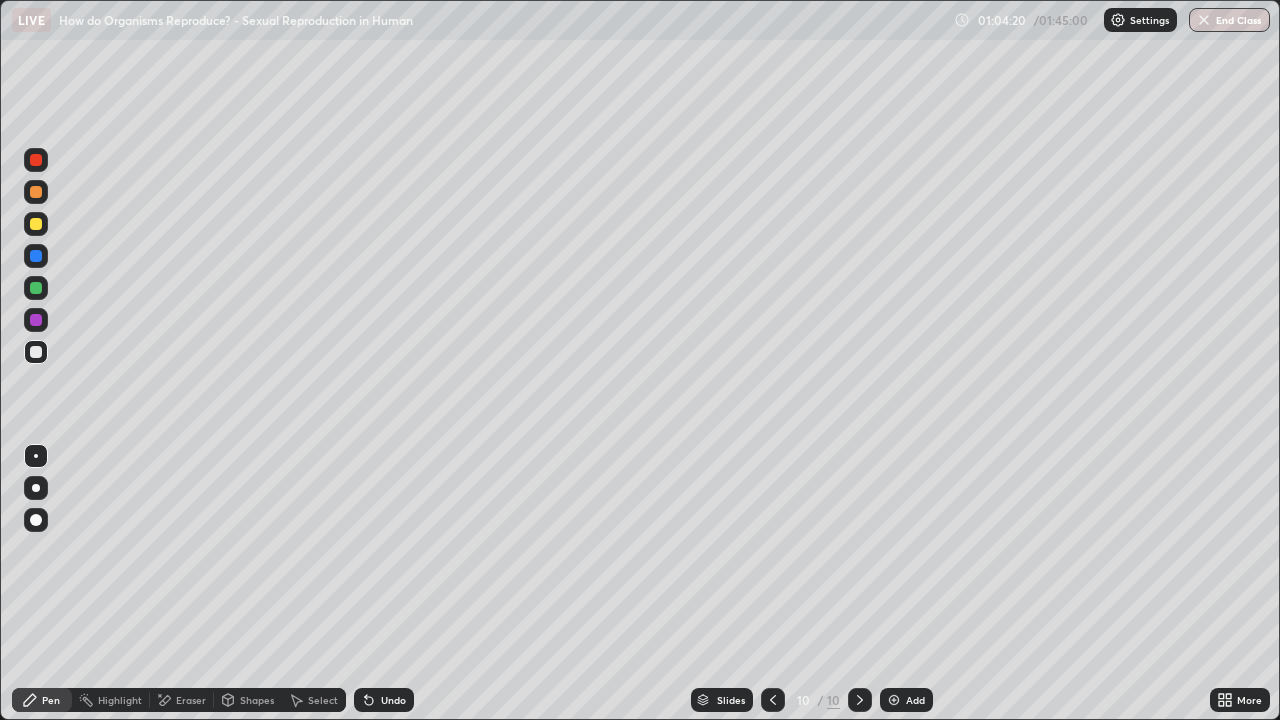 click at bounding box center (36, 224) 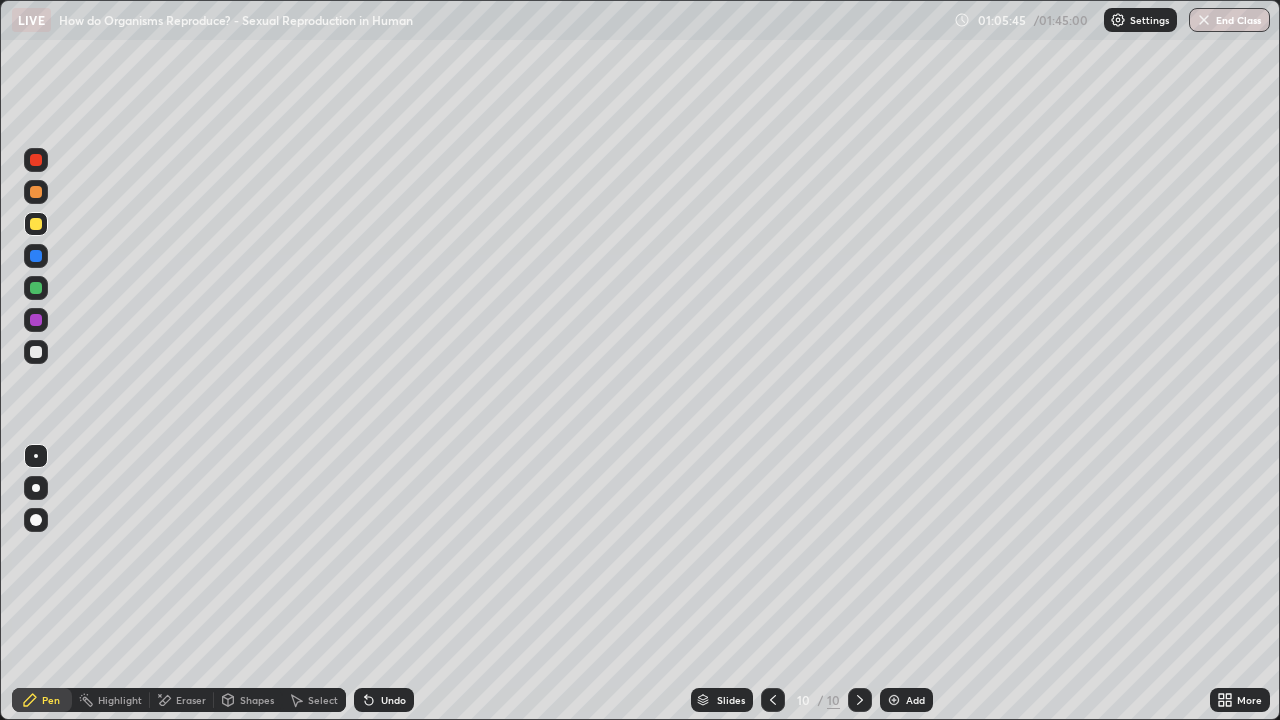 click at bounding box center [36, 256] 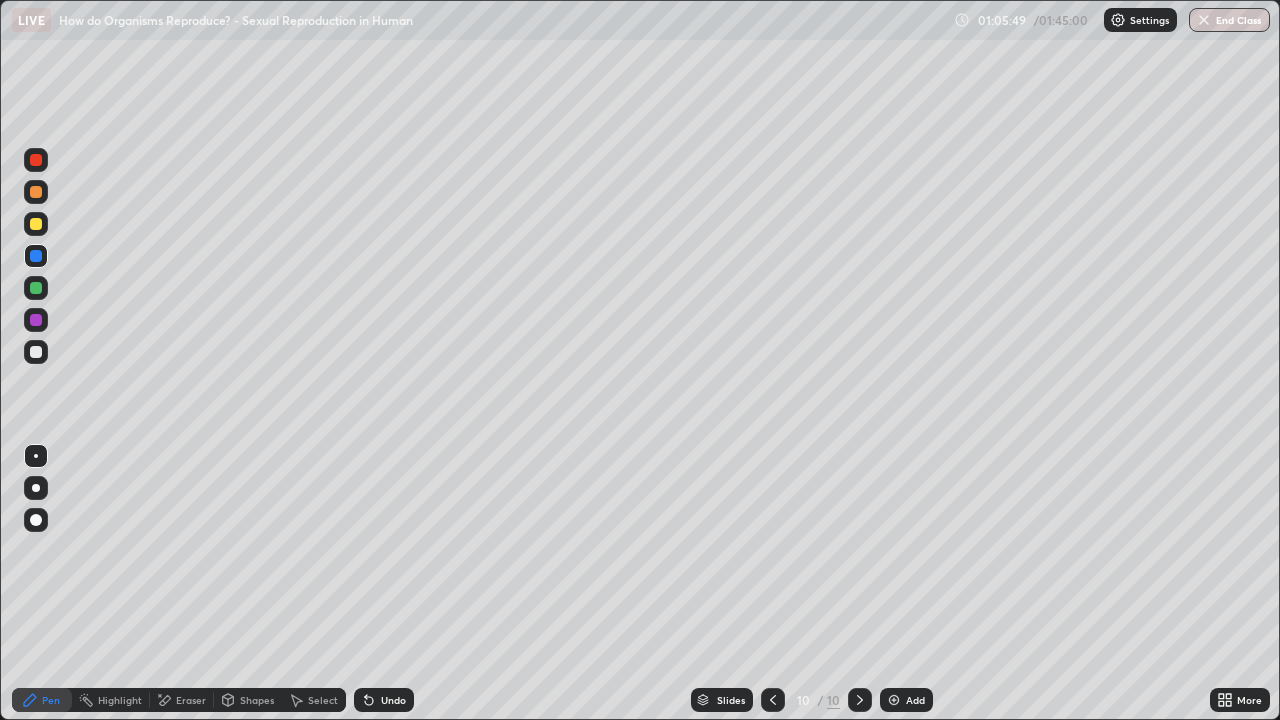 click at bounding box center (36, 488) 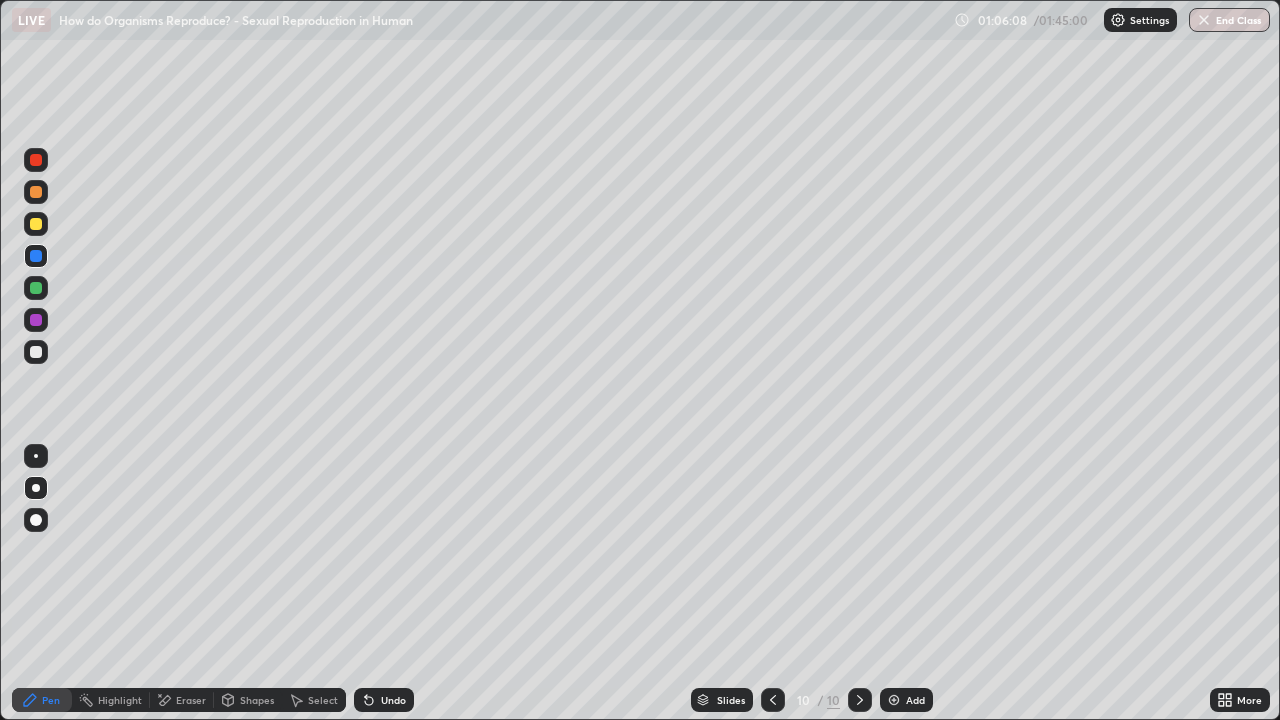 click at bounding box center [36, 352] 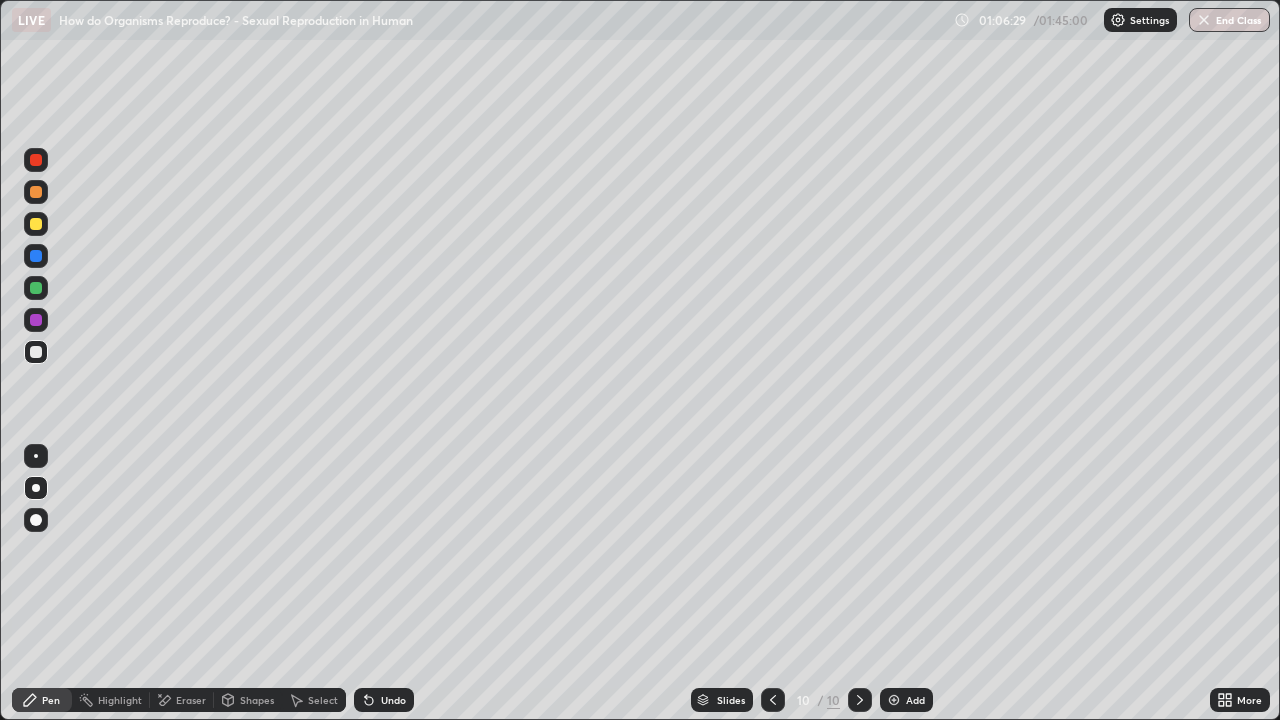 click on "Eraser" at bounding box center (191, 700) 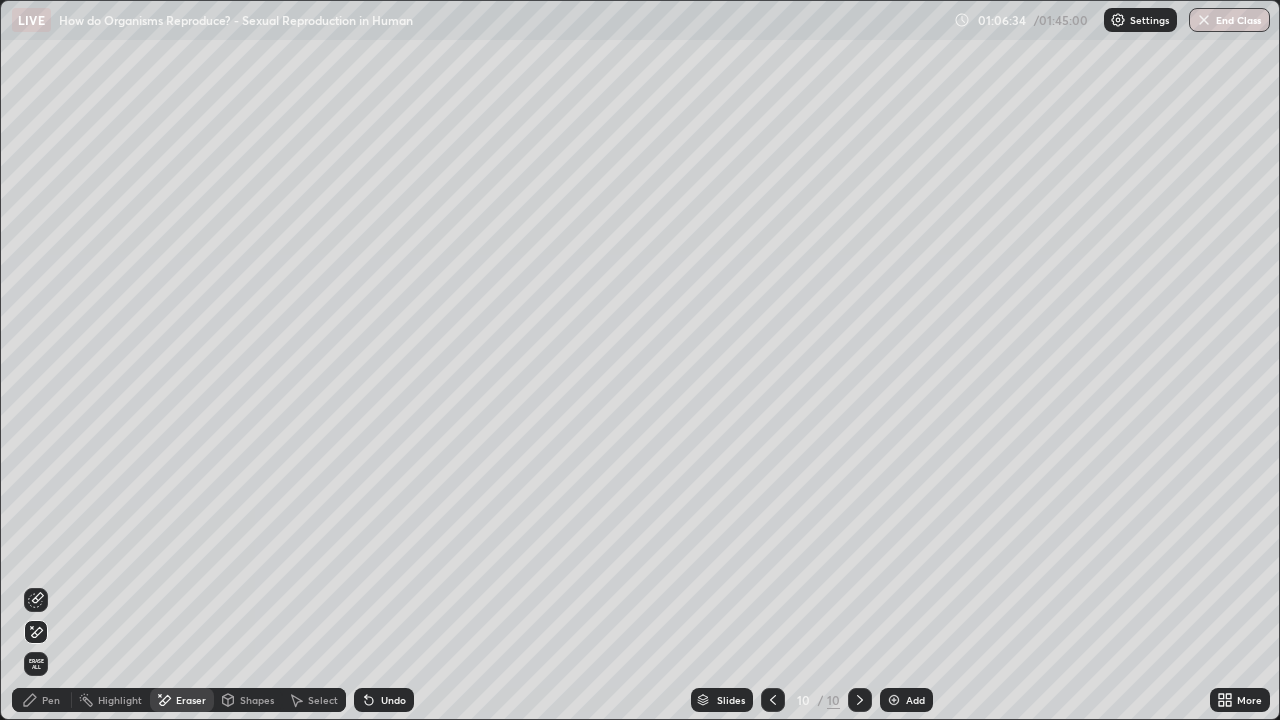 click on "Pen" at bounding box center (51, 700) 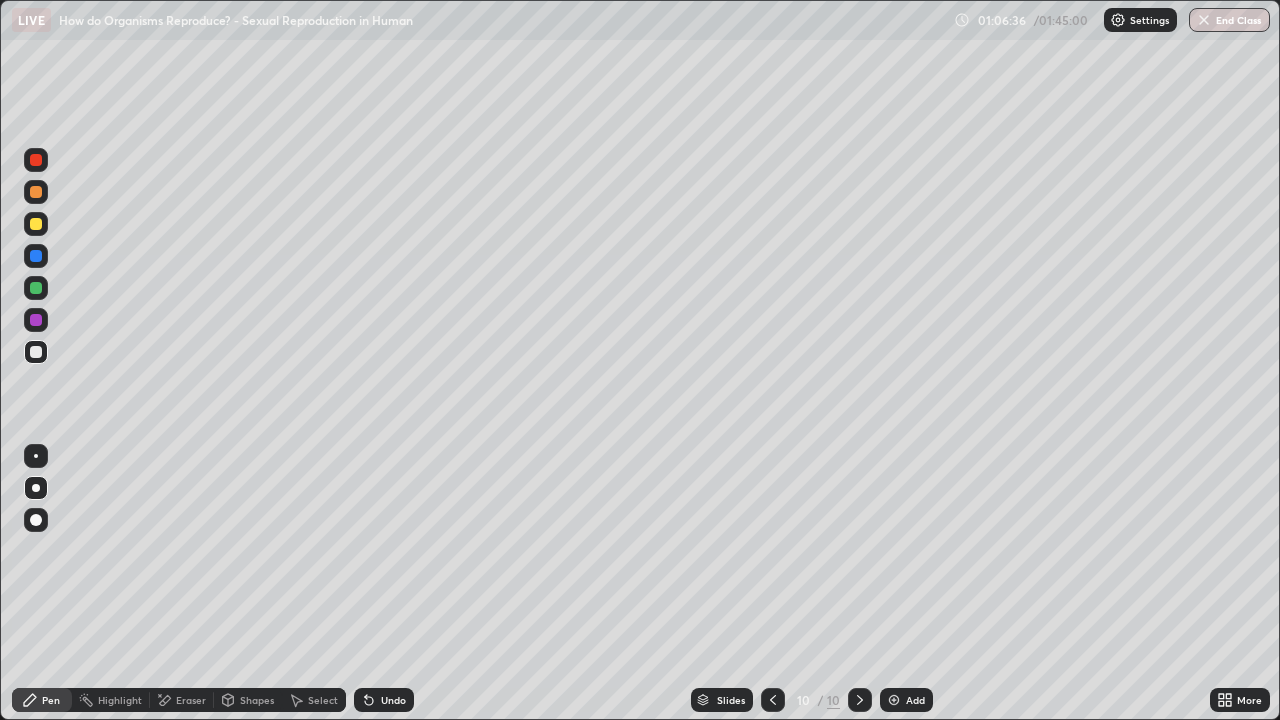 click at bounding box center [36, 256] 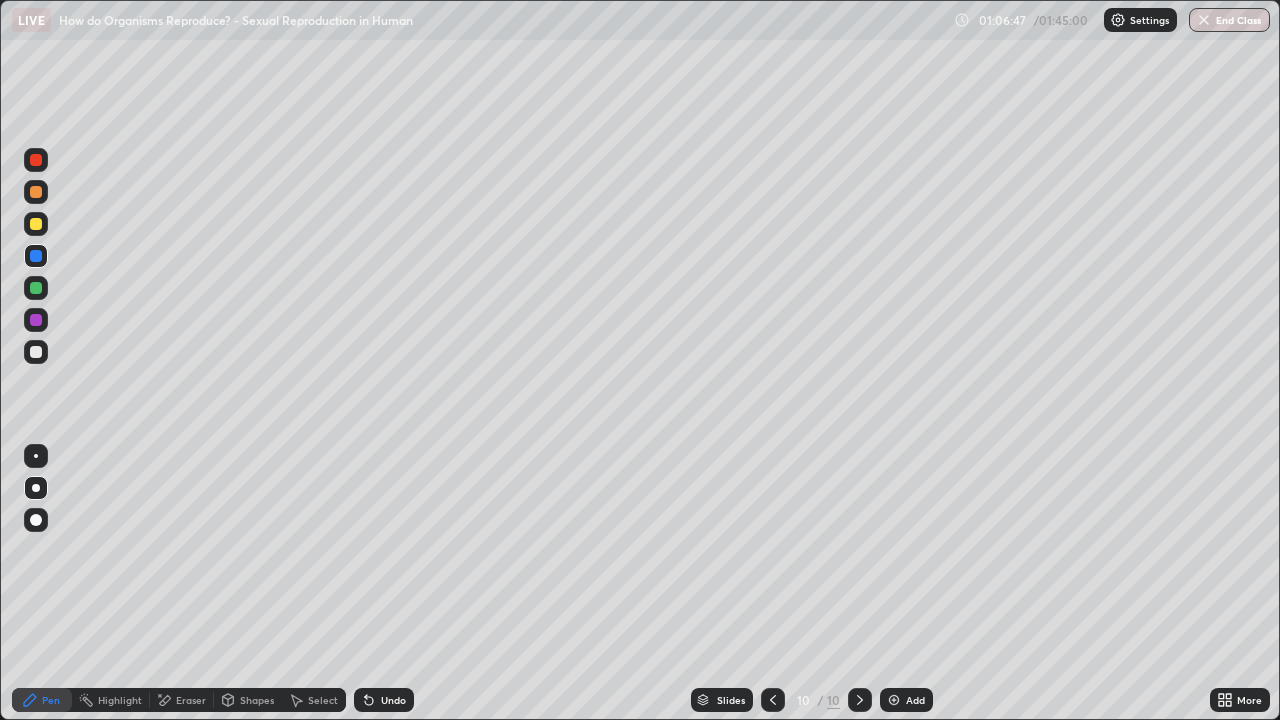 click at bounding box center [36, 352] 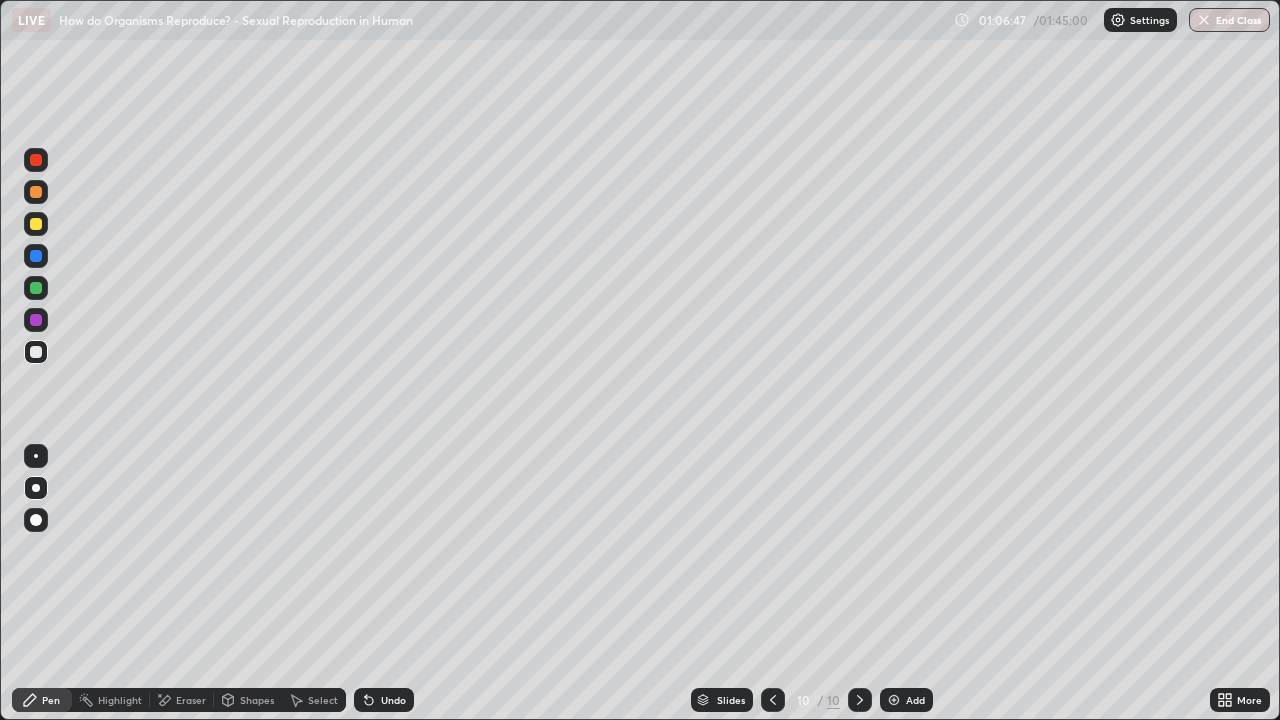 click at bounding box center [36, 456] 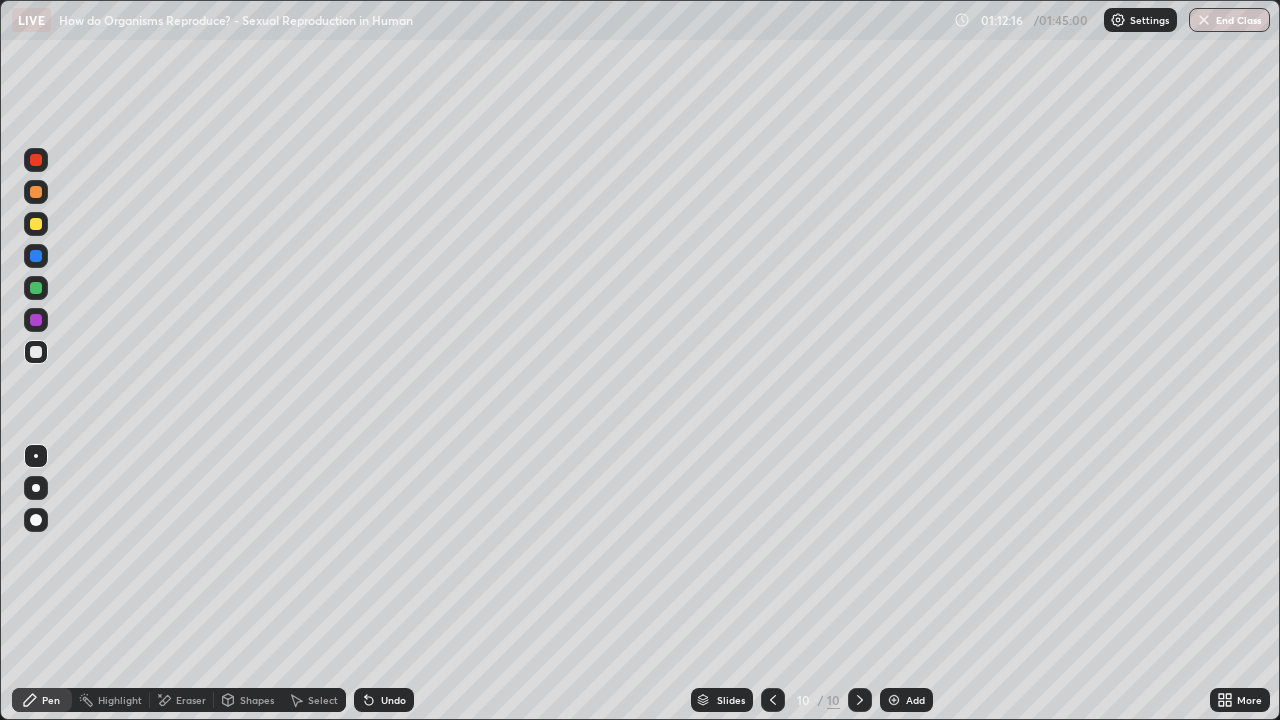 click at bounding box center (894, 700) 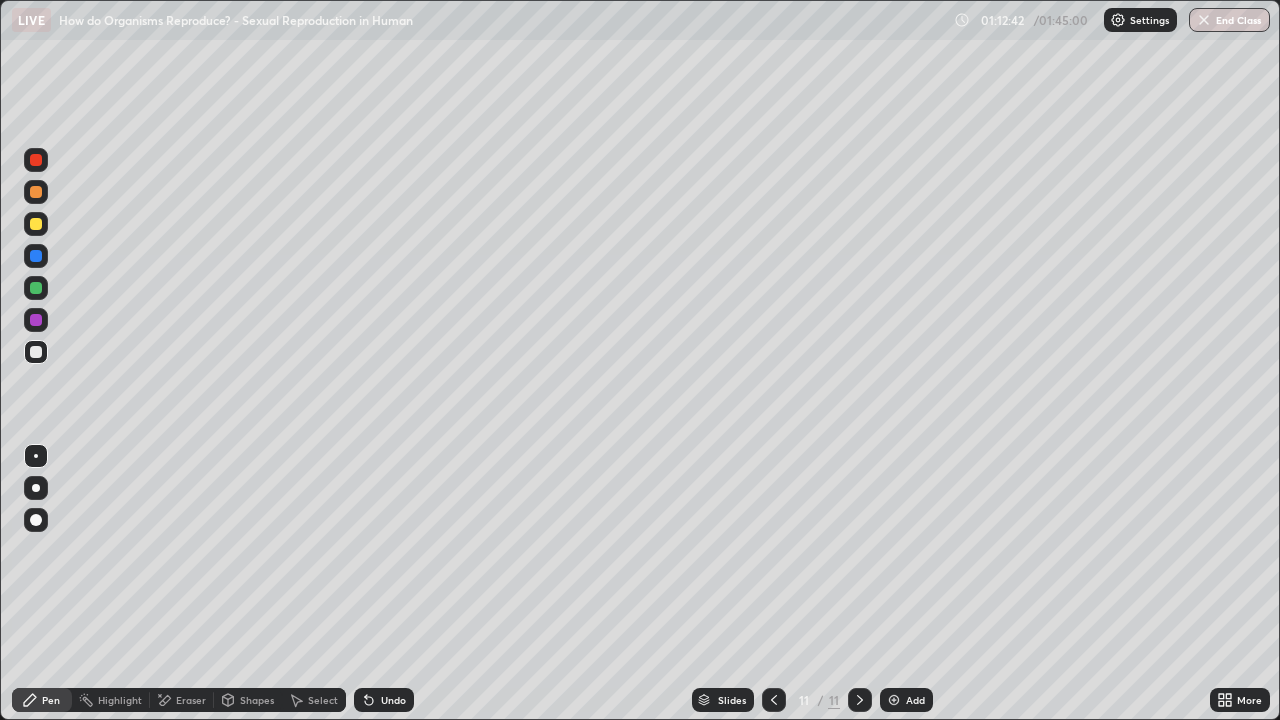 click at bounding box center [36, 288] 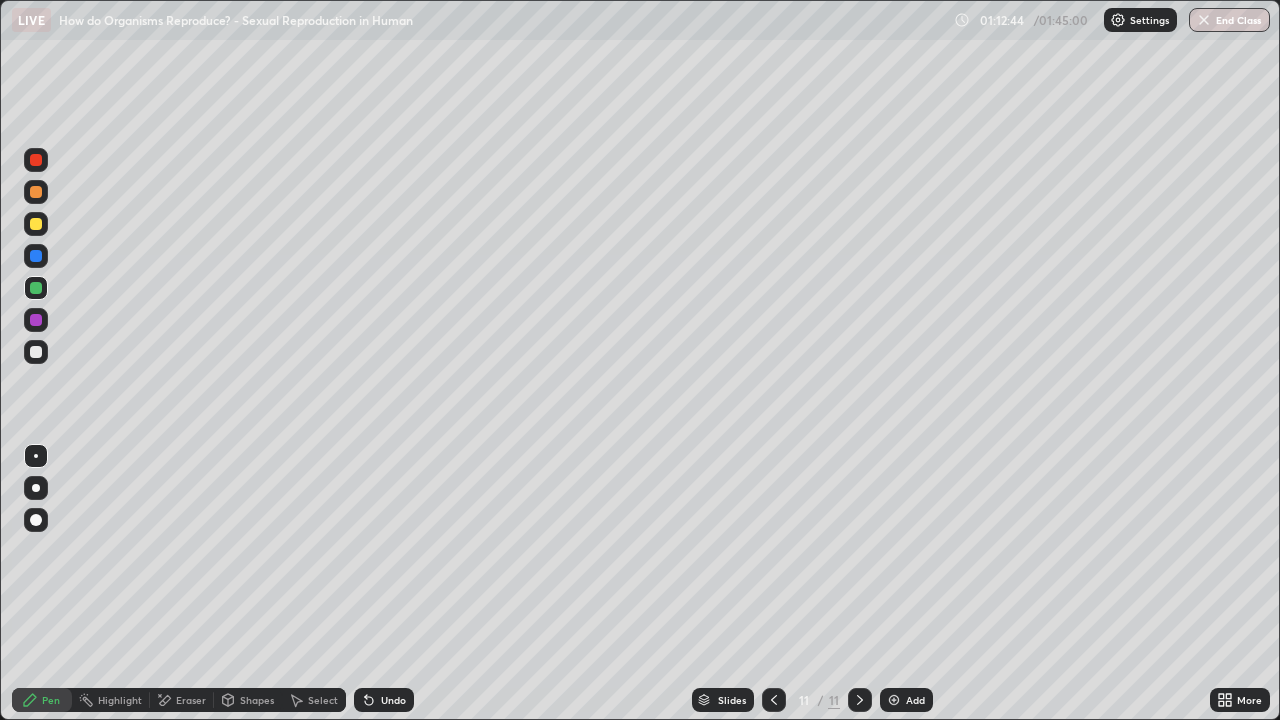 click at bounding box center (36, 488) 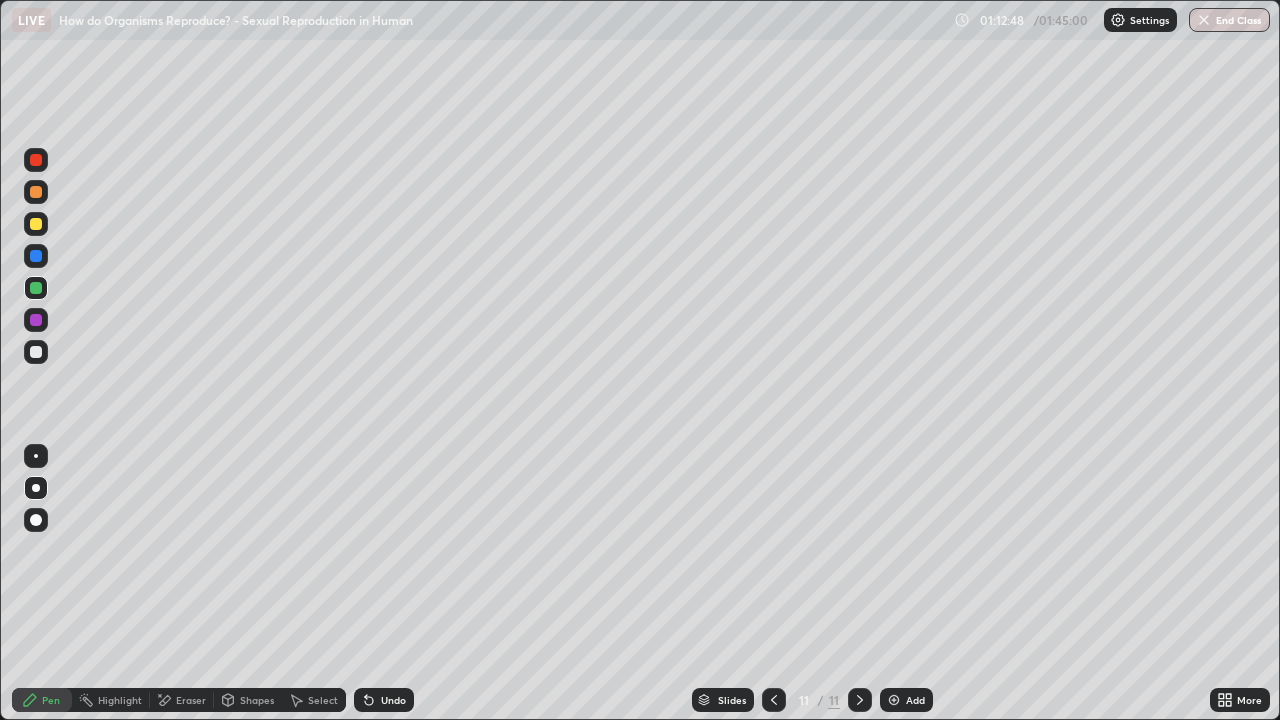 click 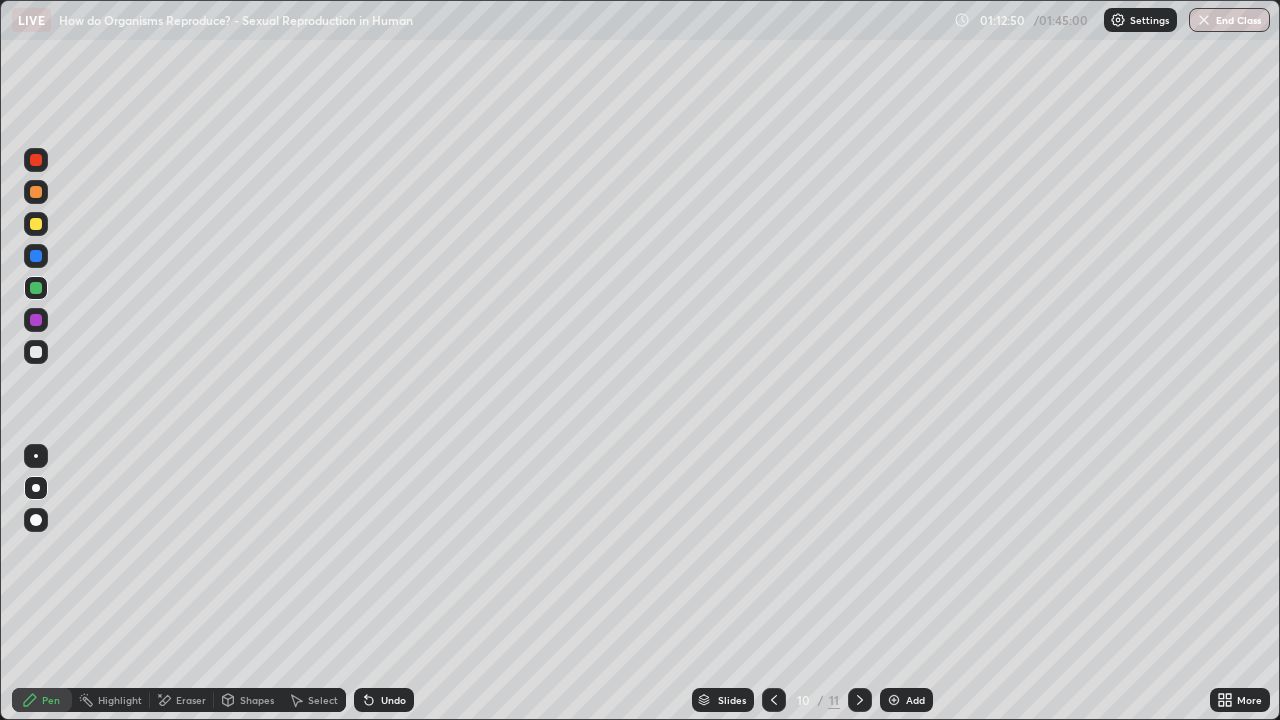 click 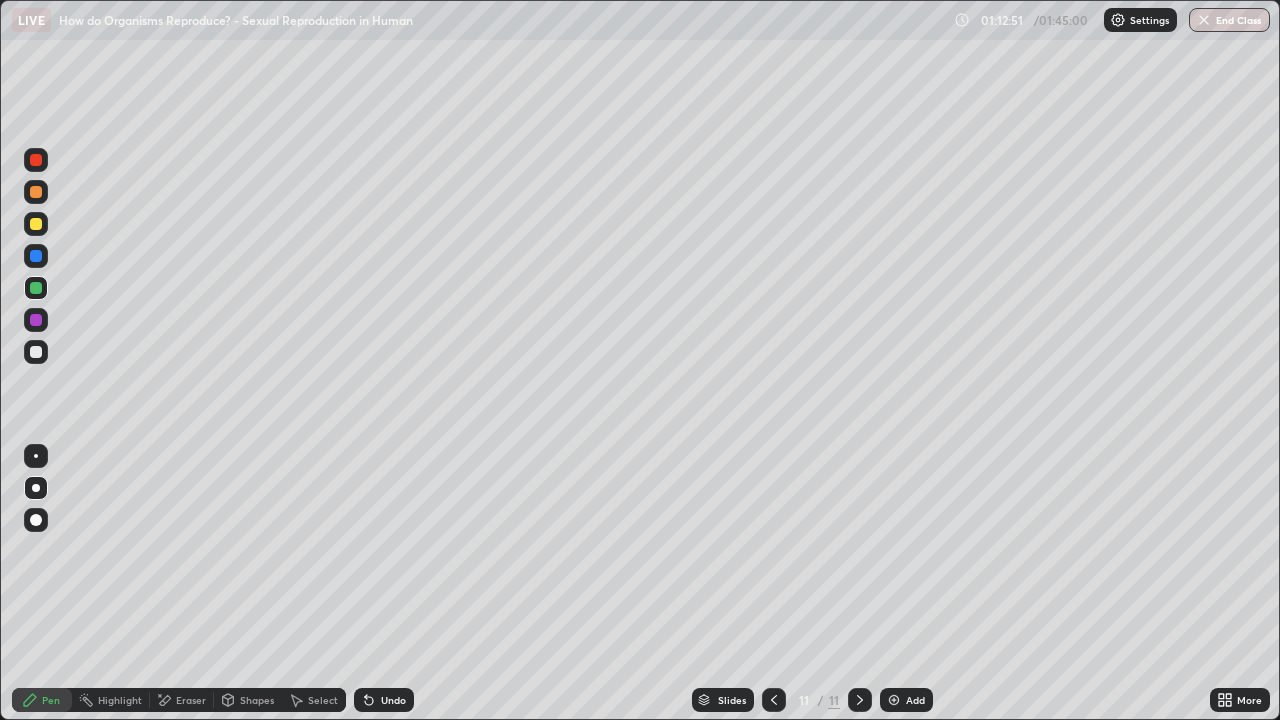 click 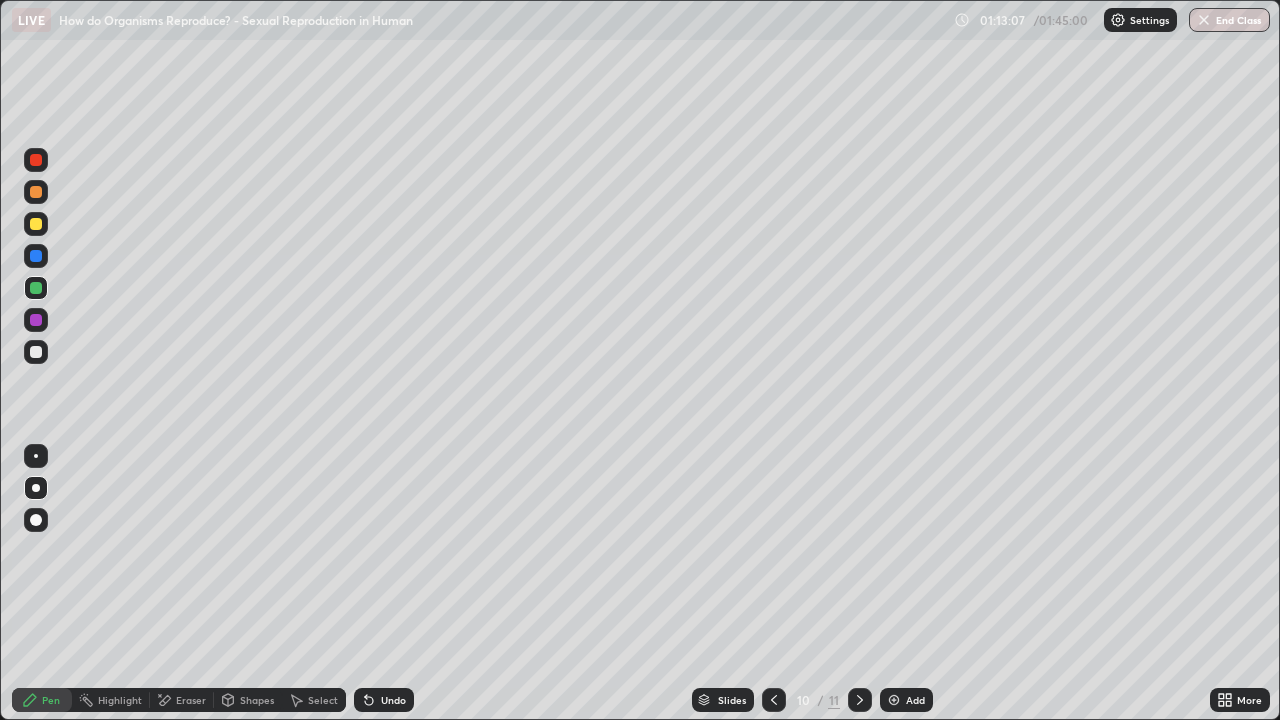 click 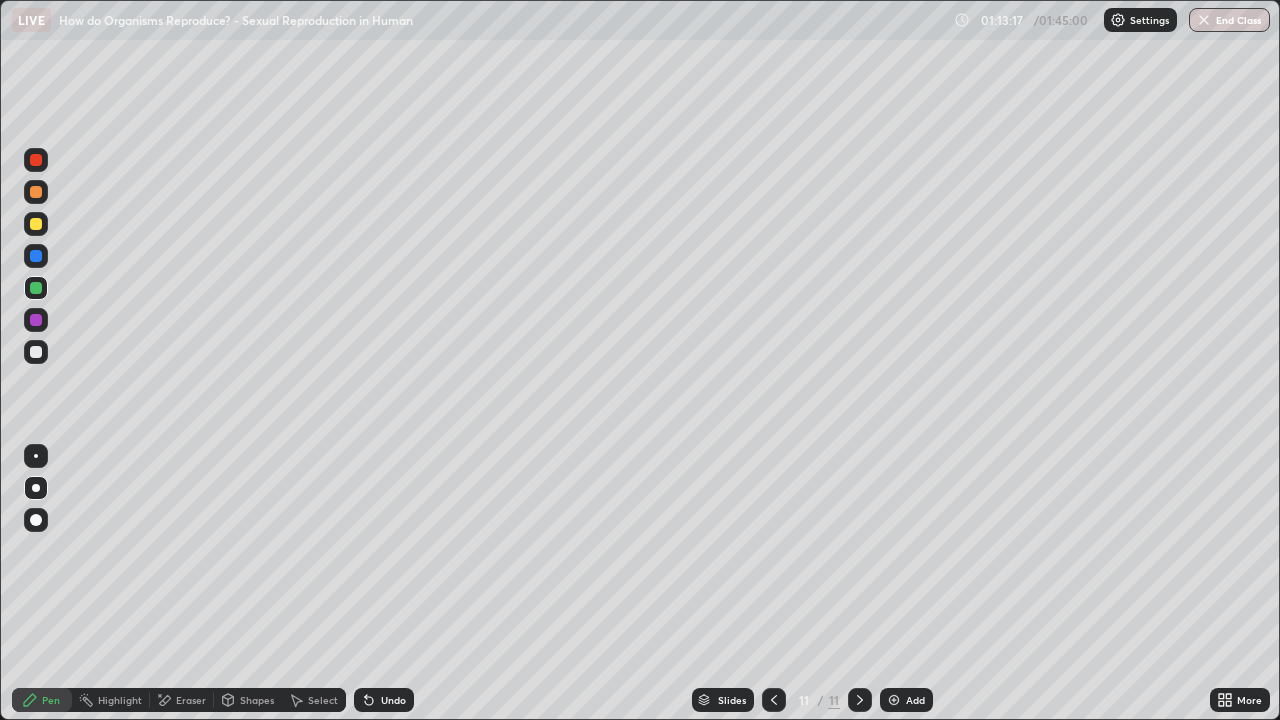 click at bounding box center [36, 352] 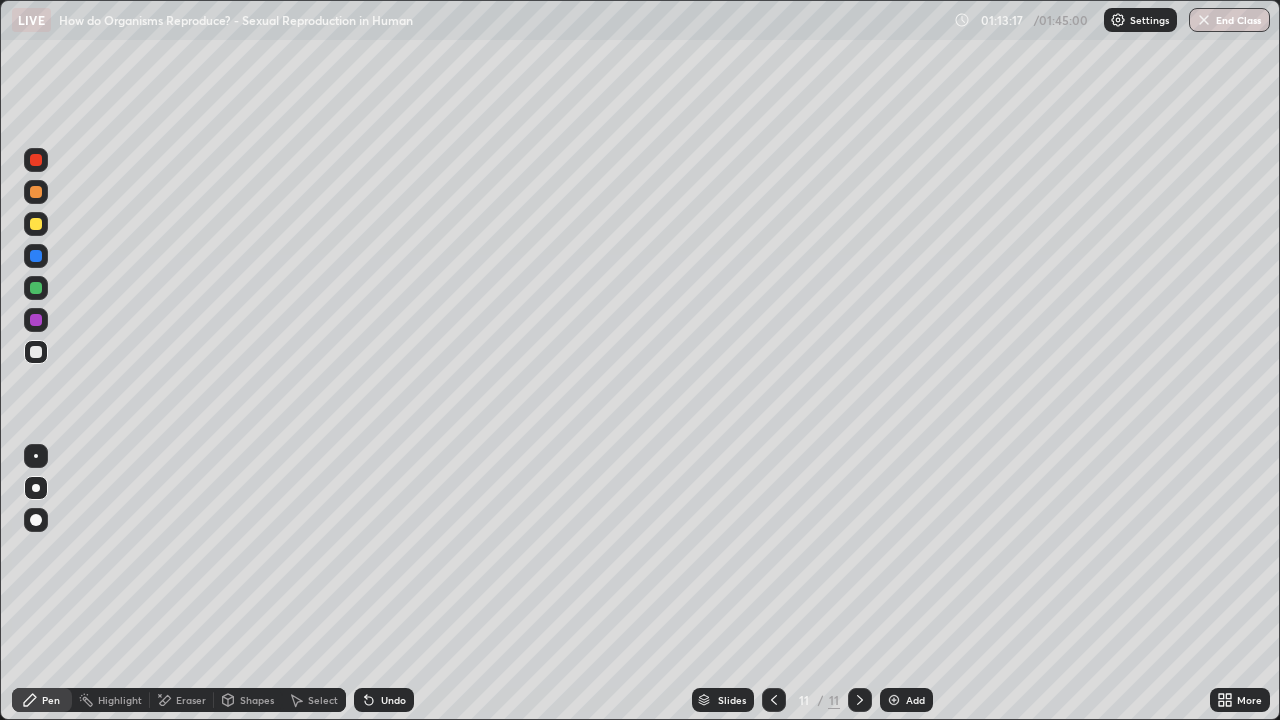 click at bounding box center (36, 456) 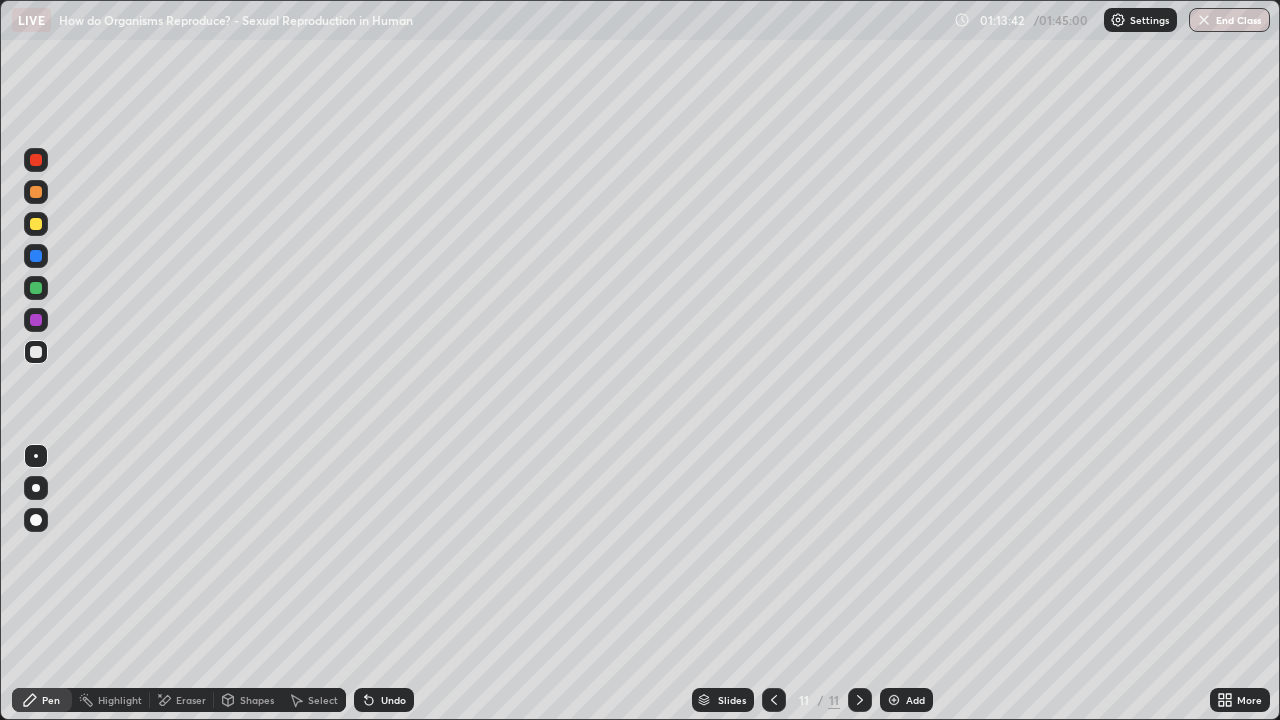 click on "Undo" at bounding box center (393, 700) 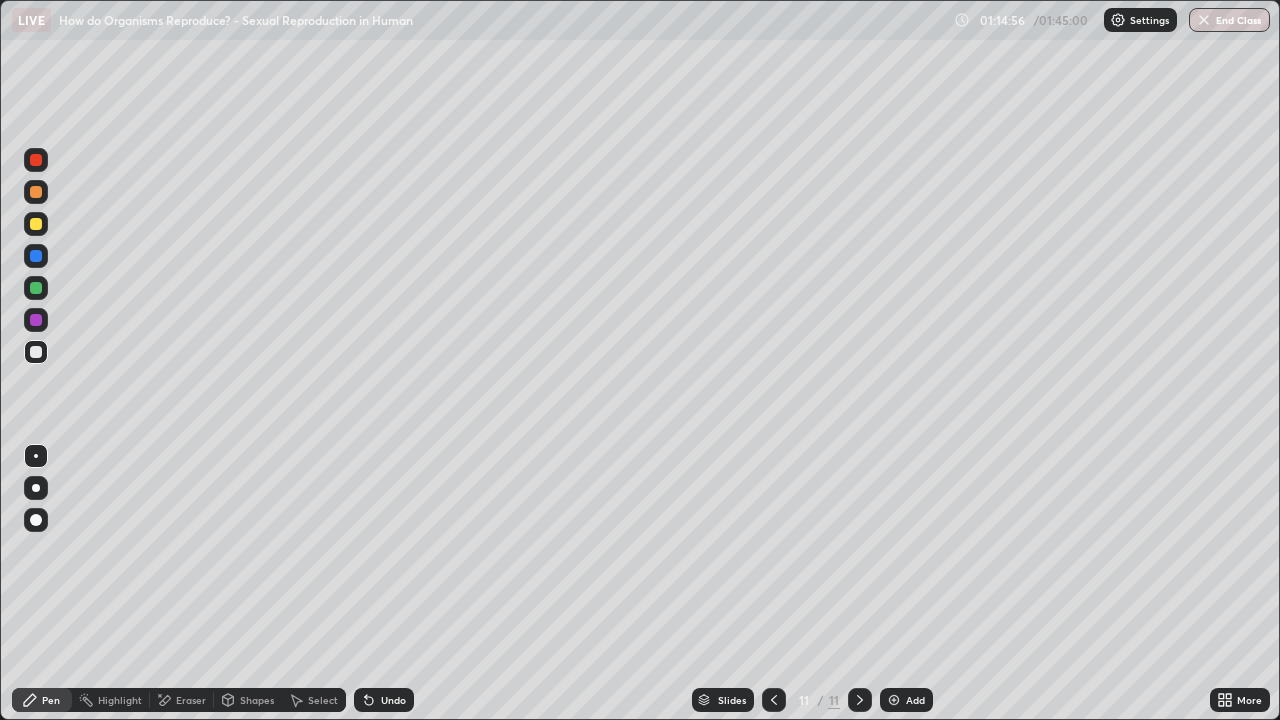 click at bounding box center (36, 320) 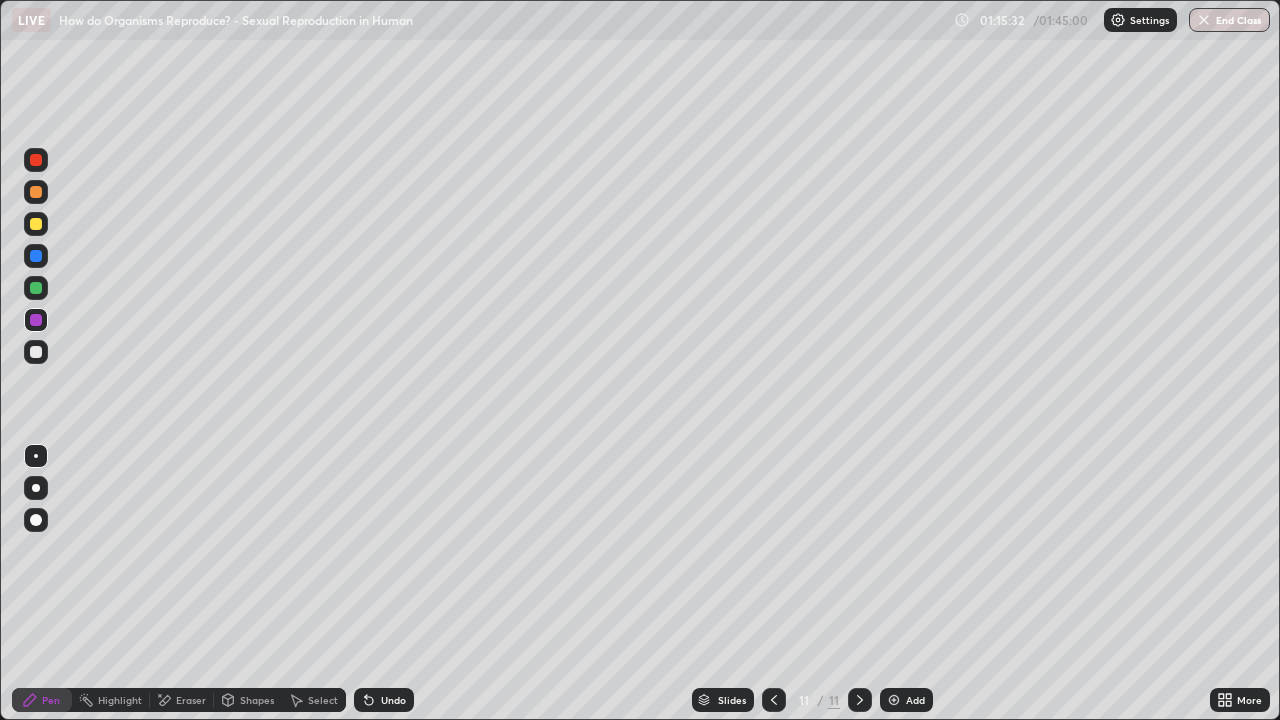 click at bounding box center (36, 352) 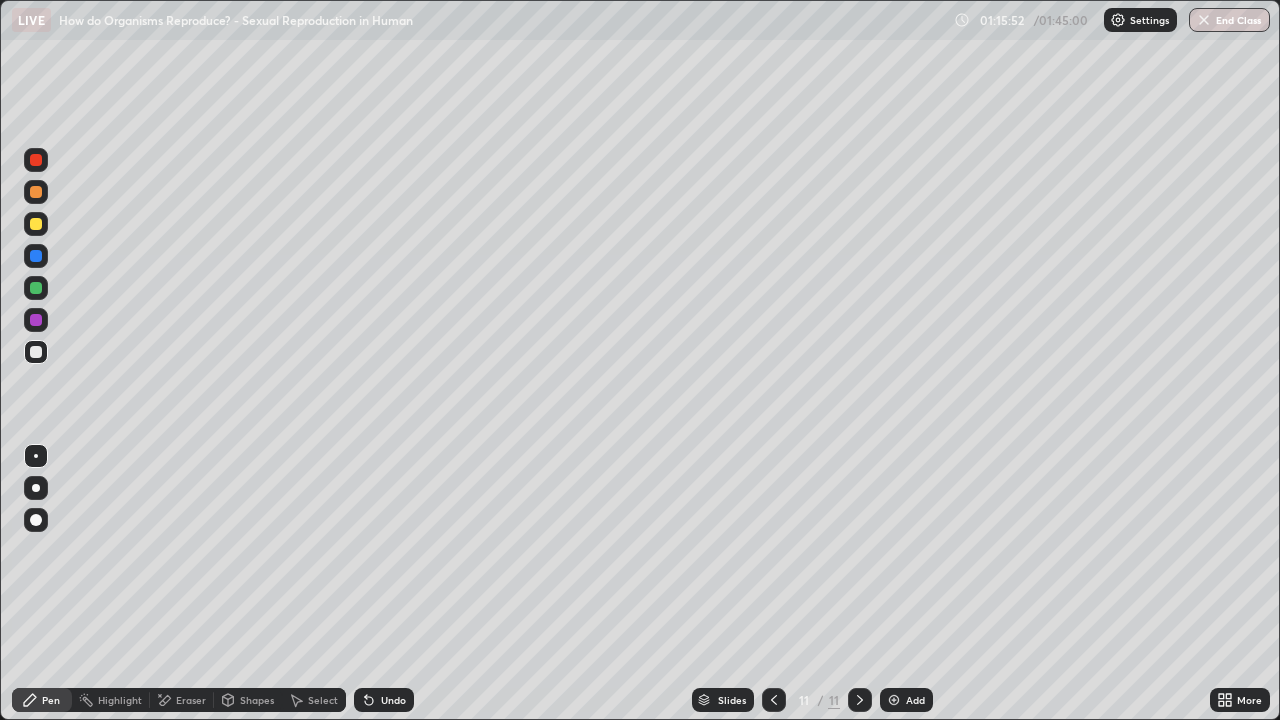 click 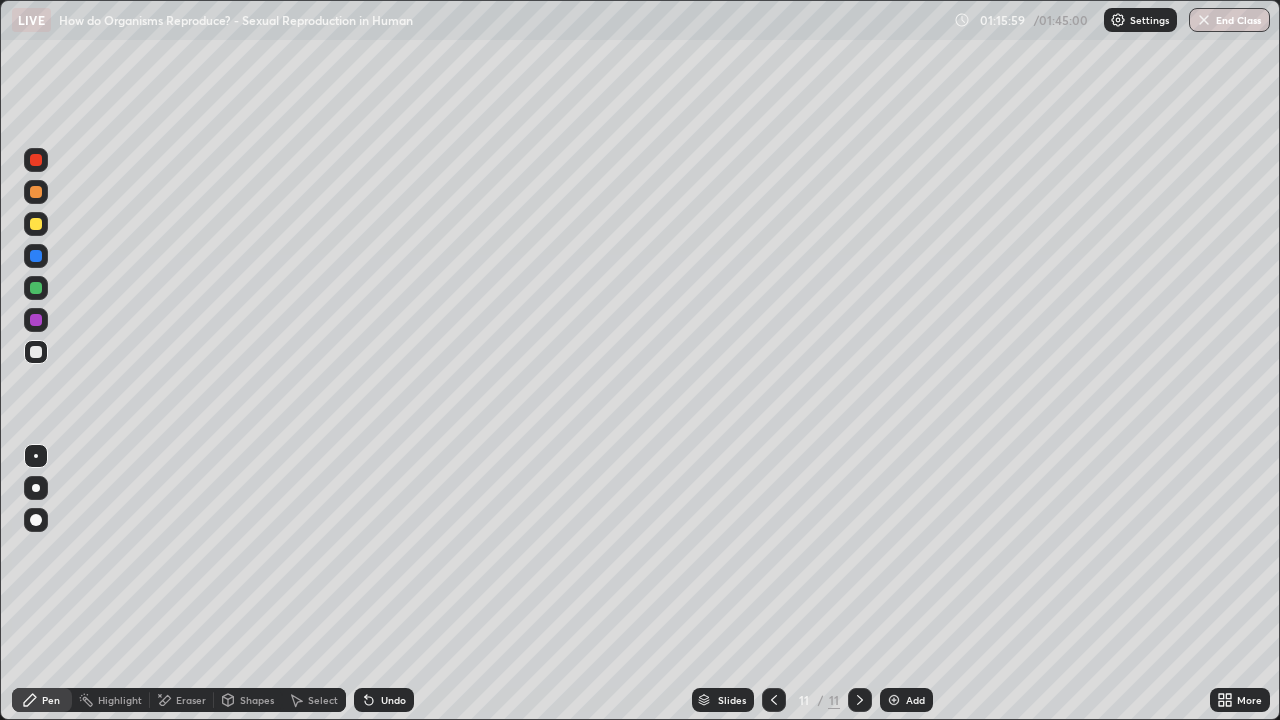 click at bounding box center [36, 256] 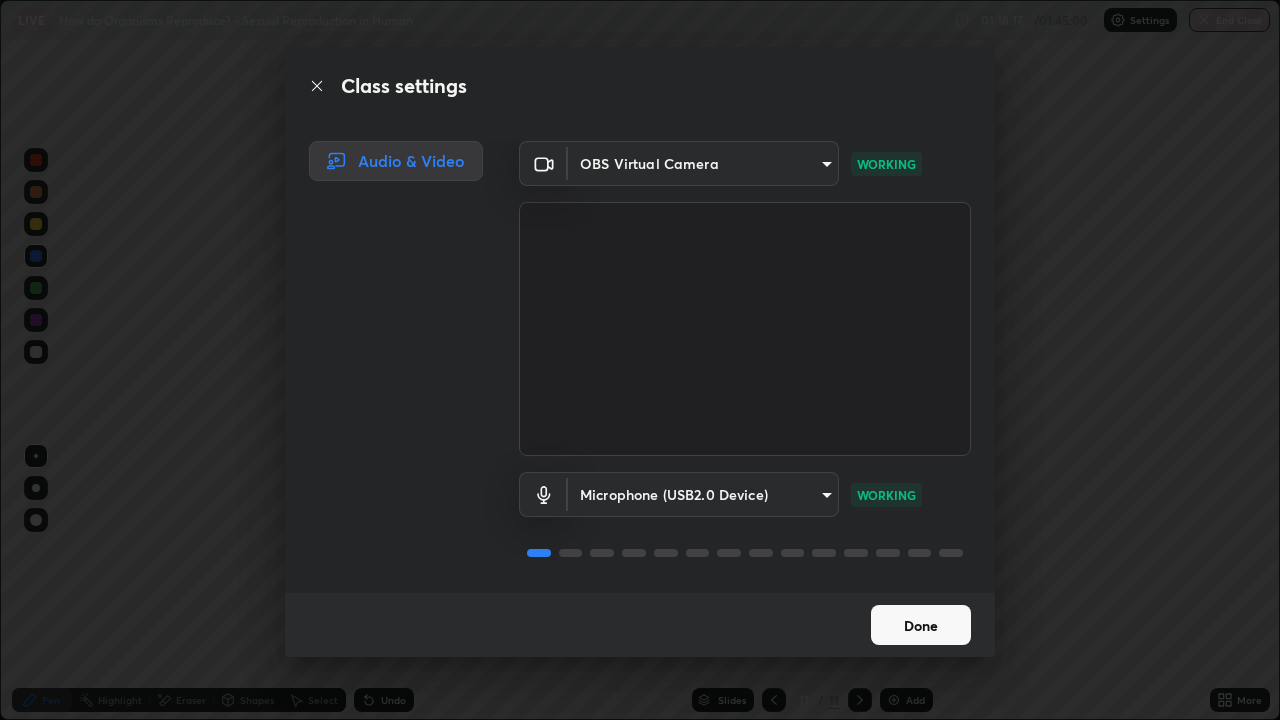 click on "Done" at bounding box center [921, 625] 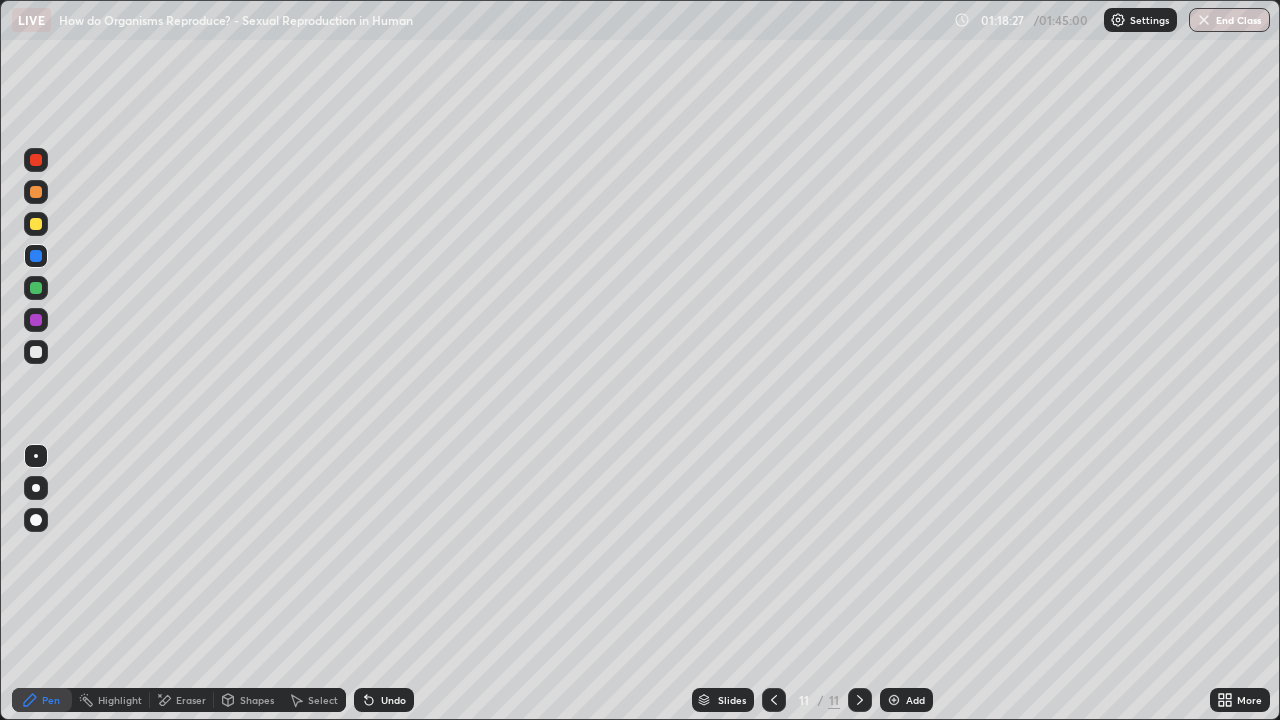 click 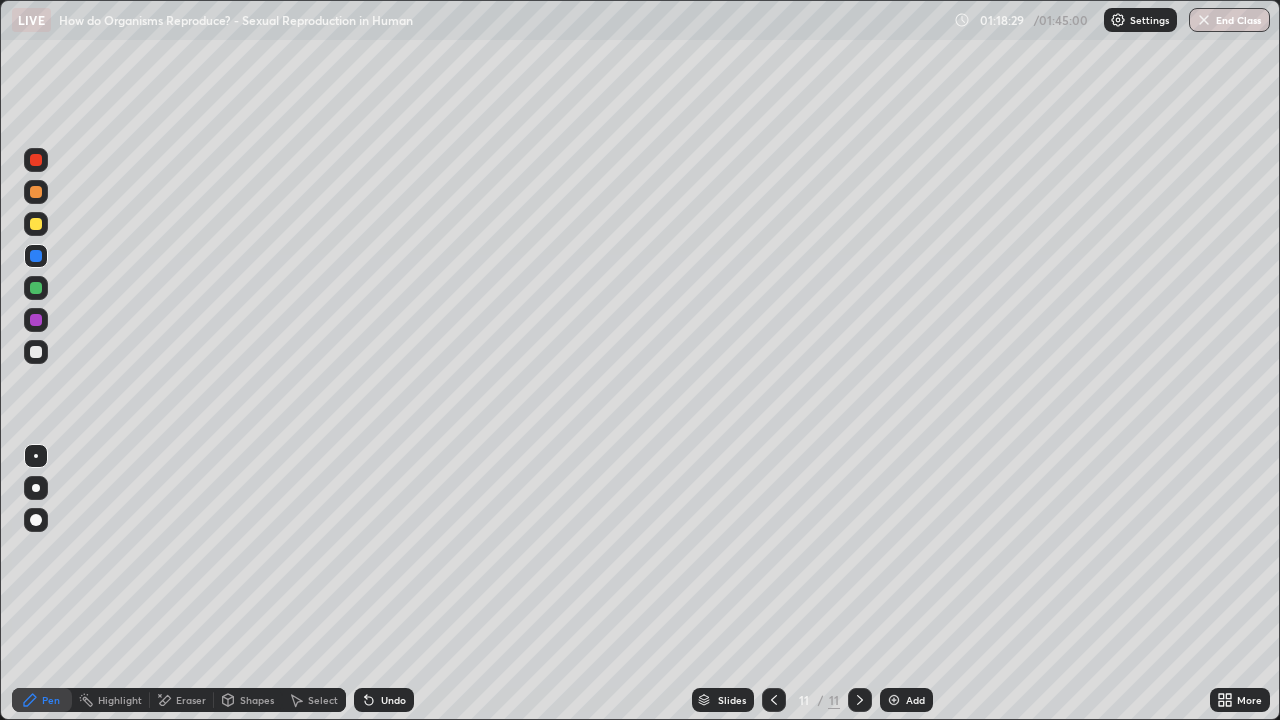click at bounding box center (894, 700) 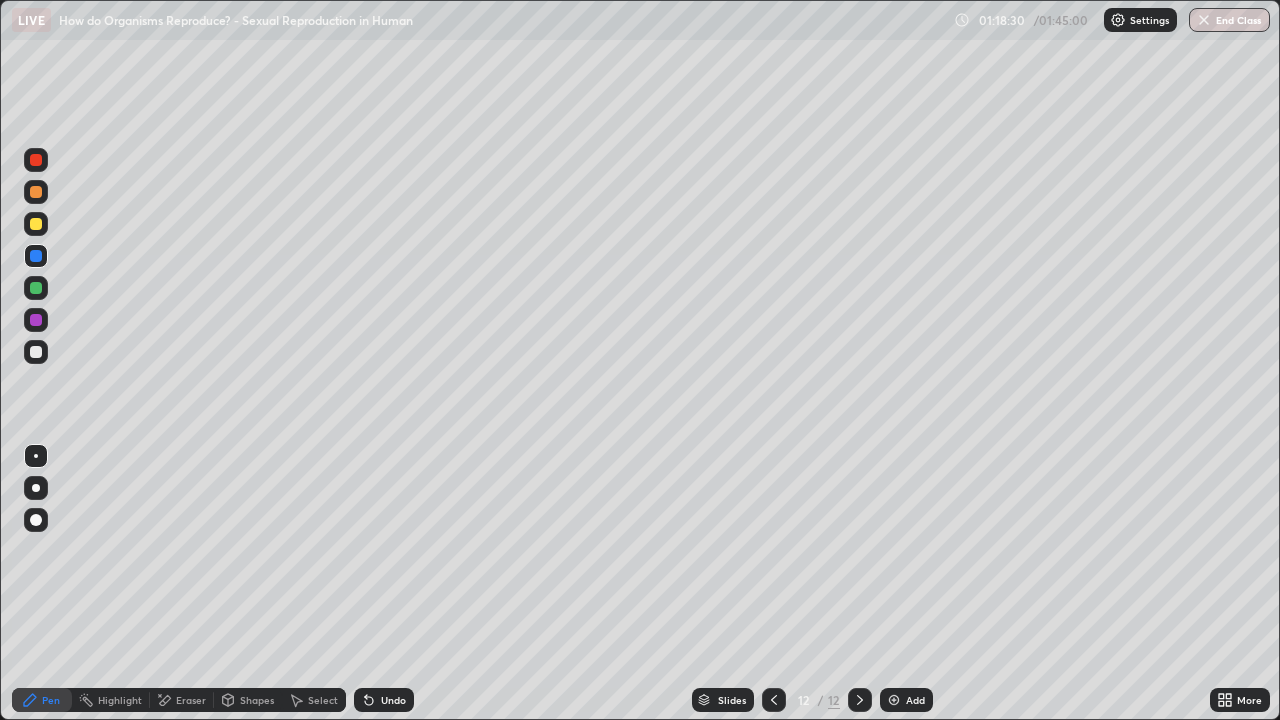 click at bounding box center (36, 488) 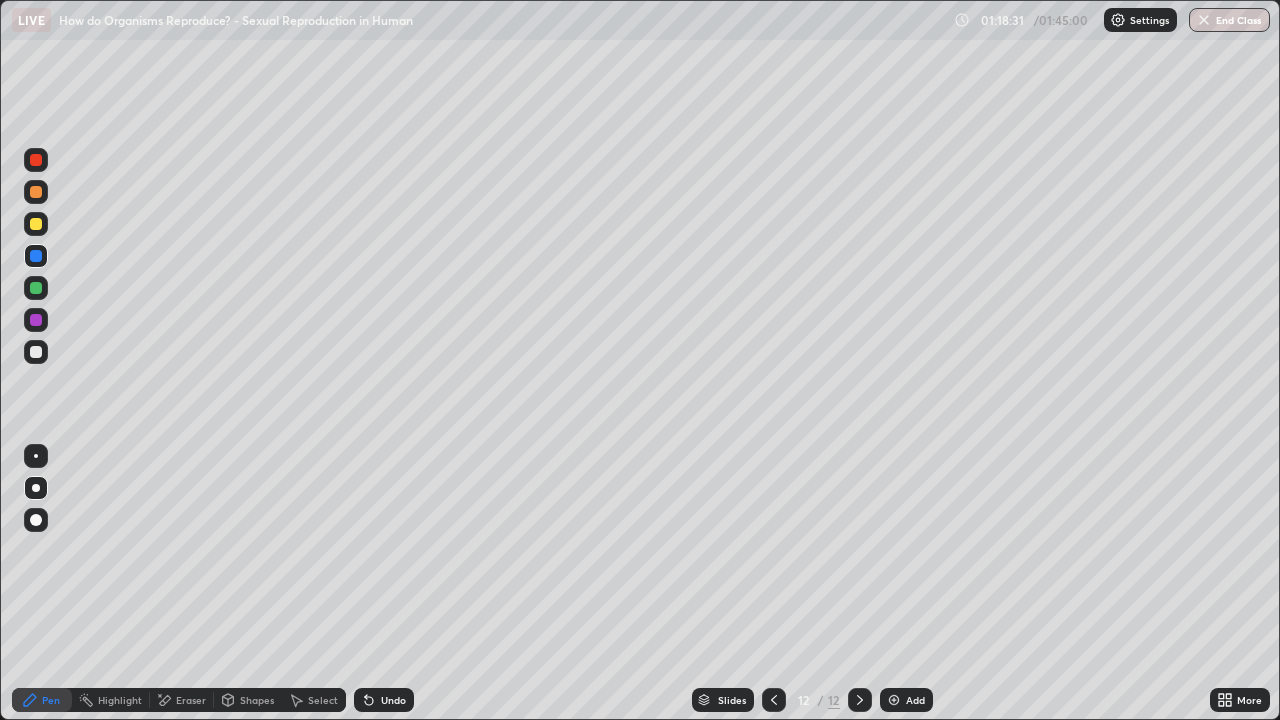click at bounding box center (36, 320) 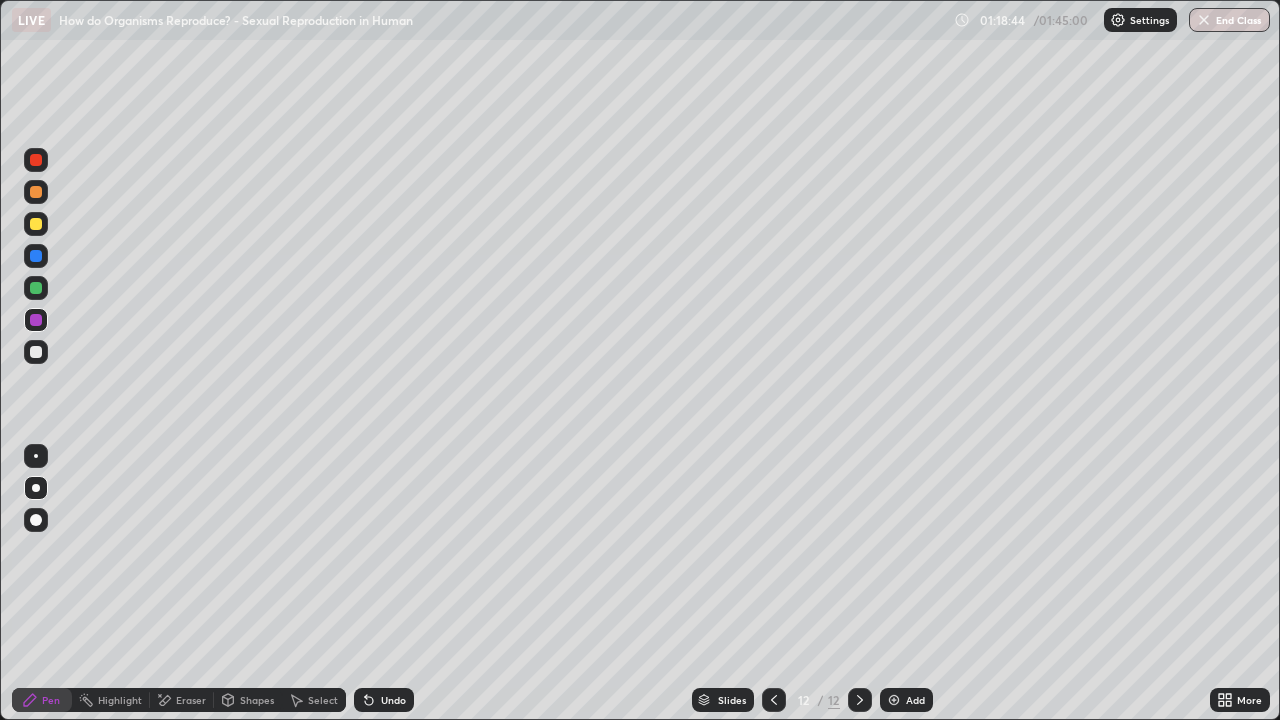 click at bounding box center [36, 352] 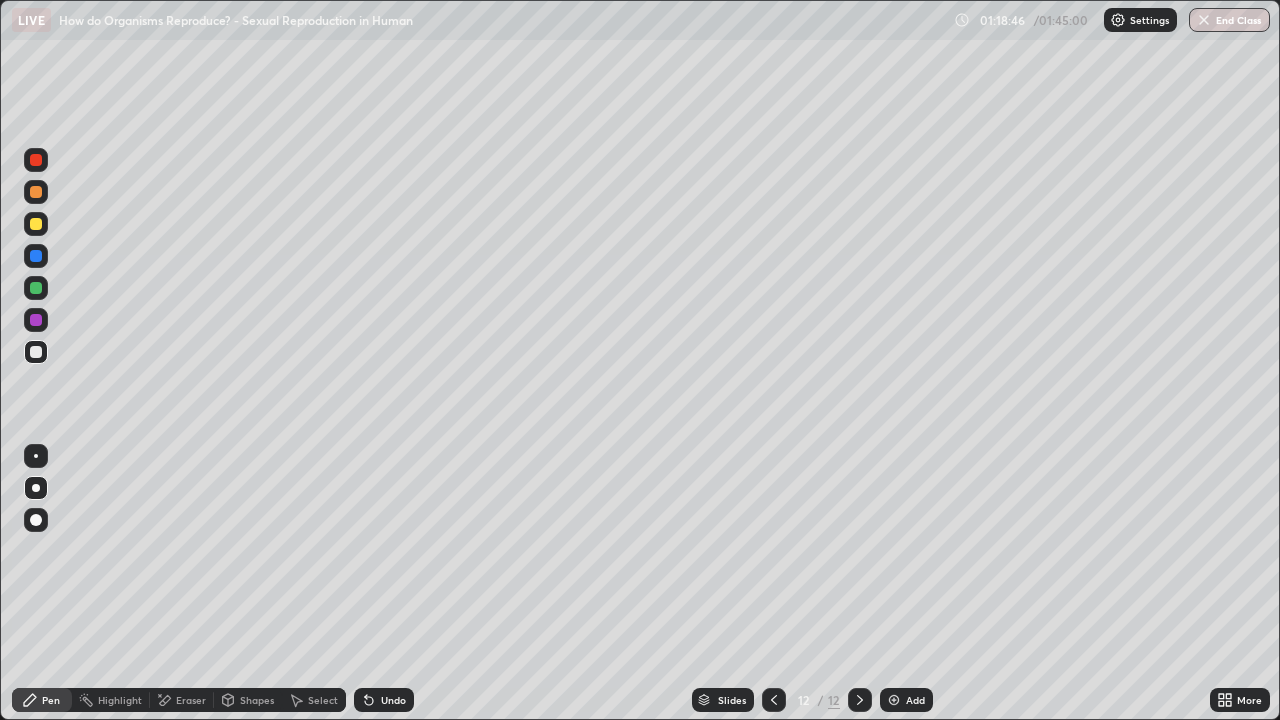 click at bounding box center [36, 456] 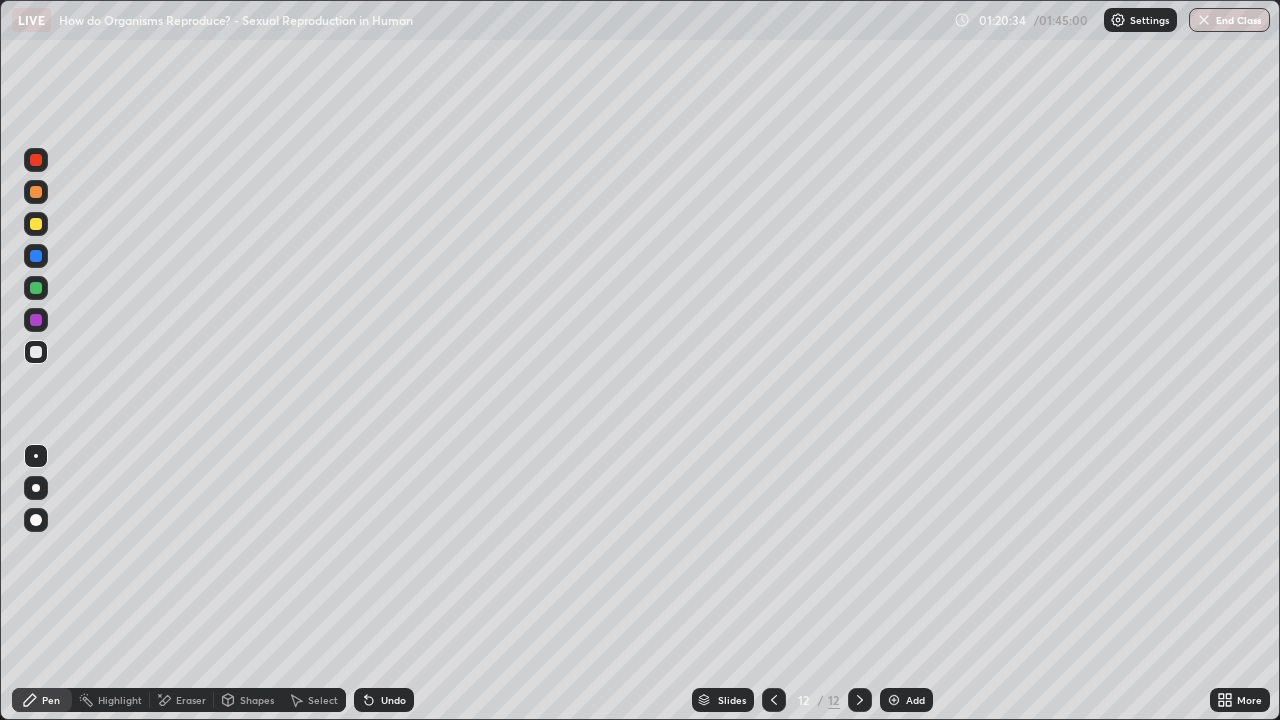 click at bounding box center [36, 352] 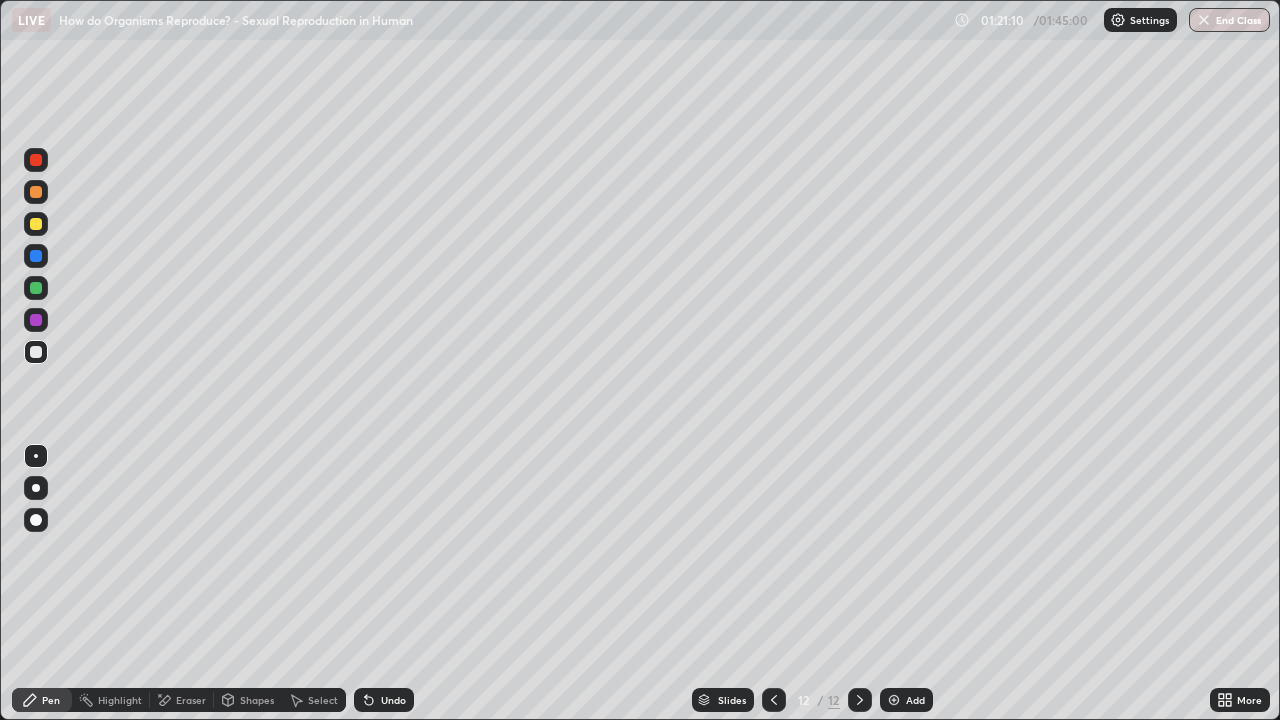 click on "Undo" at bounding box center (393, 700) 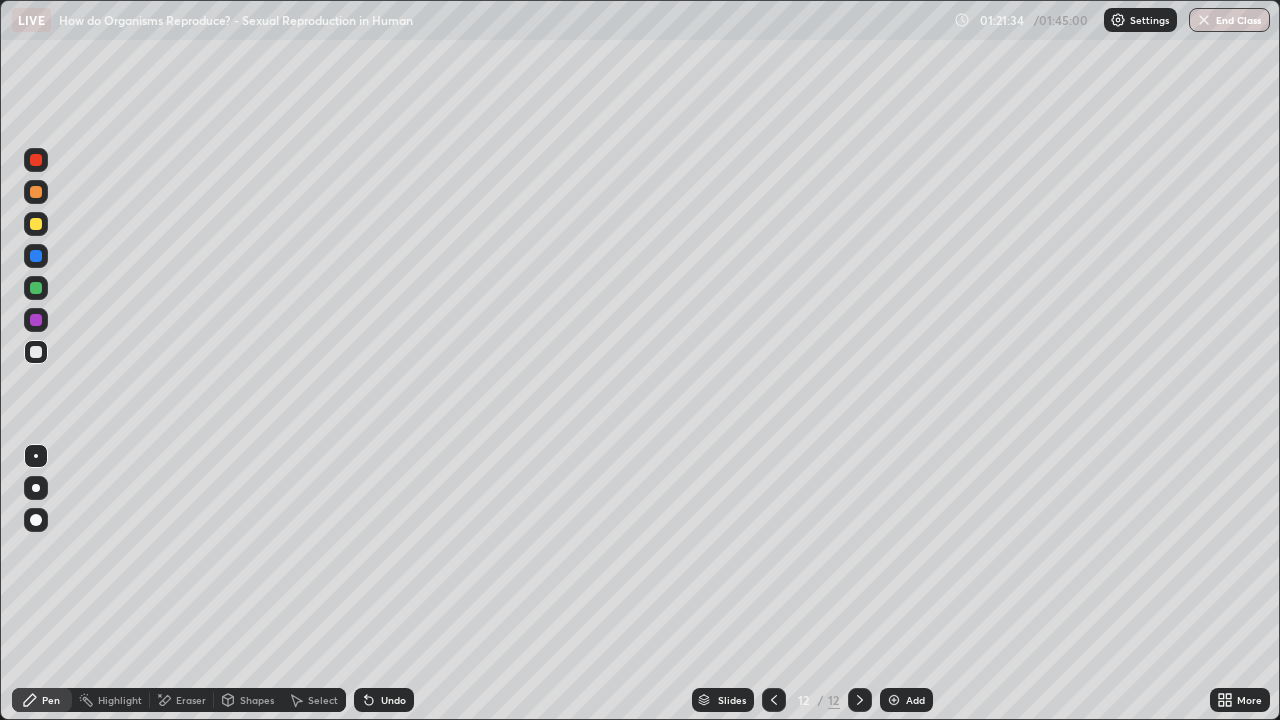 click at bounding box center [36, 520] 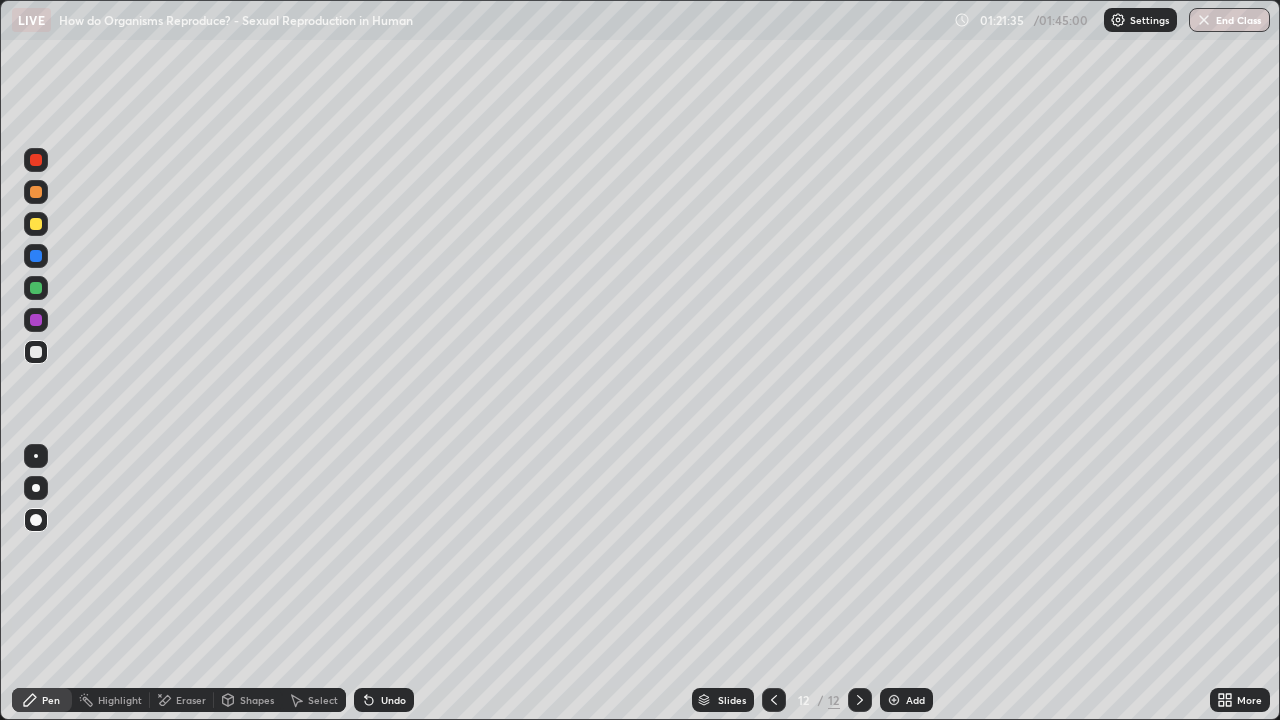 click at bounding box center [36, 288] 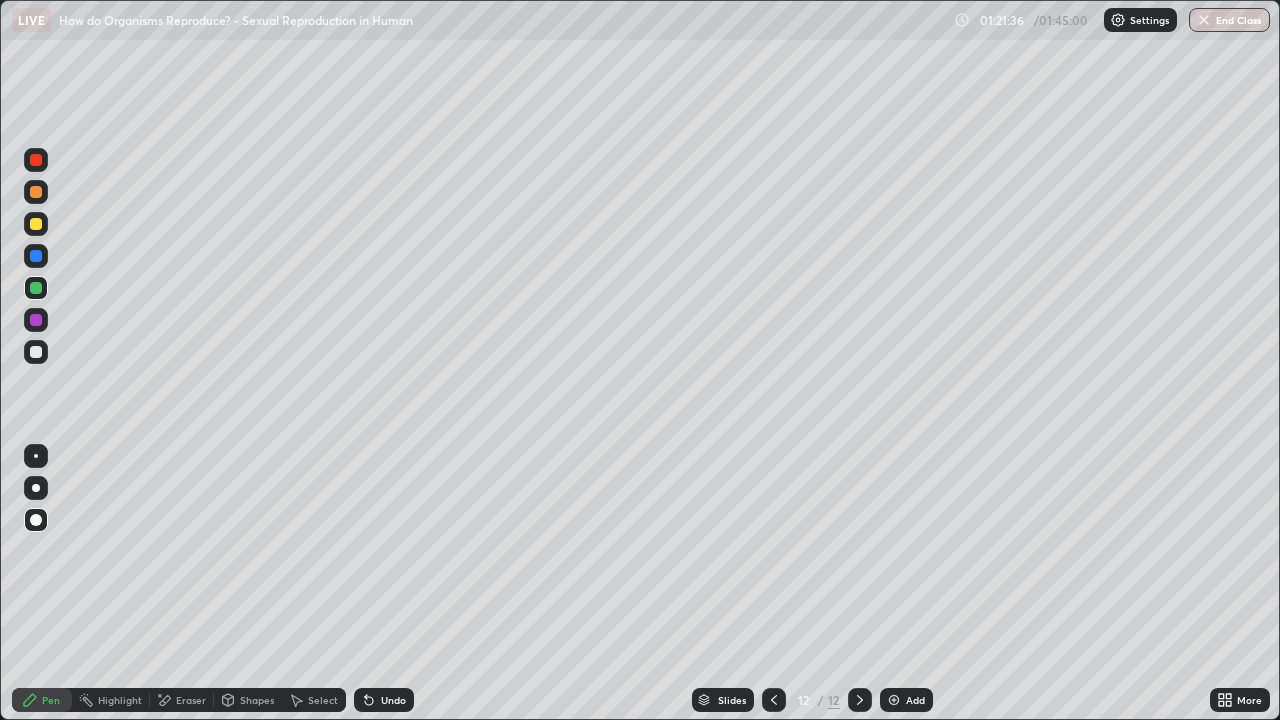 click at bounding box center [36, 224] 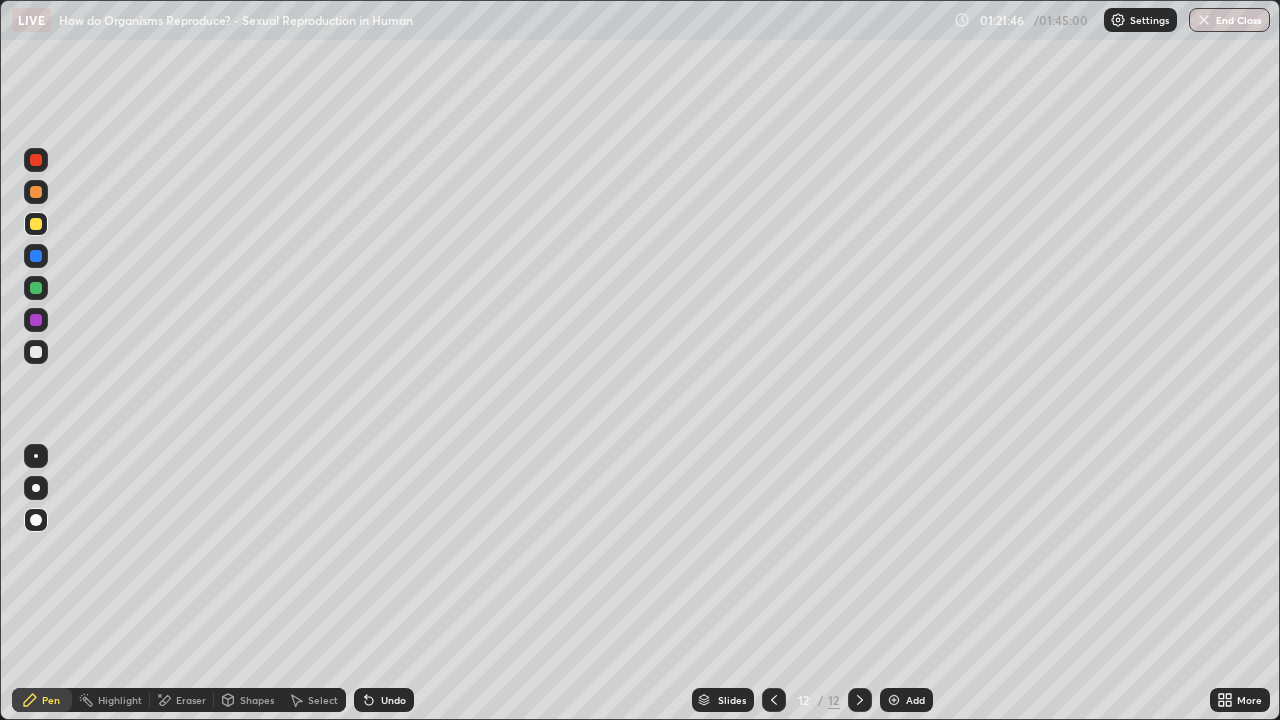 click at bounding box center (36, 456) 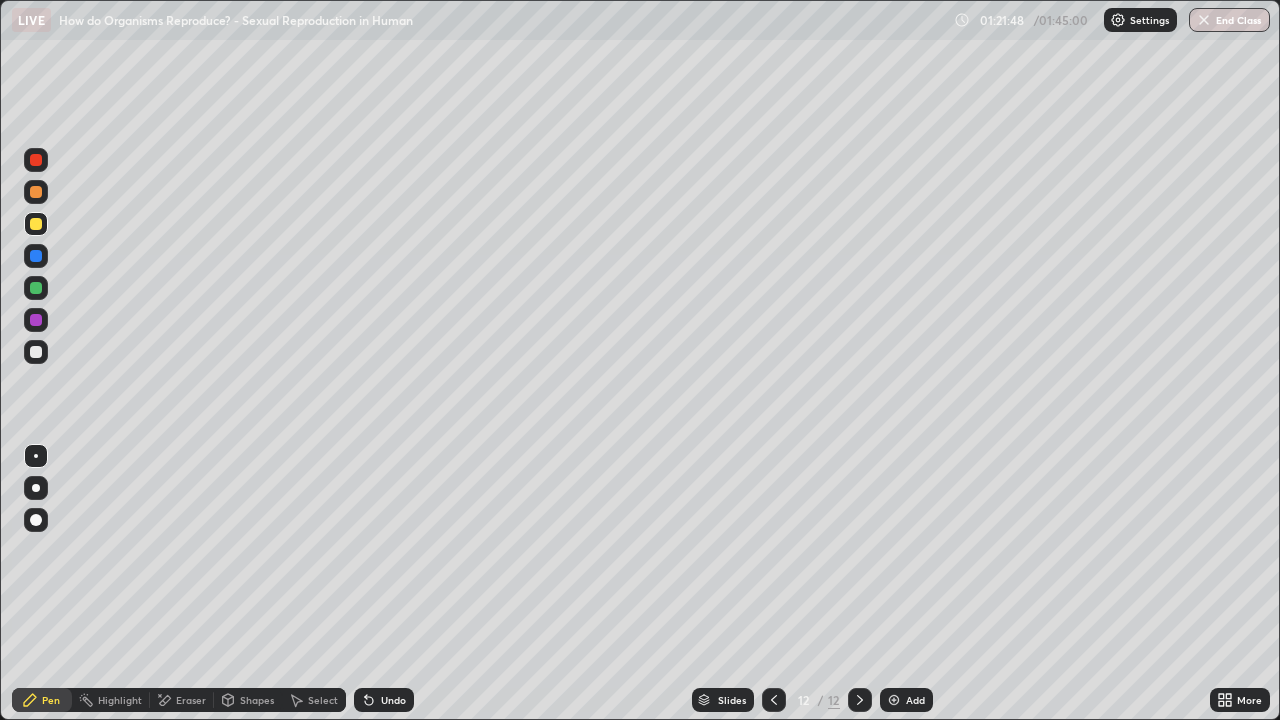 click at bounding box center [36, 352] 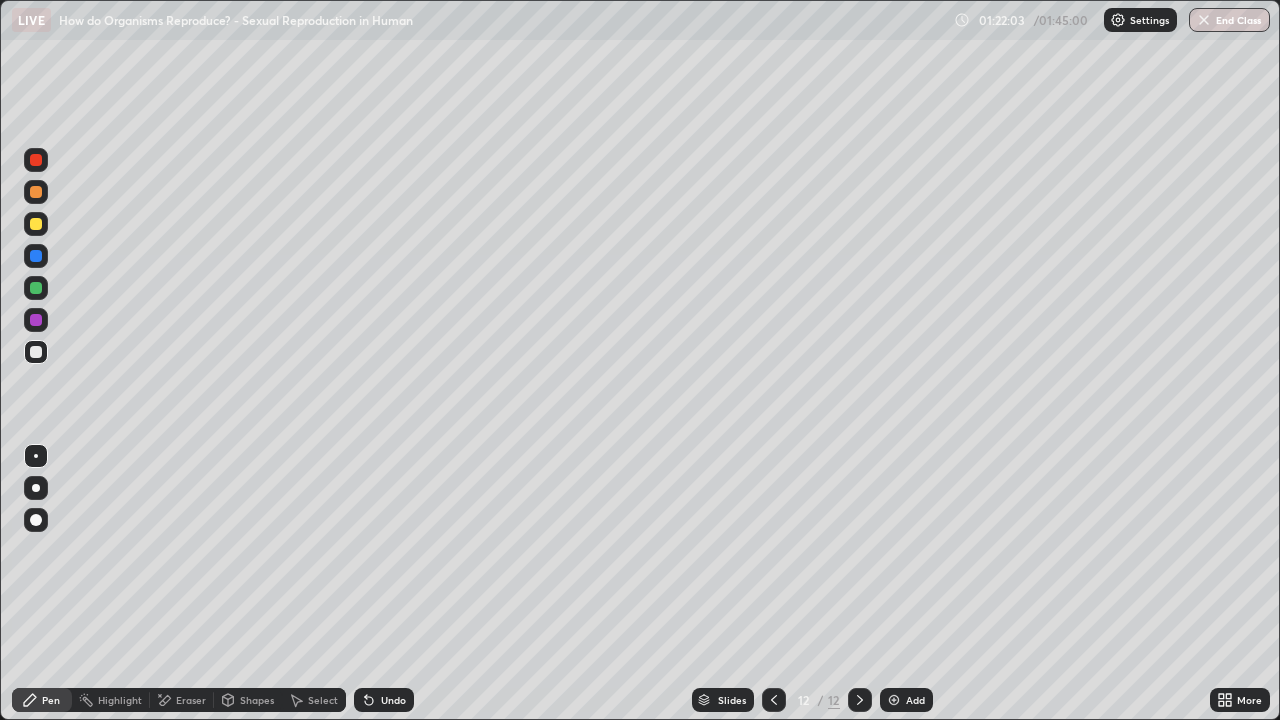 click at bounding box center (36, 320) 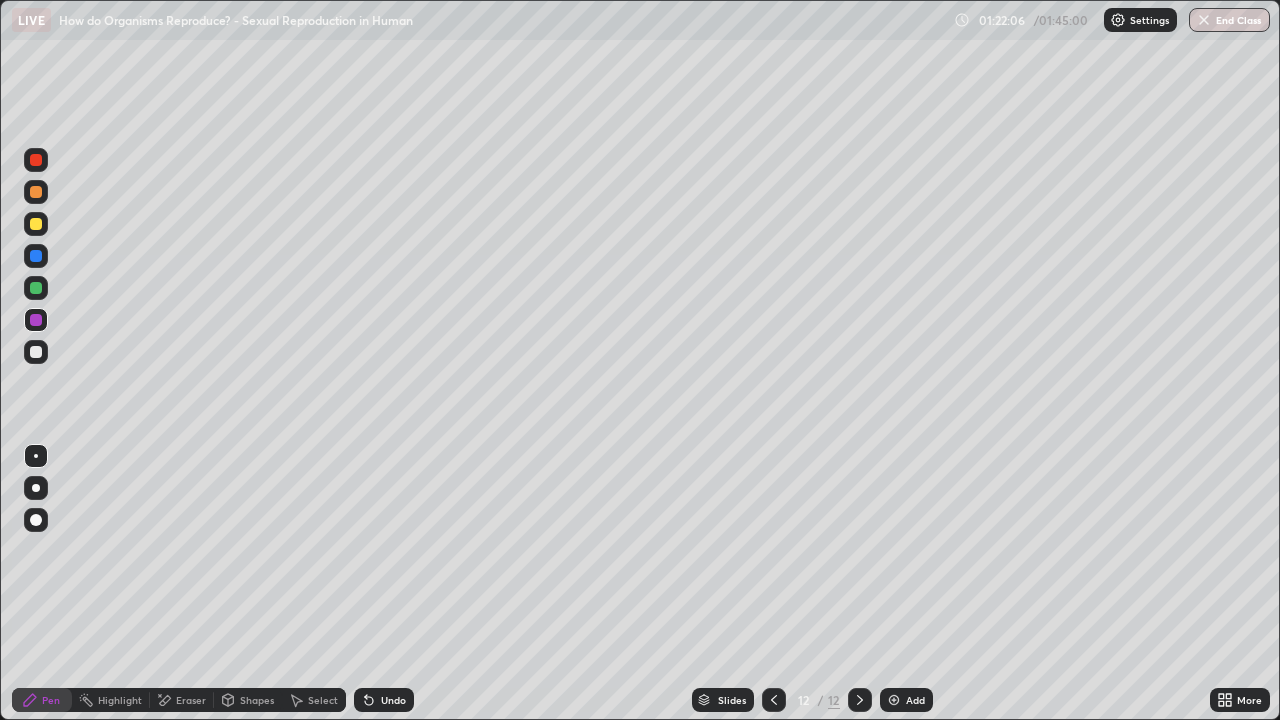 click at bounding box center [36, 352] 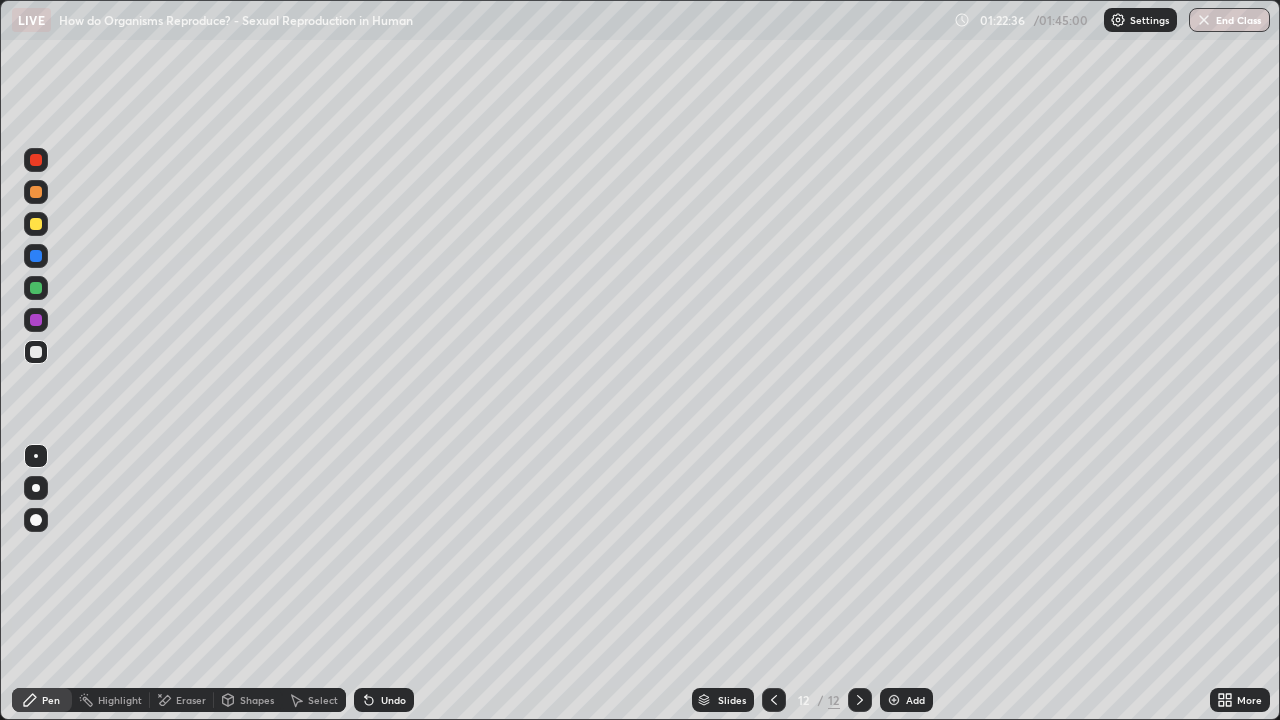 click at bounding box center [36, 224] 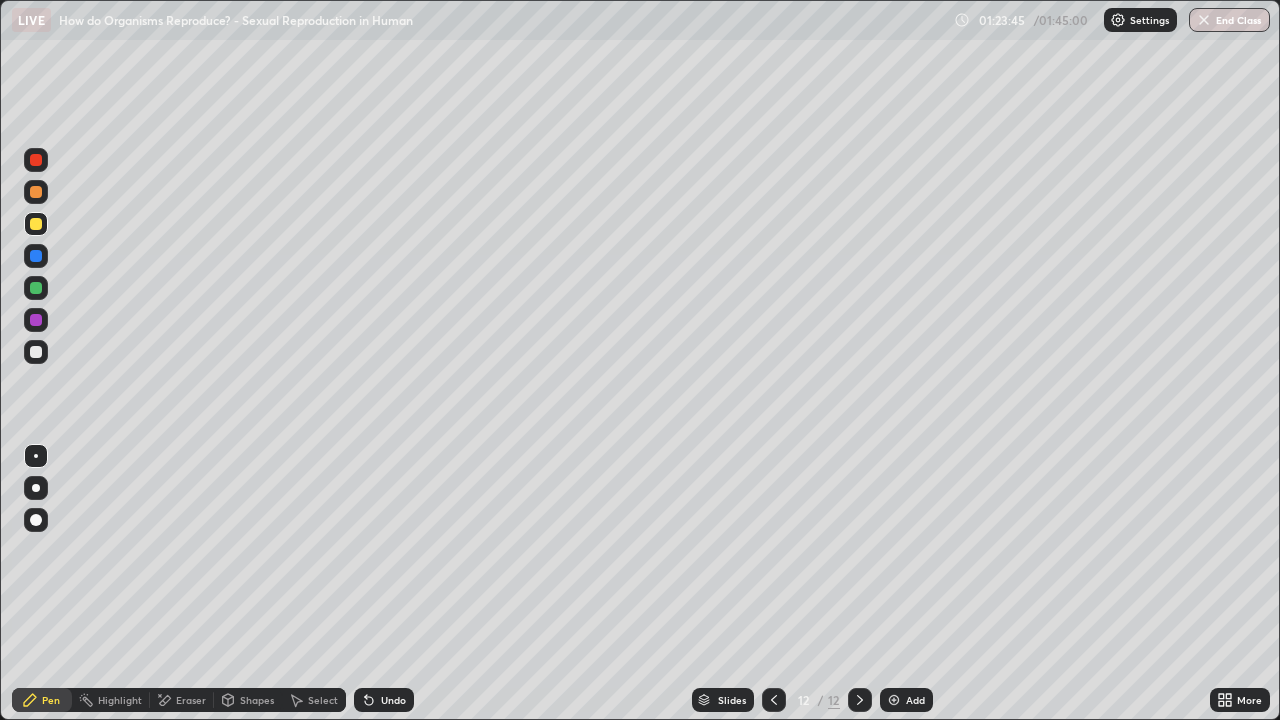click at bounding box center (36, 352) 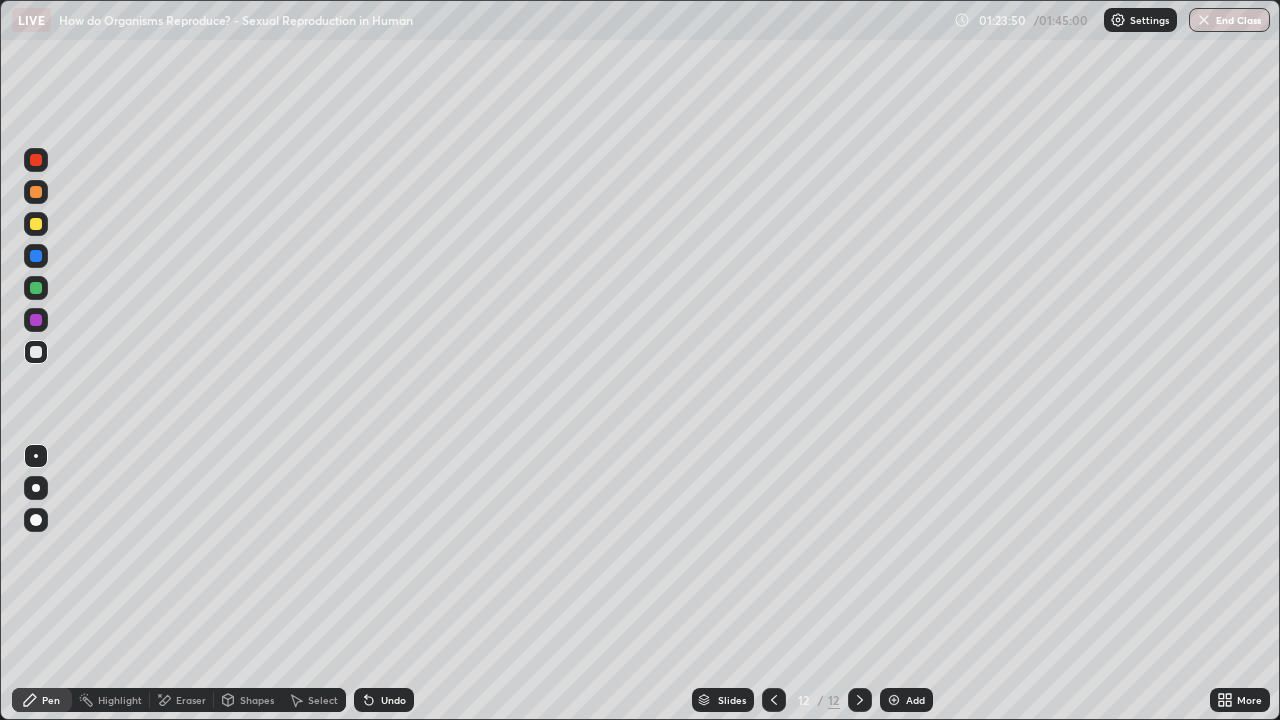 click at bounding box center [36, 352] 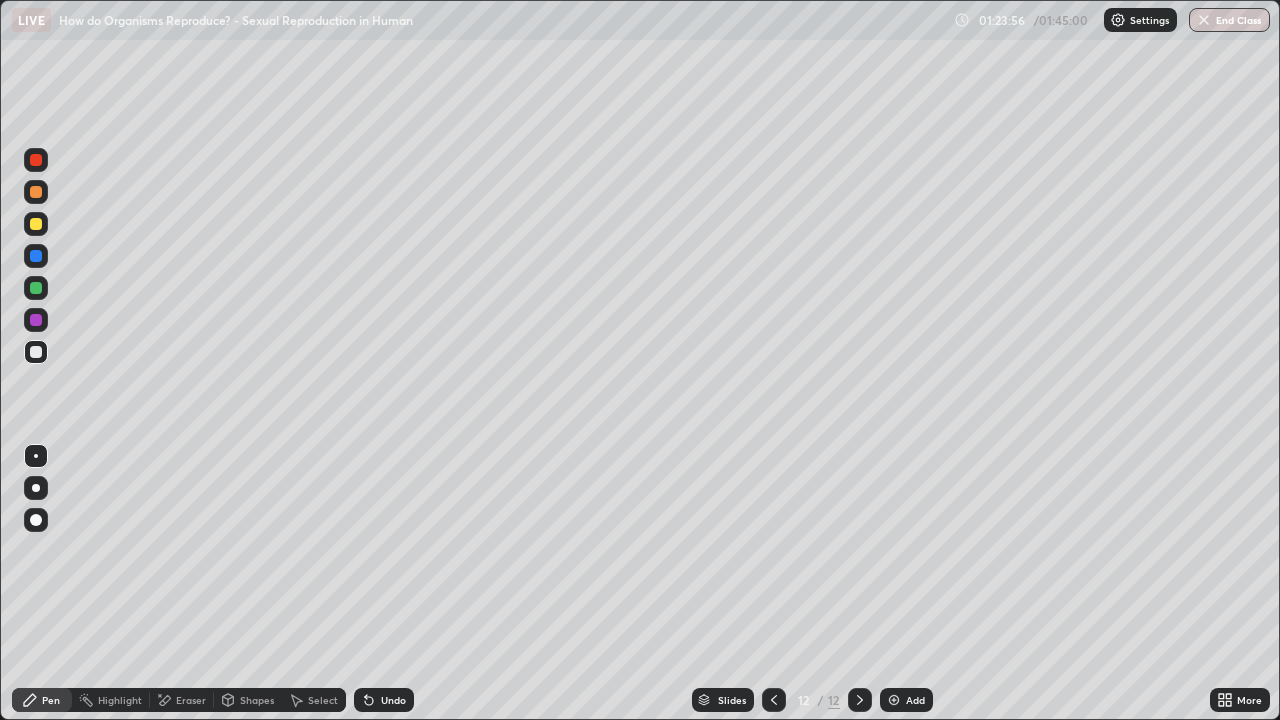 click at bounding box center [36, 320] 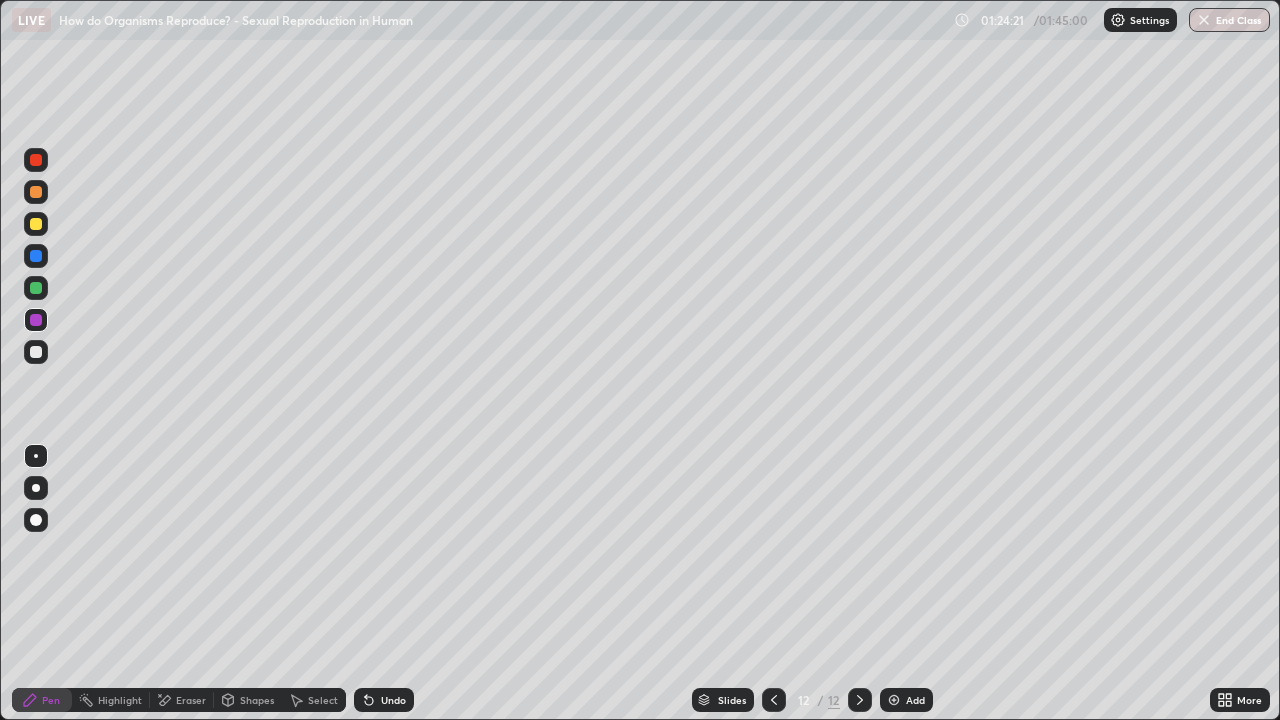click at bounding box center (36, 352) 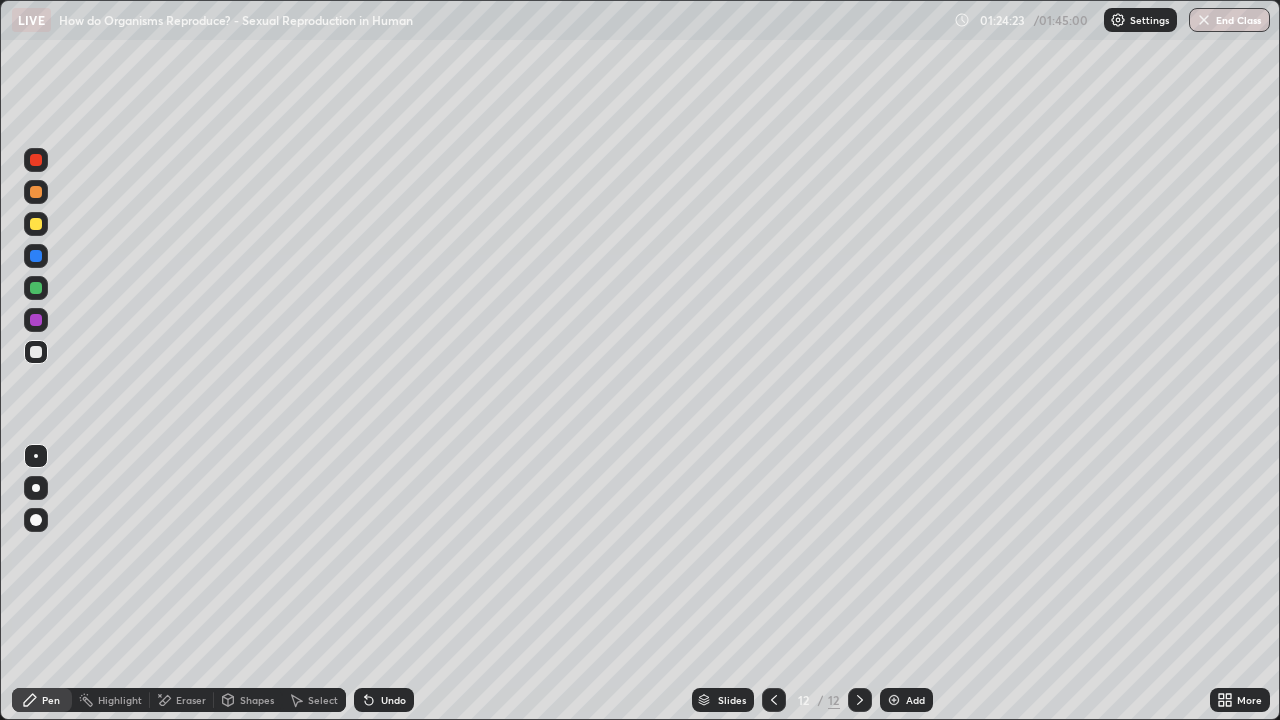 click at bounding box center [36, 288] 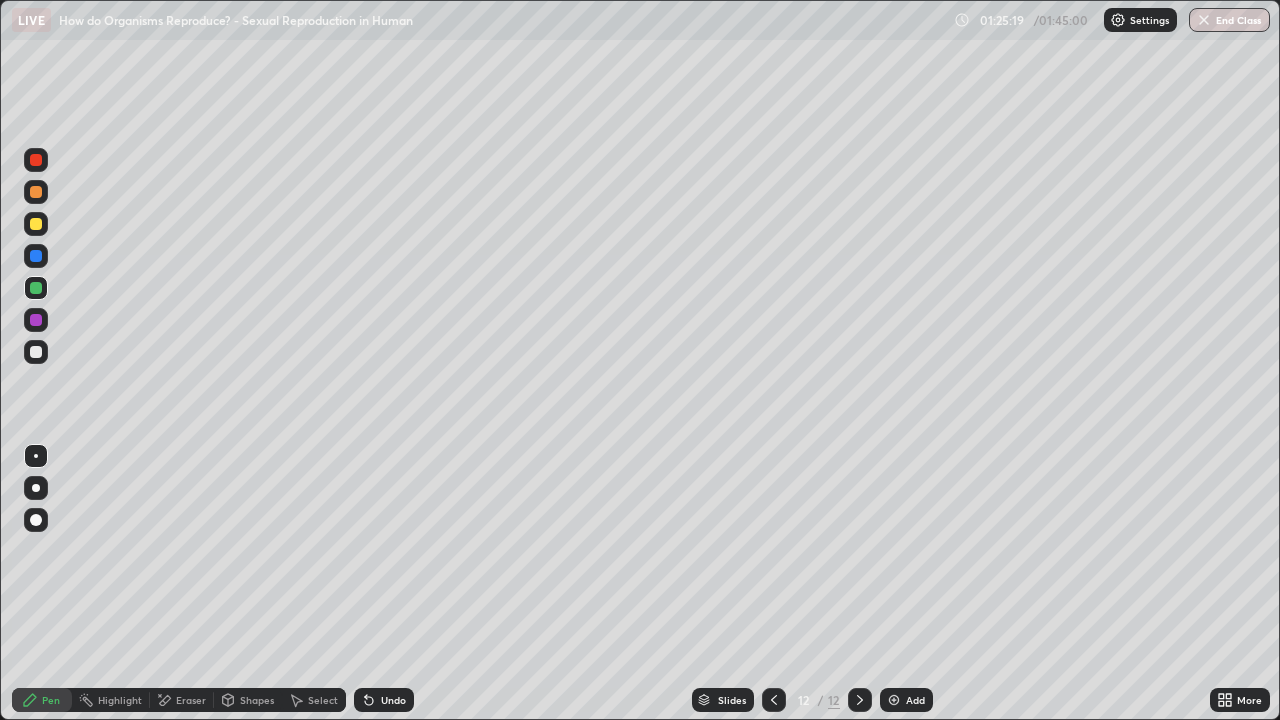click at bounding box center (894, 700) 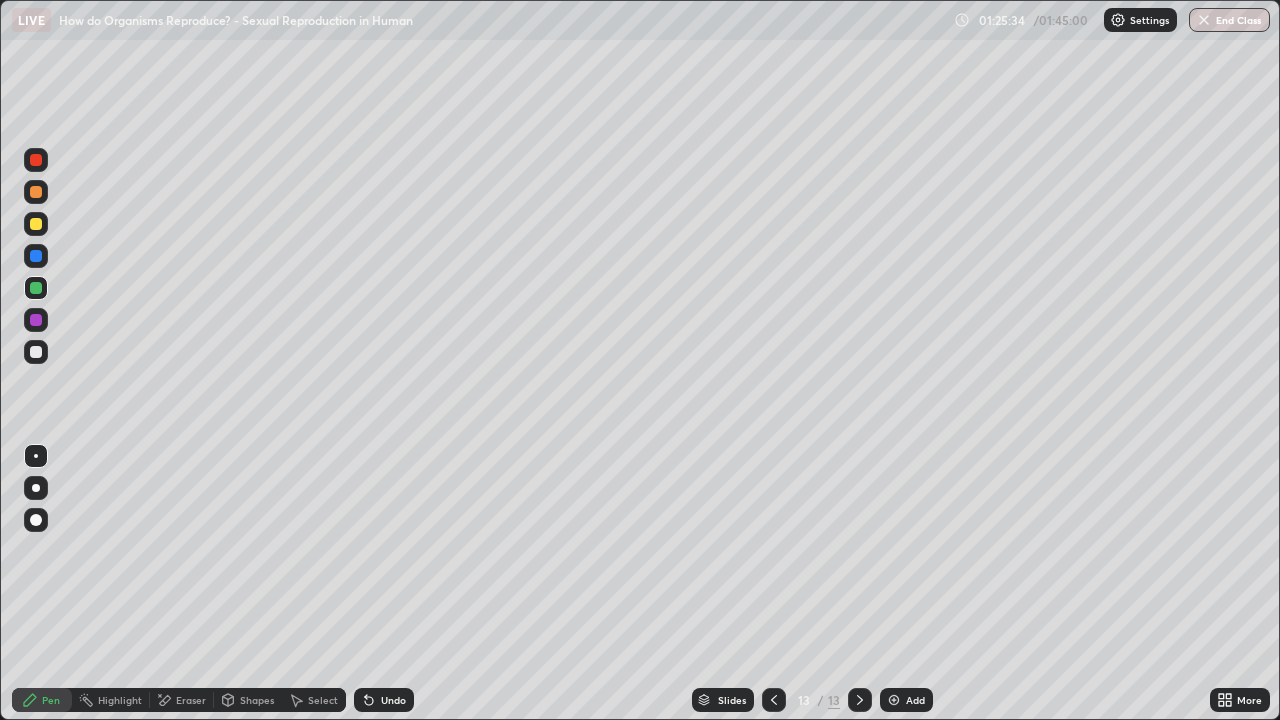 click at bounding box center (36, 256) 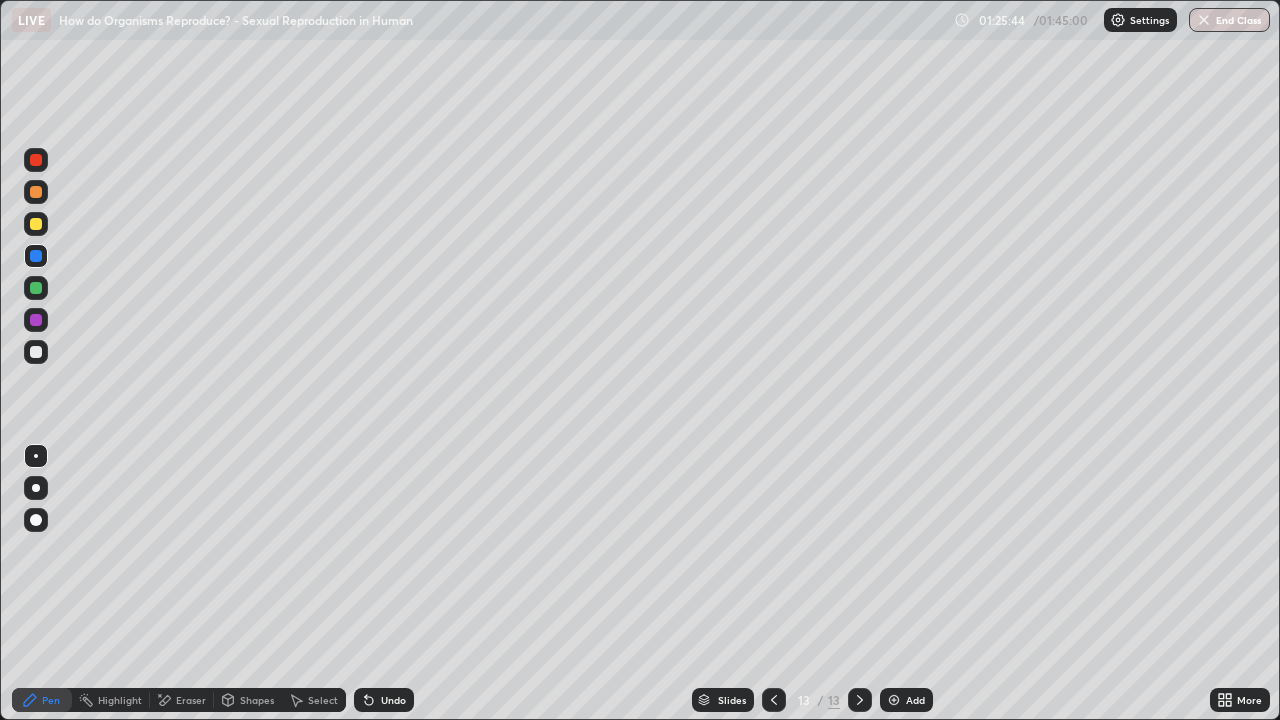 click at bounding box center [36, 352] 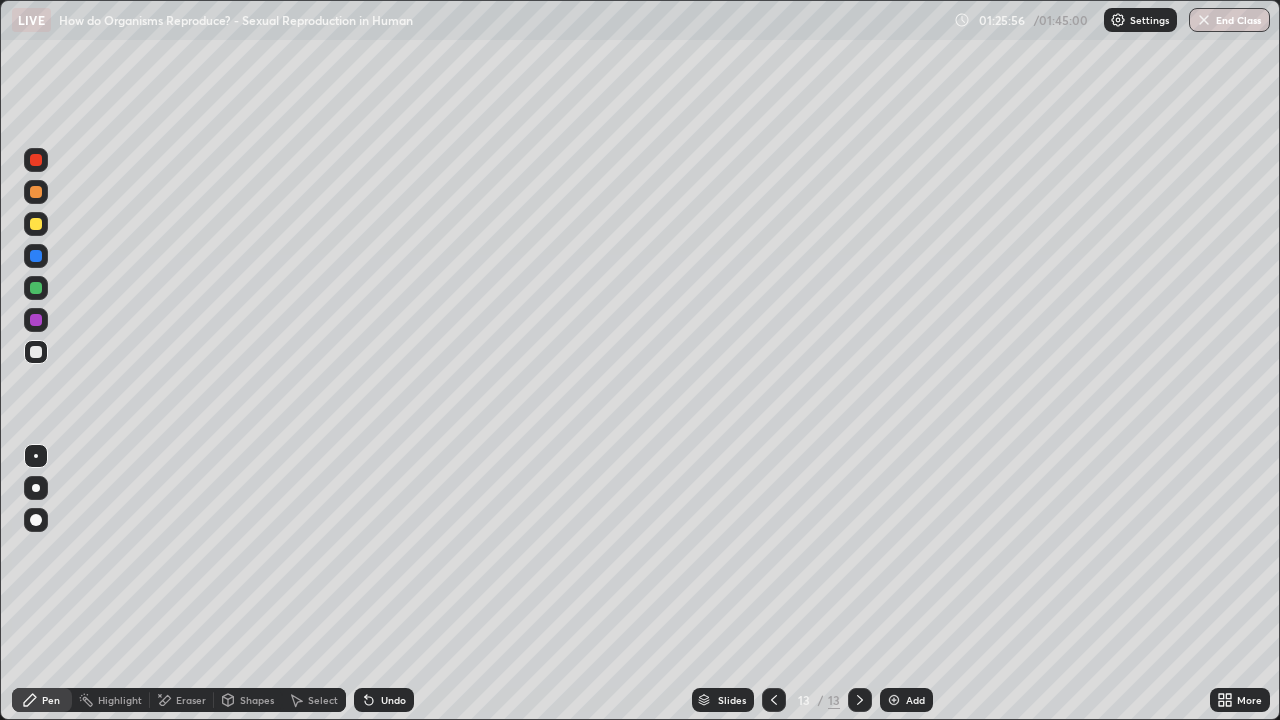 click at bounding box center [36, 192] 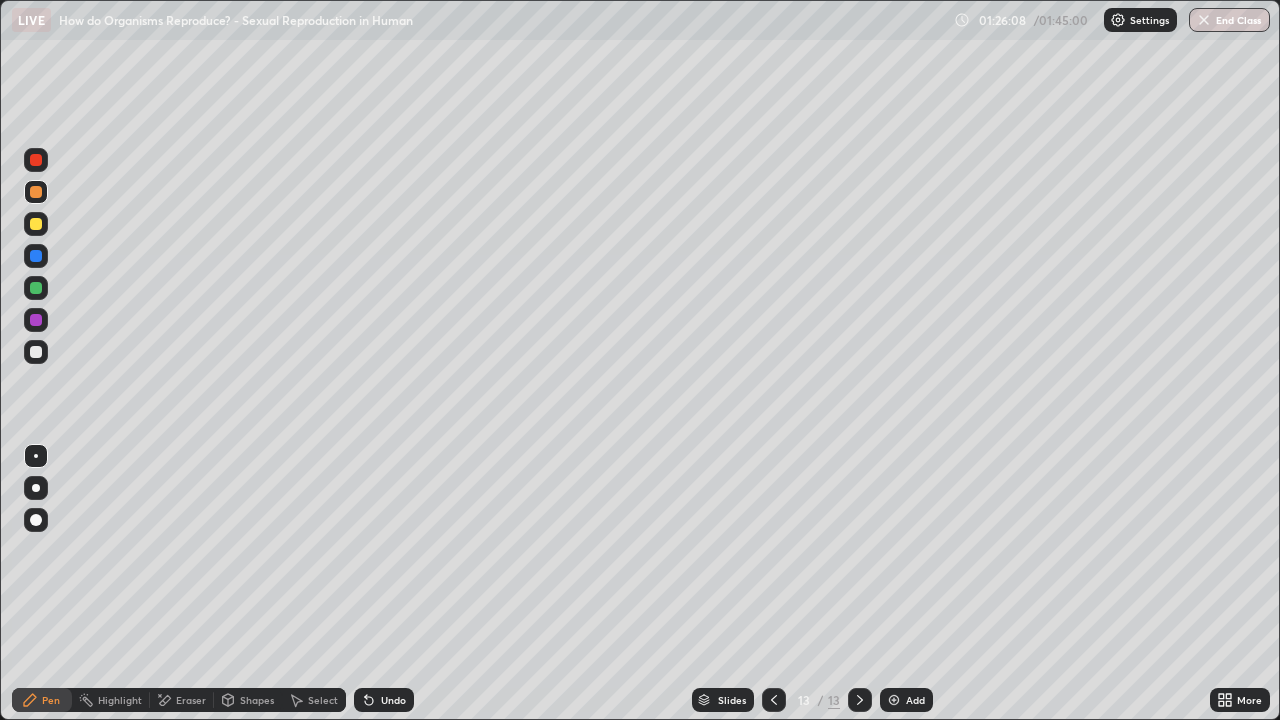 click at bounding box center [36, 352] 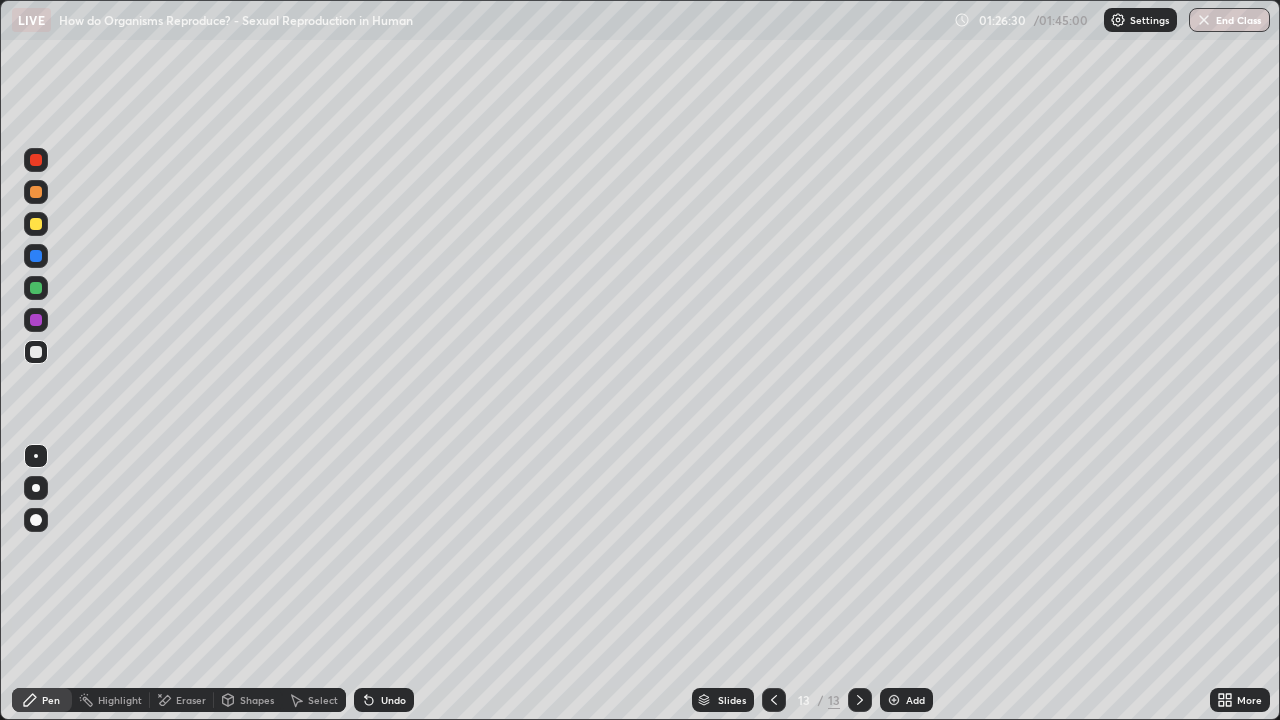 click on "Undo" at bounding box center (393, 700) 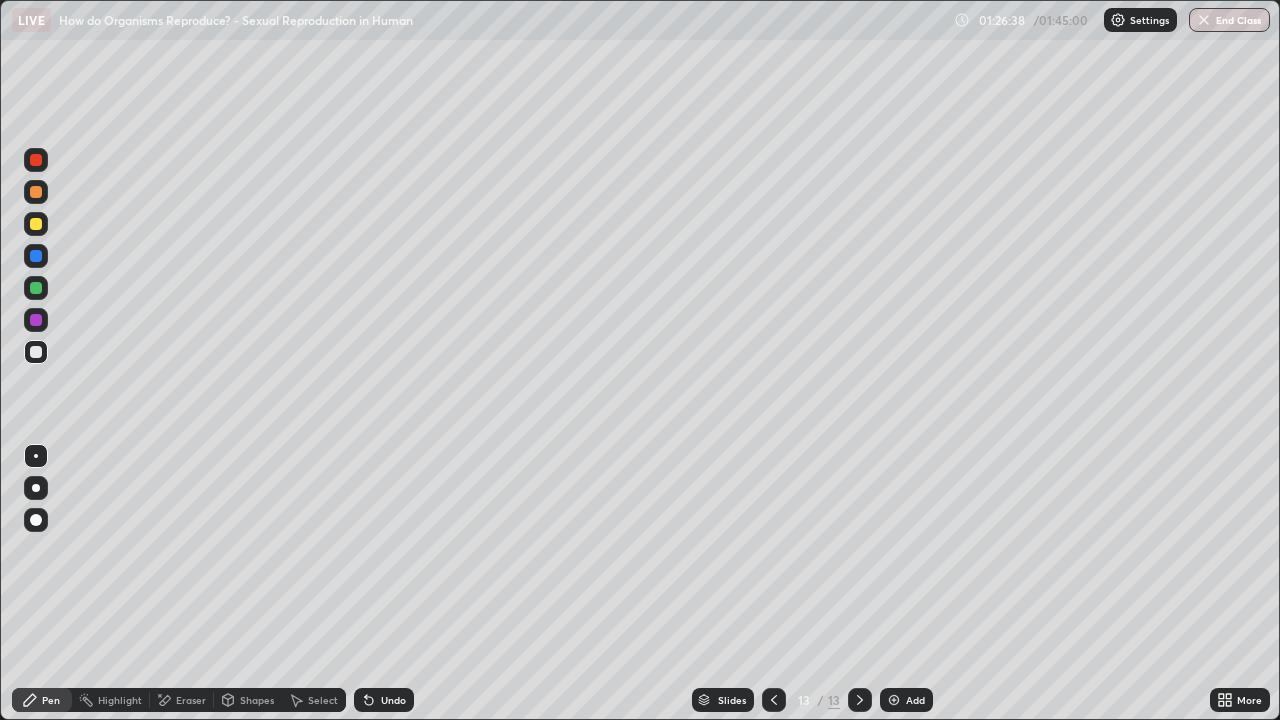 click on "Undo" at bounding box center (393, 700) 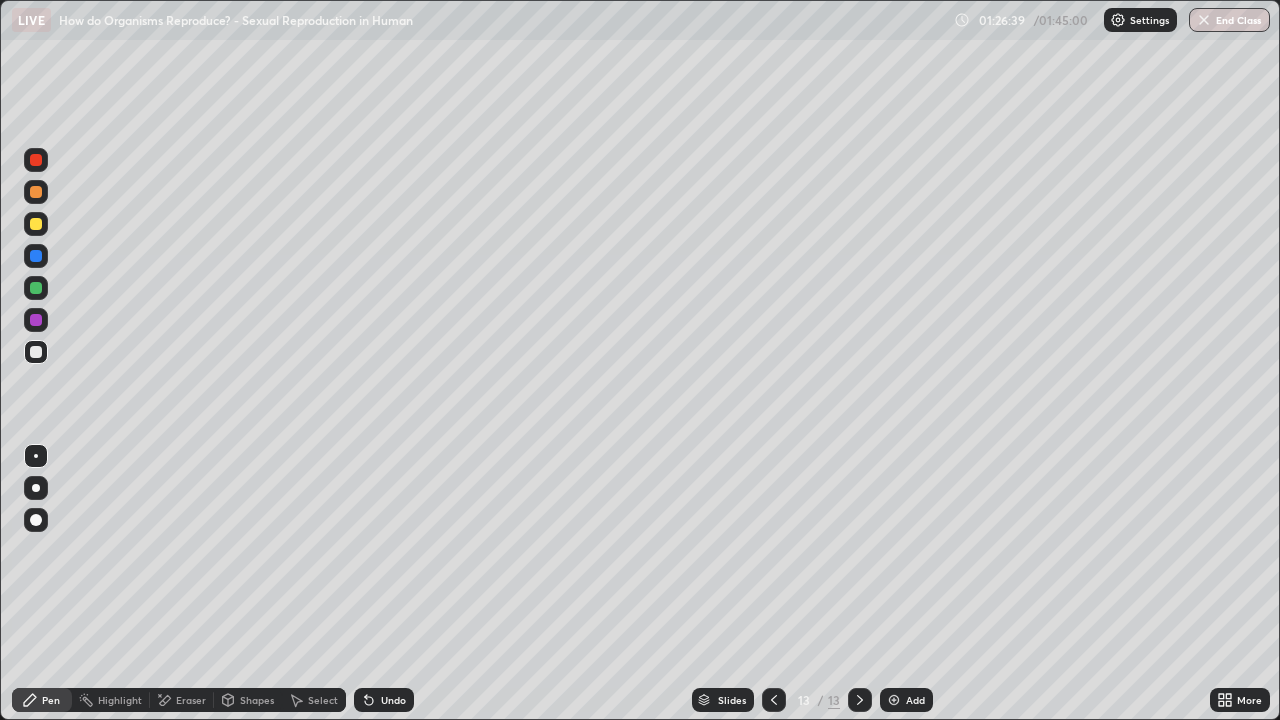 click on "Undo" at bounding box center [384, 700] 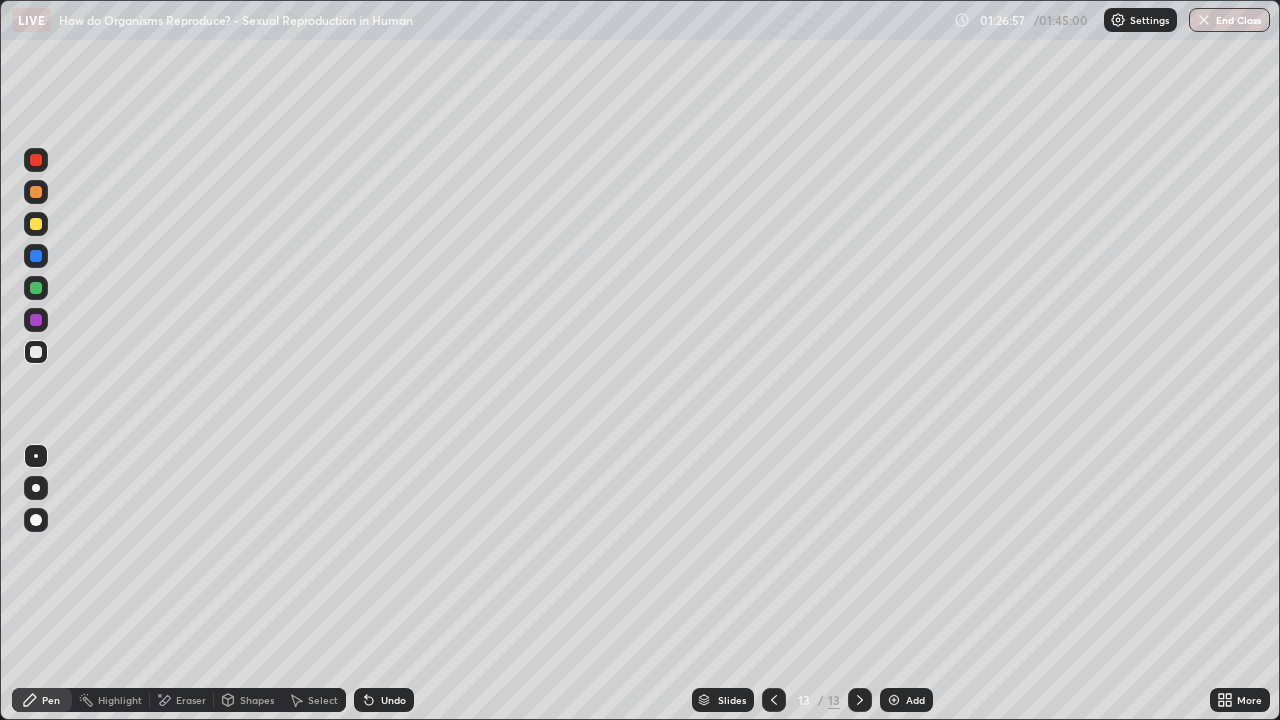 click at bounding box center (36, 320) 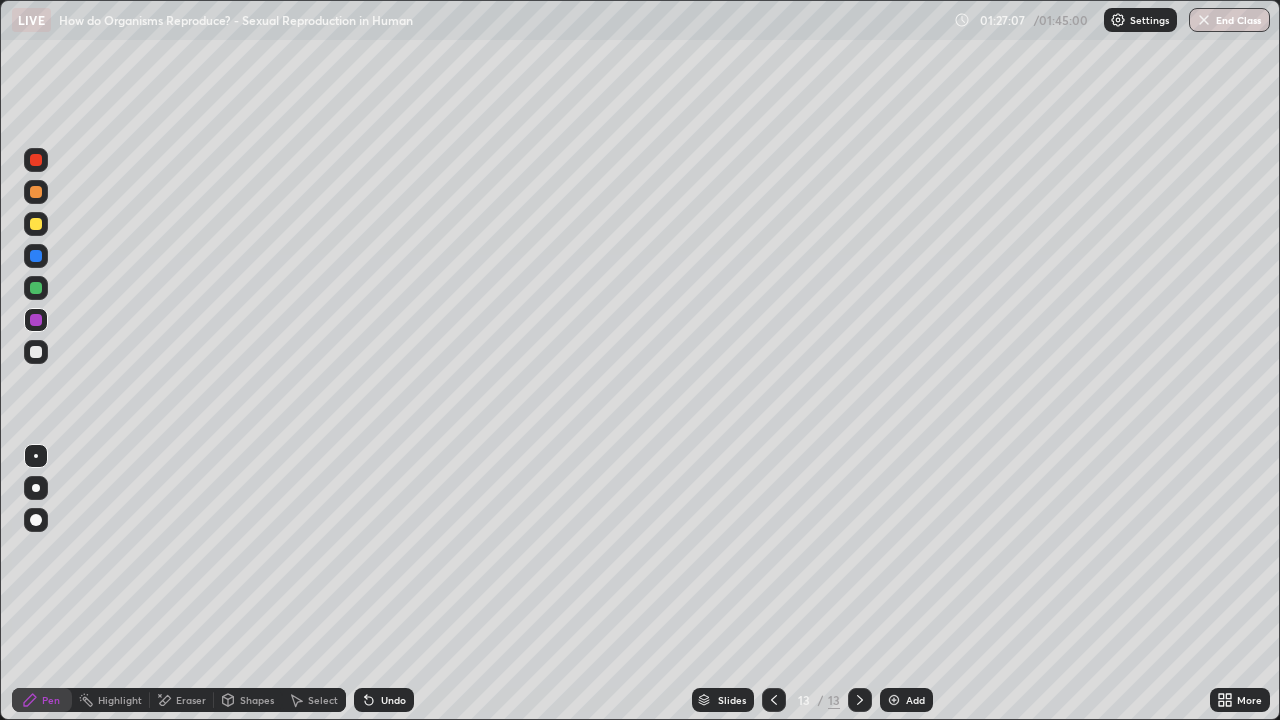click on "Undo" at bounding box center (384, 700) 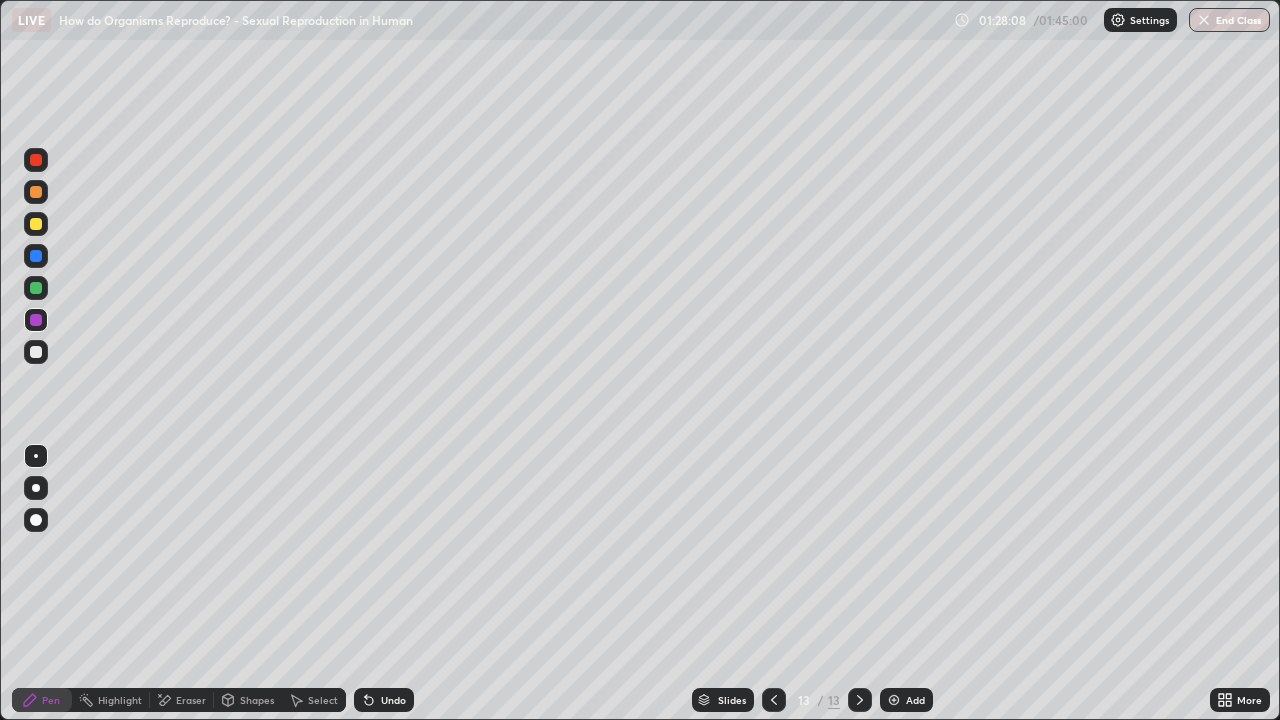 click at bounding box center [36, 192] 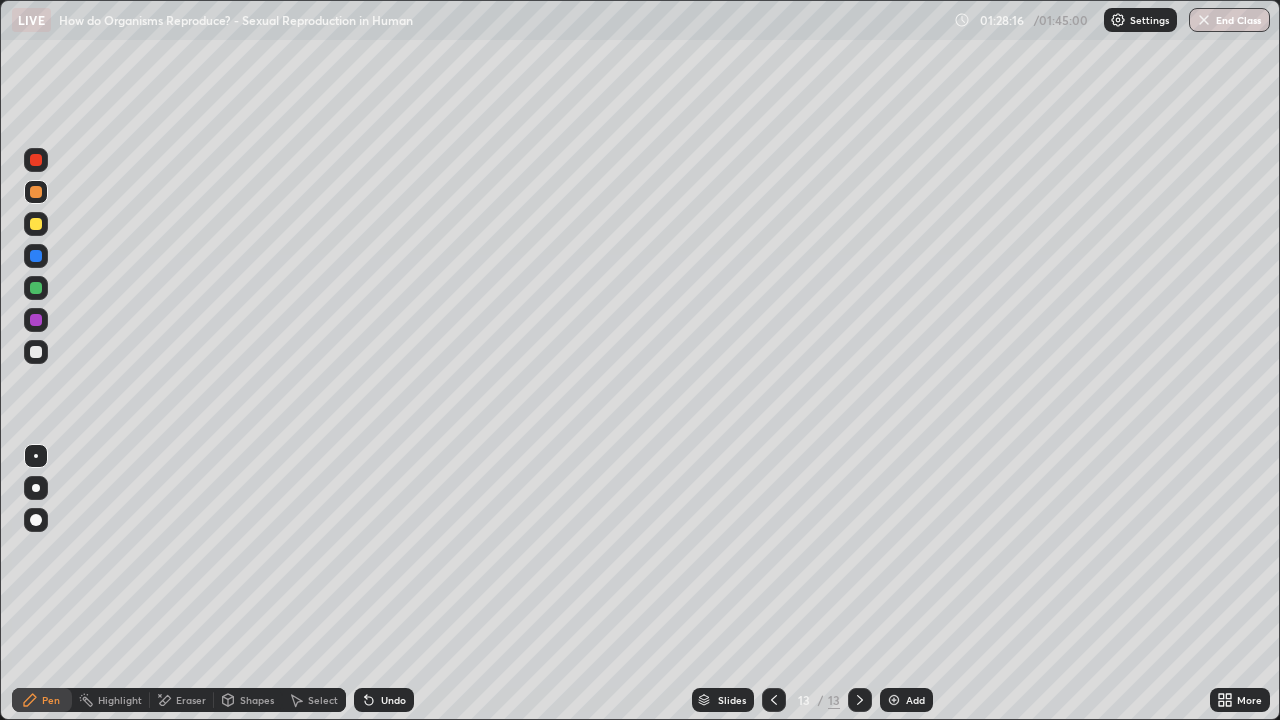 click at bounding box center [36, 352] 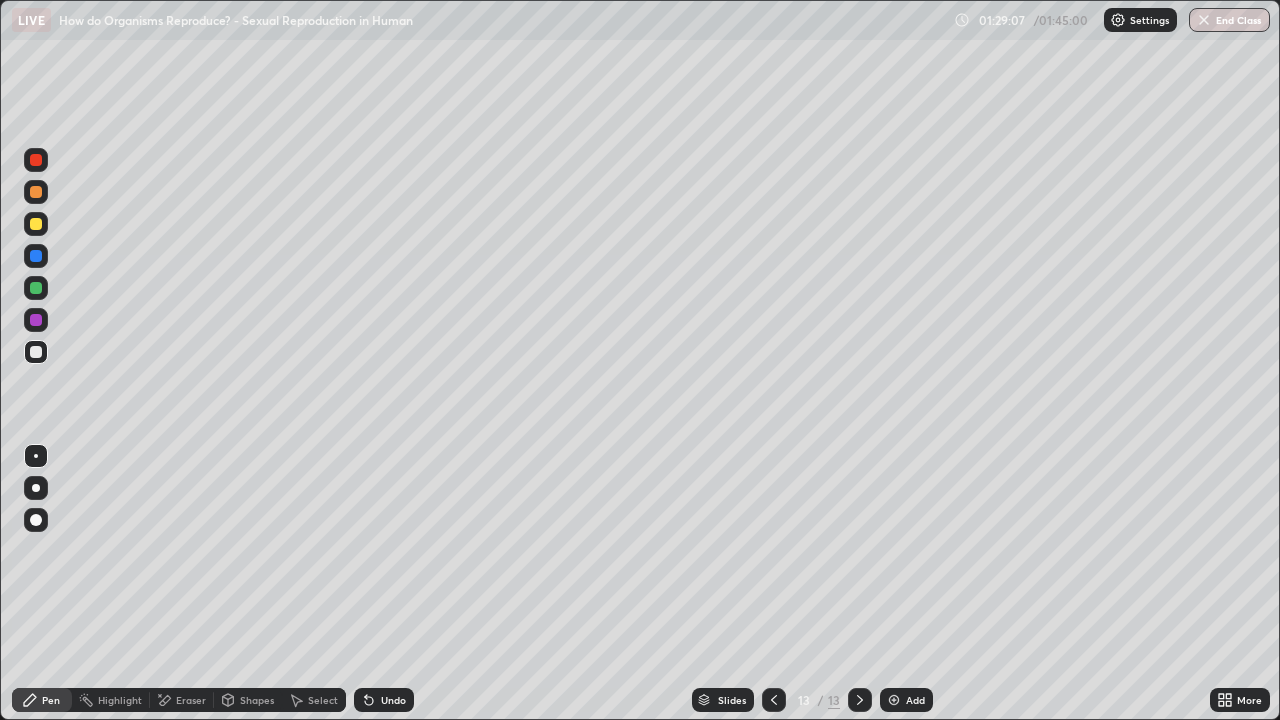click at bounding box center [36, 288] 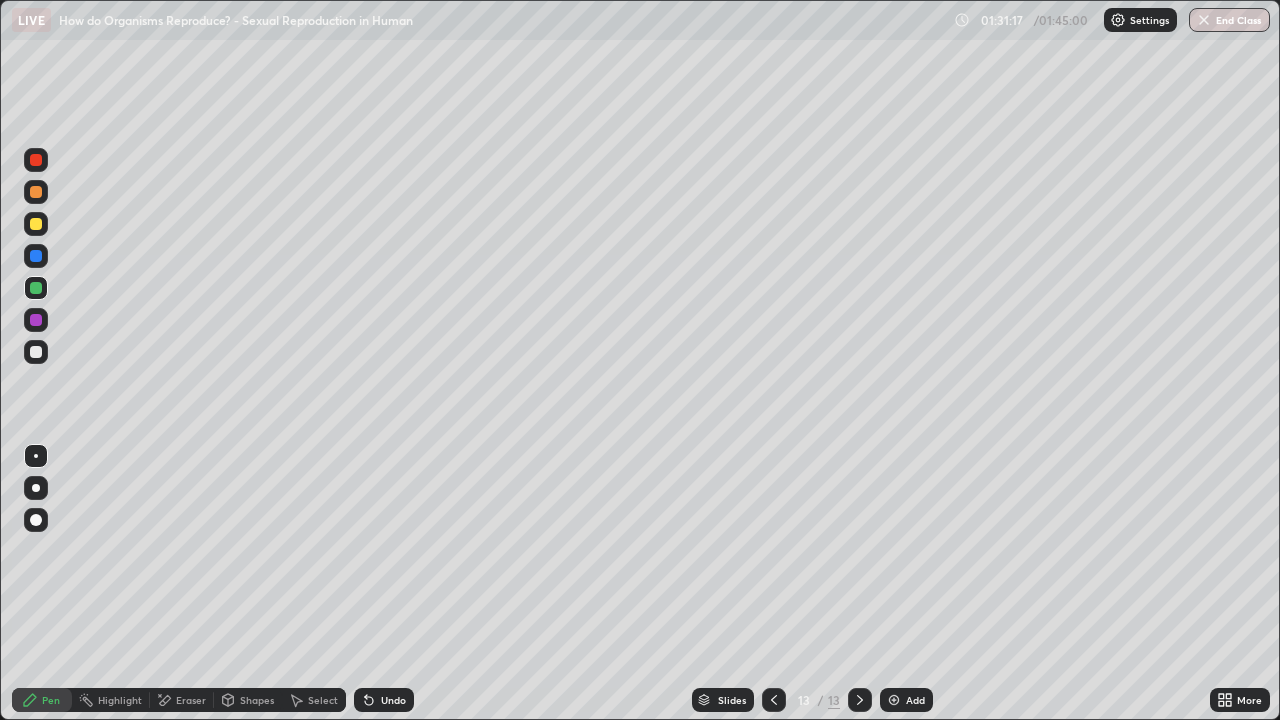 click at bounding box center [894, 700] 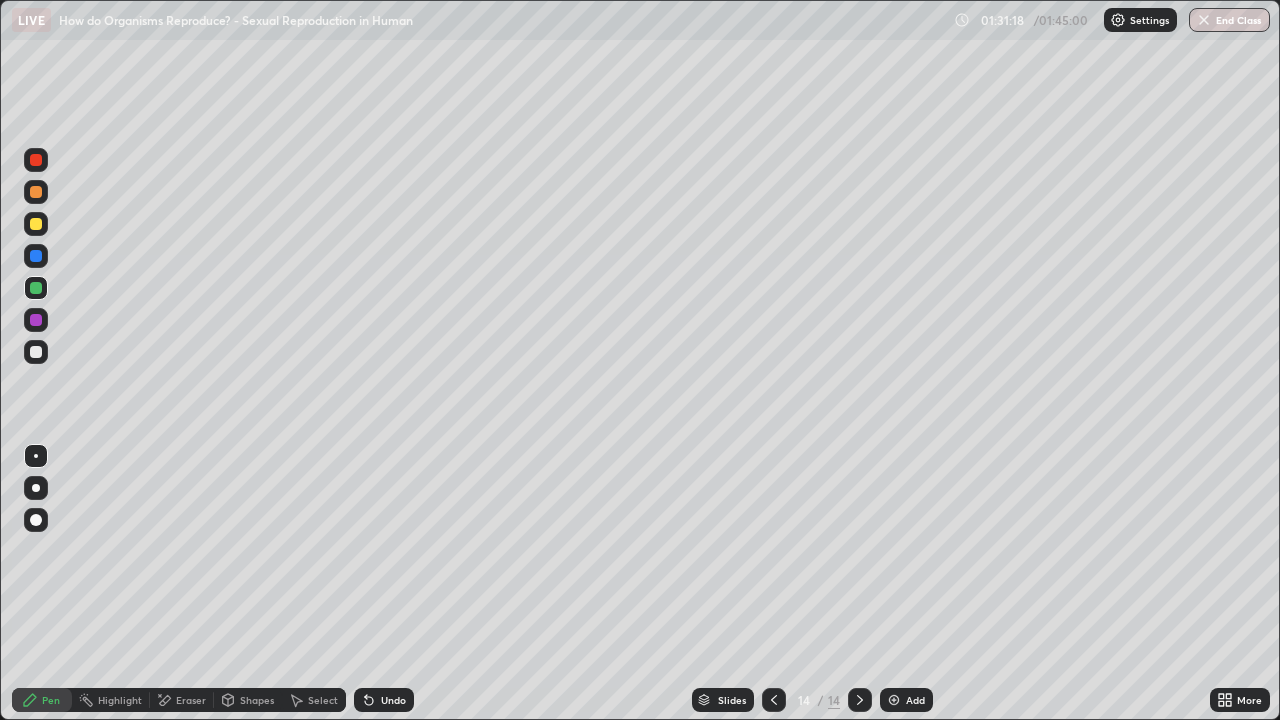 click at bounding box center (36, 224) 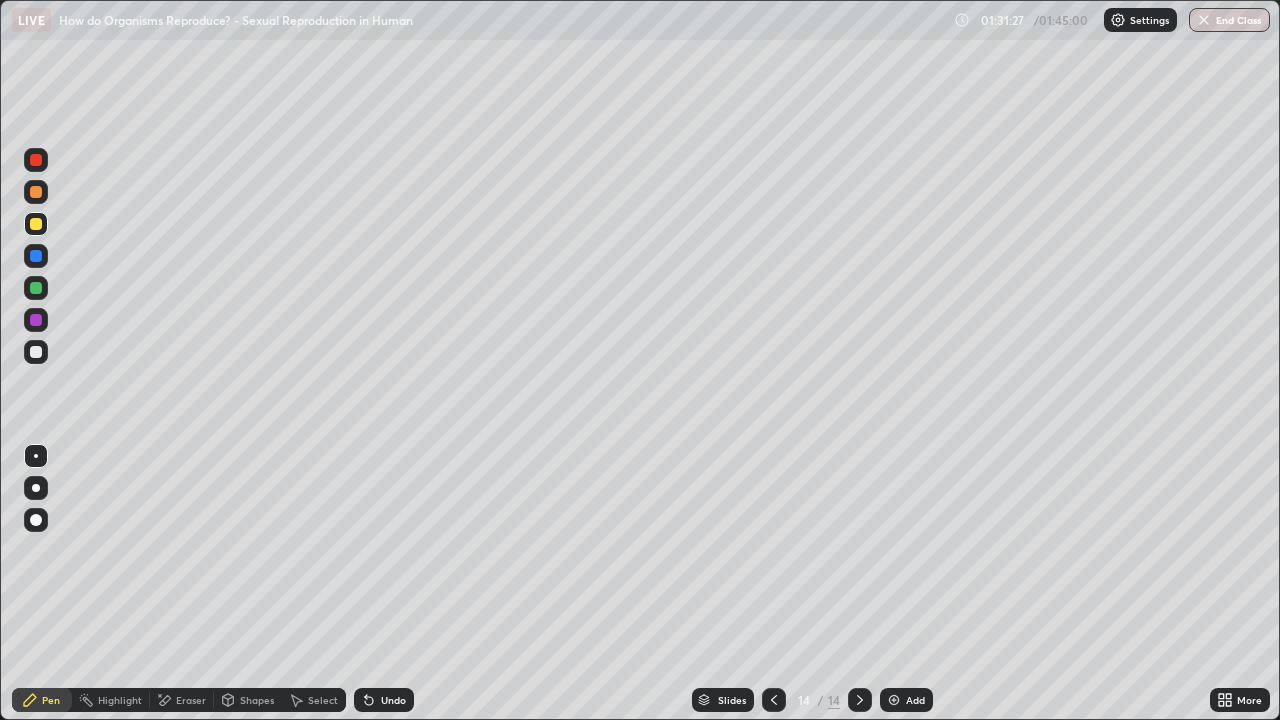 click at bounding box center [36, 352] 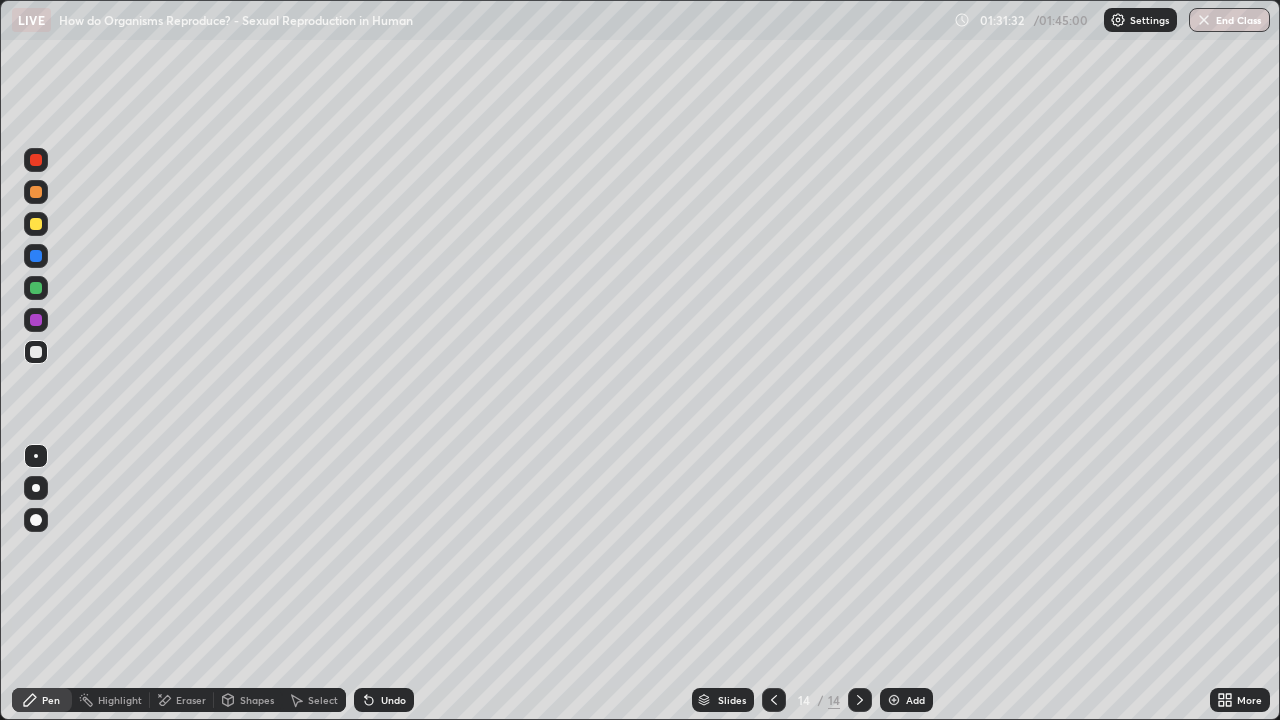 click at bounding box center (36, 256) 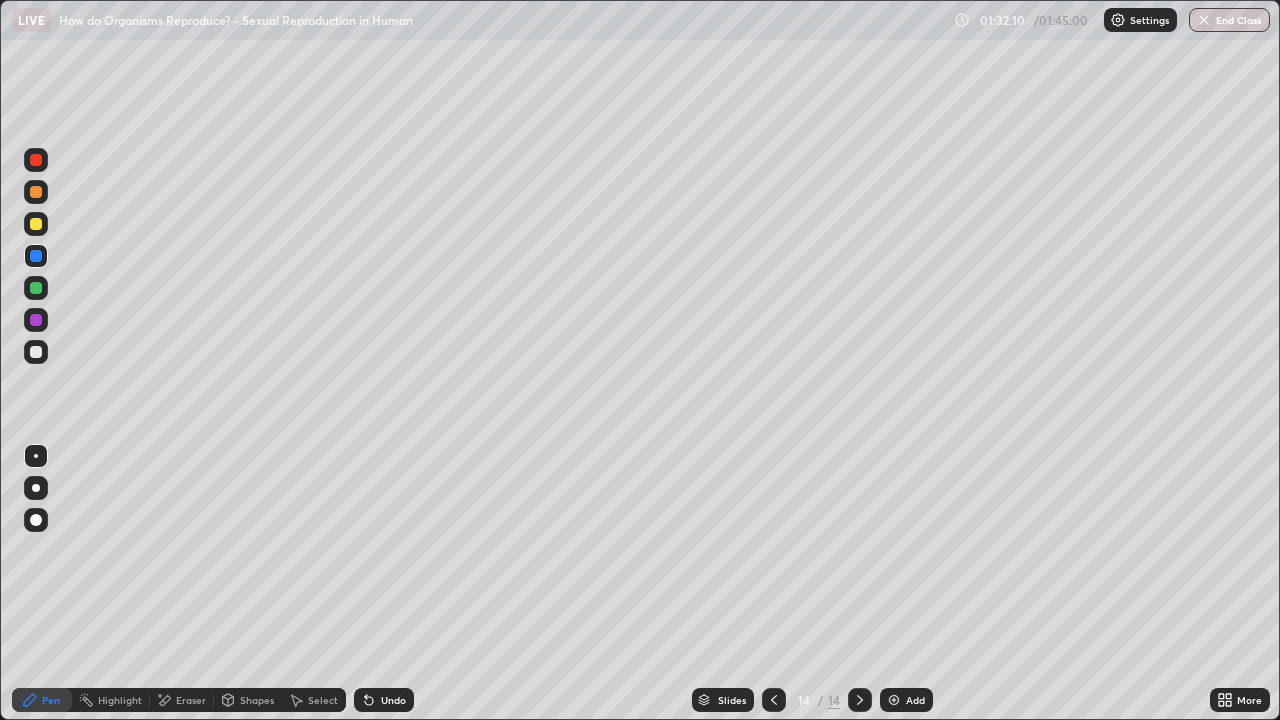 click at bounding box center (36, 192) 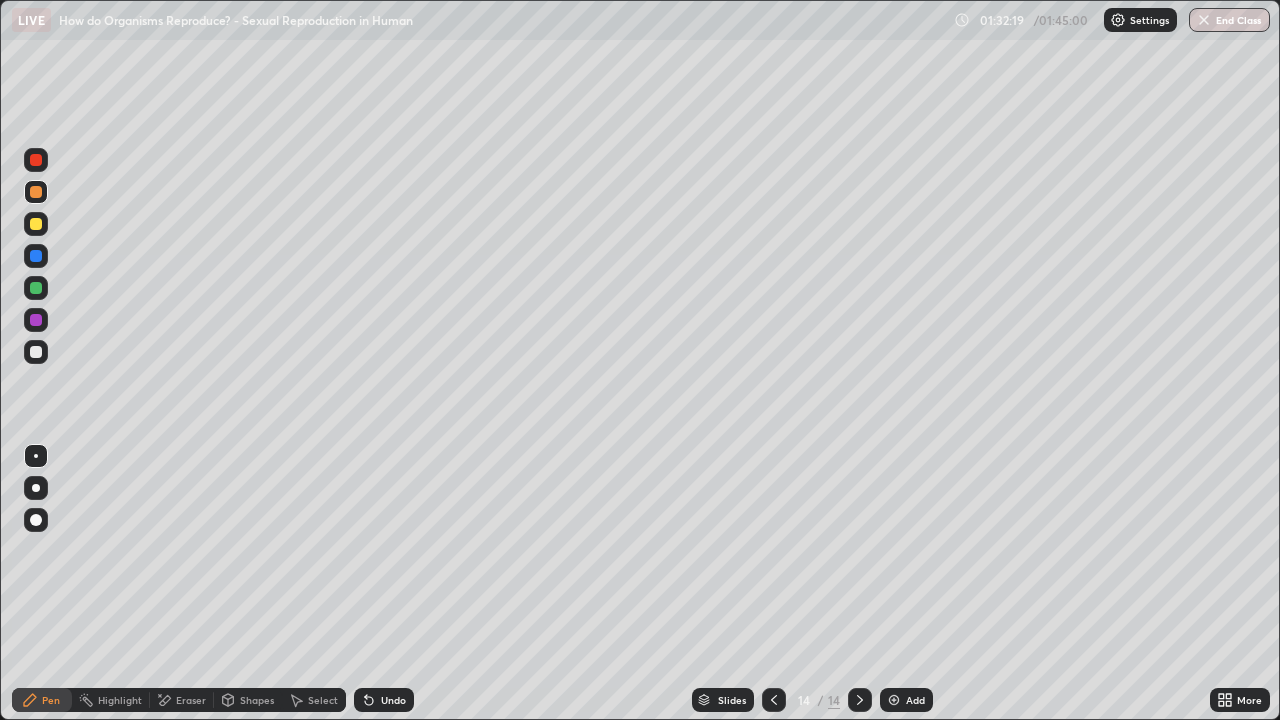 click at bounding box center (36, 352) 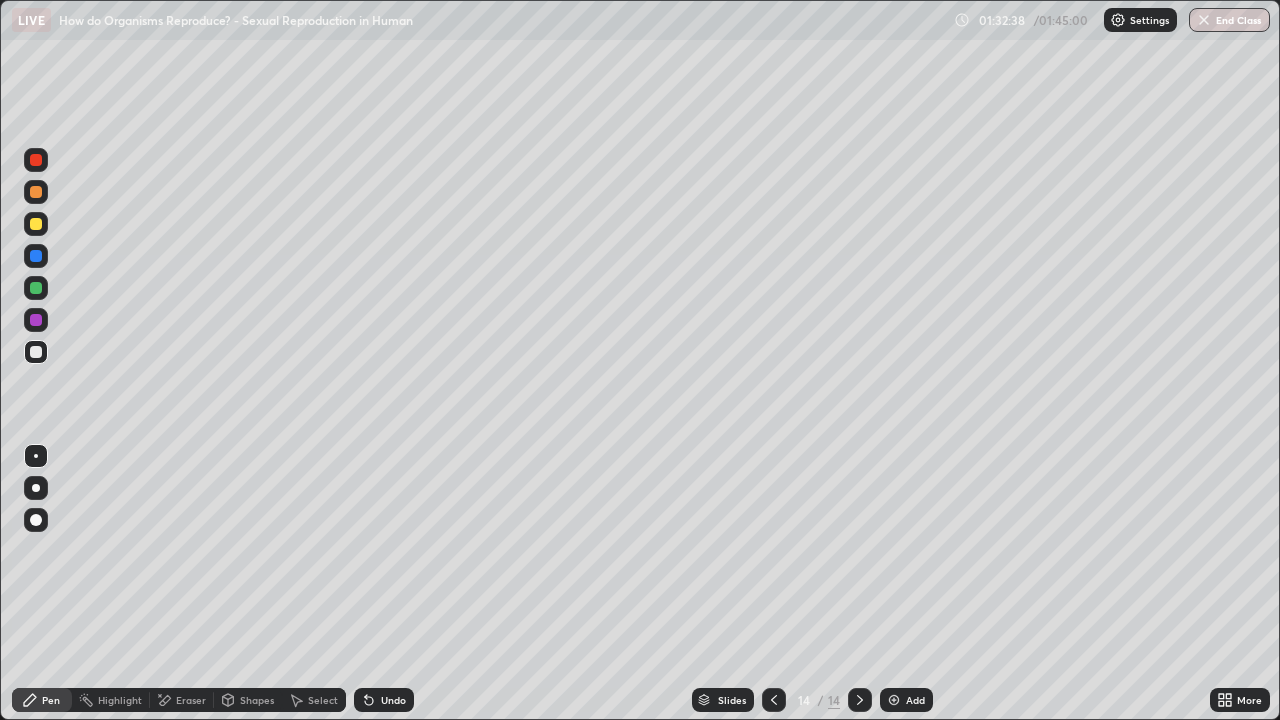 click on "Eraser" at bounding box center [191, 700] 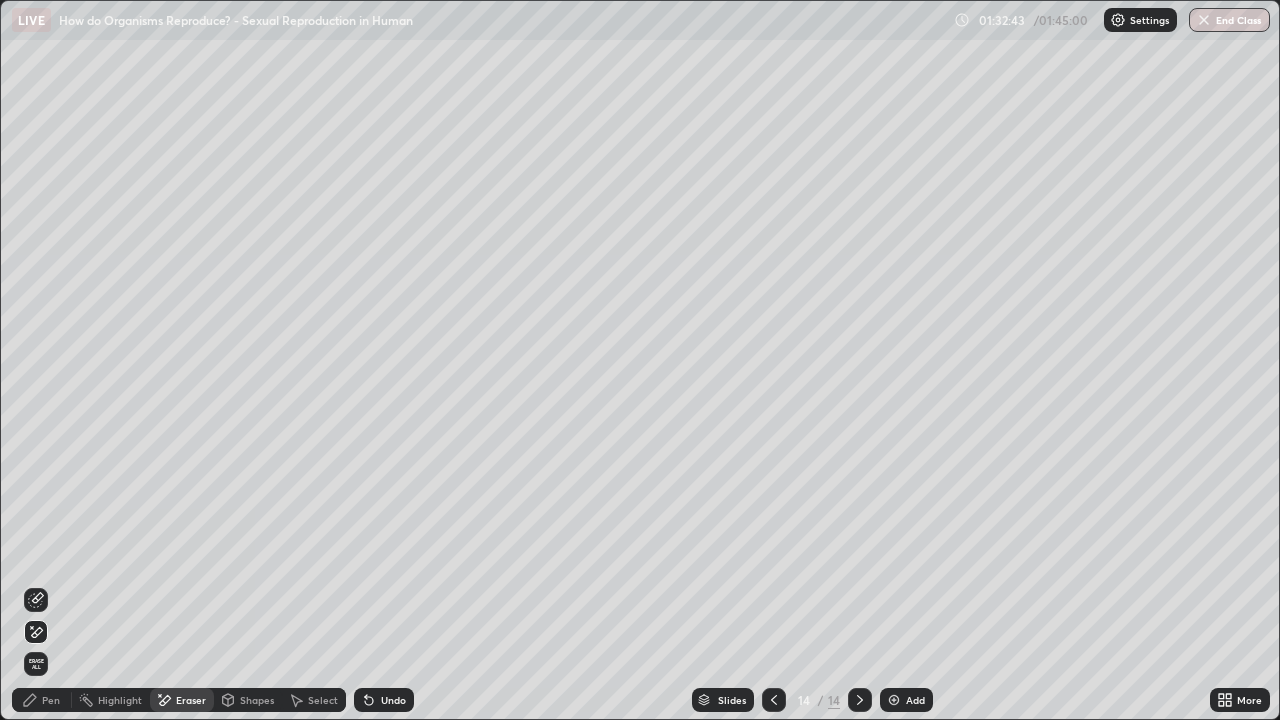 click on "Pen" at bounding box center (51, 700) 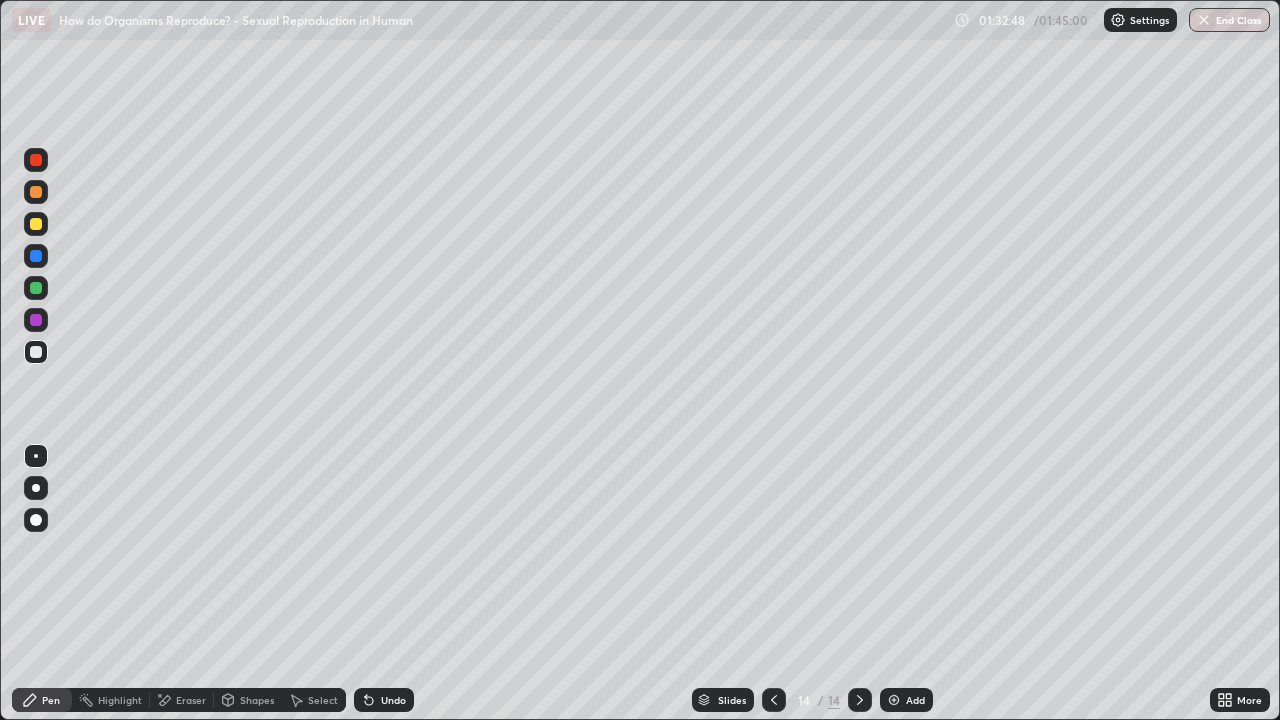 click at bounding box center (36, 224) 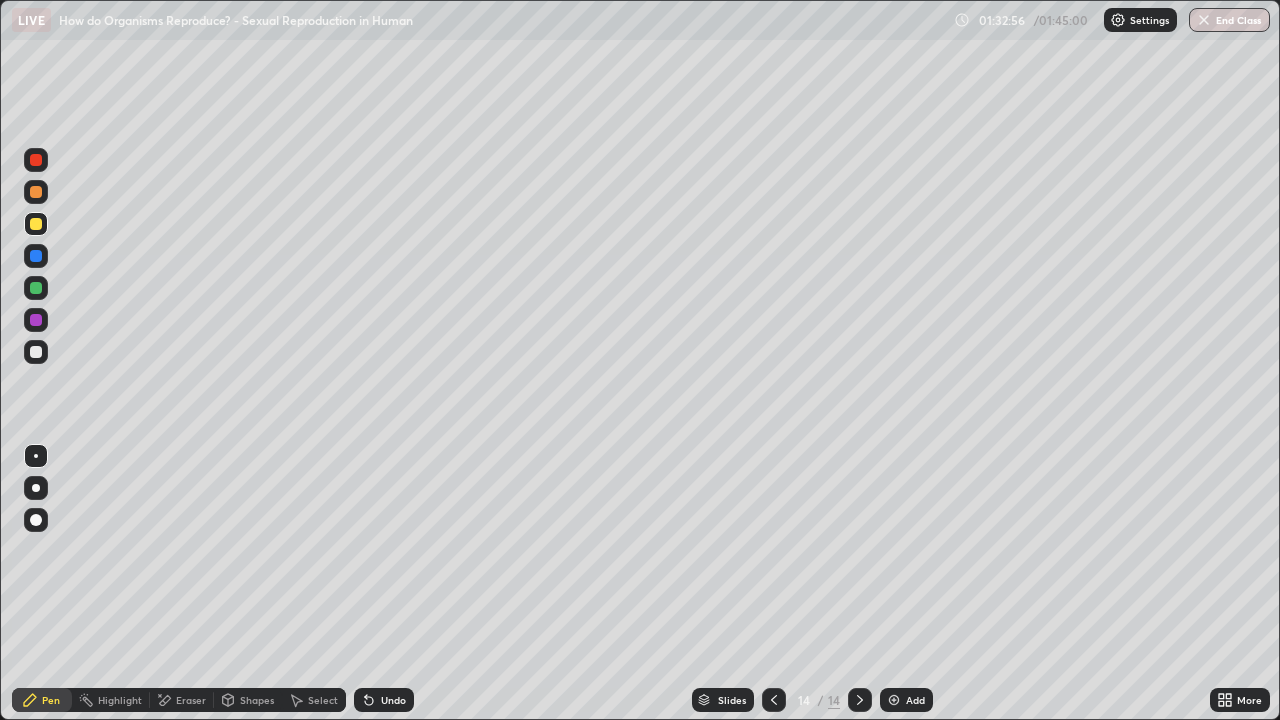 click at bounding box center (36, 352) 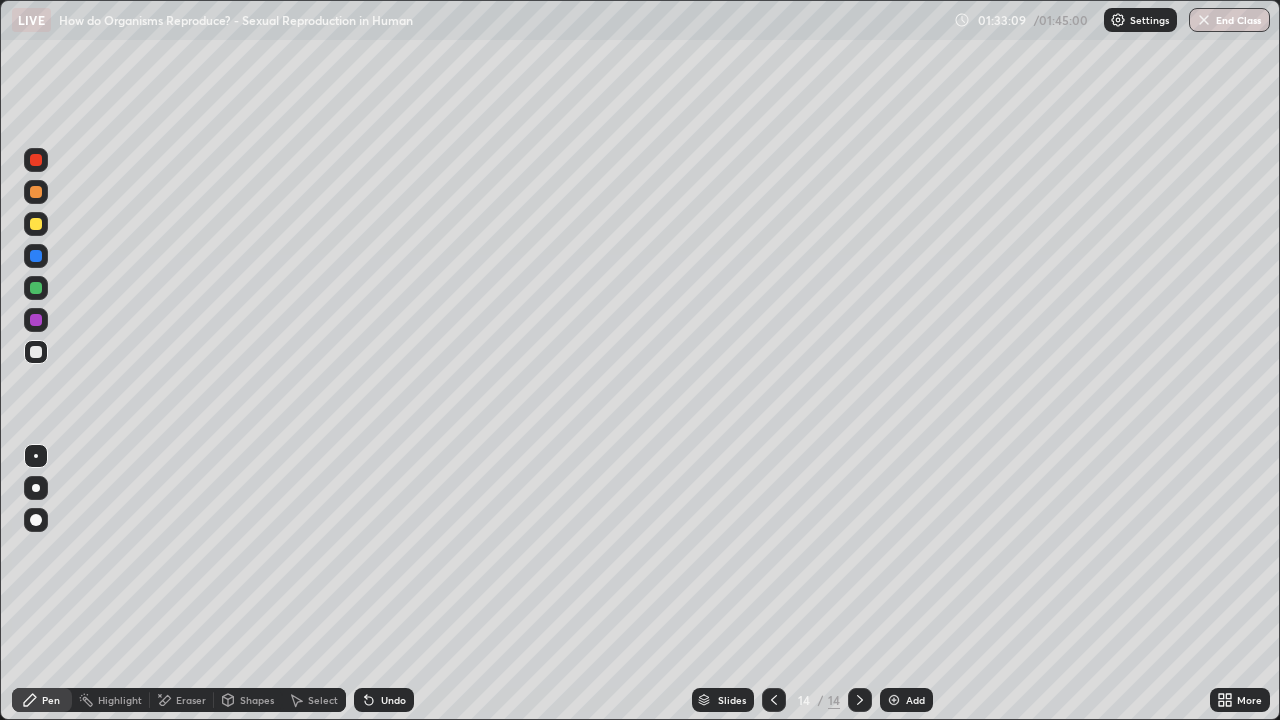 click on "Undo" at bounding box center [393, 700] 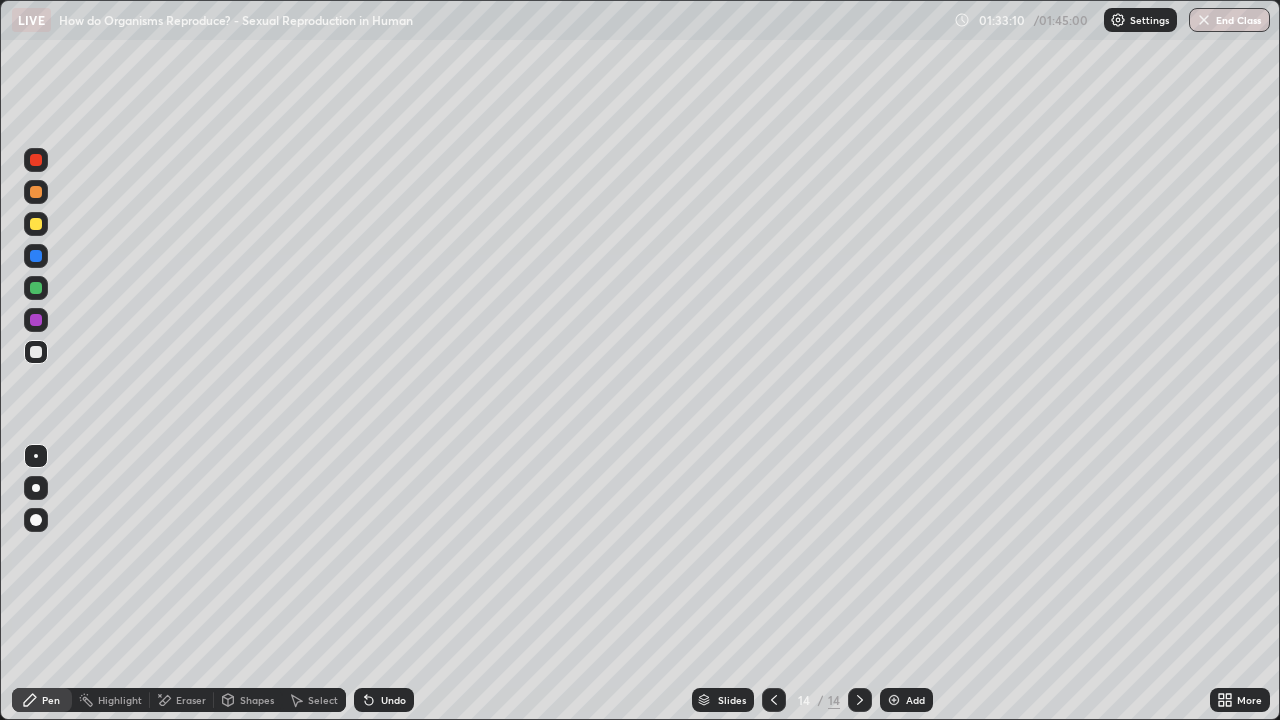 click on "Undo" at bounding box center [384, 700] 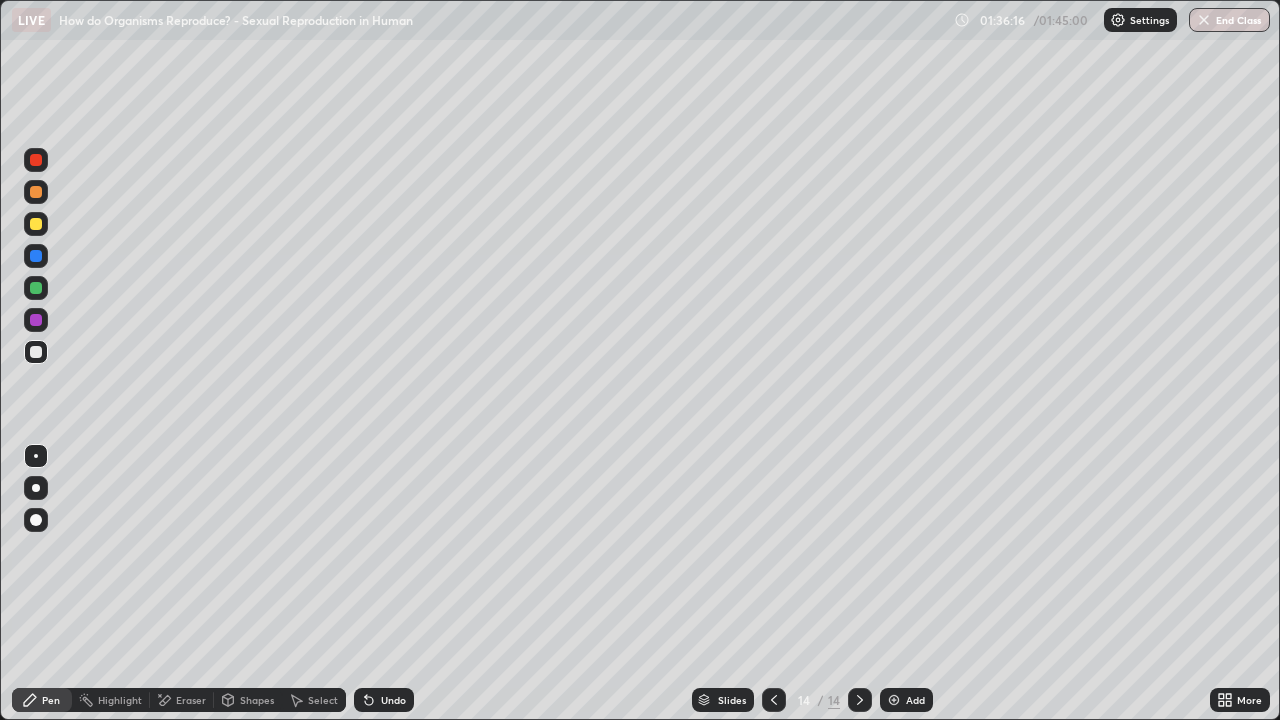 click on "End Class" at bounding box center (1229, 20) 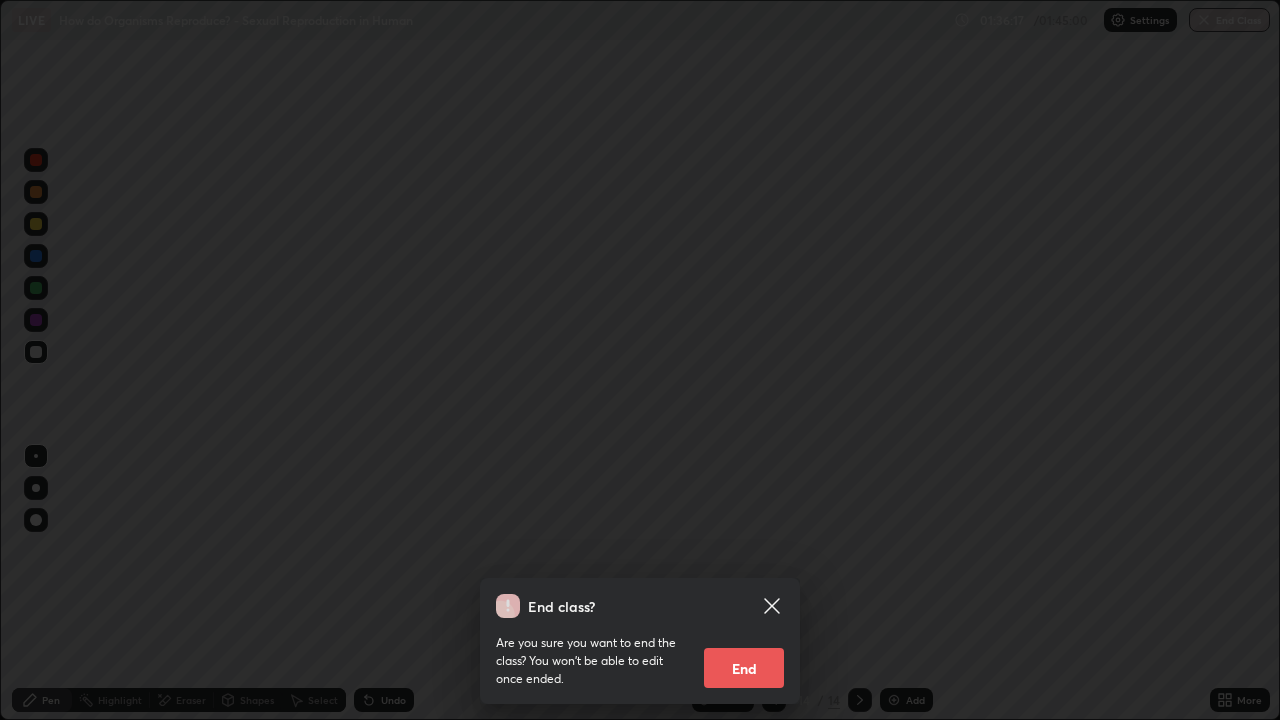 click on "End" at bounding box center [744, 668] 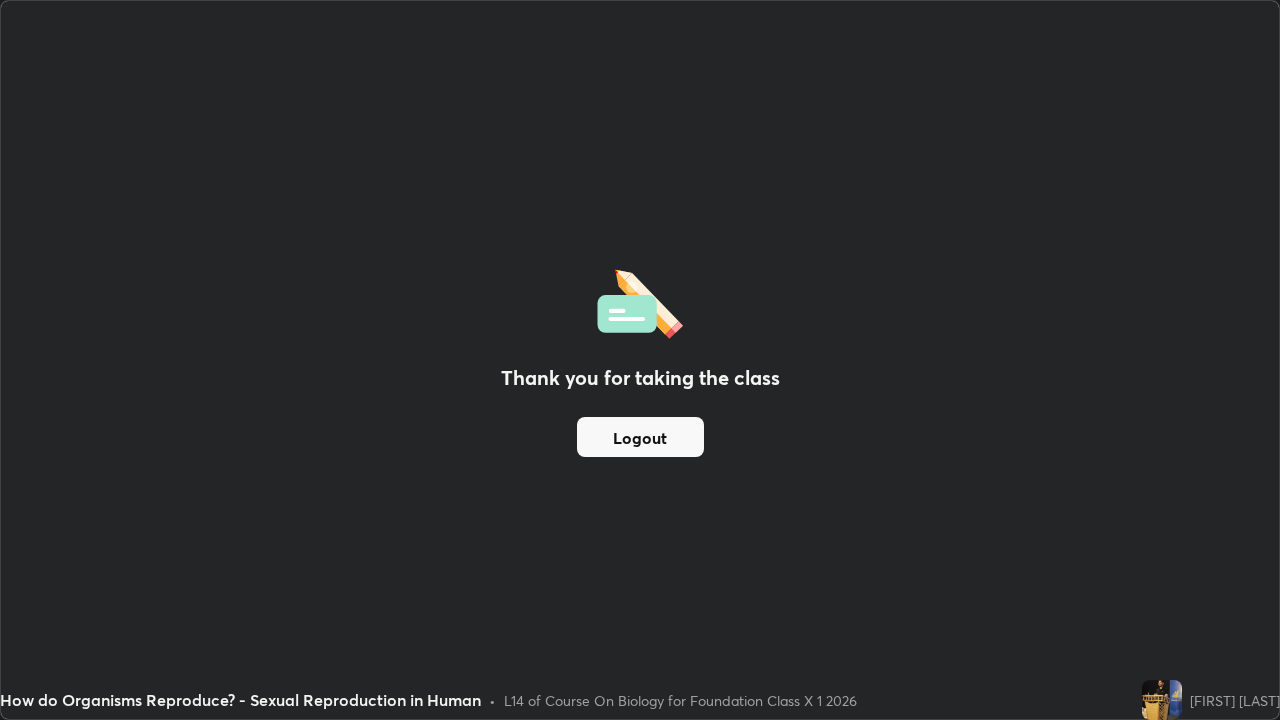 click on "Logout" at bounding box center [640, 437] 